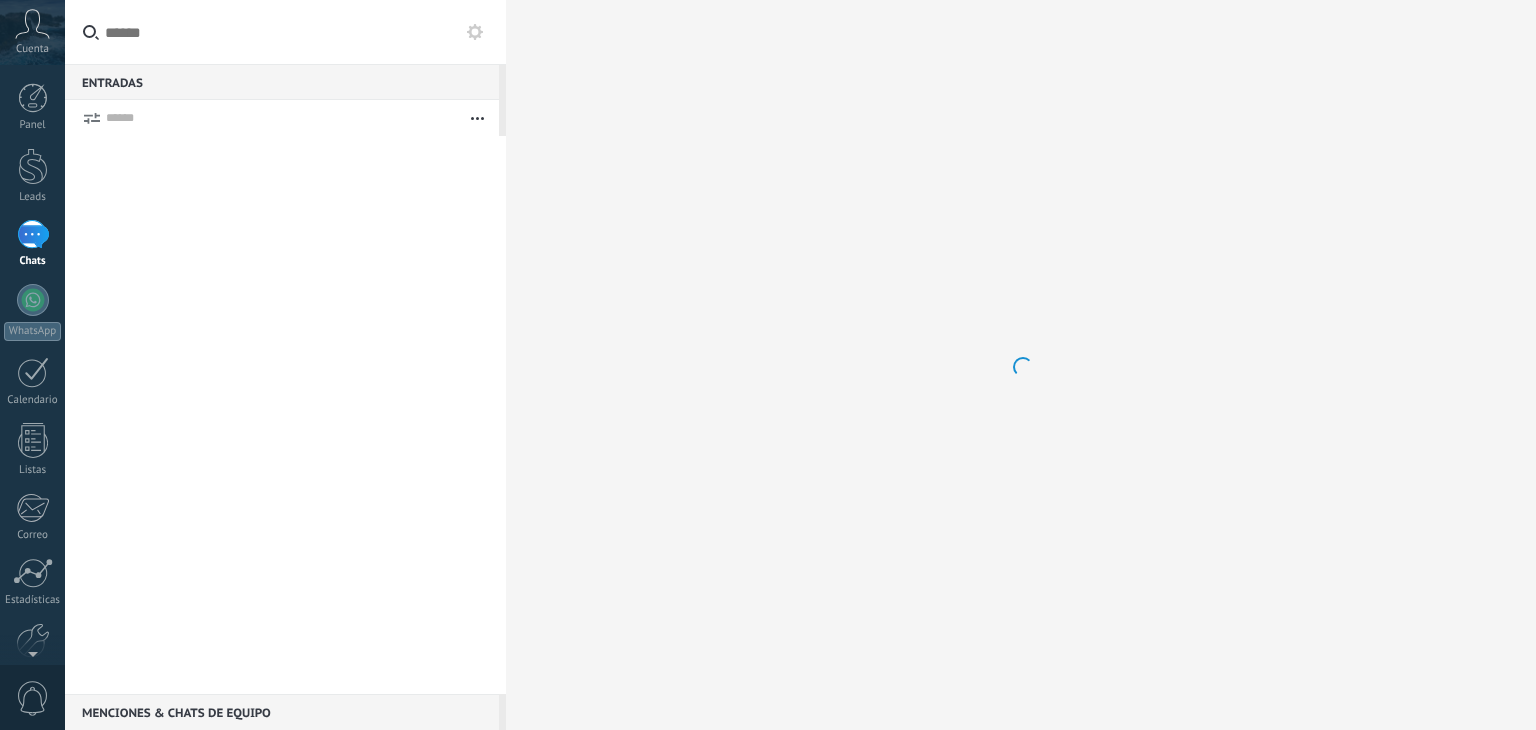 scroll, scrollTop: 0, scrollLeft: 0, axis: both 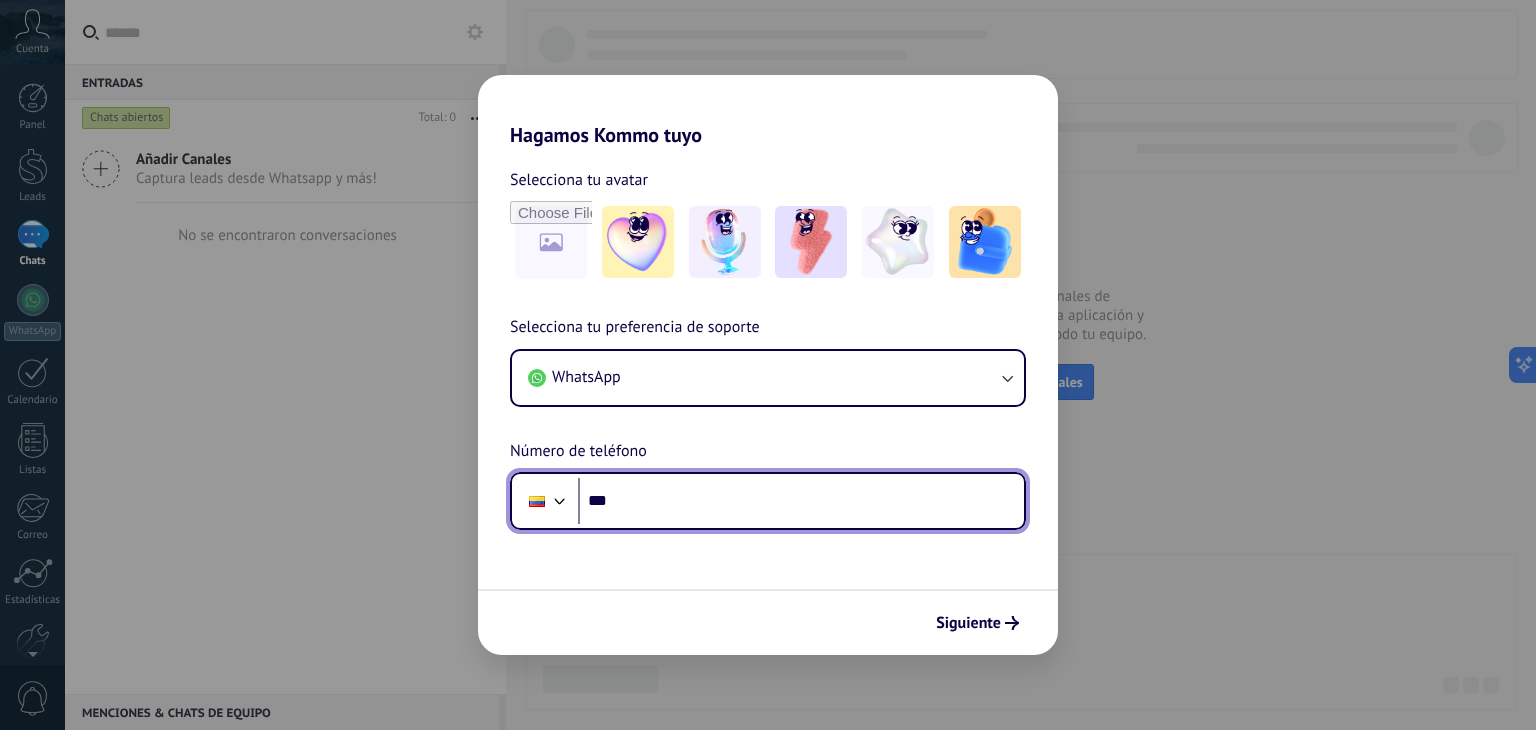 click on "***" at bounding box center [801, 501] 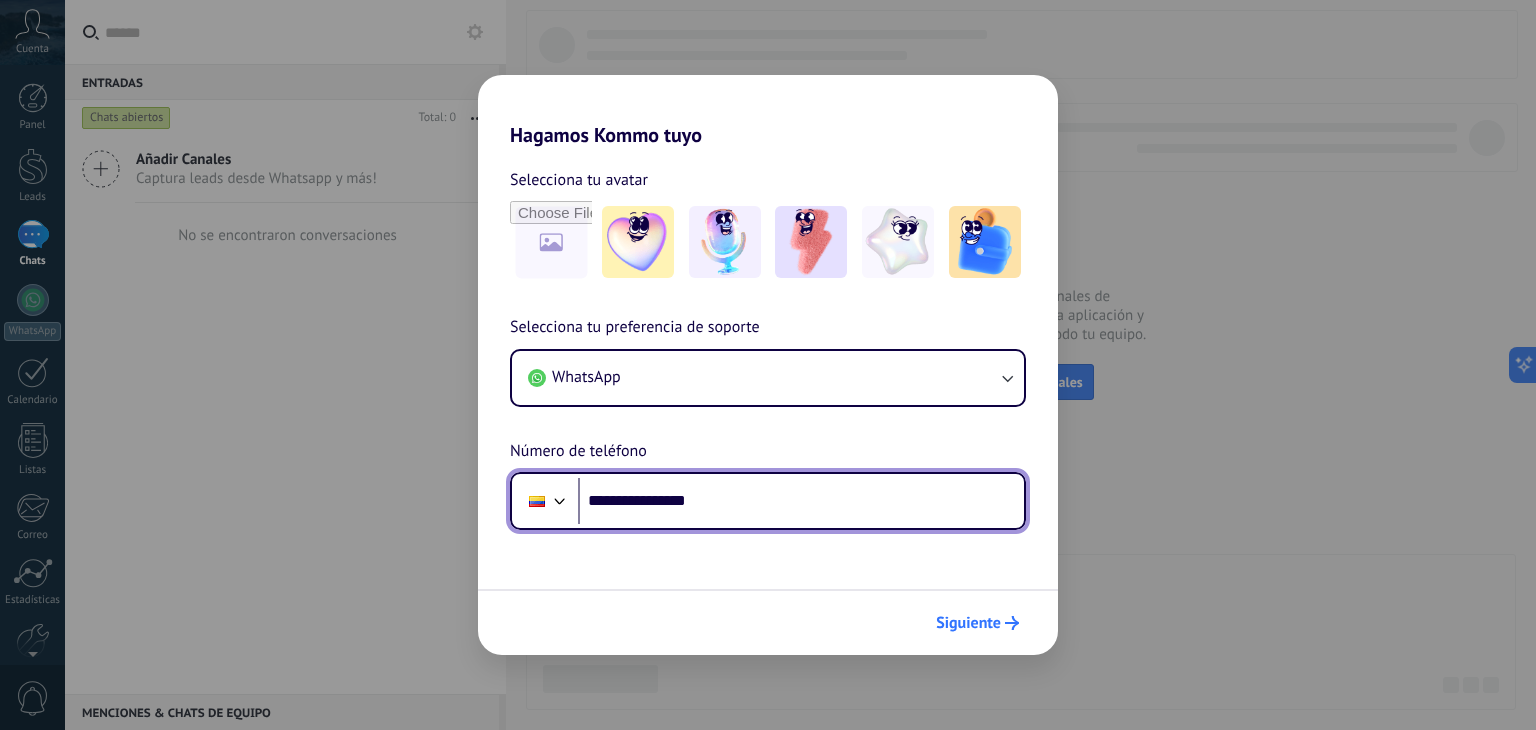 type on "**********" 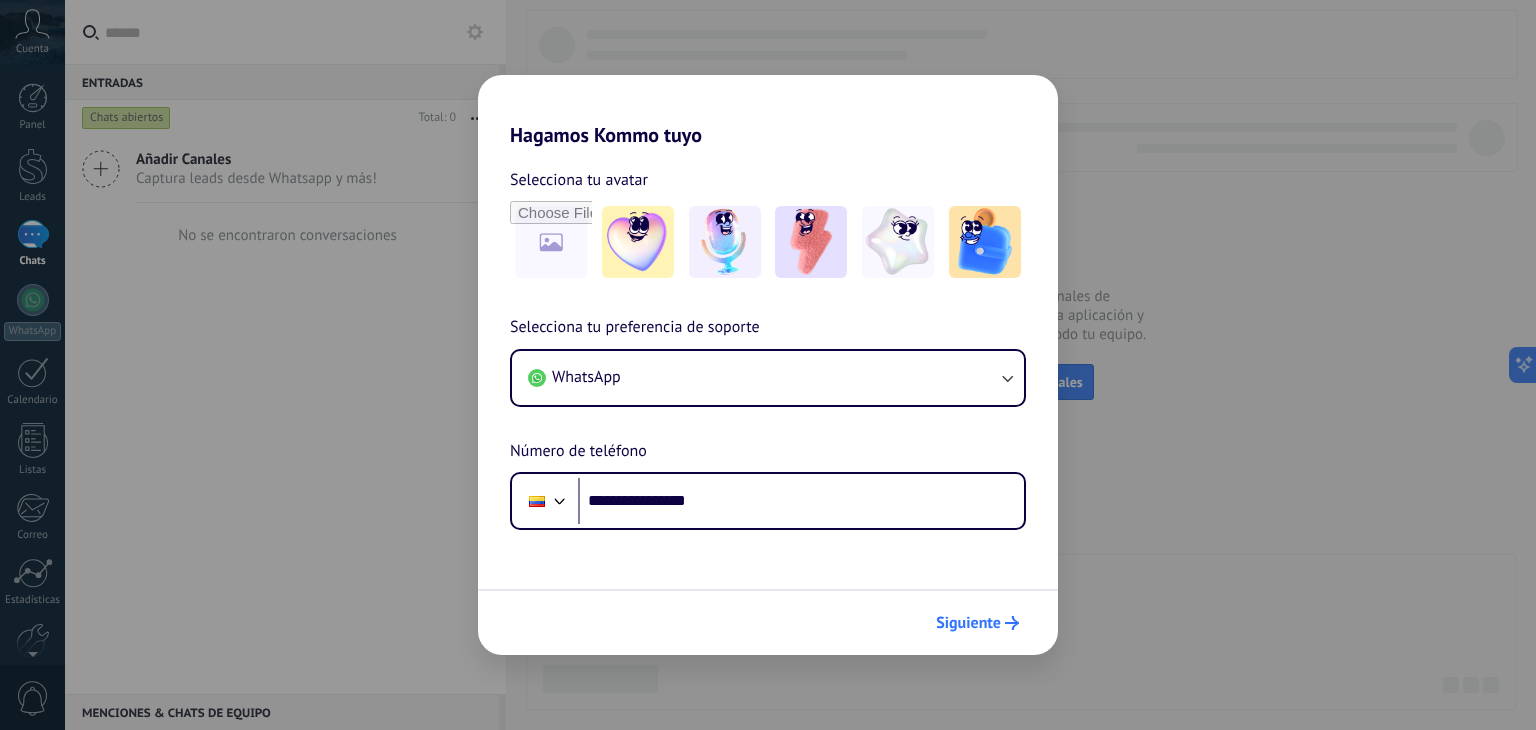 click on "Siguiente" at bounding box center (968, 623) 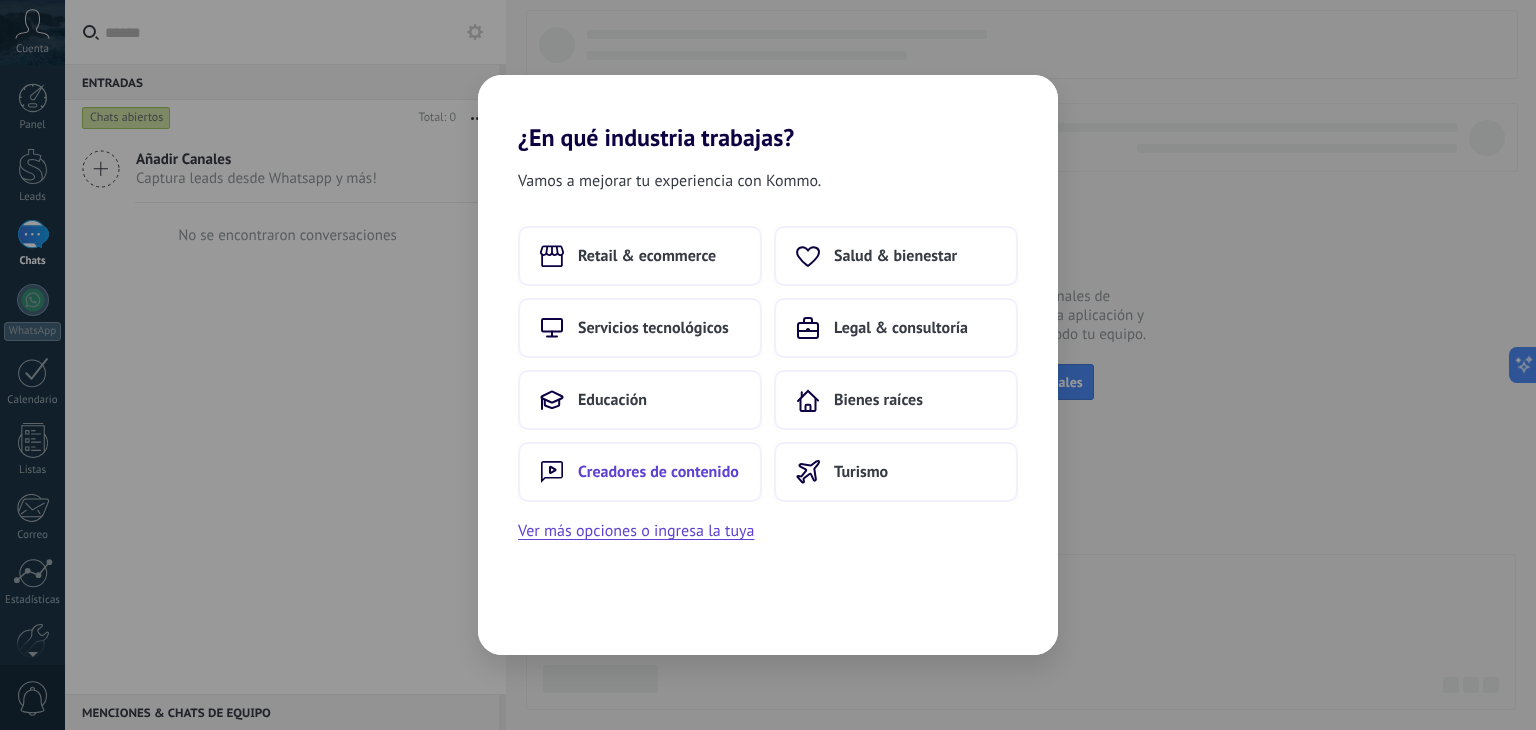 click on "Creadores de contenido" at bounding box center (658, 472) 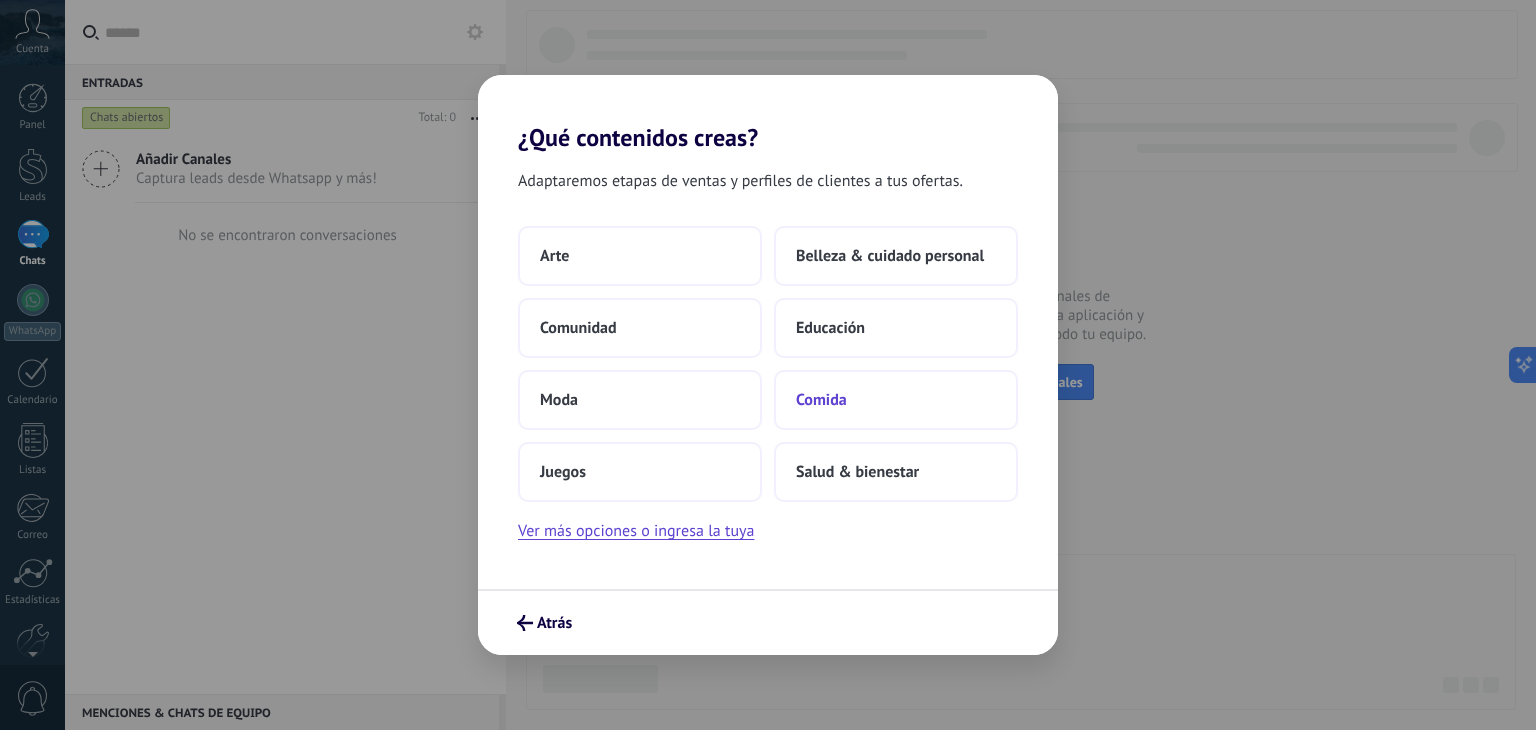 click on "Comida" at bounding box center (896, 400) 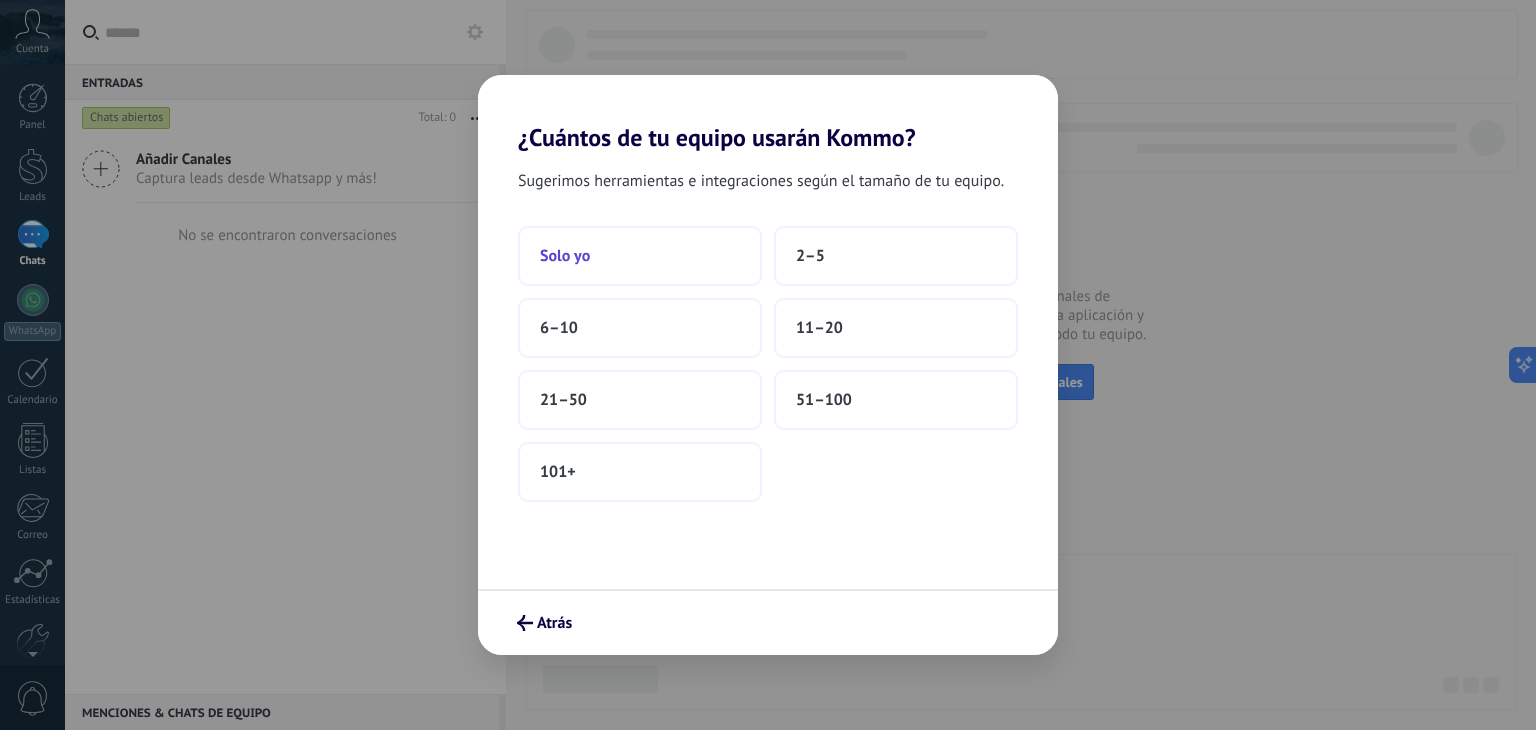 click on "Solo yo" at bounding box center [640, 256] 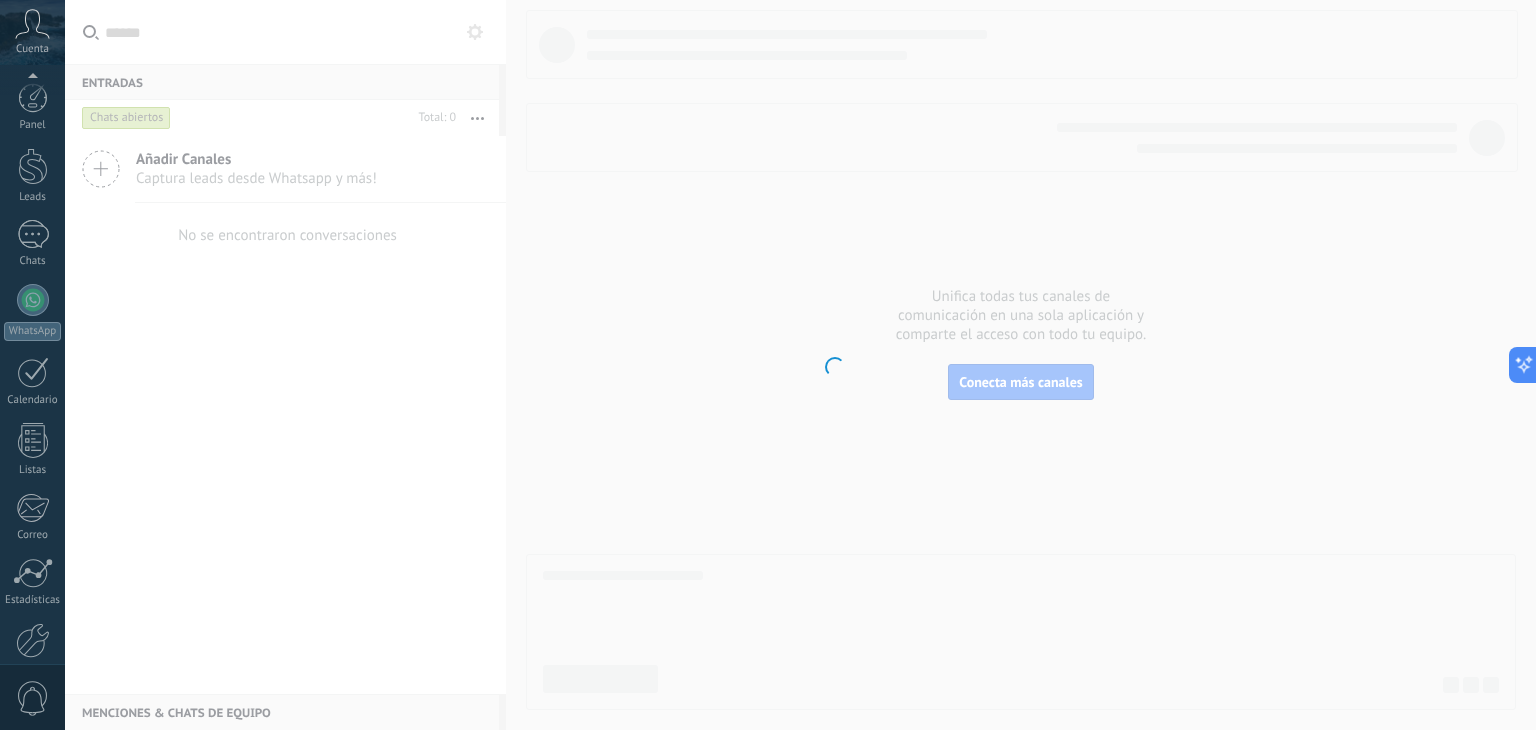 scroll, scrollTop: 101, scrollLeft: 0, axis: vertical 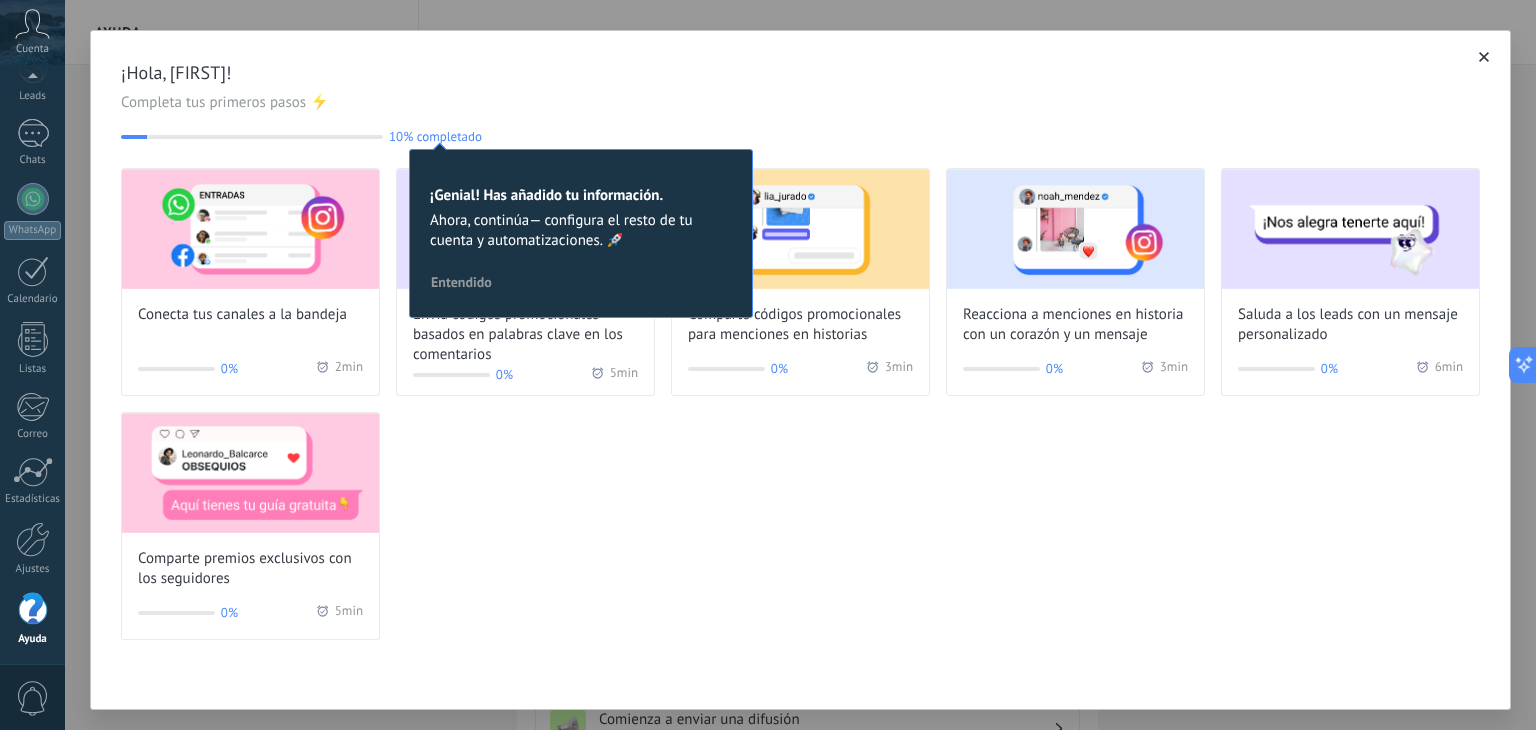 click on "Conecta tus canales a la bandeja 0% 2  min Envía códigos promocionales basados en palabras clave en los comentarios 0% 5  min Comparte códigos promocionales para menciones en historias 0% 3  min Reacciona a menciones en historia con un corazón y un mensaje 0% 3  min Saluda a los leads con un mensaje personalizado 0% 6  min Comparte premios exclusivos con los seguidores 0% 5  min" at bounding box center (800, 404) 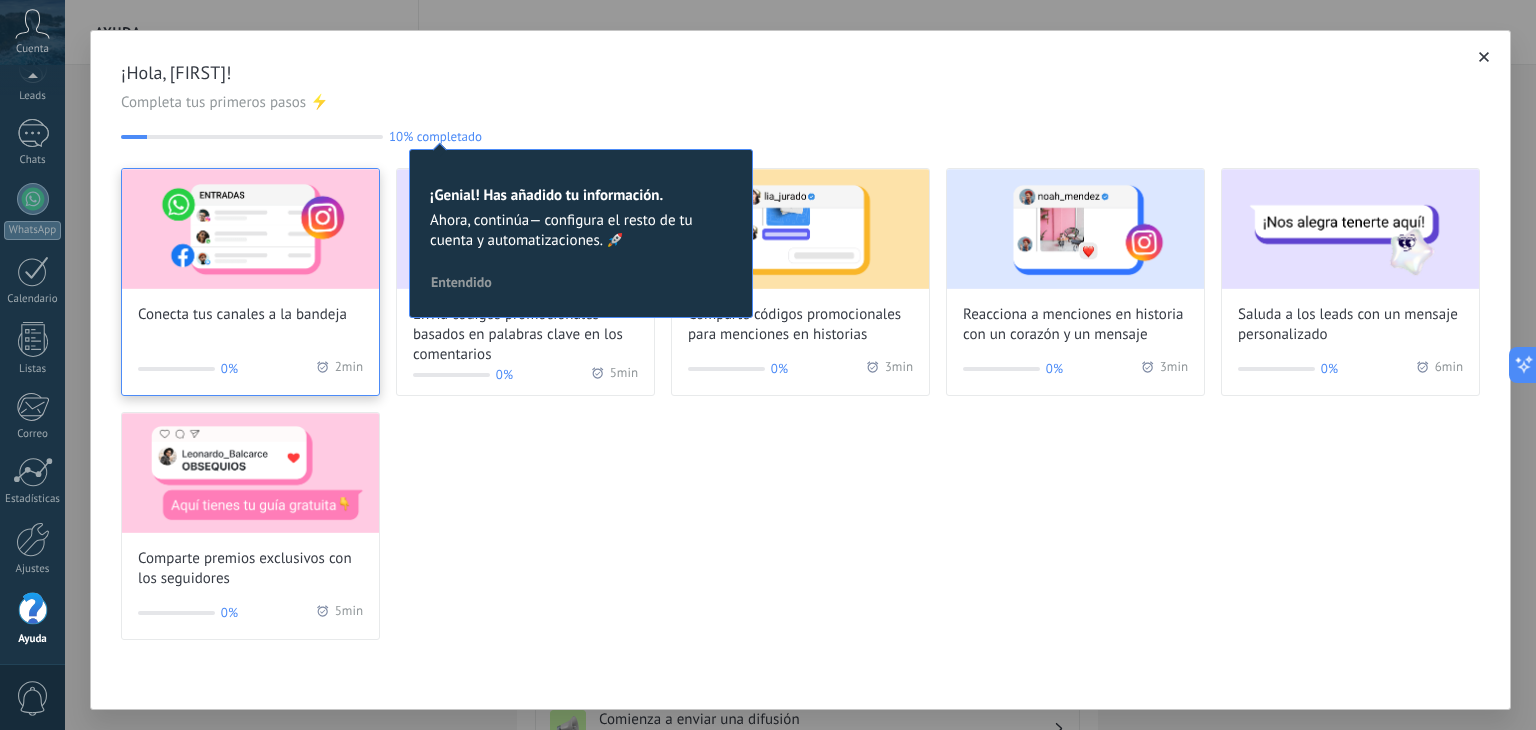 click at bounding box center (250, 229) 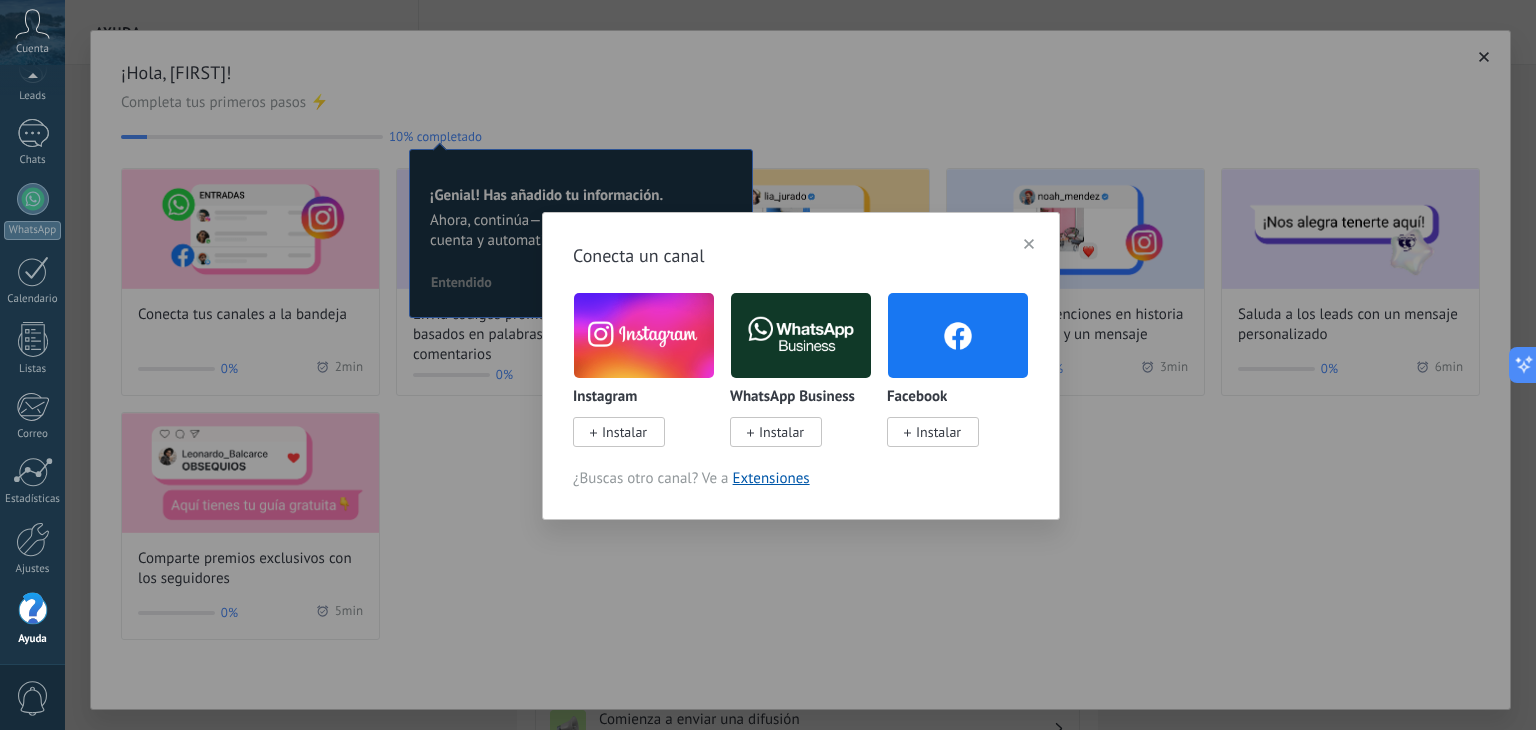 click on "Instalar" at bounding box center [781, 432] 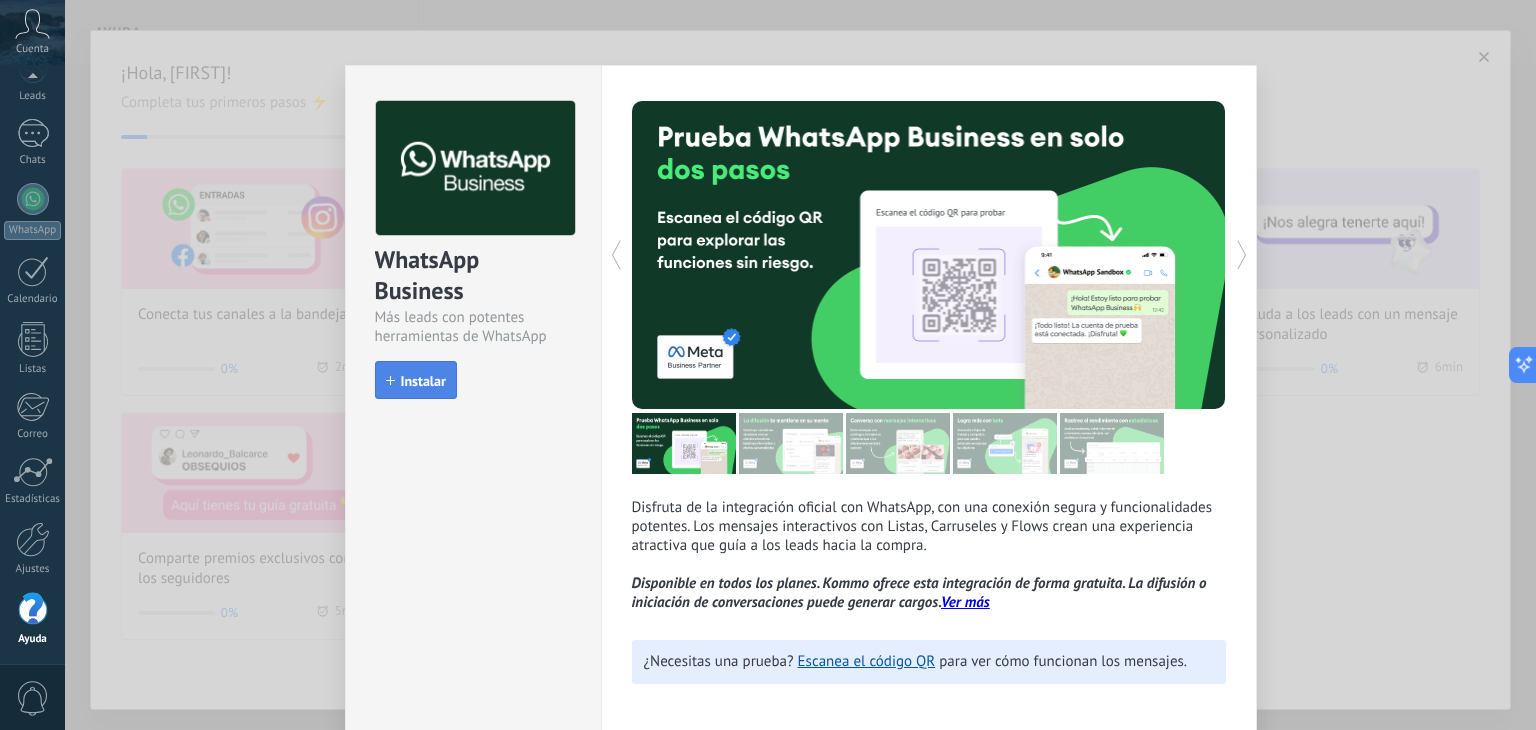 click on "Instalar" at bounding box center [423, 381] 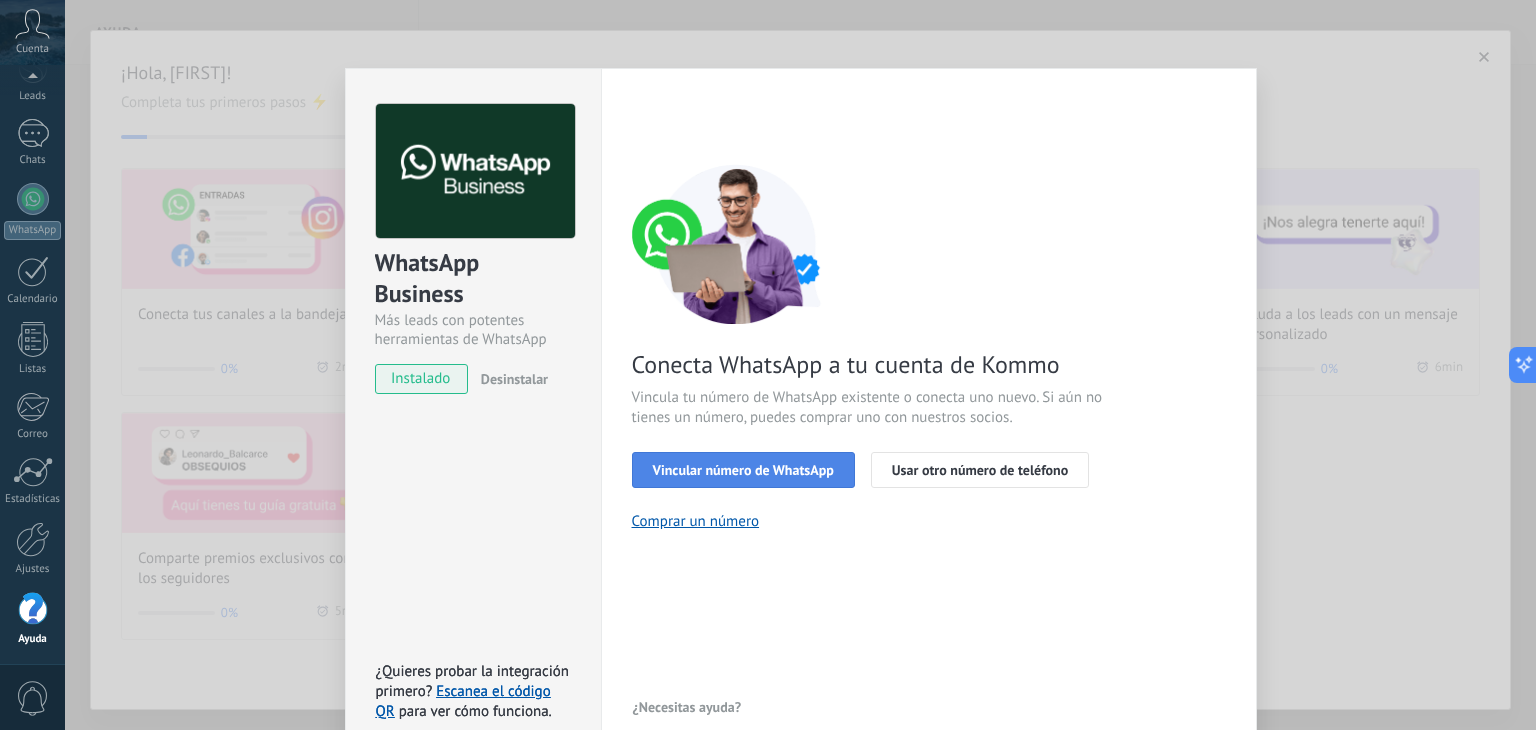 click on "Vincular número de WhatsApp" at bounding box center [743, 470] 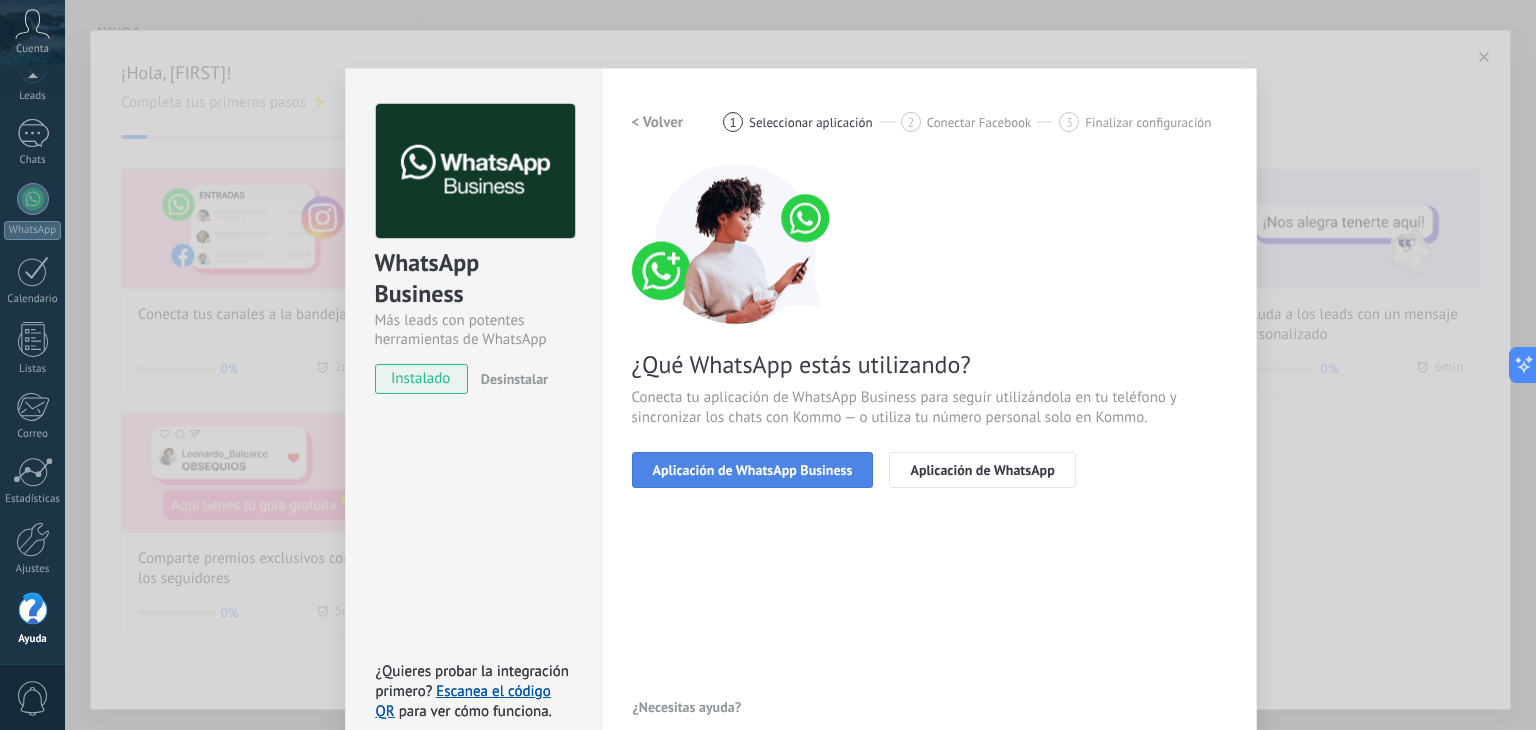 click on "Aplicación de WhatsApp Business" at bounding box center (753, 470) 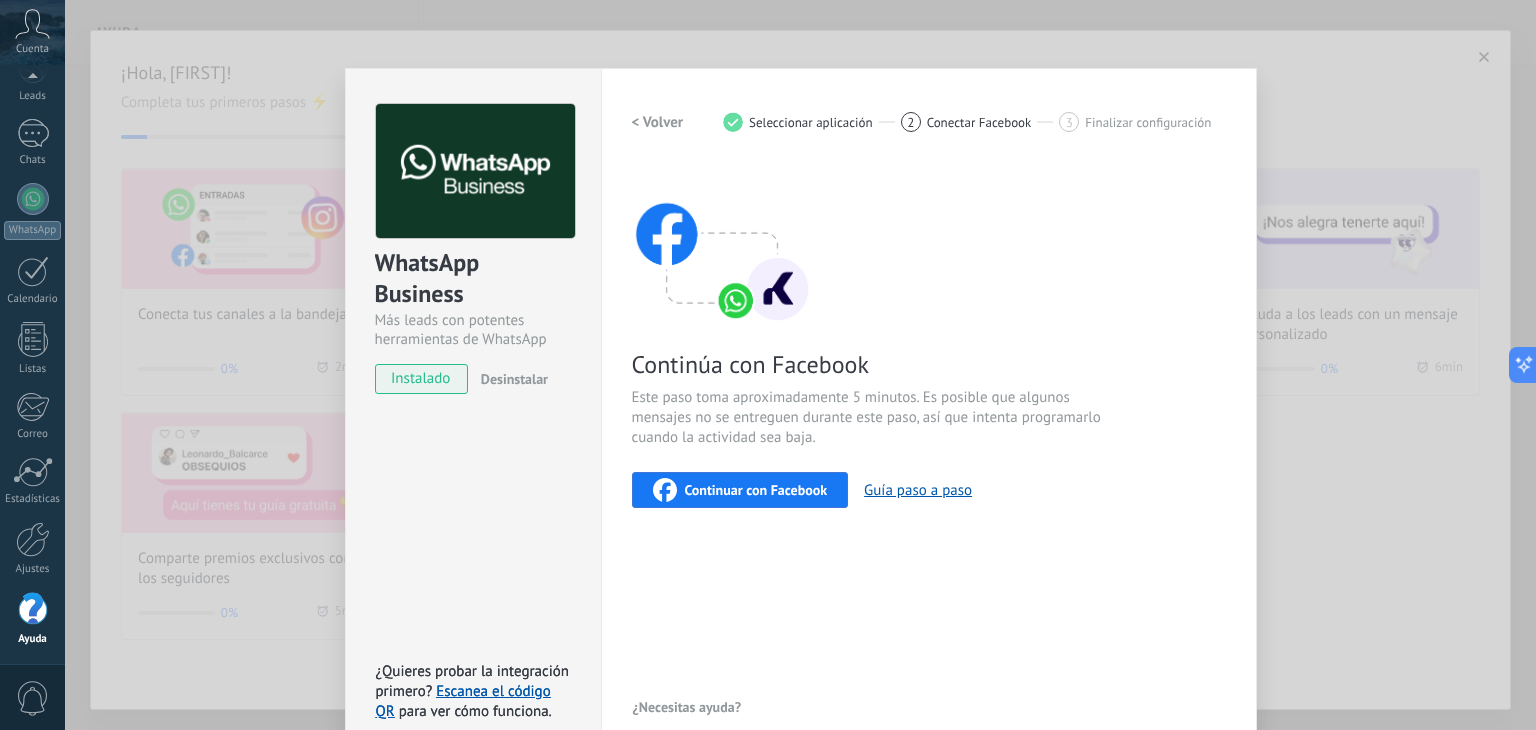 click on "Continuar con Facebook" at bounding box center [756, 490] 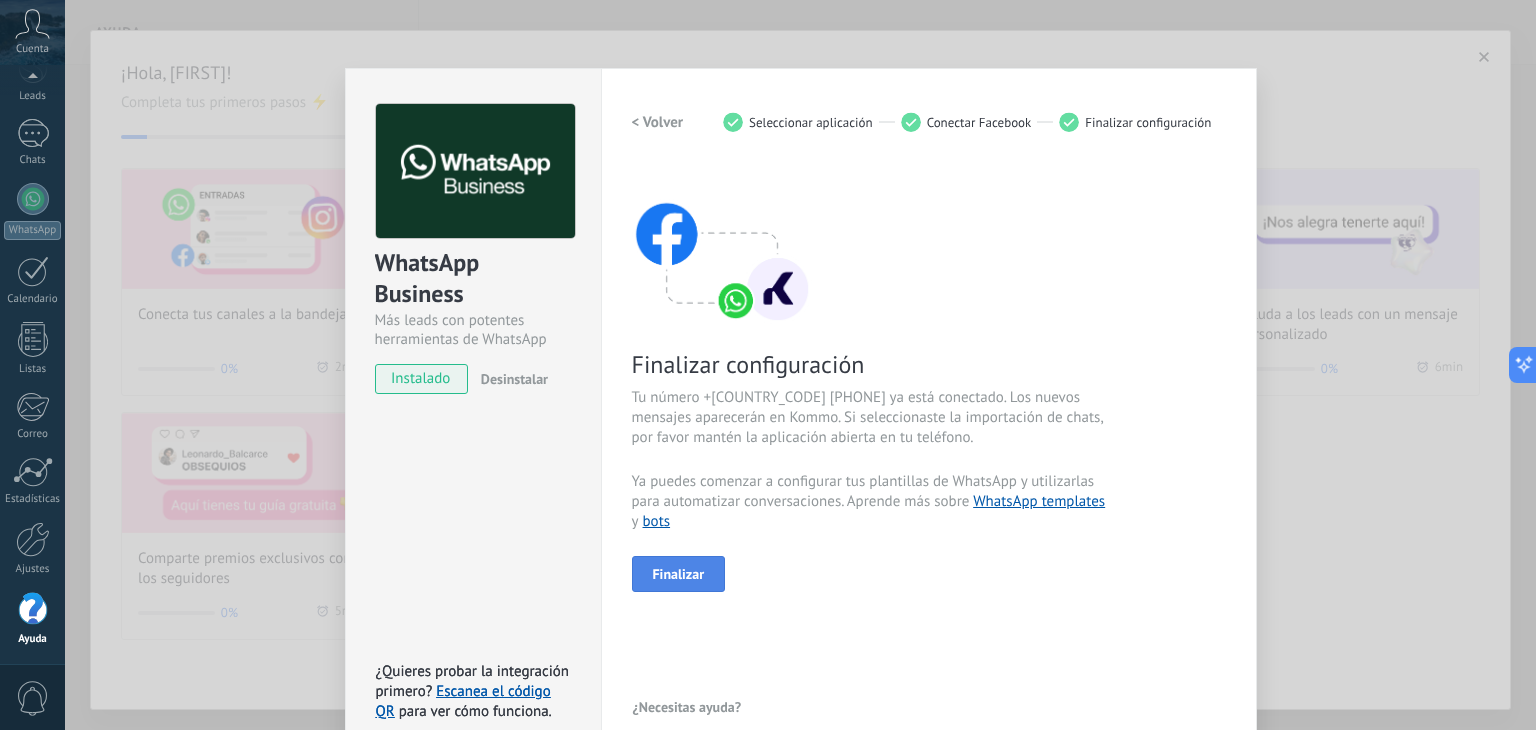 click on "Finalizar" at bounding box center (679, 574) 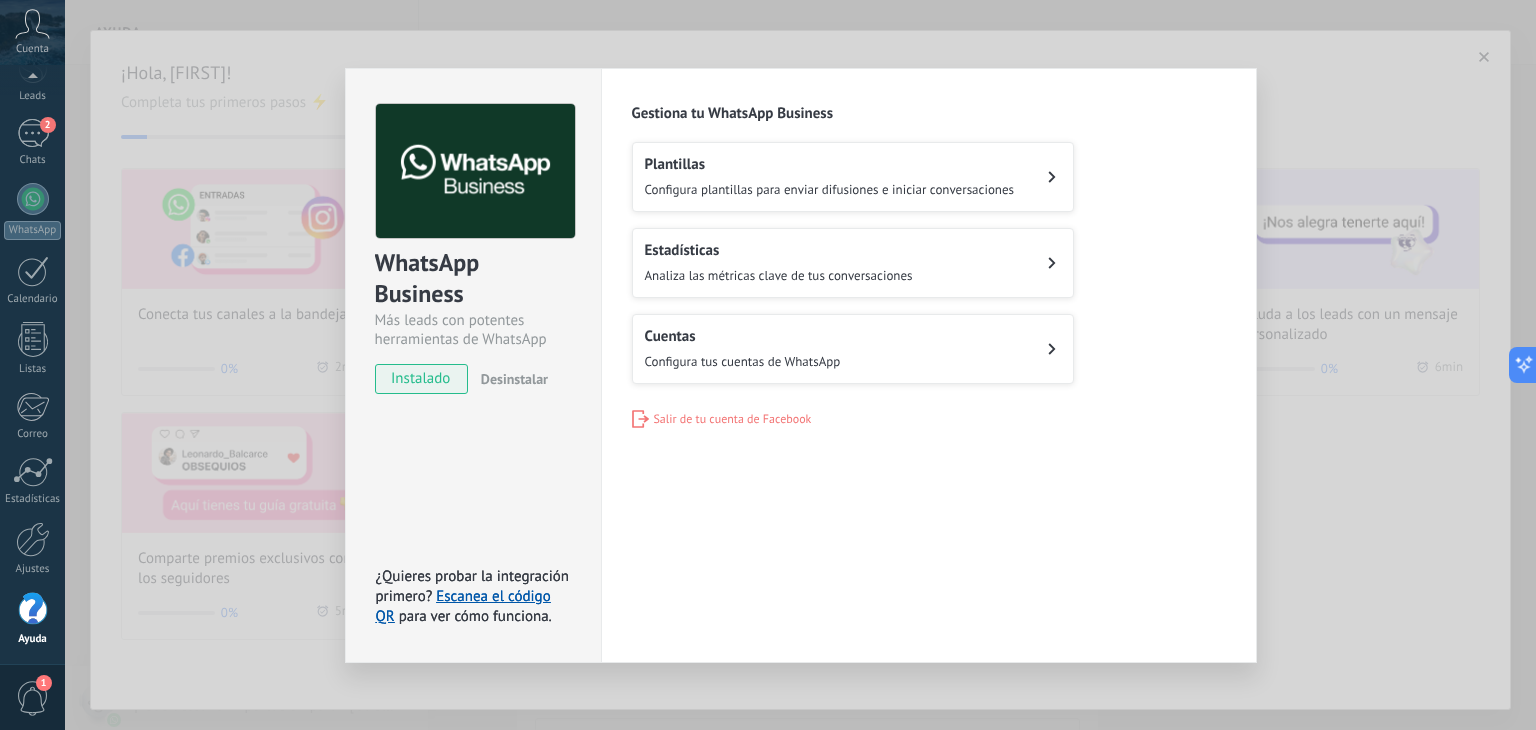 click on "Configura plantillas para enviar difusiones e iniciar conversaciones" at bounding box center [830, 189] 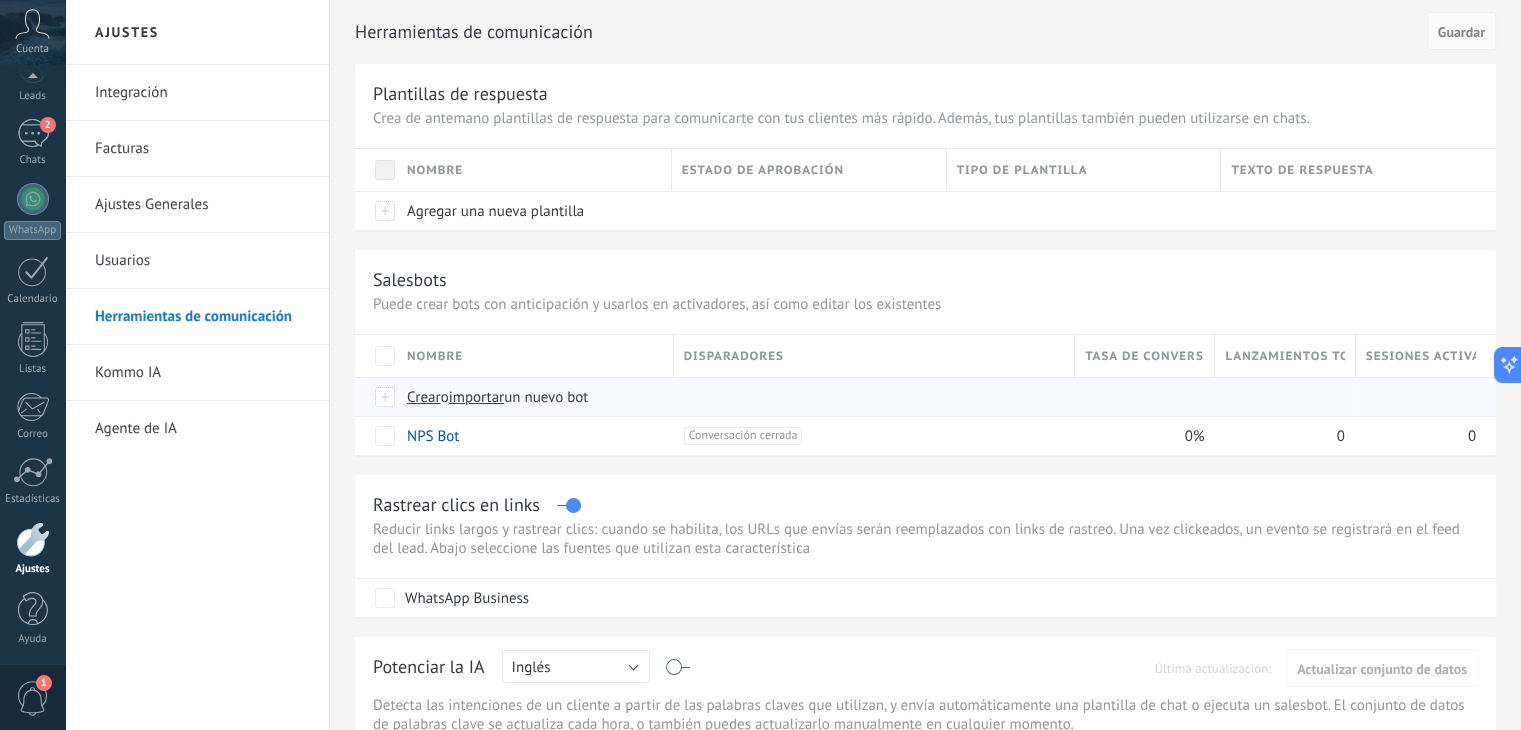 click on "Crear" at bounding box center (424, 397) 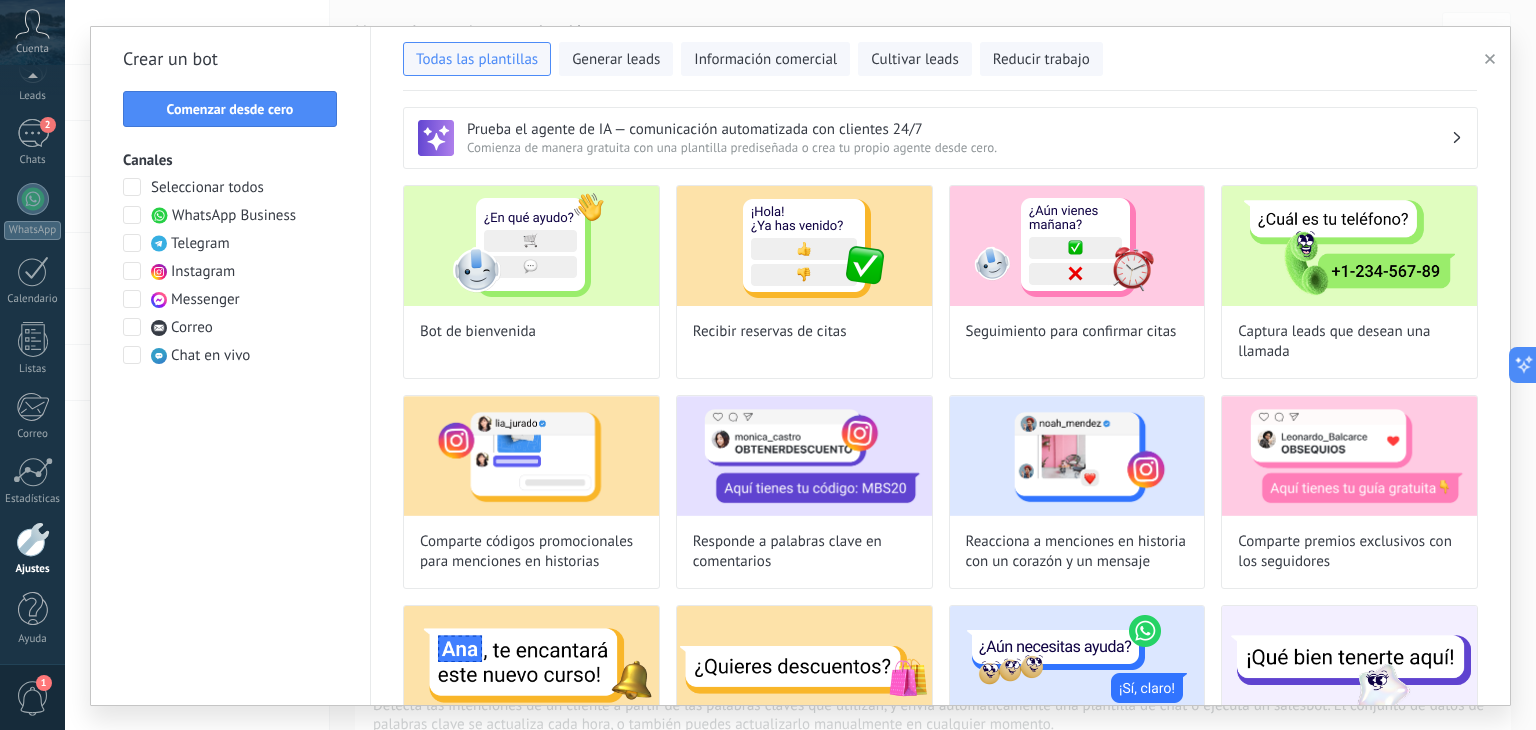 click on "WhatsApp Business" at bounding box center [234, 216] 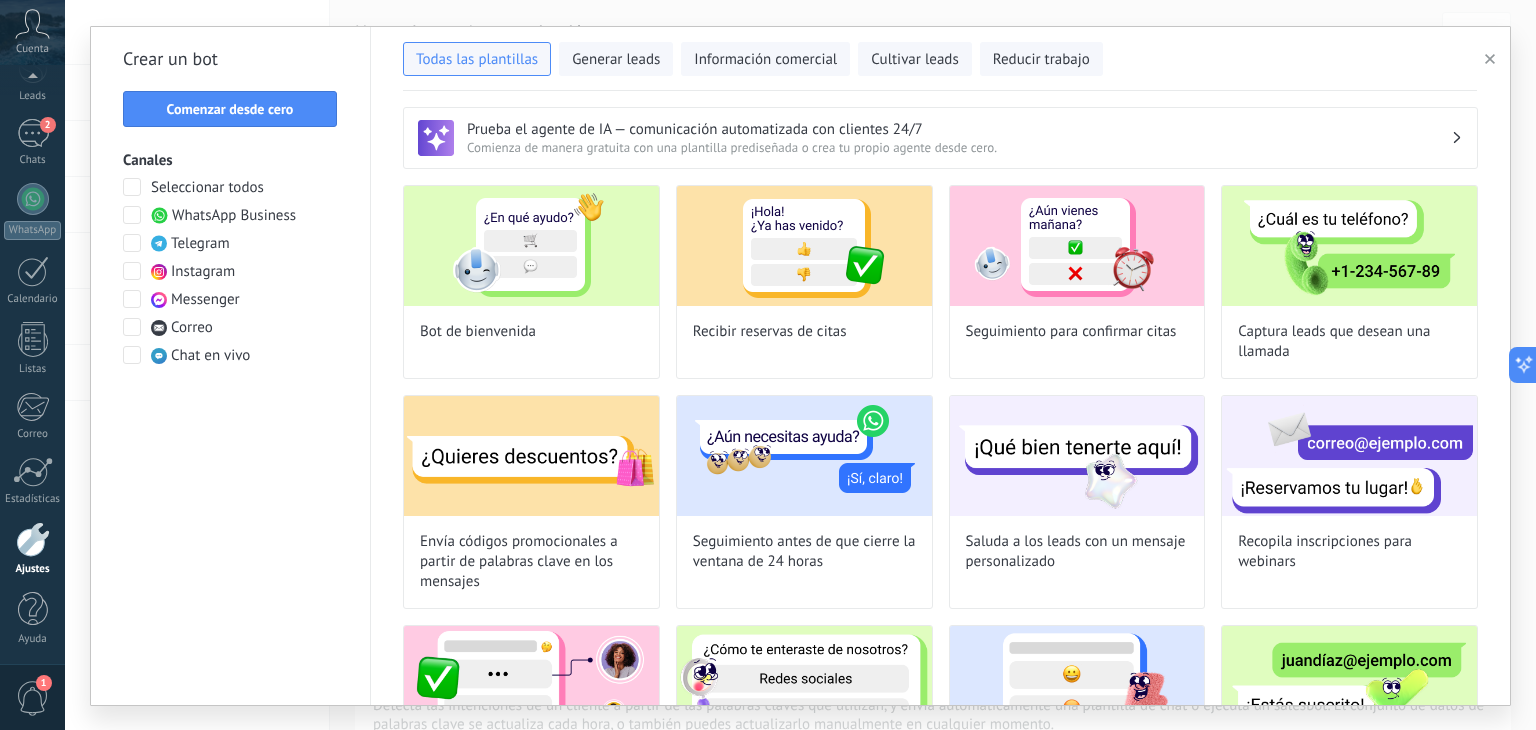 click at bounding box center [132, 271] 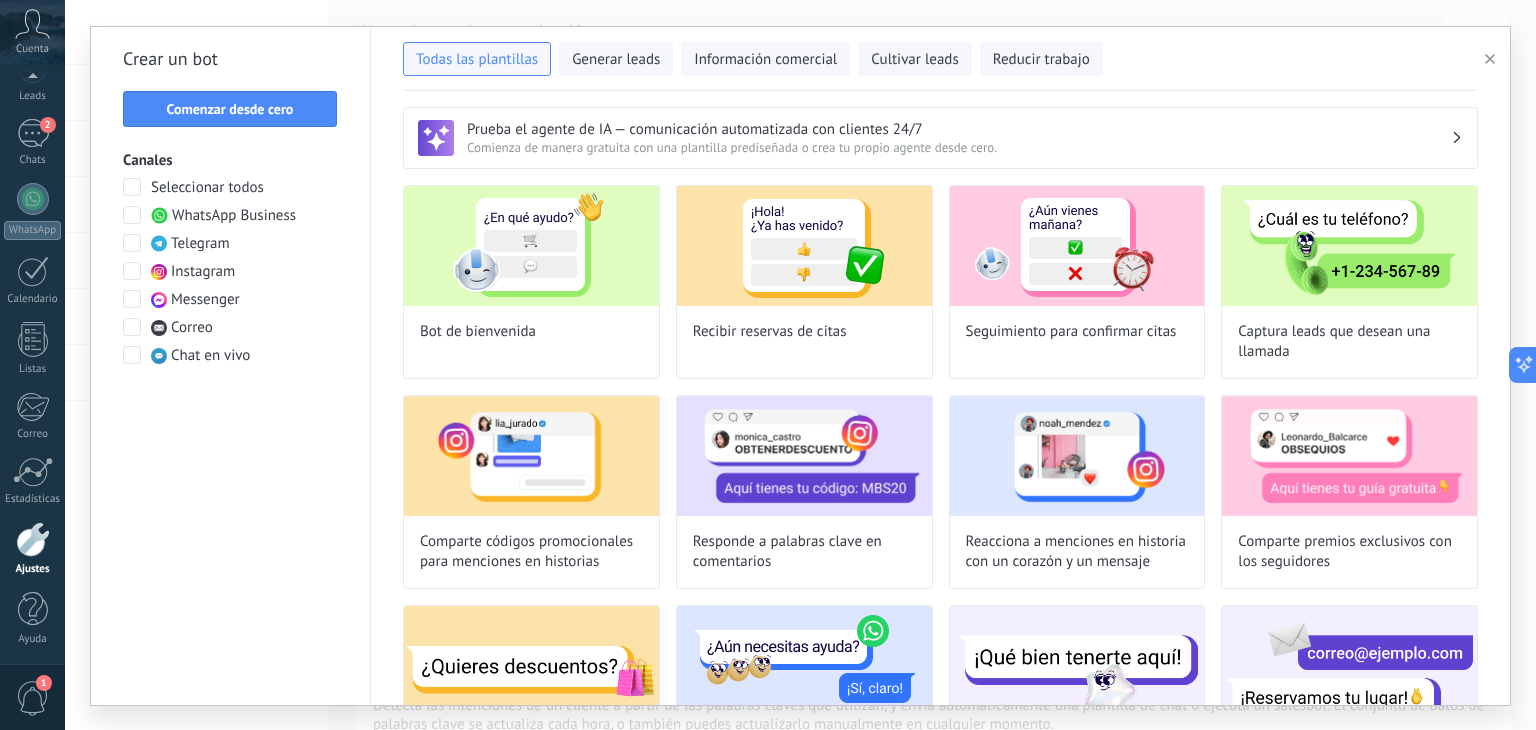 click at bounding box center (132, 271) 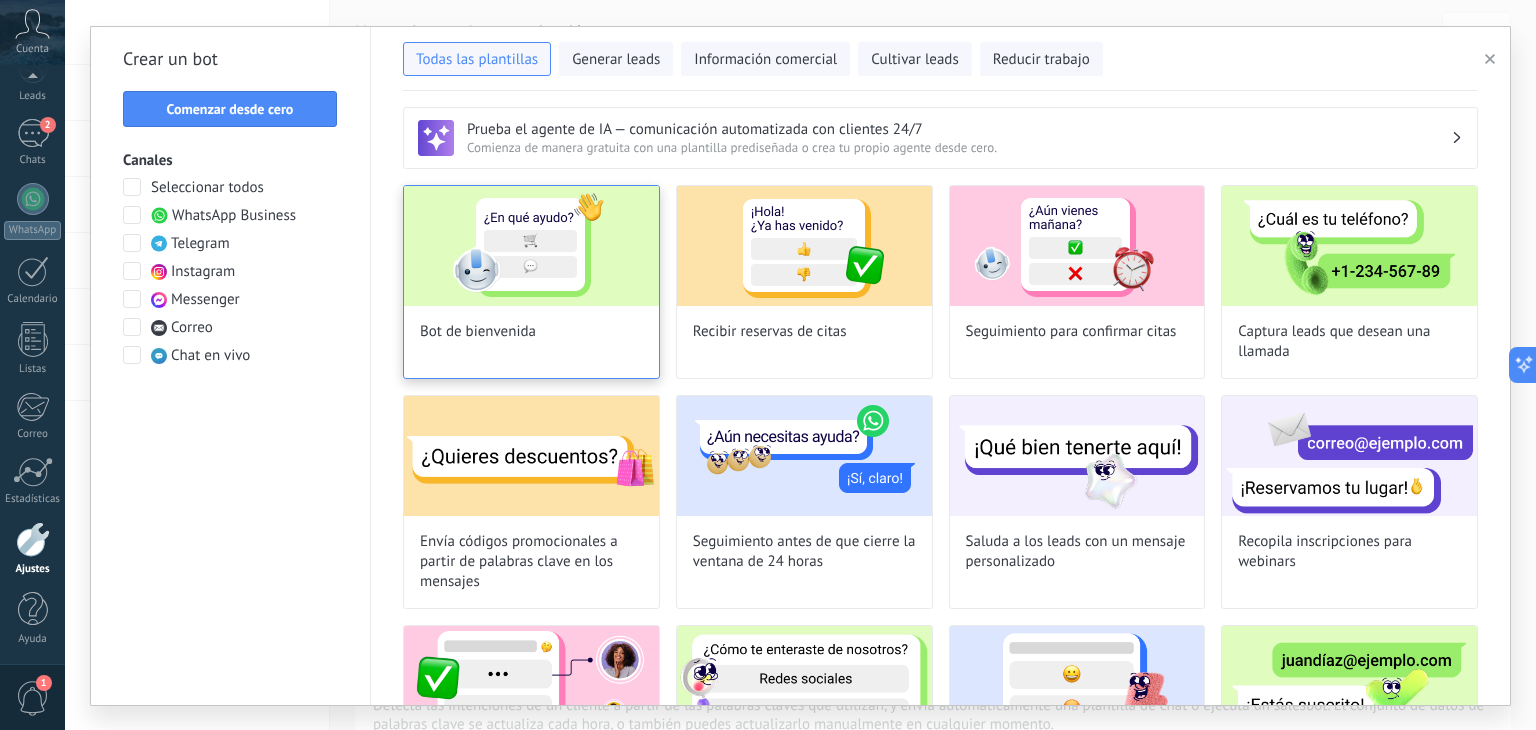 click at bounding box center (531, 246) 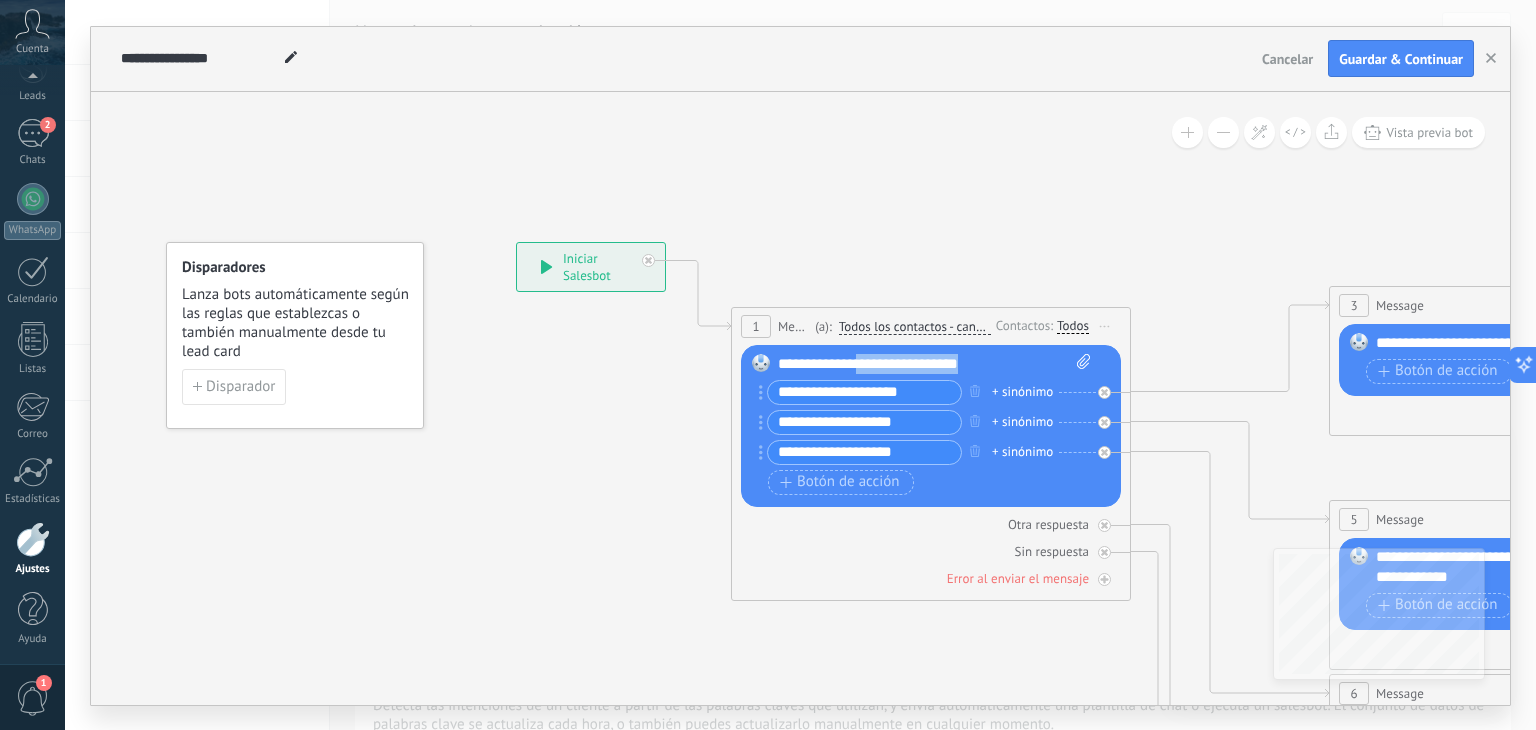 drag, startPoint x: 992, startPoint y: 360, endPoint x: 871, endPoint y: 369, distance: 121.33425 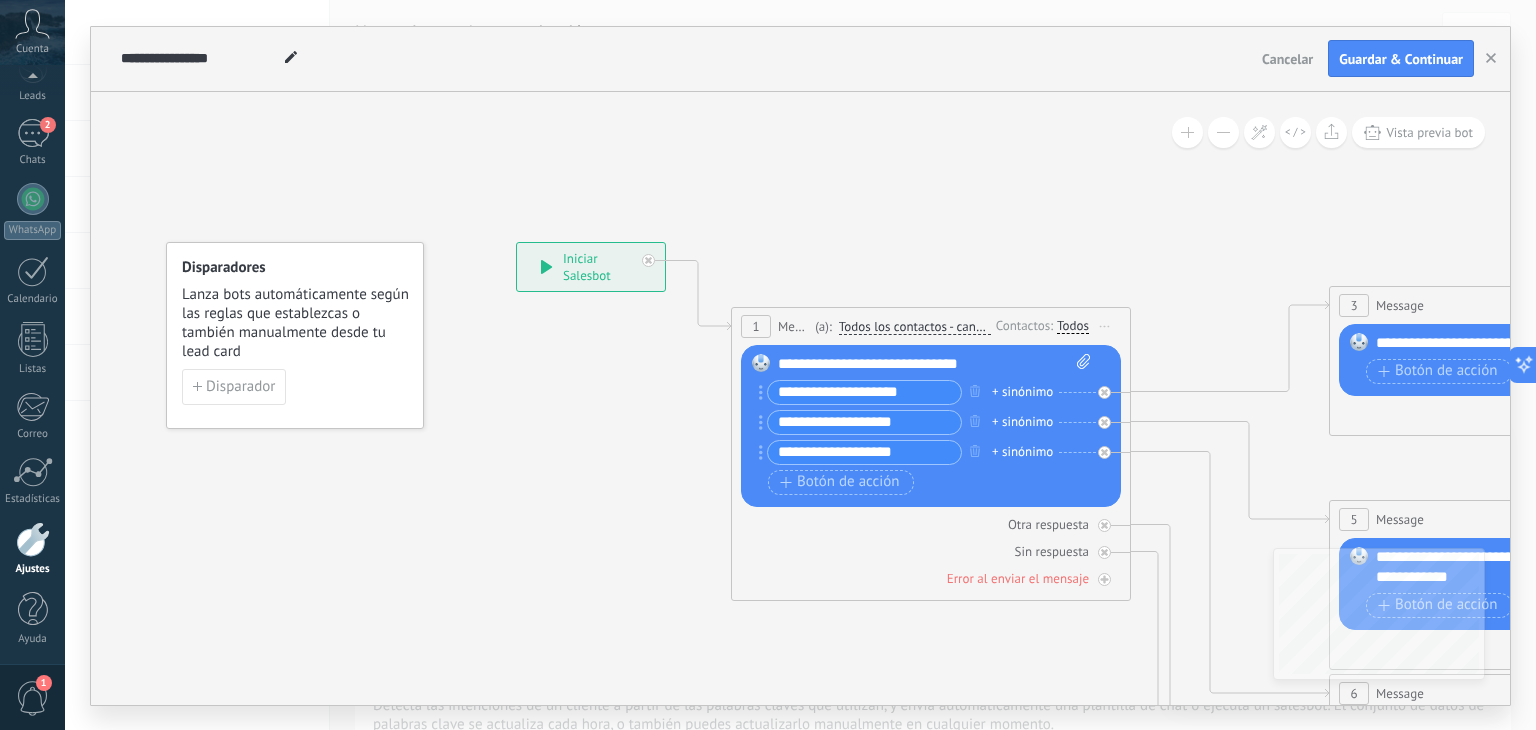 click on "**********" at bounding box center [864, 392] 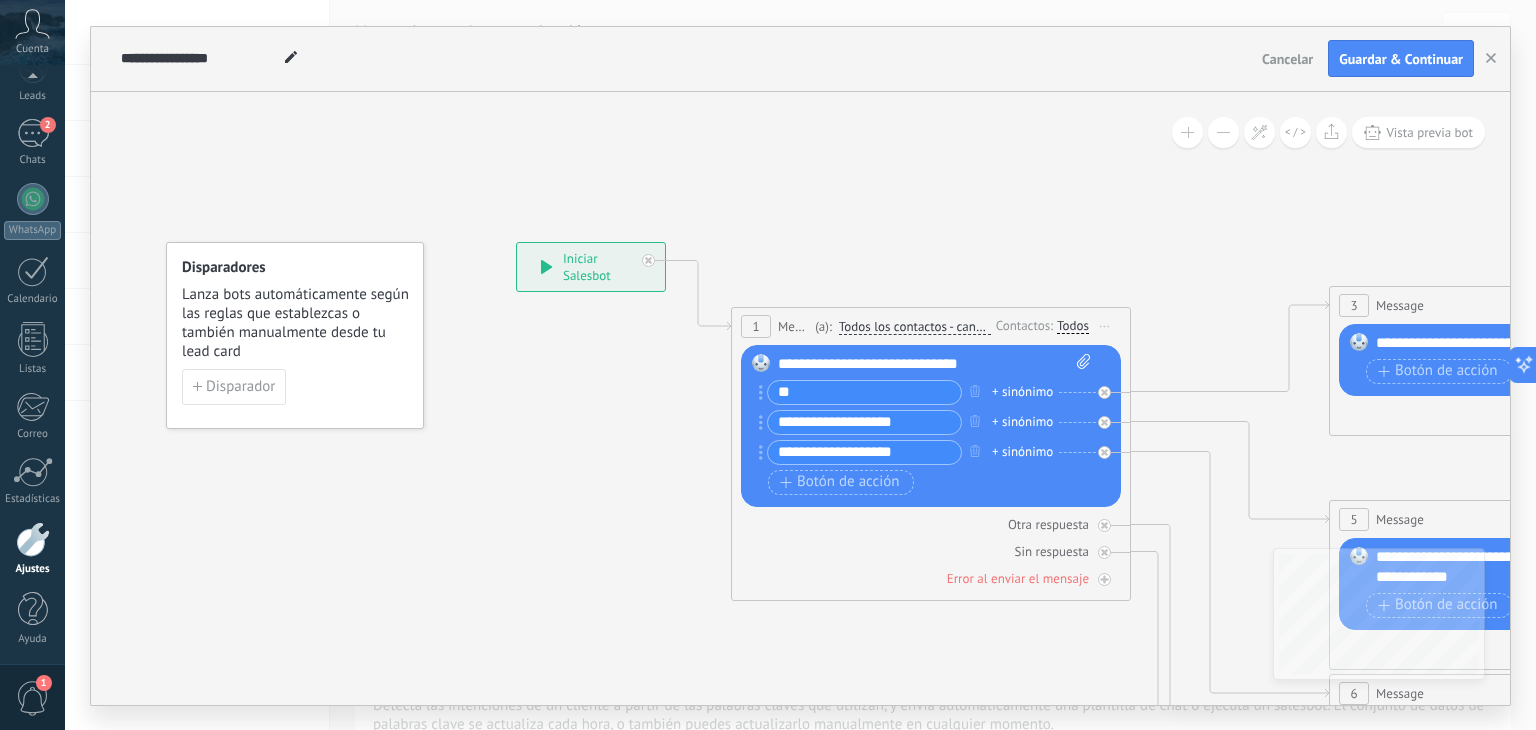type on "*" 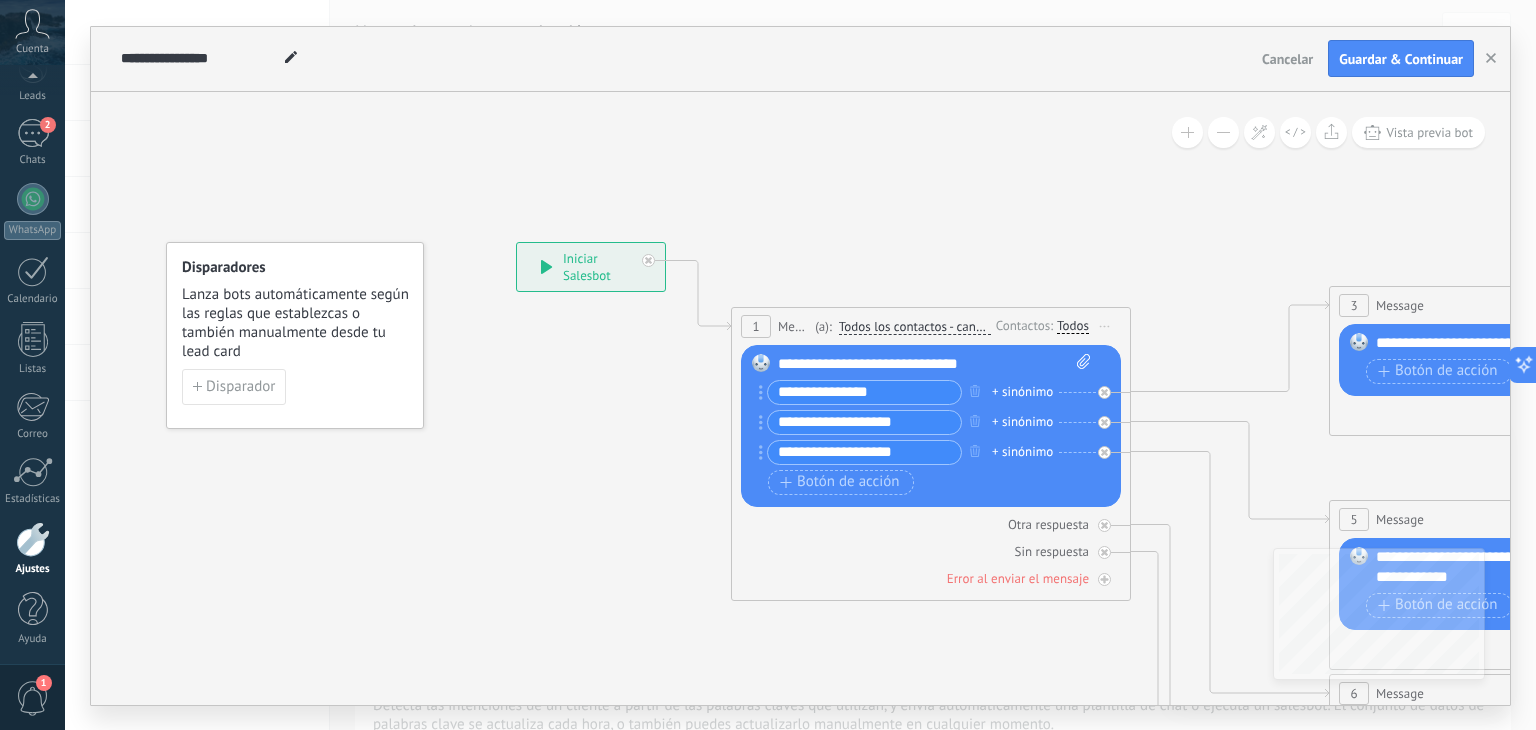 type on "**********" 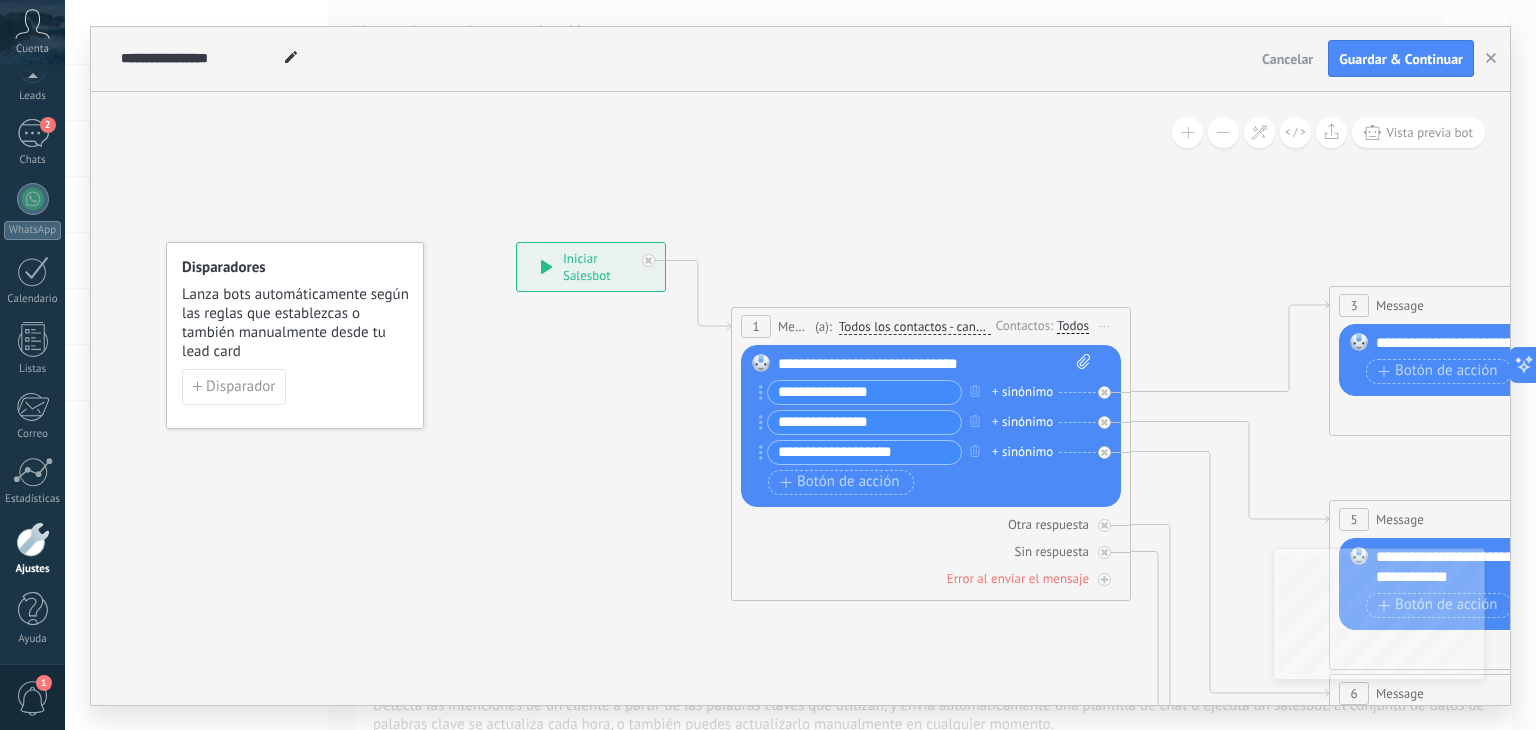 type on "**********" 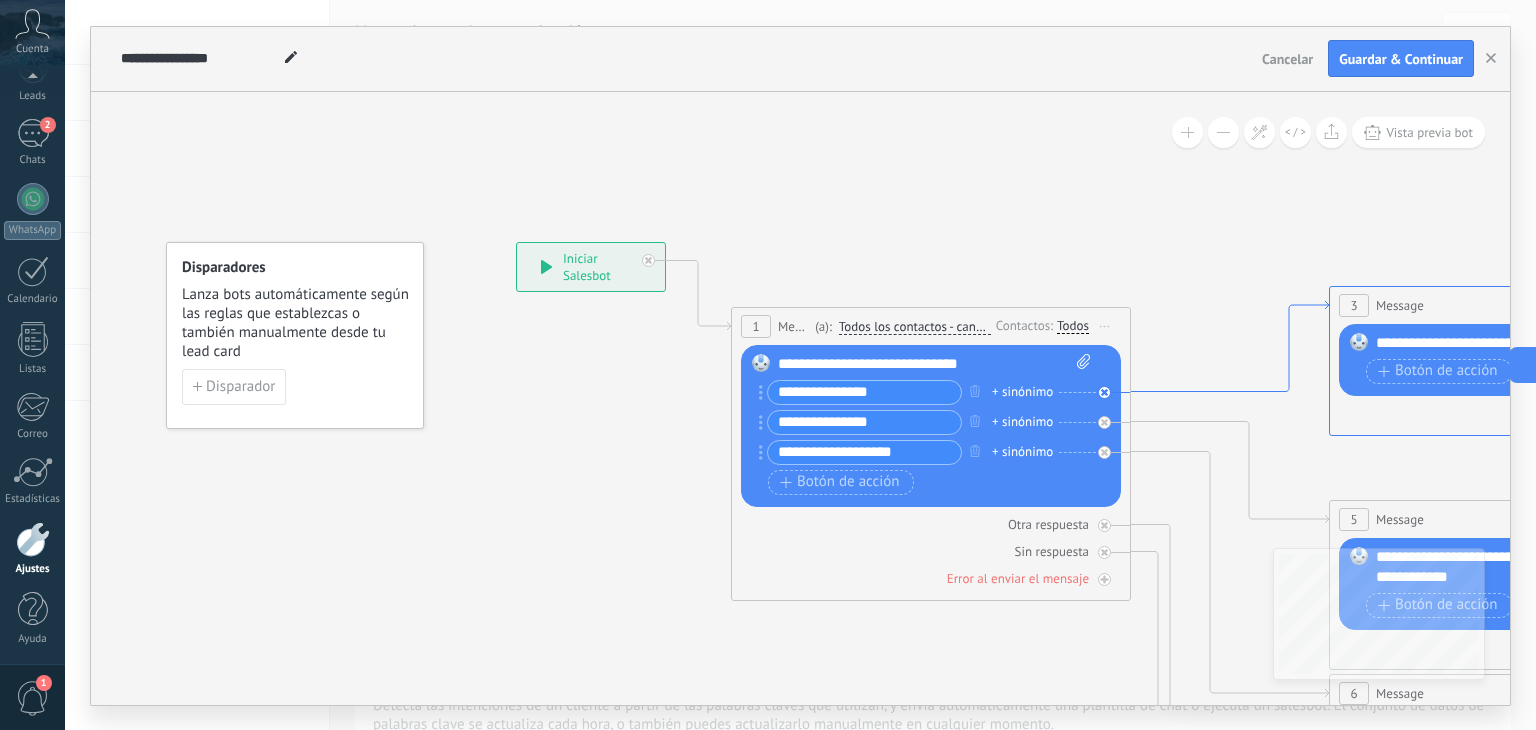 click 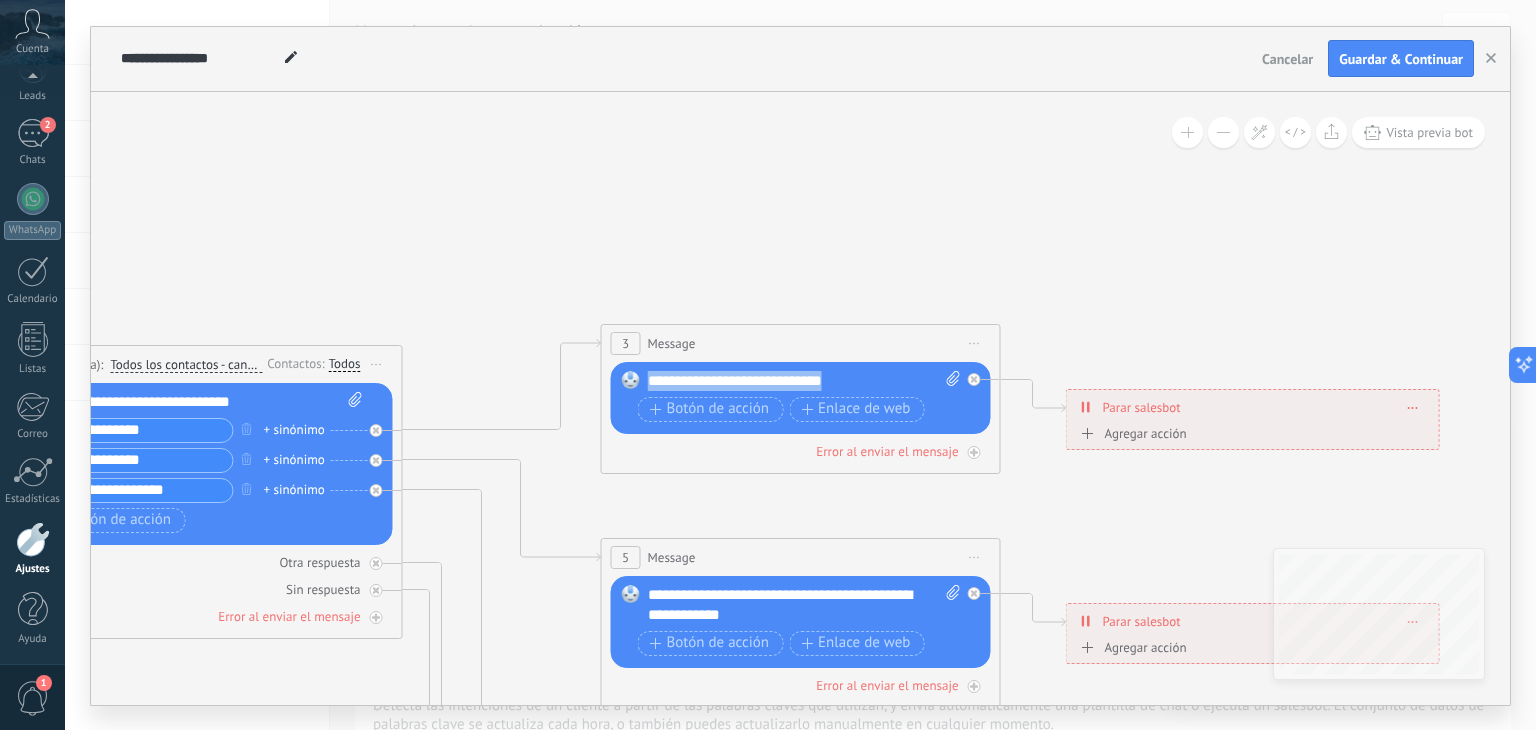 drag, startPoint x: 844, startPoint y: 373, endPoint x: 633, endPoint y: 373, distance: 211 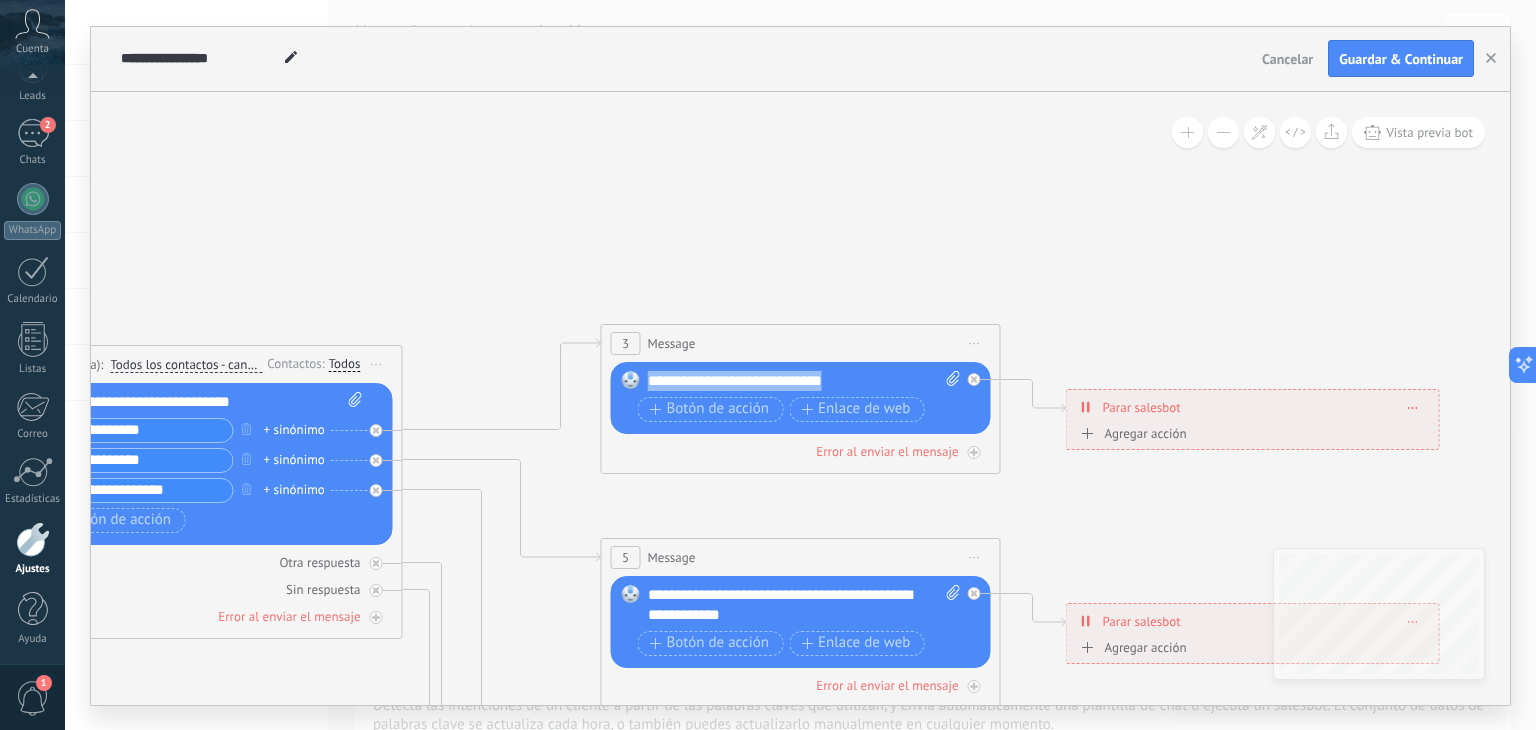paste 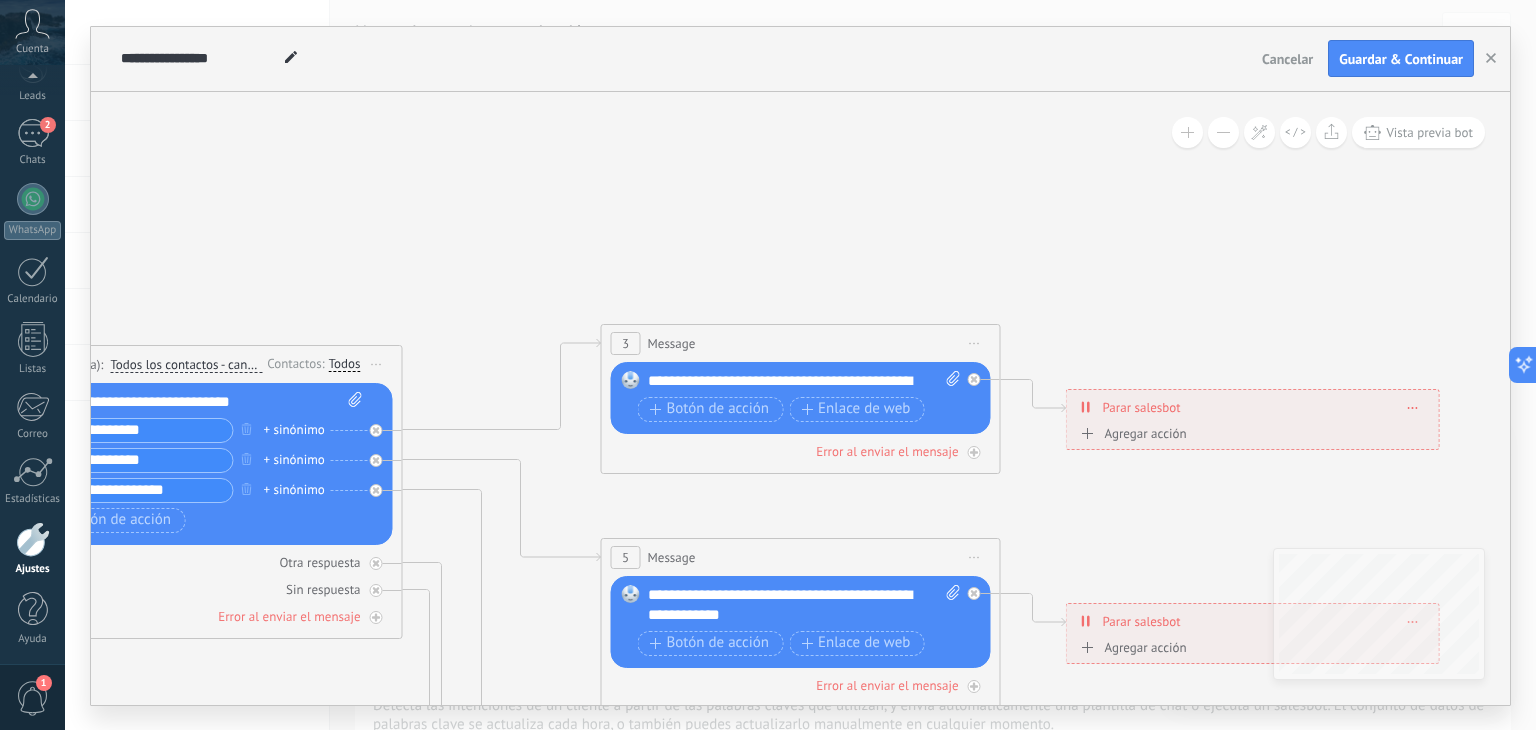 type 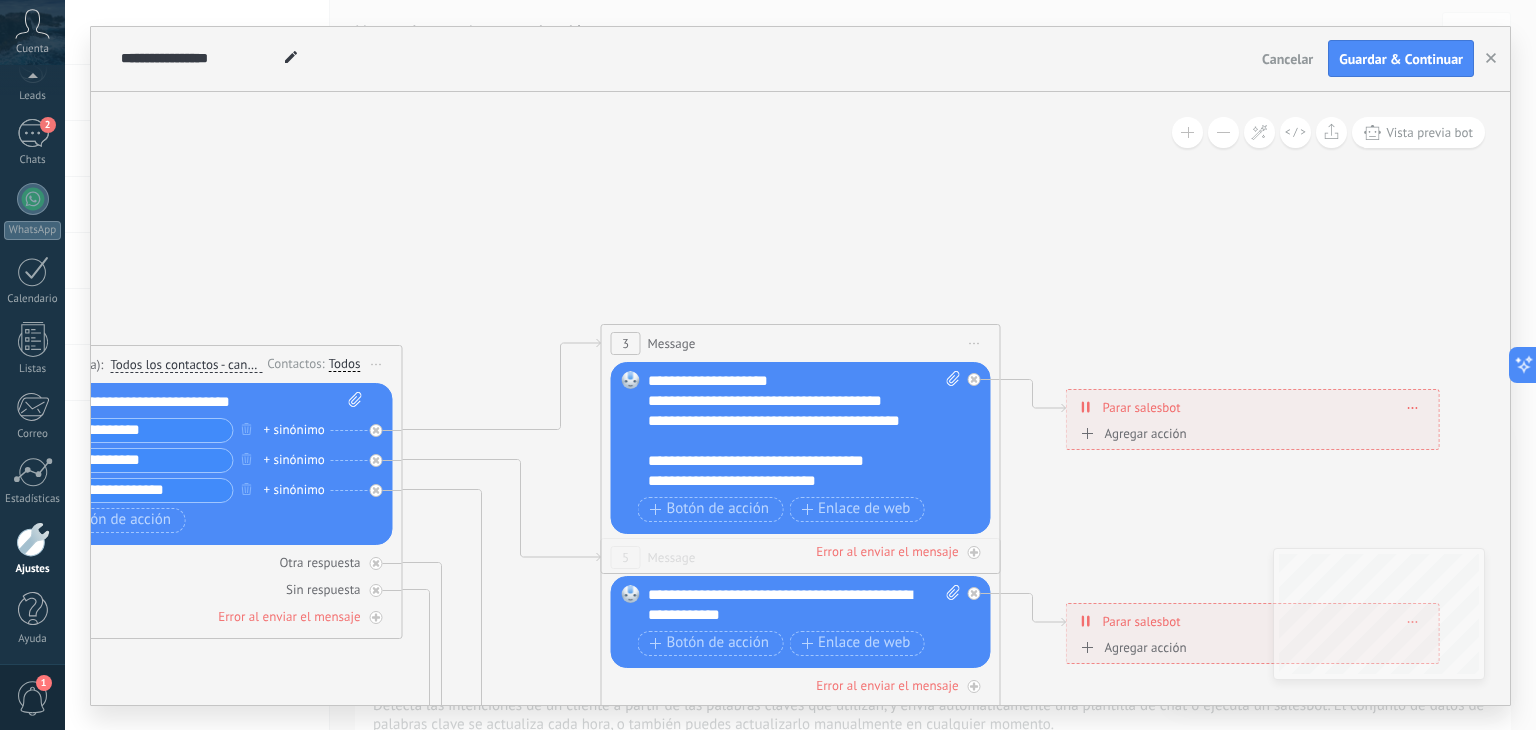 scroll, scrollTop: 120, scrollLeft: 0, axis: vertical 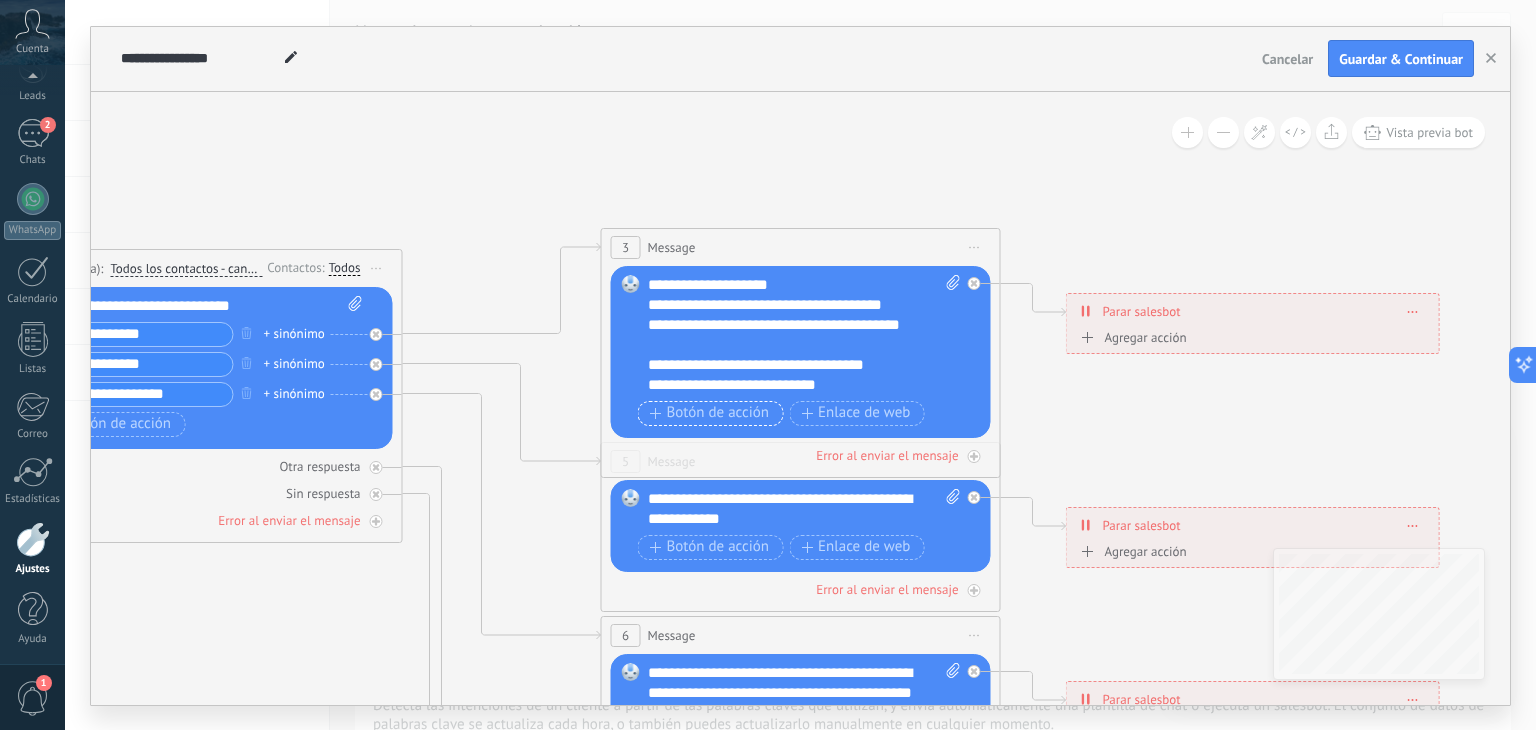 click on "Botón de acción" at bounding box center (710, 413) 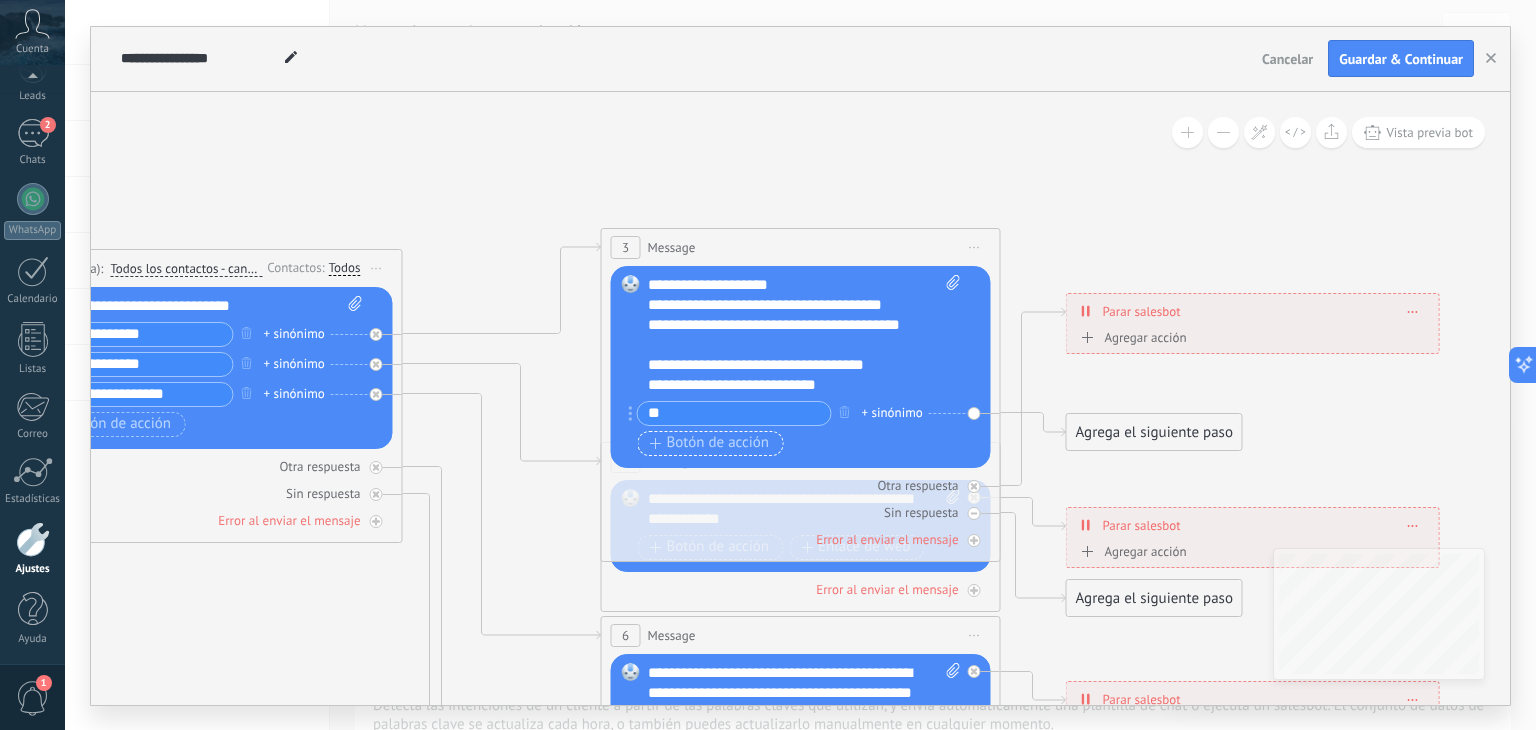 type on "*" 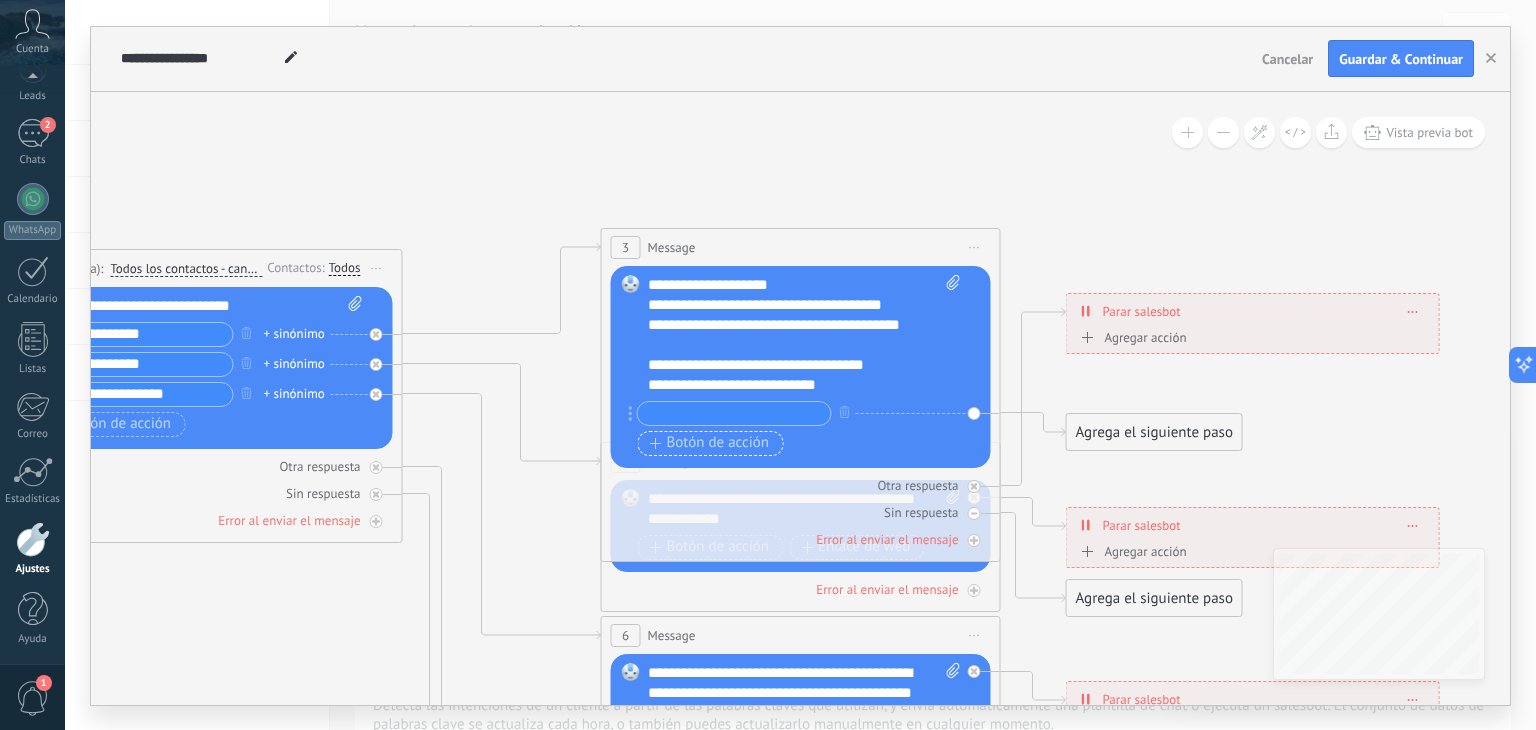 type on "*" 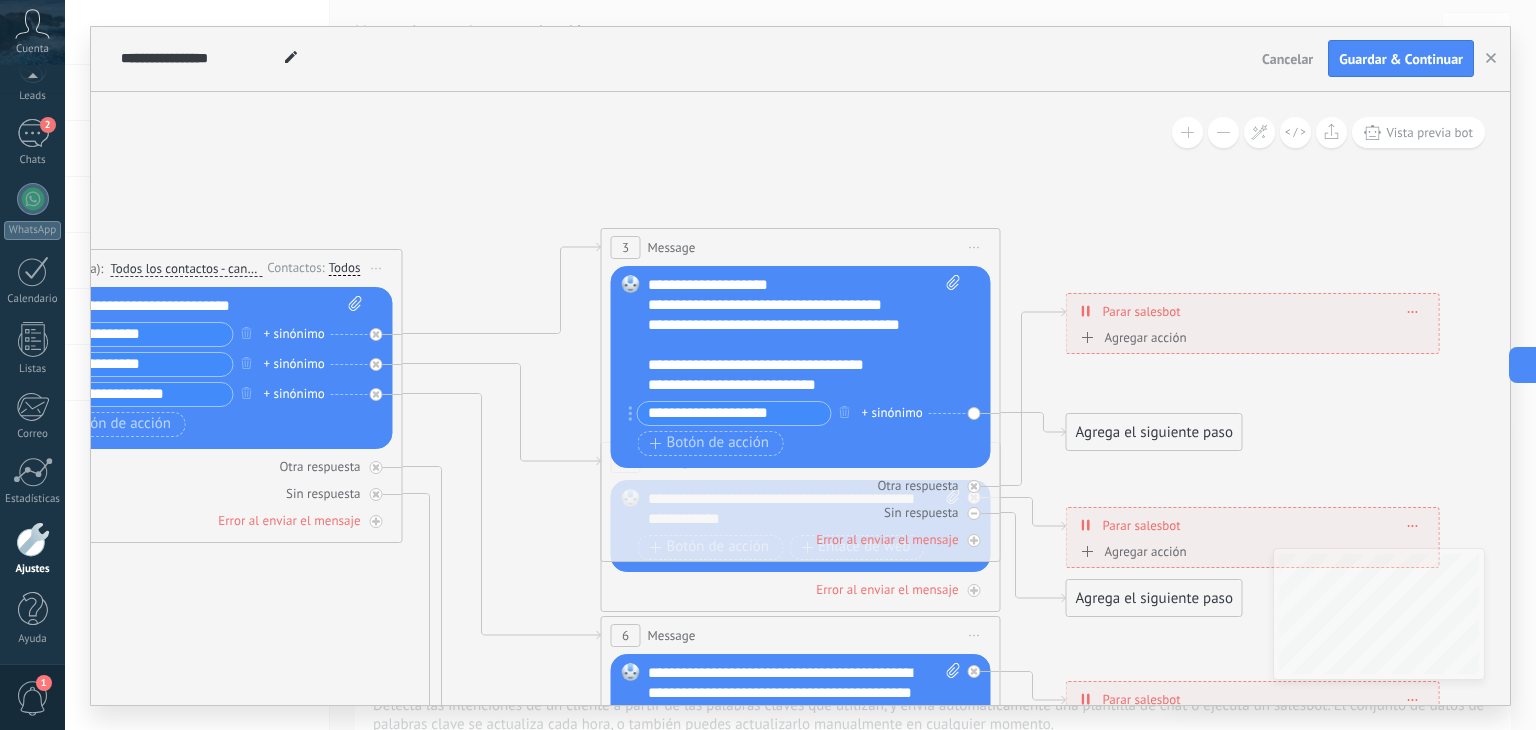 drag, startPoint x: 692, startPoint y: 411, endPoint x: 629, endPoint y: 411, distance: 63 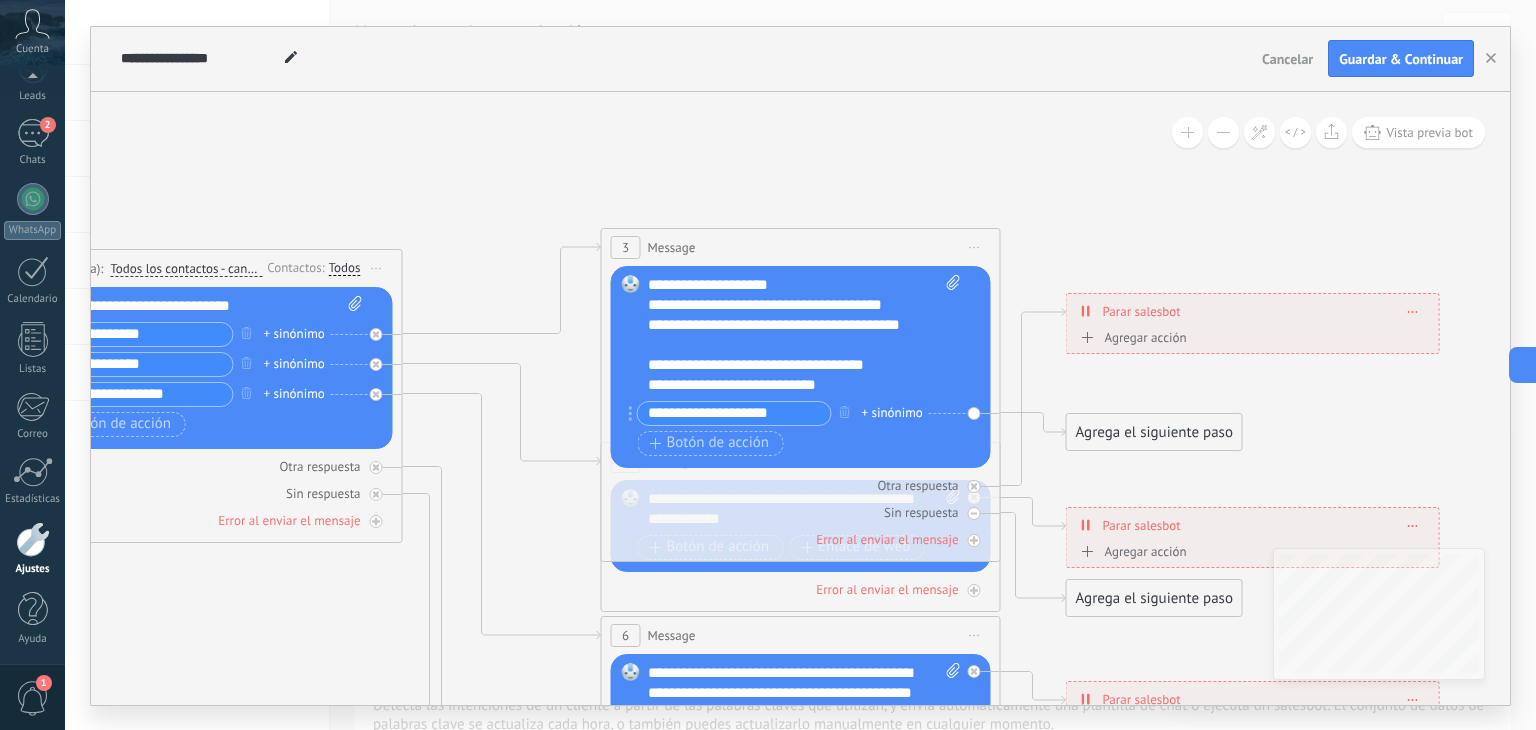 click on "**********" at bounding box center [730, 413] 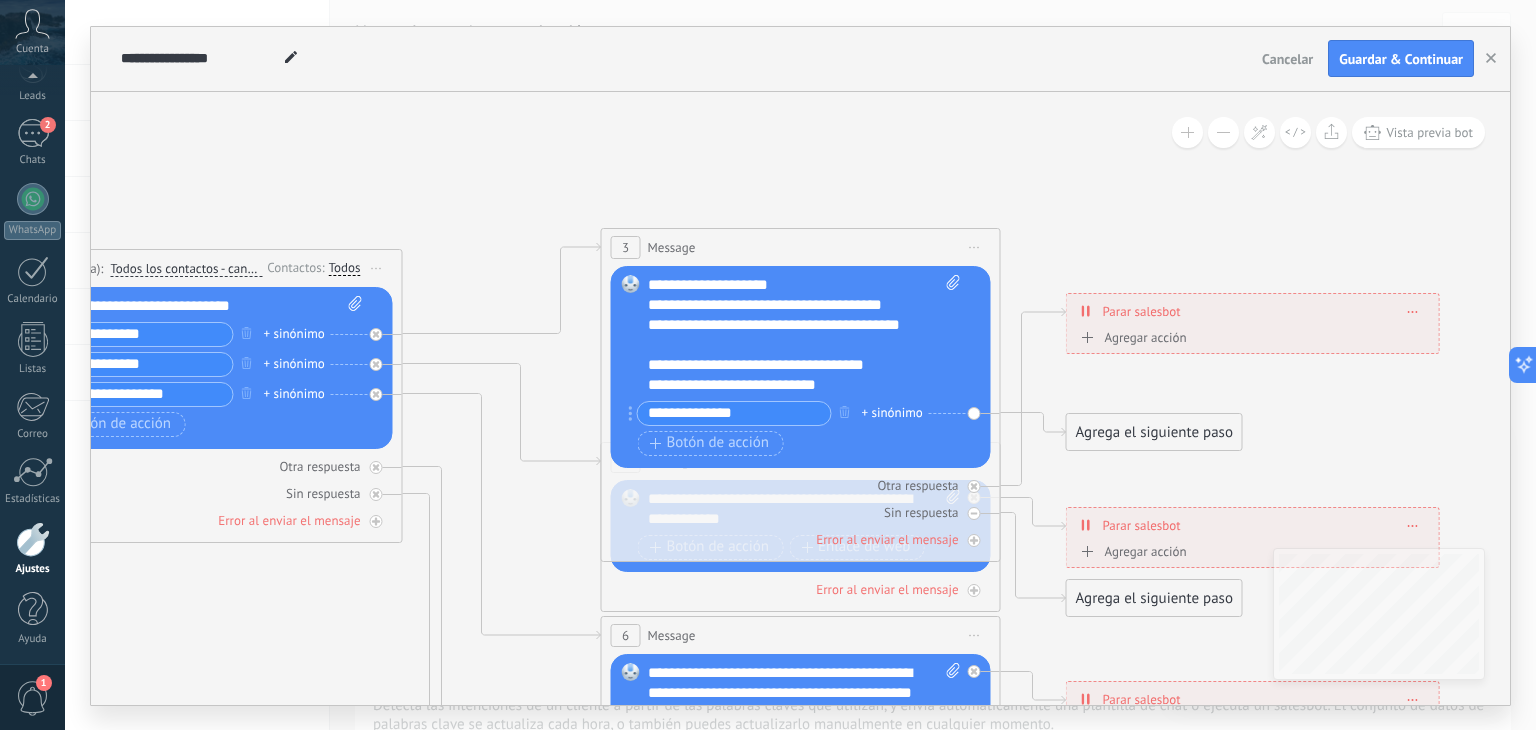 click on "**********" at bounding box center [734, 413] 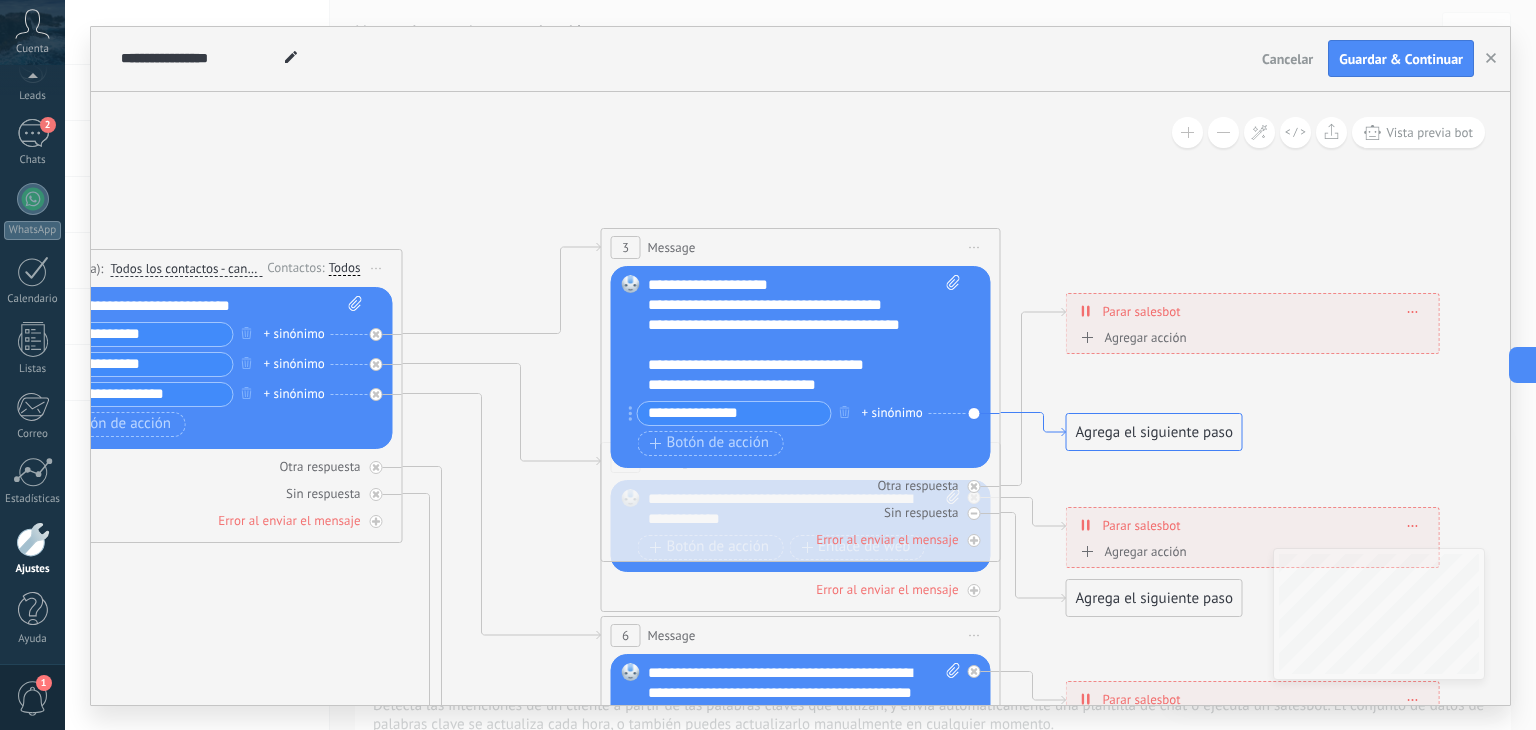 type on "**********" 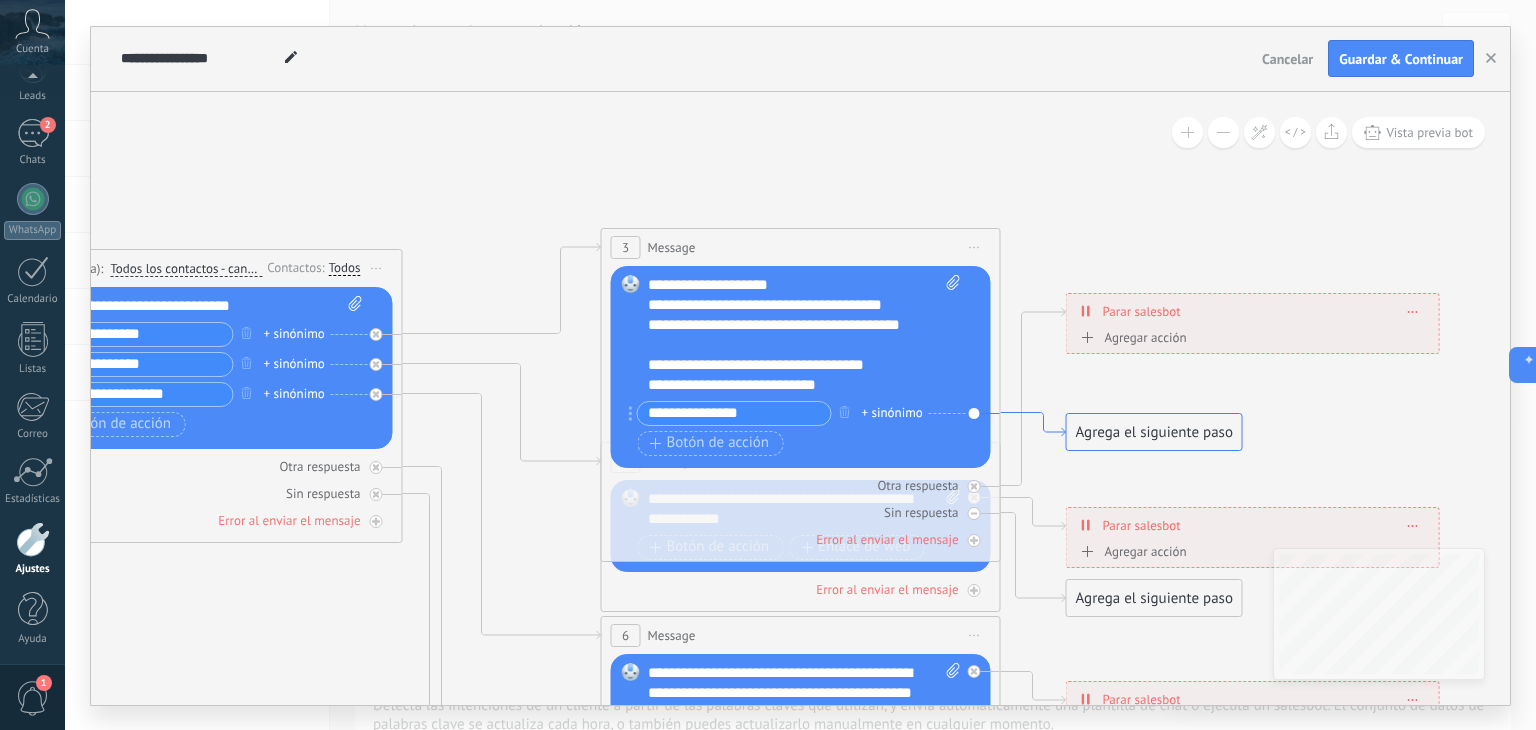 click 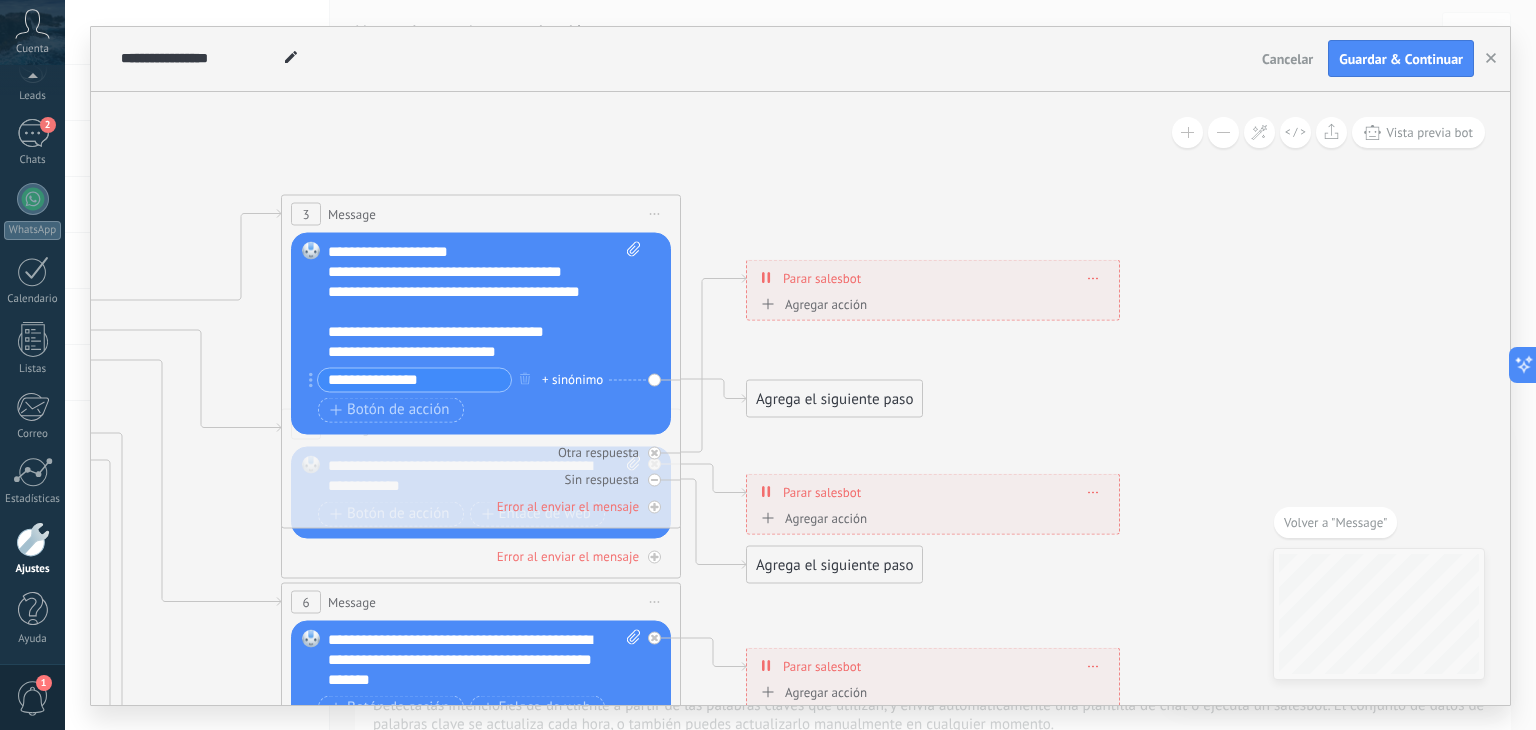 click on "Agrega el siguiente paso" at bounding box center [834, 398] 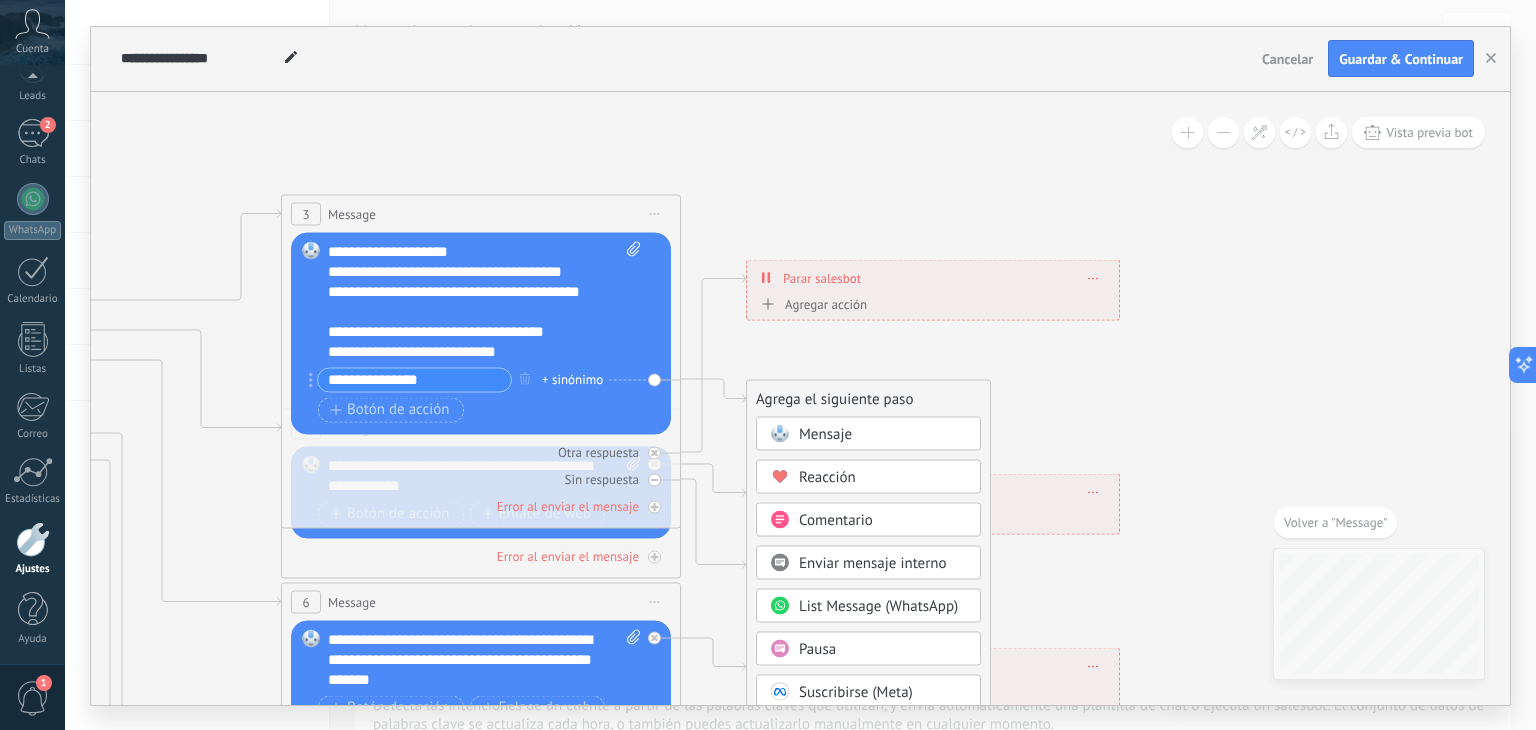 click on "Mensaje" at bounding box center (825, 433) 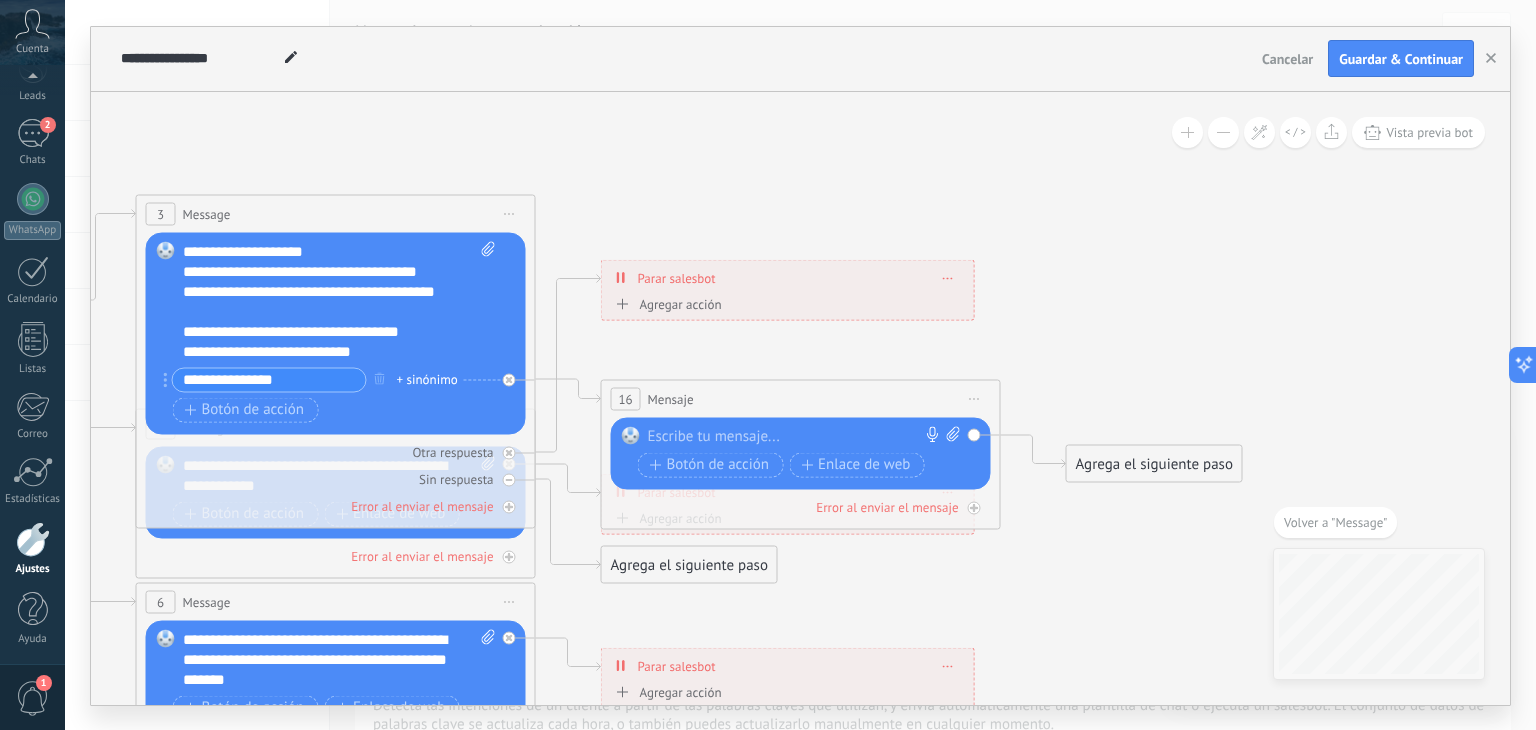 click at bounding box center [796, 436] 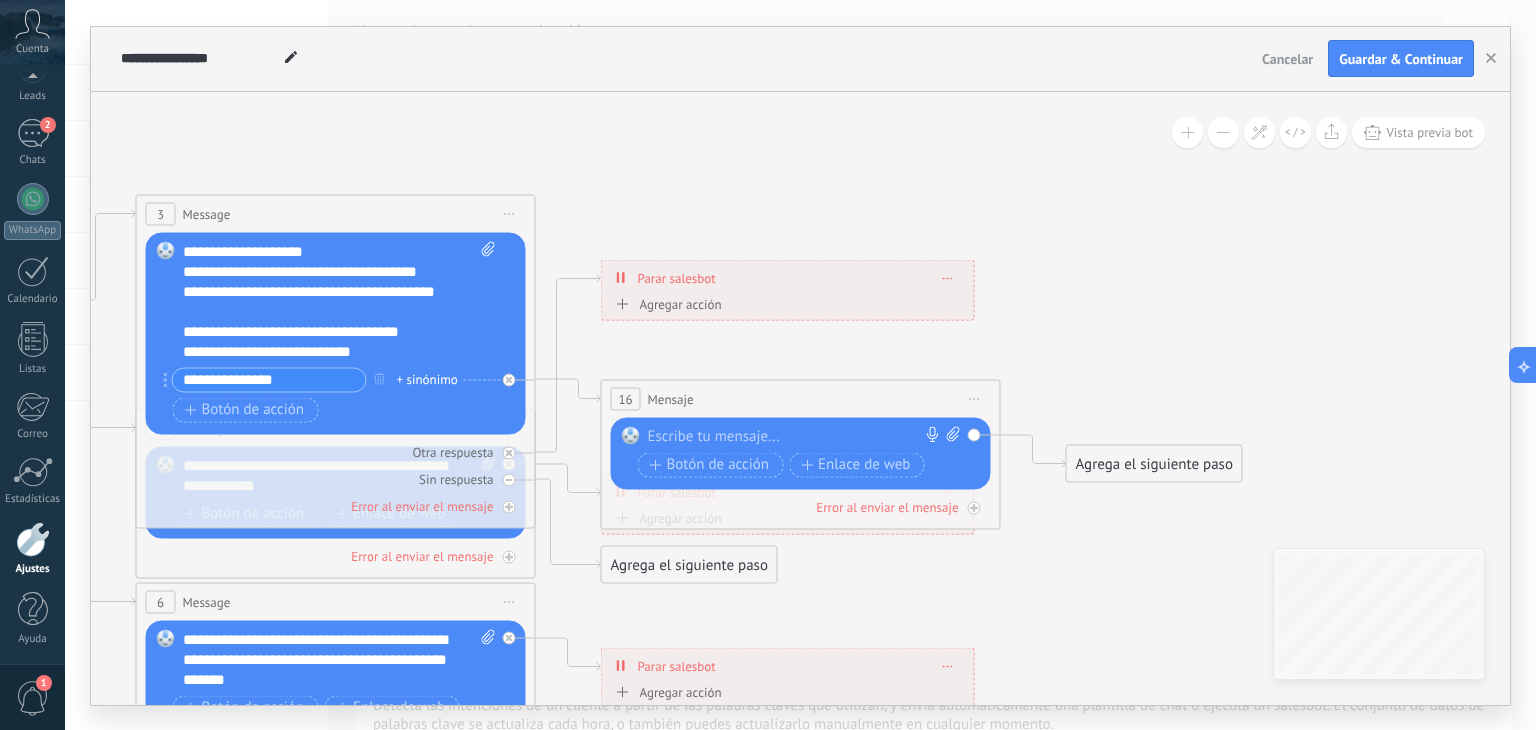 paste 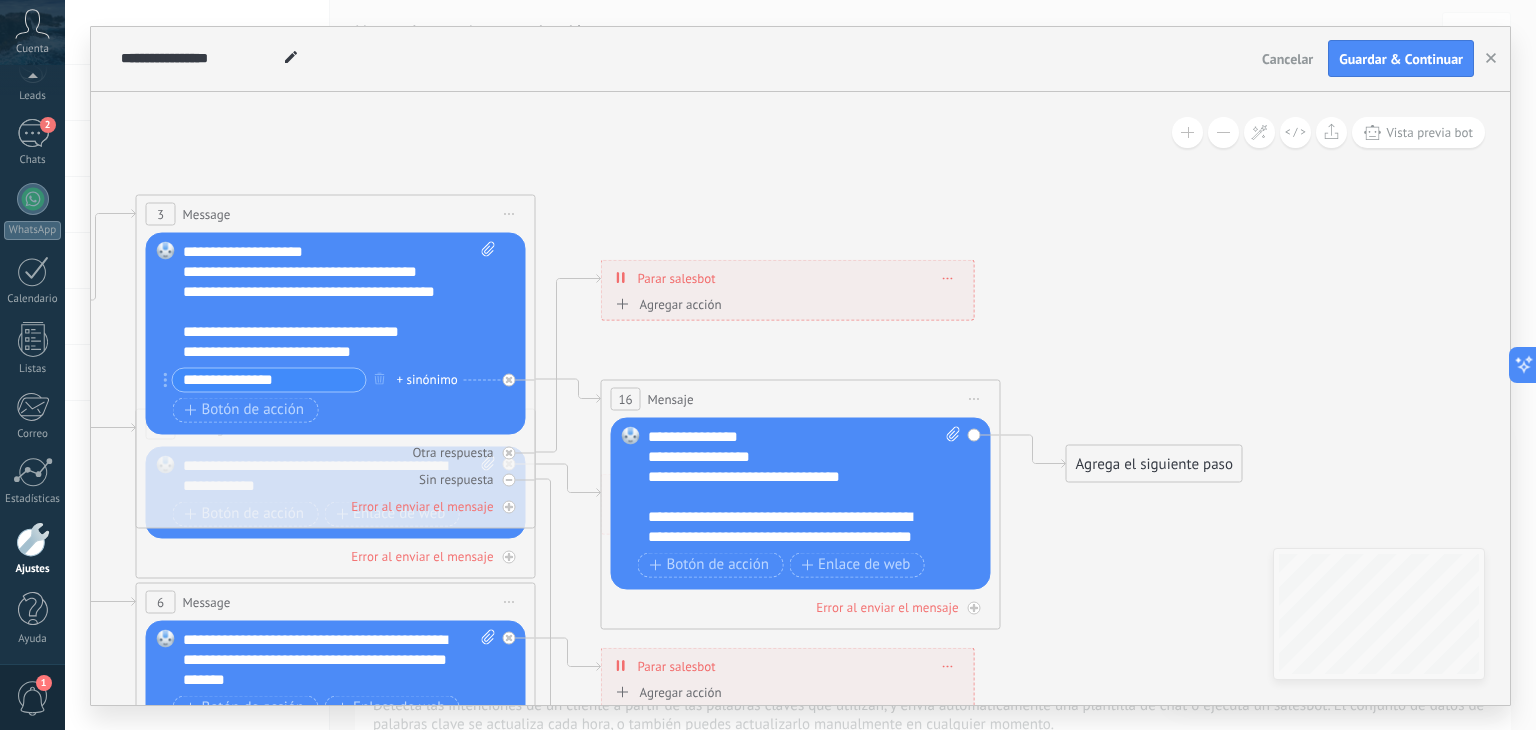 scroll, scrollTop: 20, scrollLeft: 0, axis: vertical 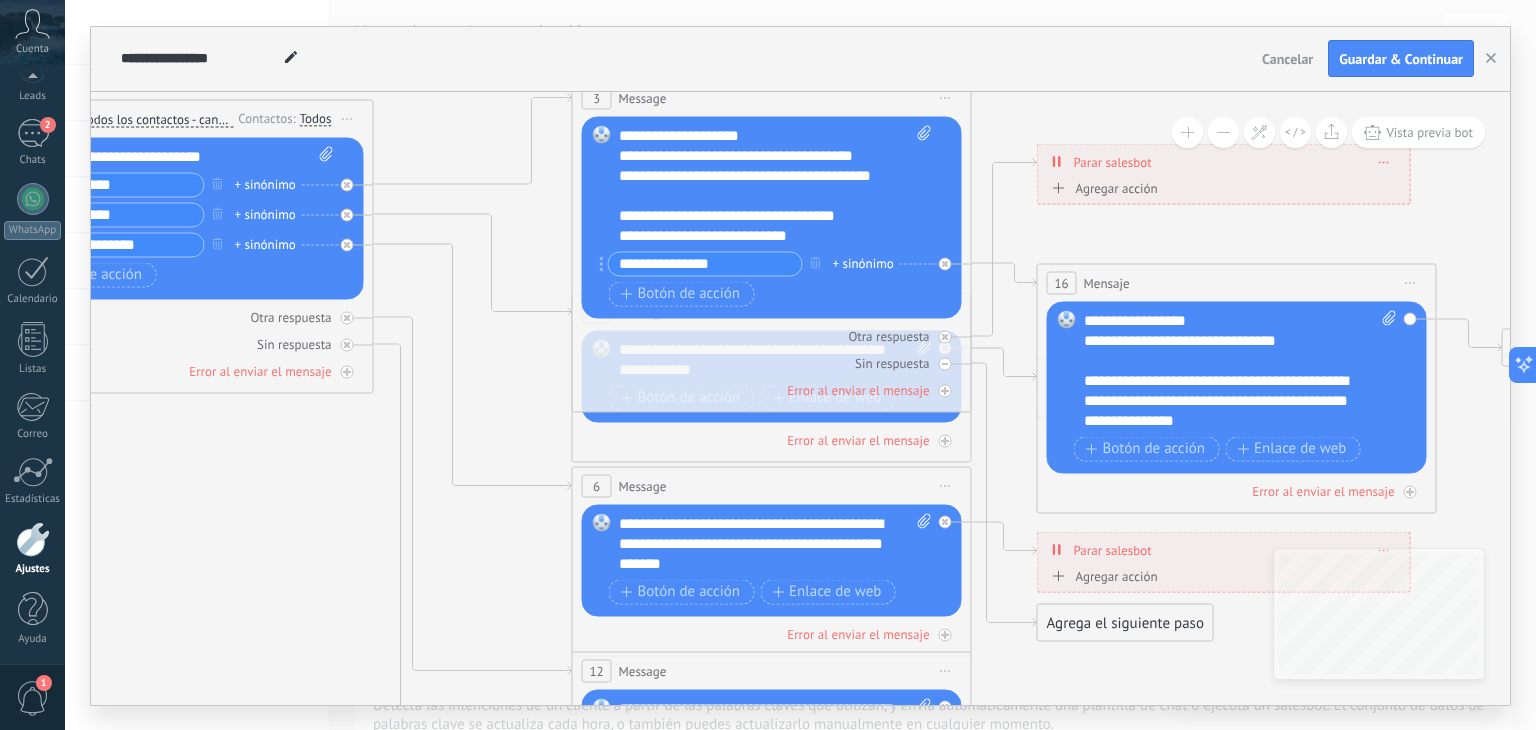 drag, startPoint x: 660, startPoint y: 189, endPoint x: 1100, endPoint y: 66, distance: 456.86868 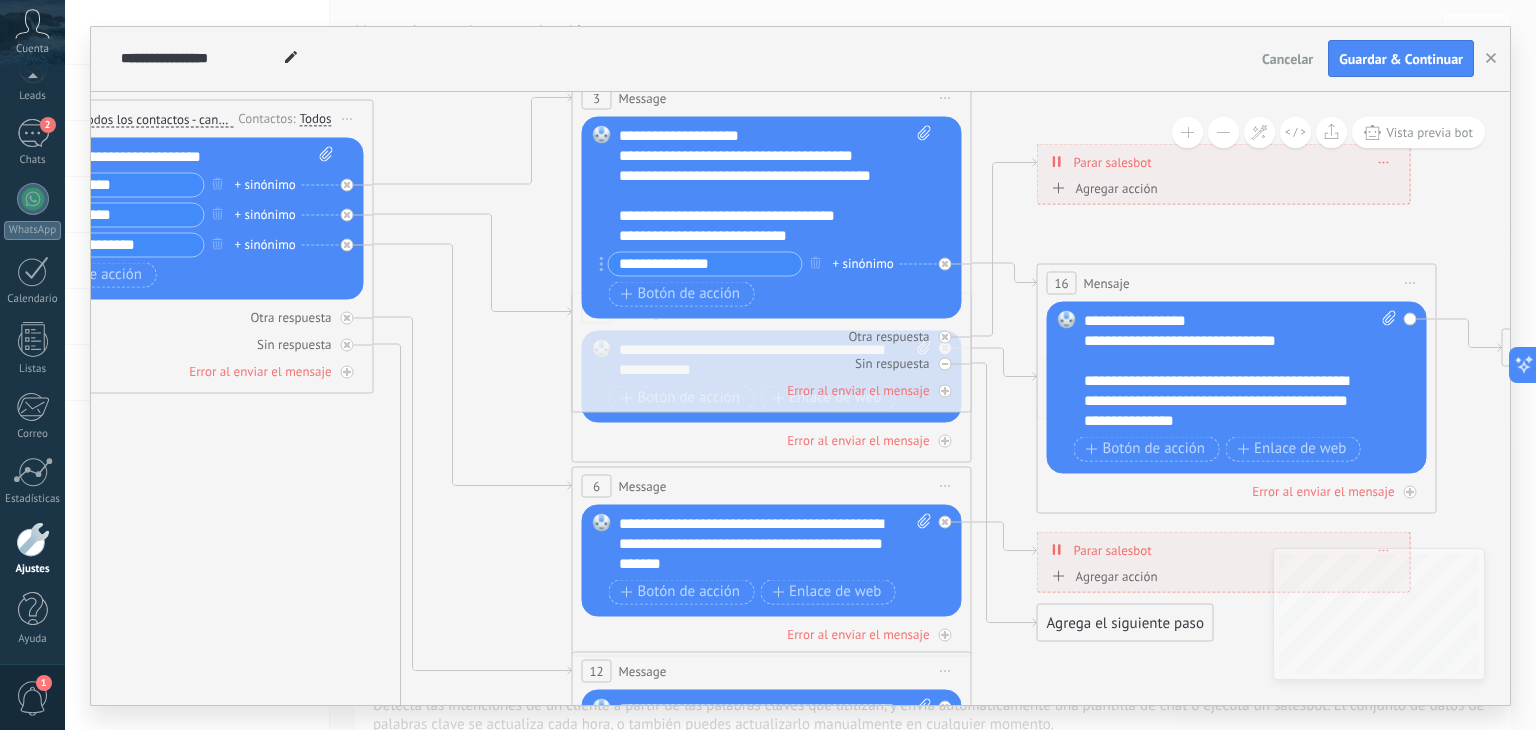 click on "**********" at bounding box center (800, 366) 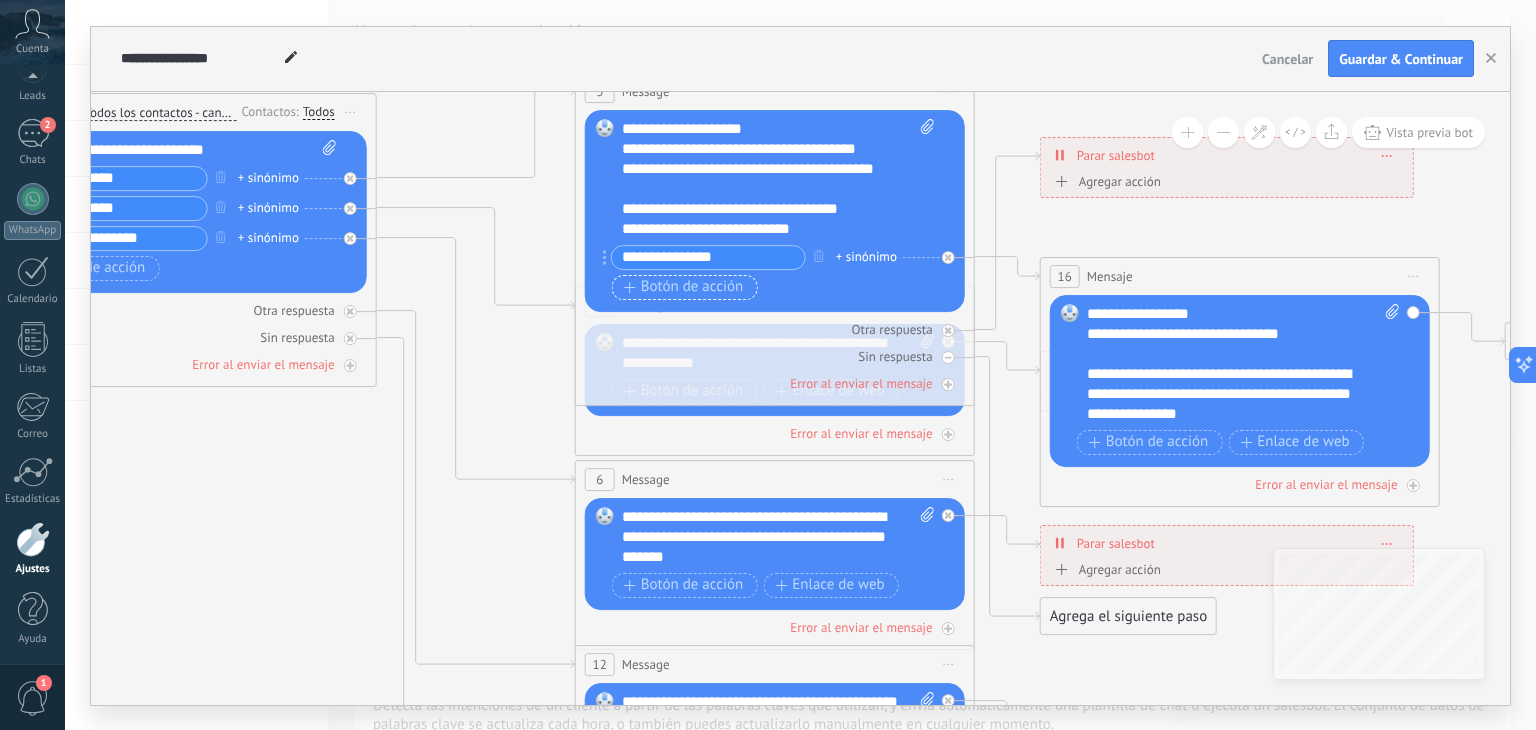 click on "Botón de acción" at bounding box center [684, 287] 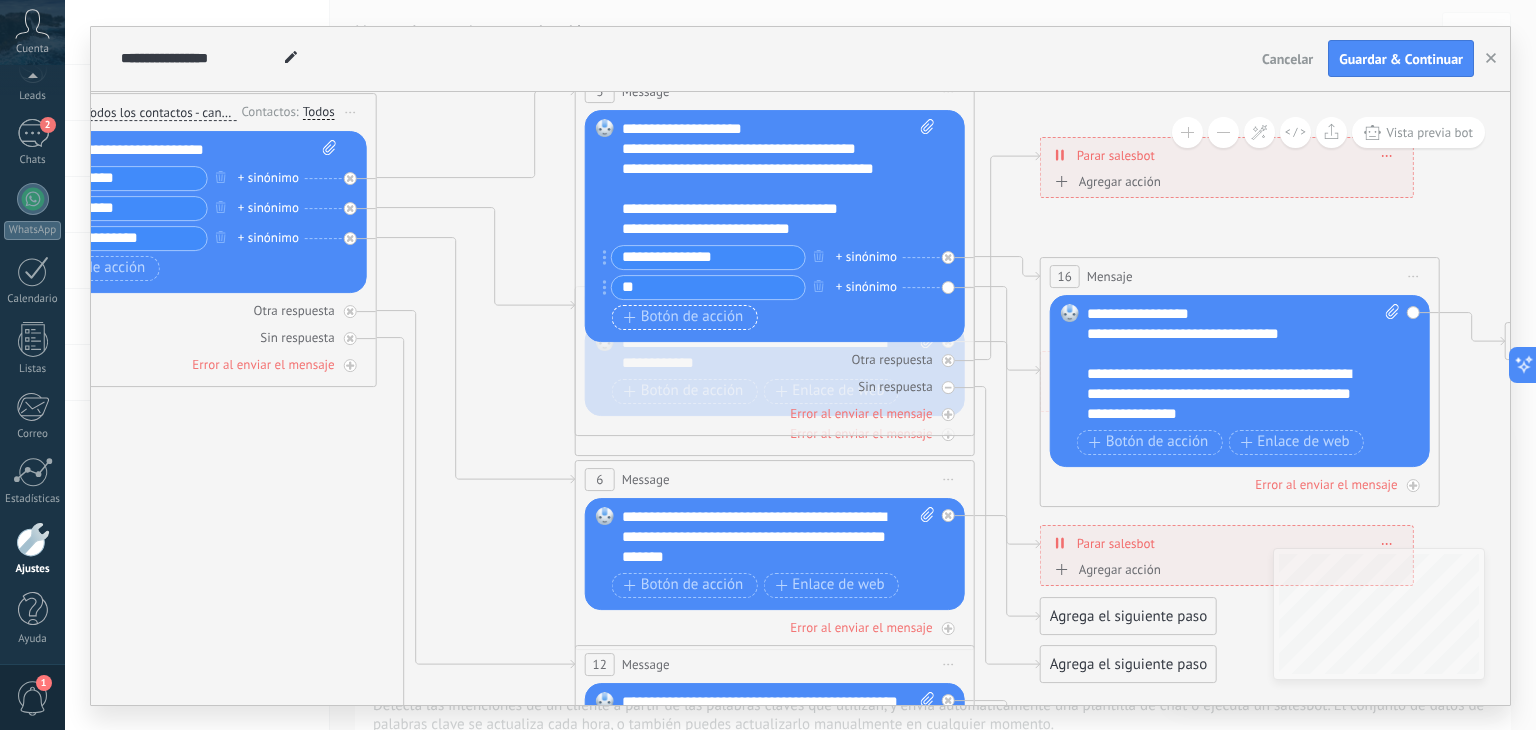 type on "*" 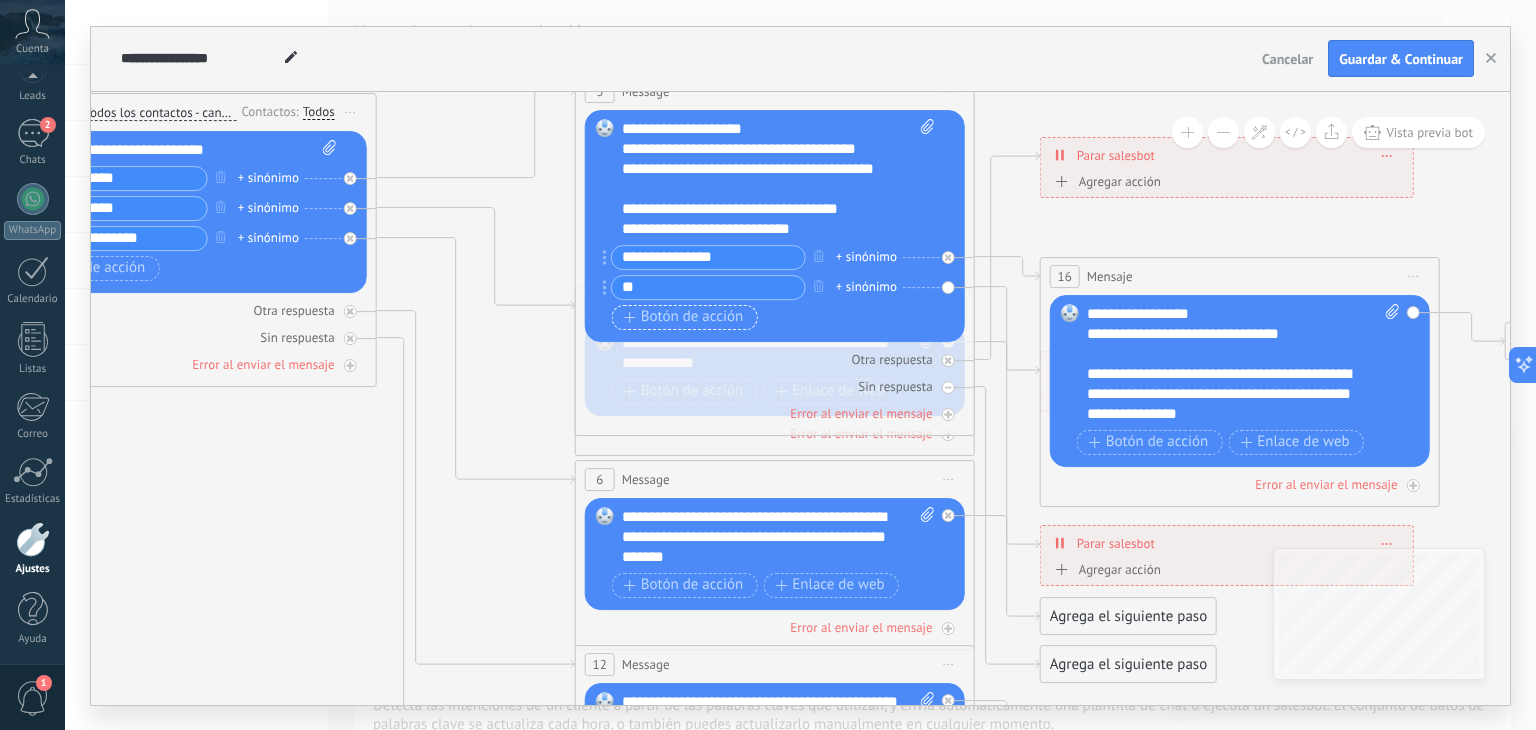 type on "*" 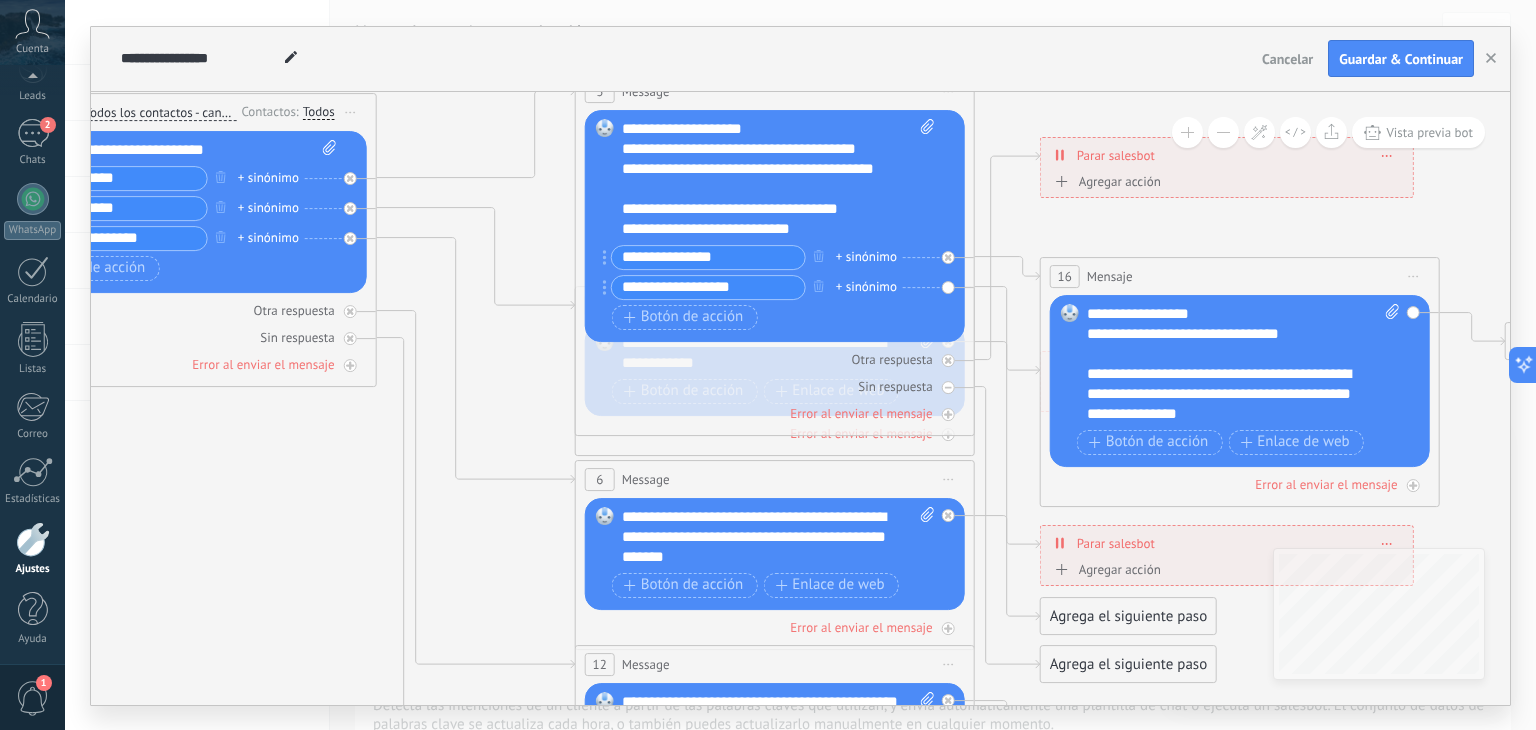 type on "**********" 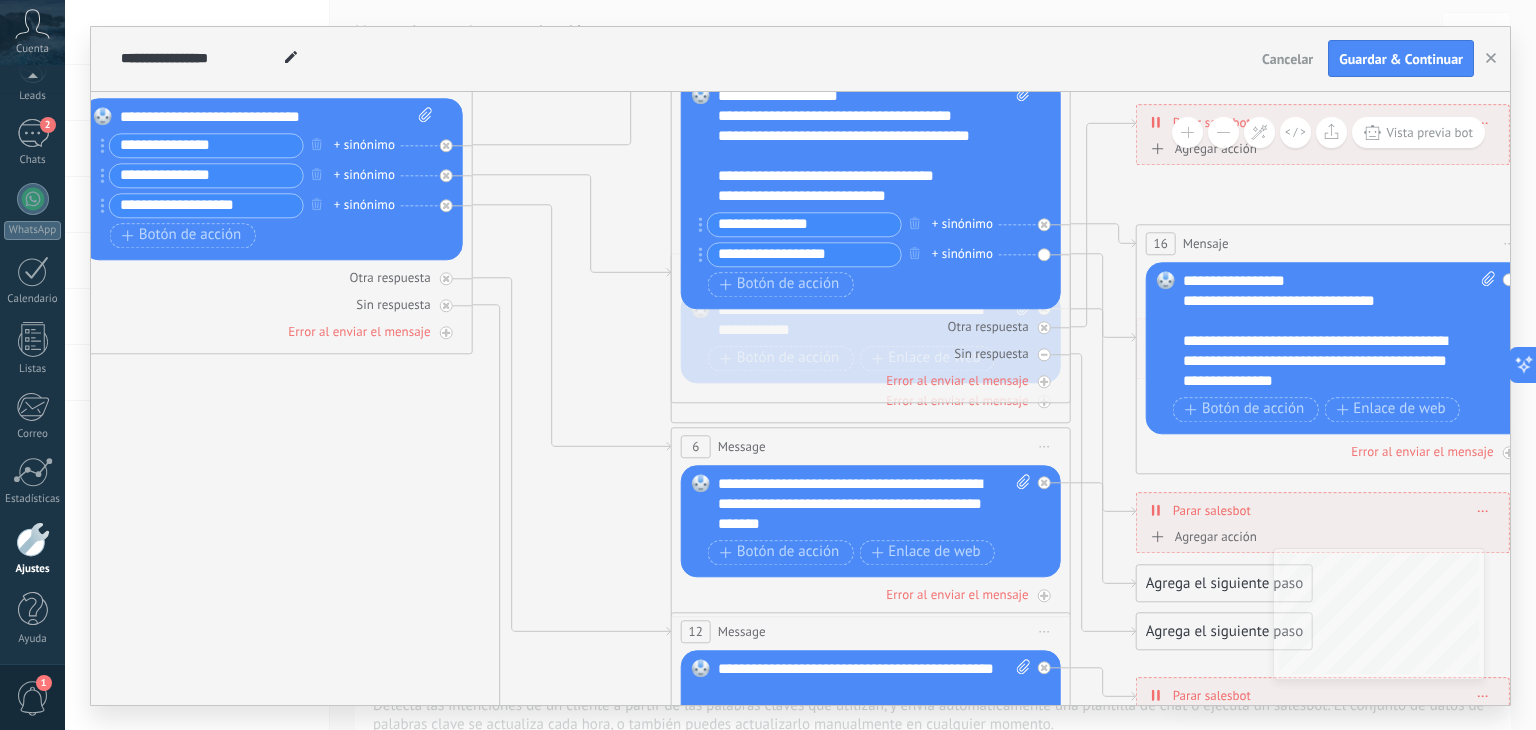 drag, startPoint x: 470, startPoint y: 125, endPoint x: 566, endPoint y: 92, distance: 101.51354 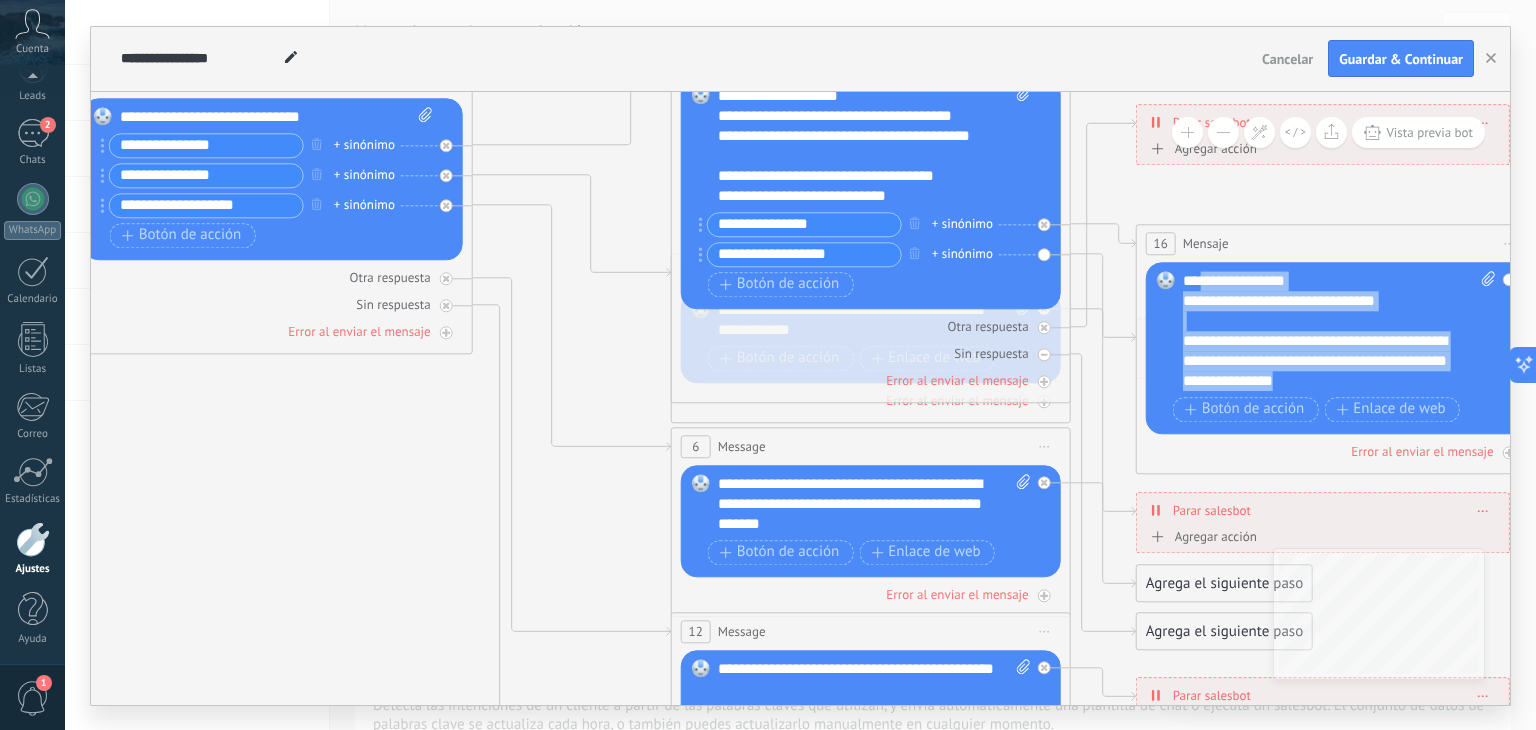 scroll, scrollTop: 0, scrollLeft: 0, axis: both 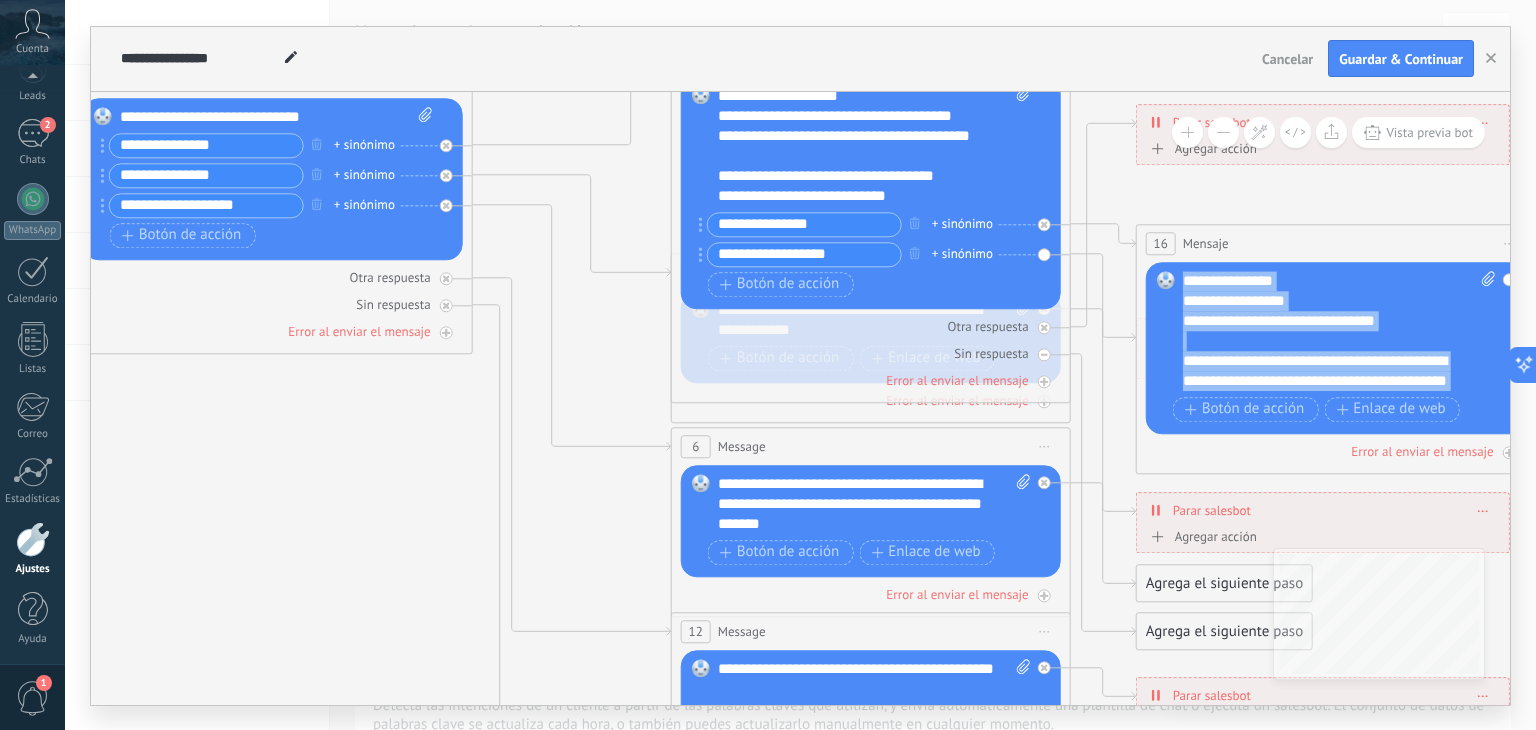 drag, startPoint x: 1355, startPoint y: 371, endPoint x: 1184, endPoint y: 266, distance: 200.6639 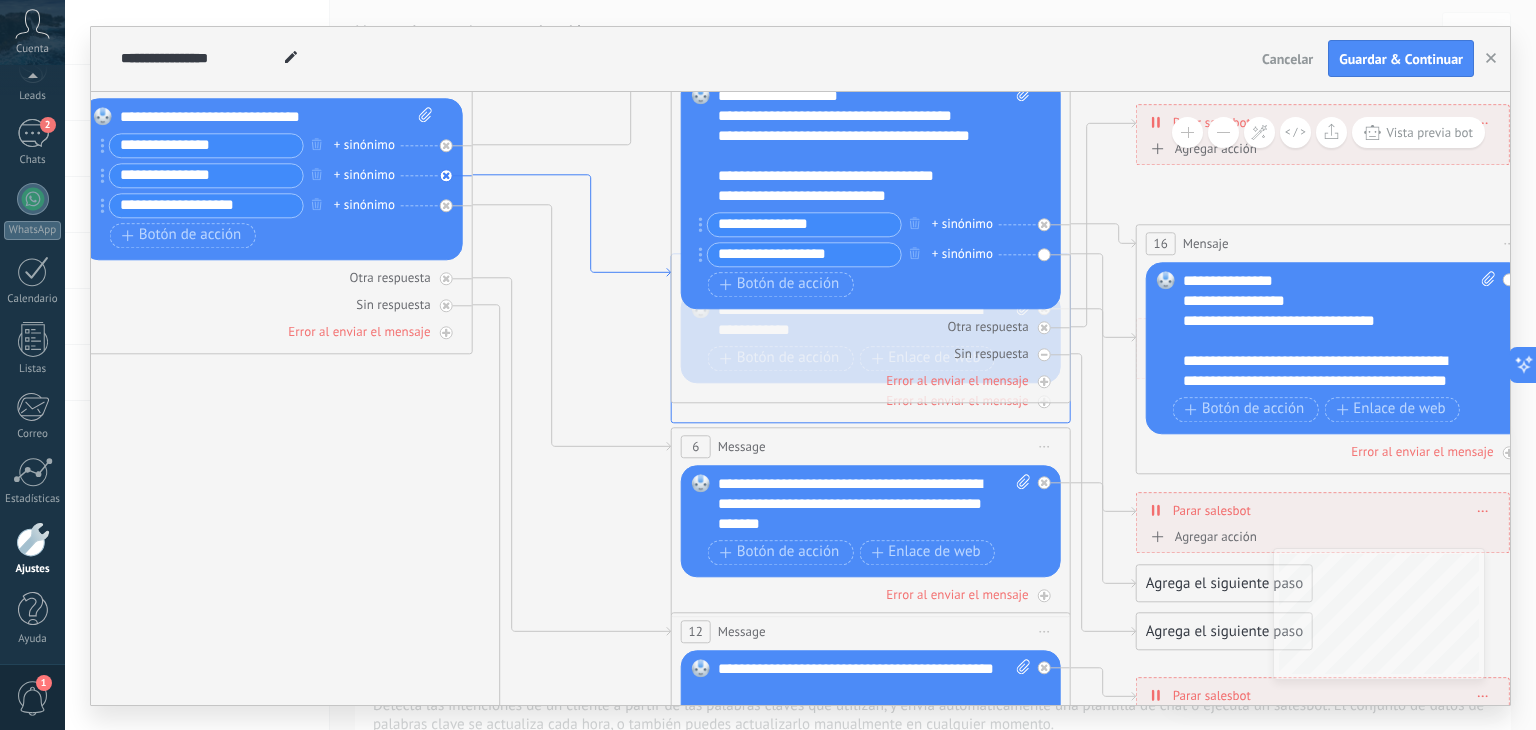 click 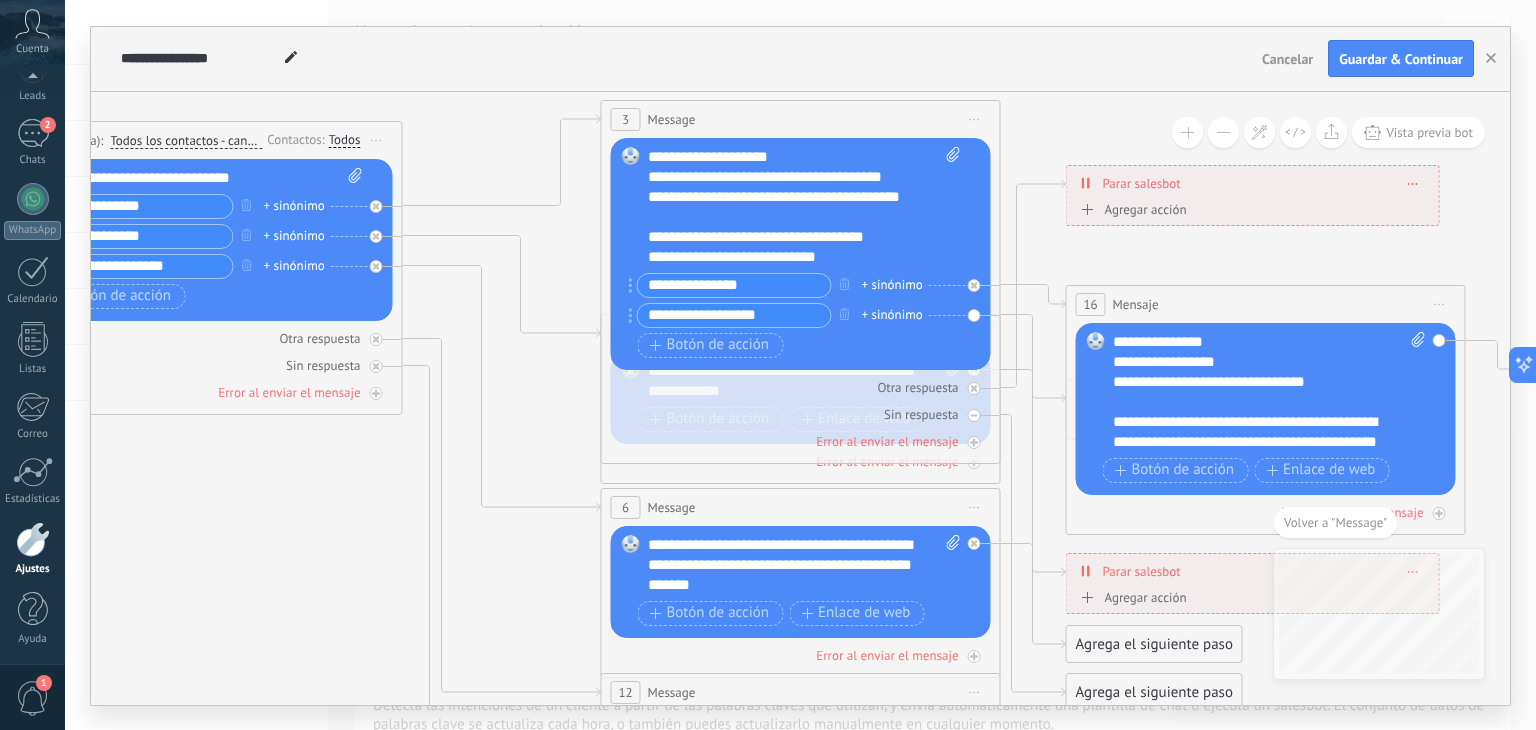 drag, startPoint x: 628, startPoint y: 157, endPoint x: 632, endPoint y: 125, distance: 32.24903 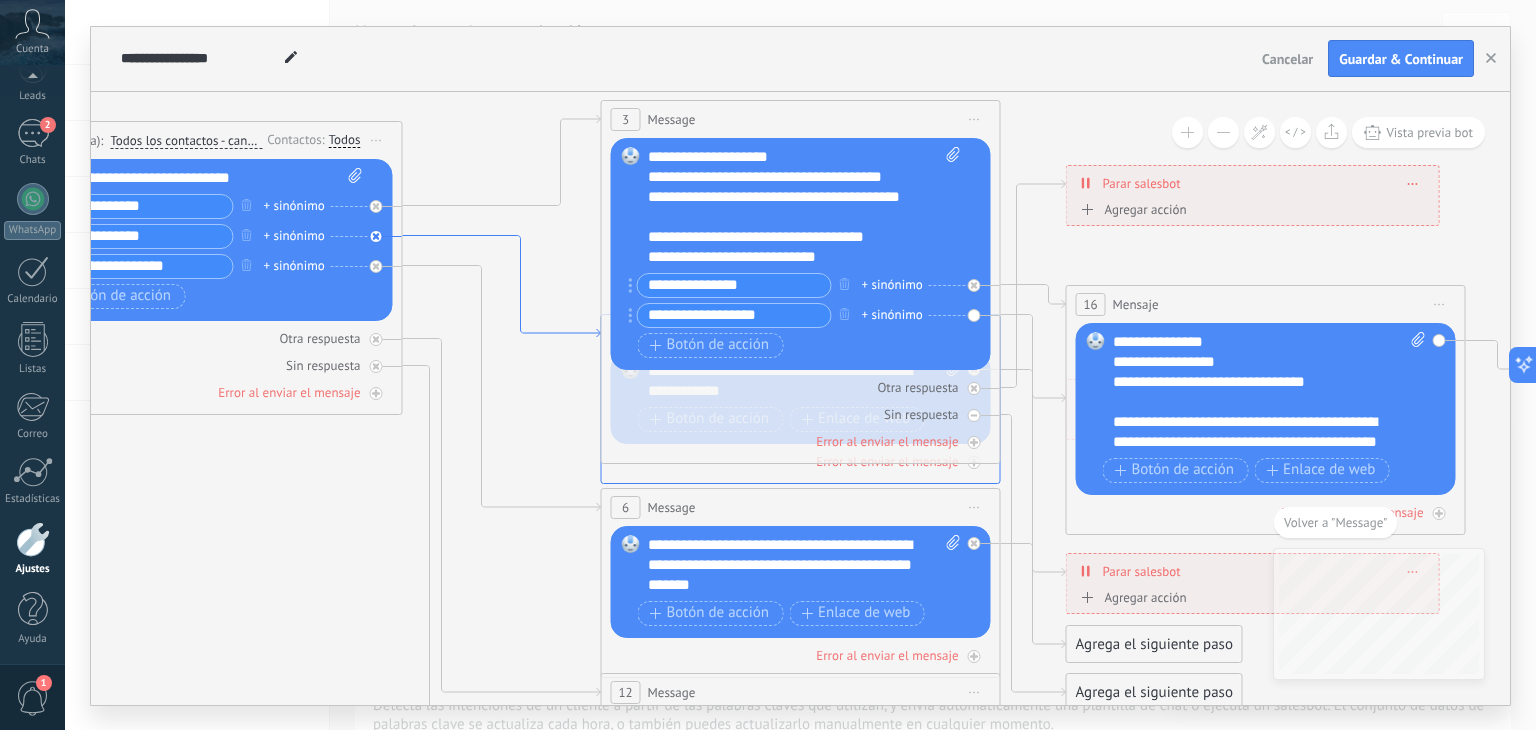 click 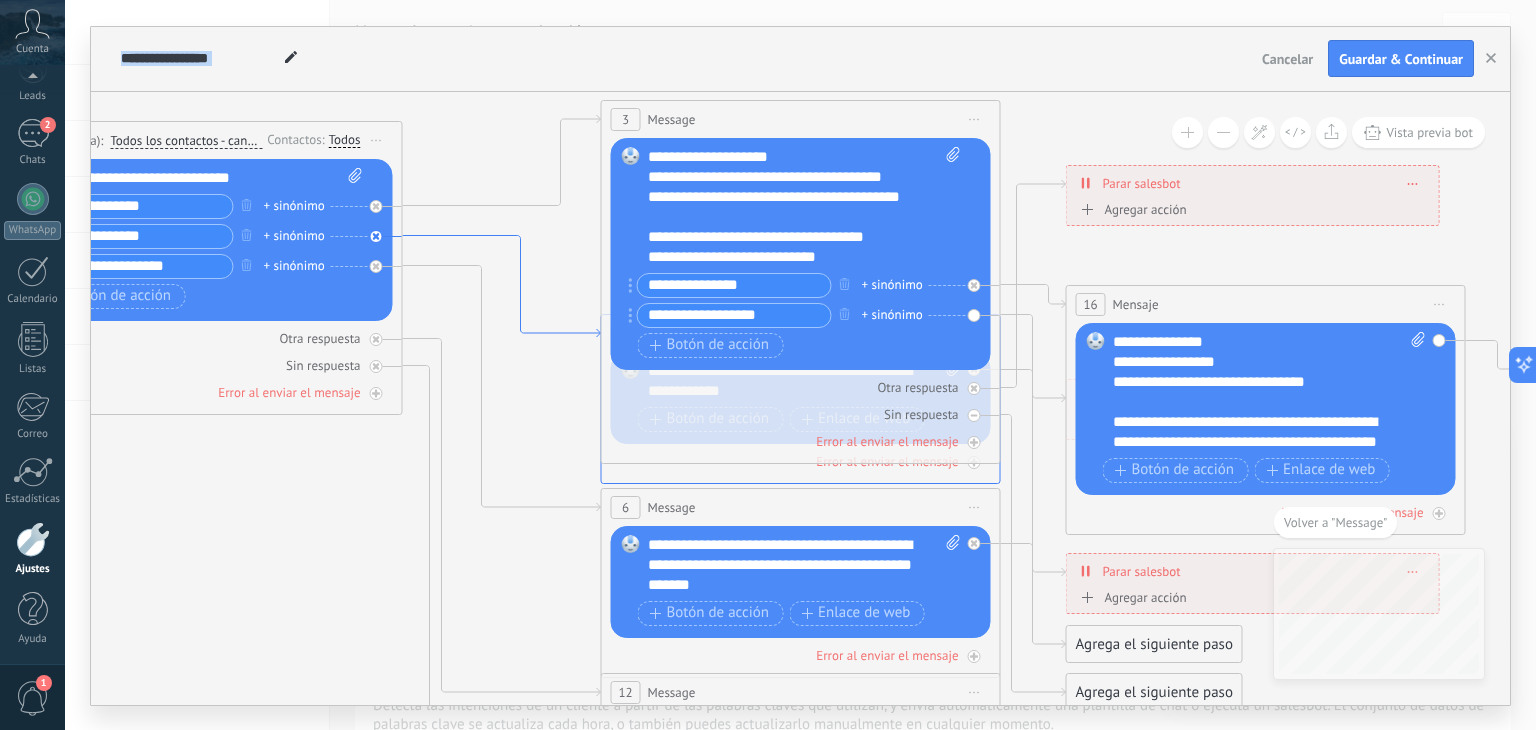 click 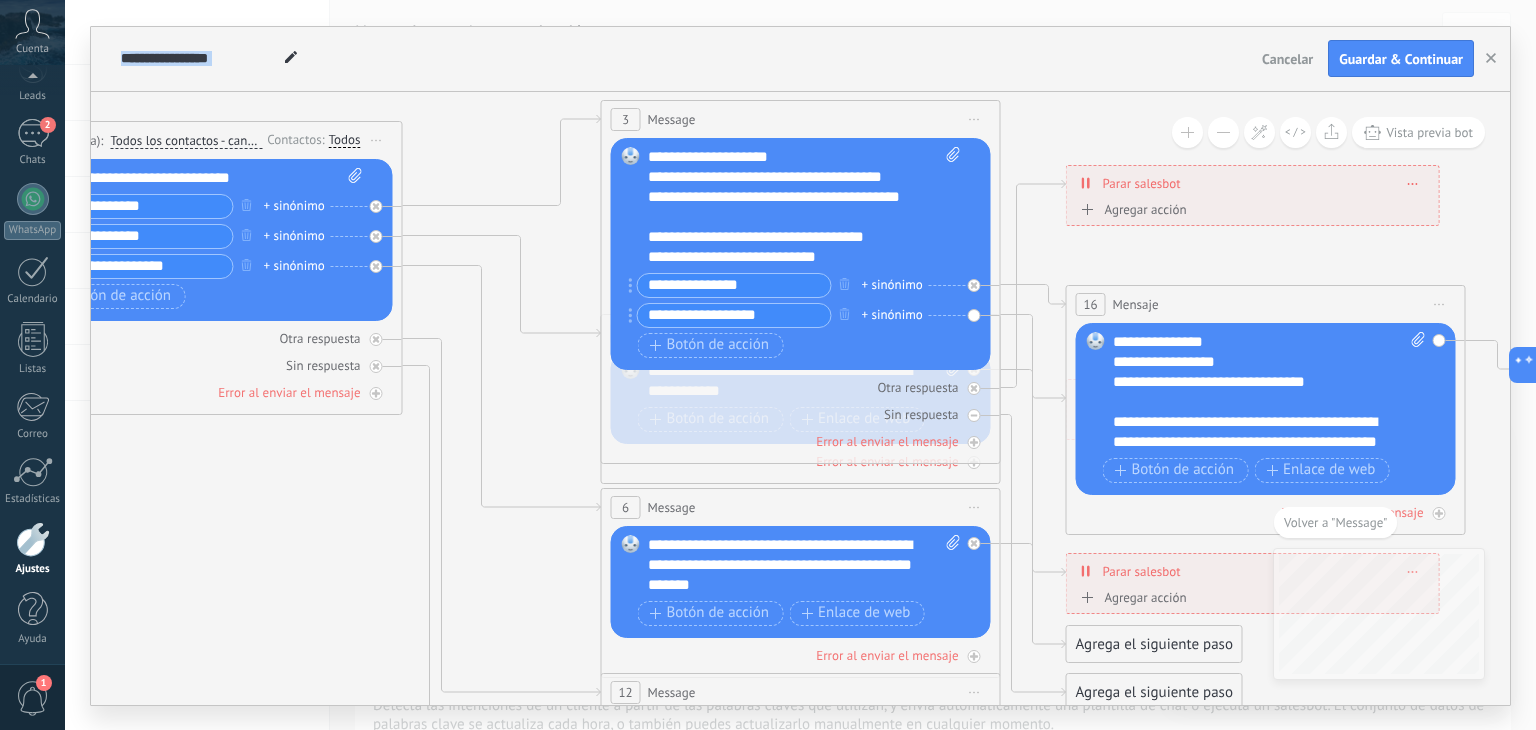click on "Otra respuesta
Sin respuesta
Error al enviar el mensaje" at bounding box center [801, 410] 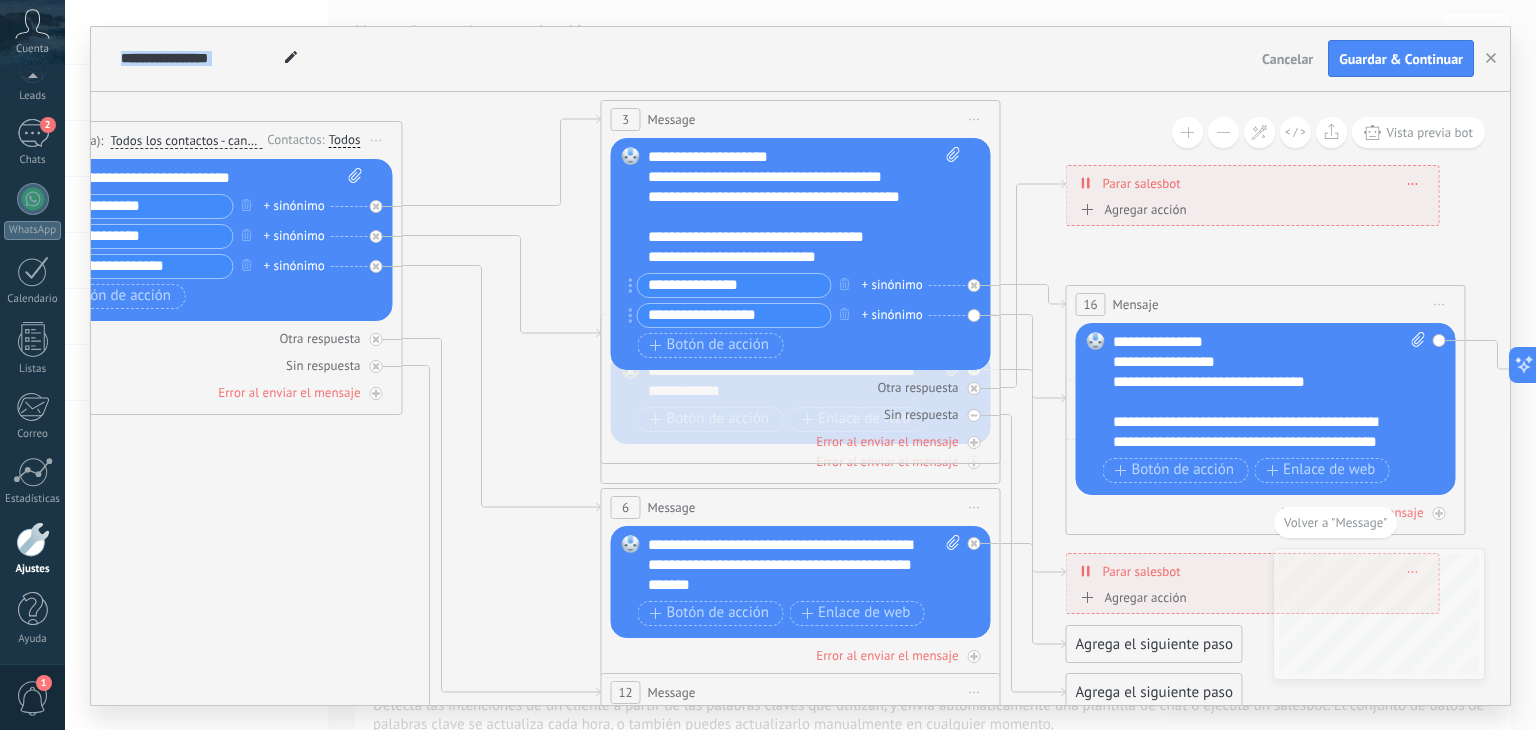 drag, startPoint x: 616, startPoint y: 349, endPoint x: 649, endPoint y: 325, distance: 40.804413 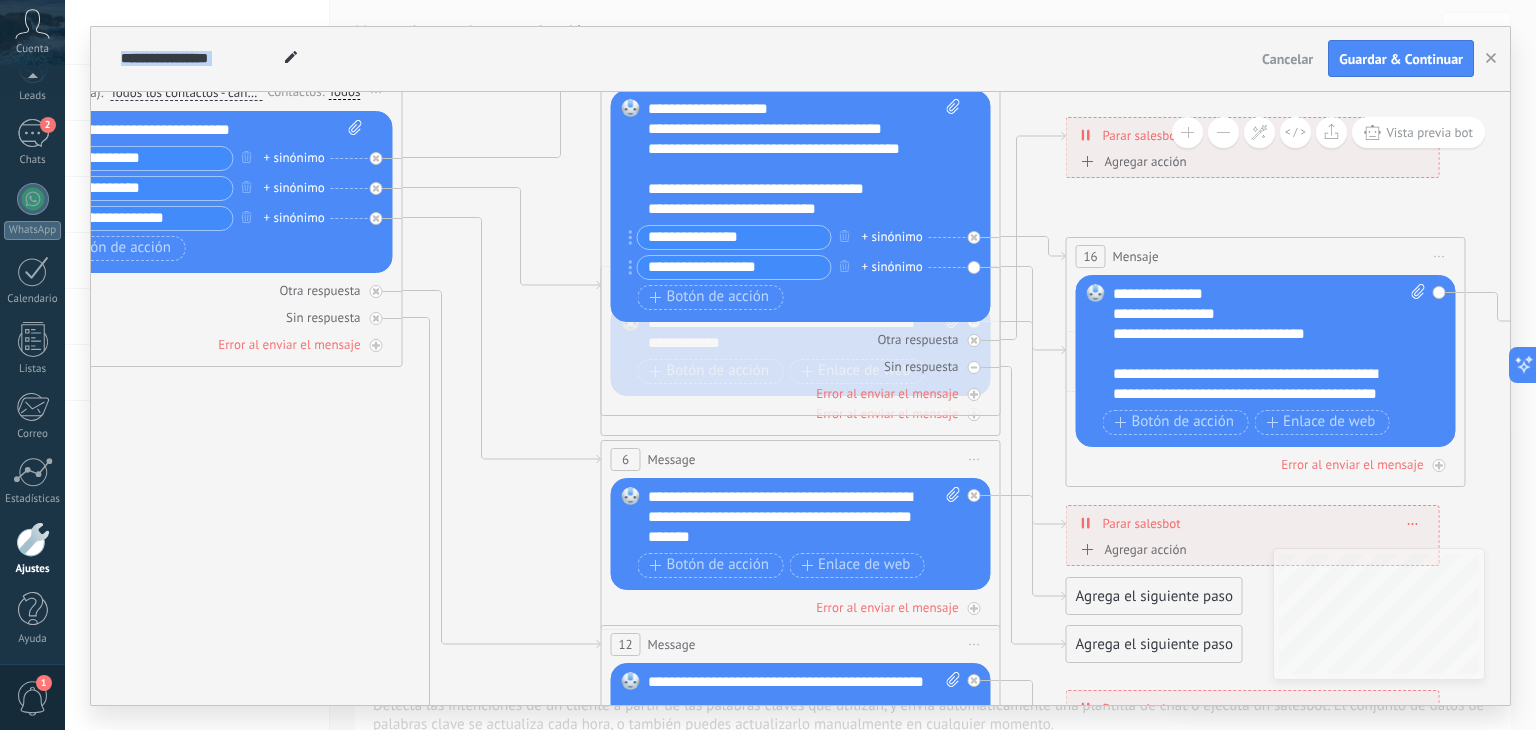 click on "Agrega el siguiente paso" at bounding box center (1154, 596) 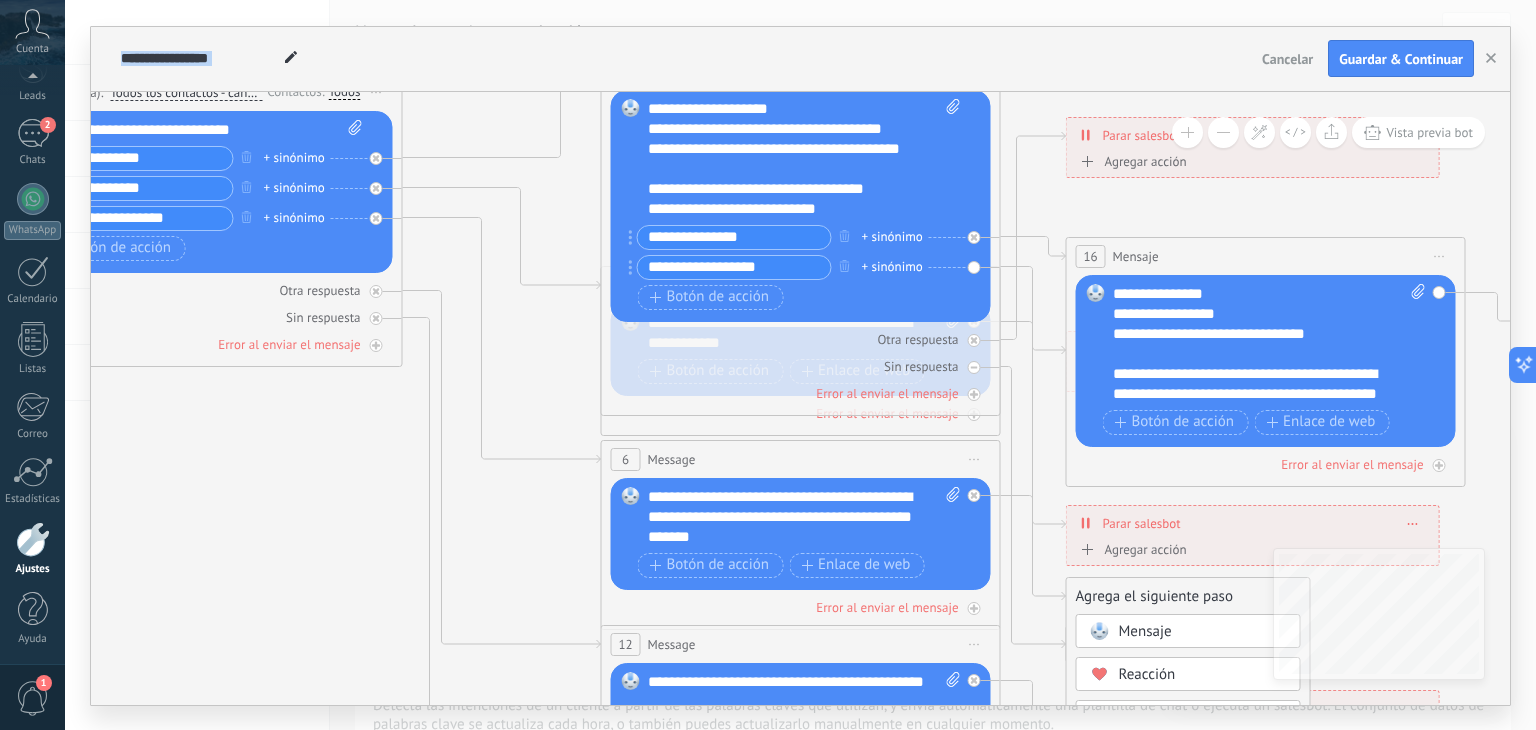 click on "Mensaje" at bounding box center (1145, 631) 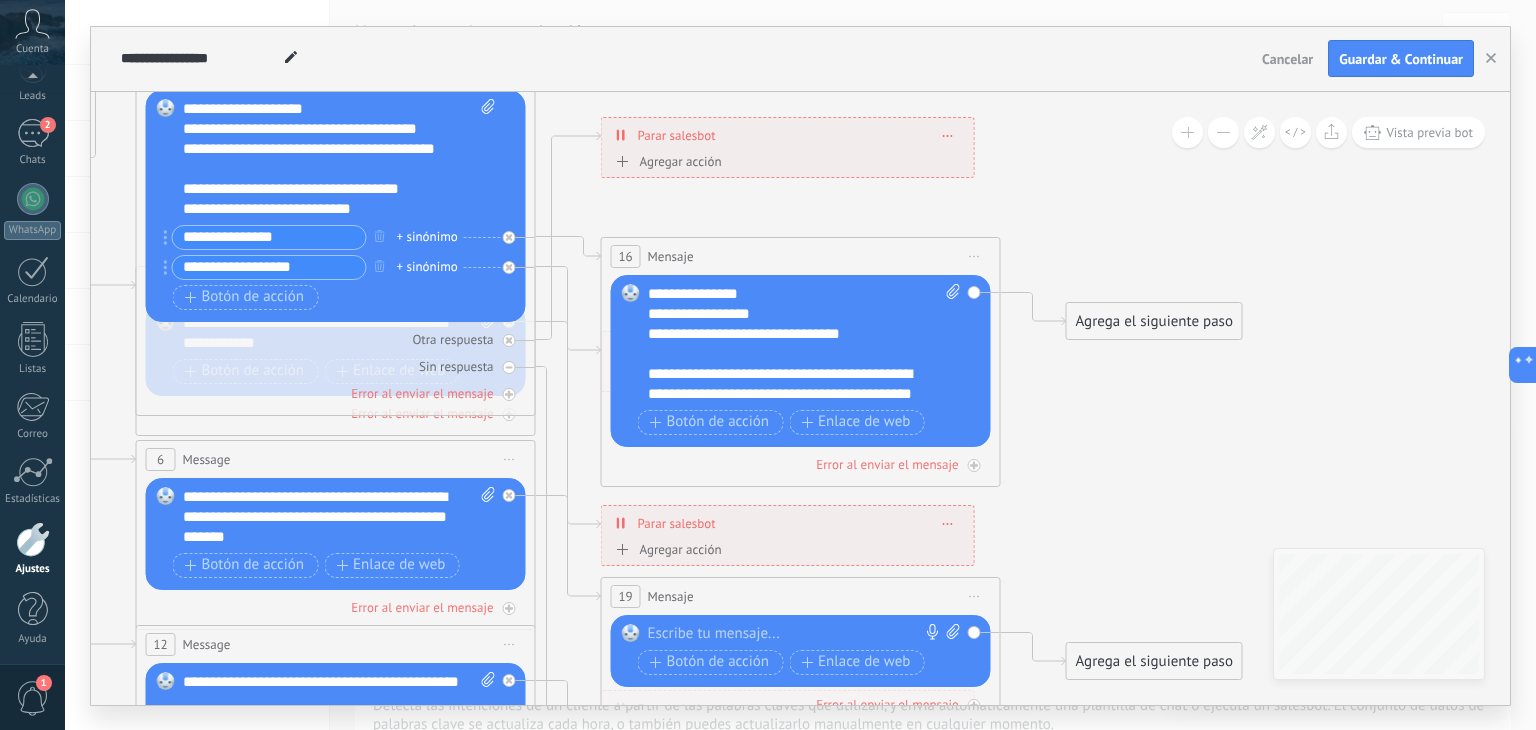 click at bounding box center (796, 634) 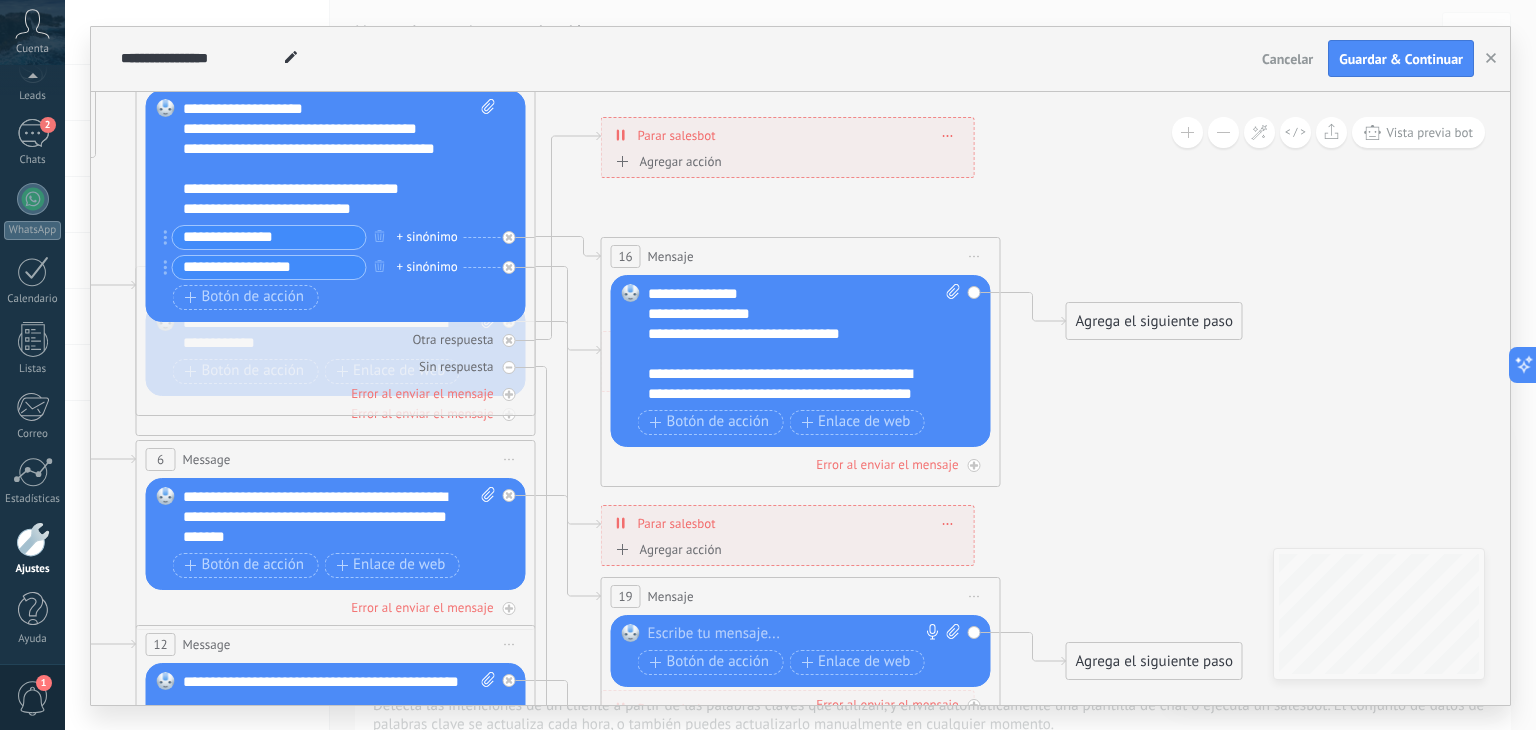 type 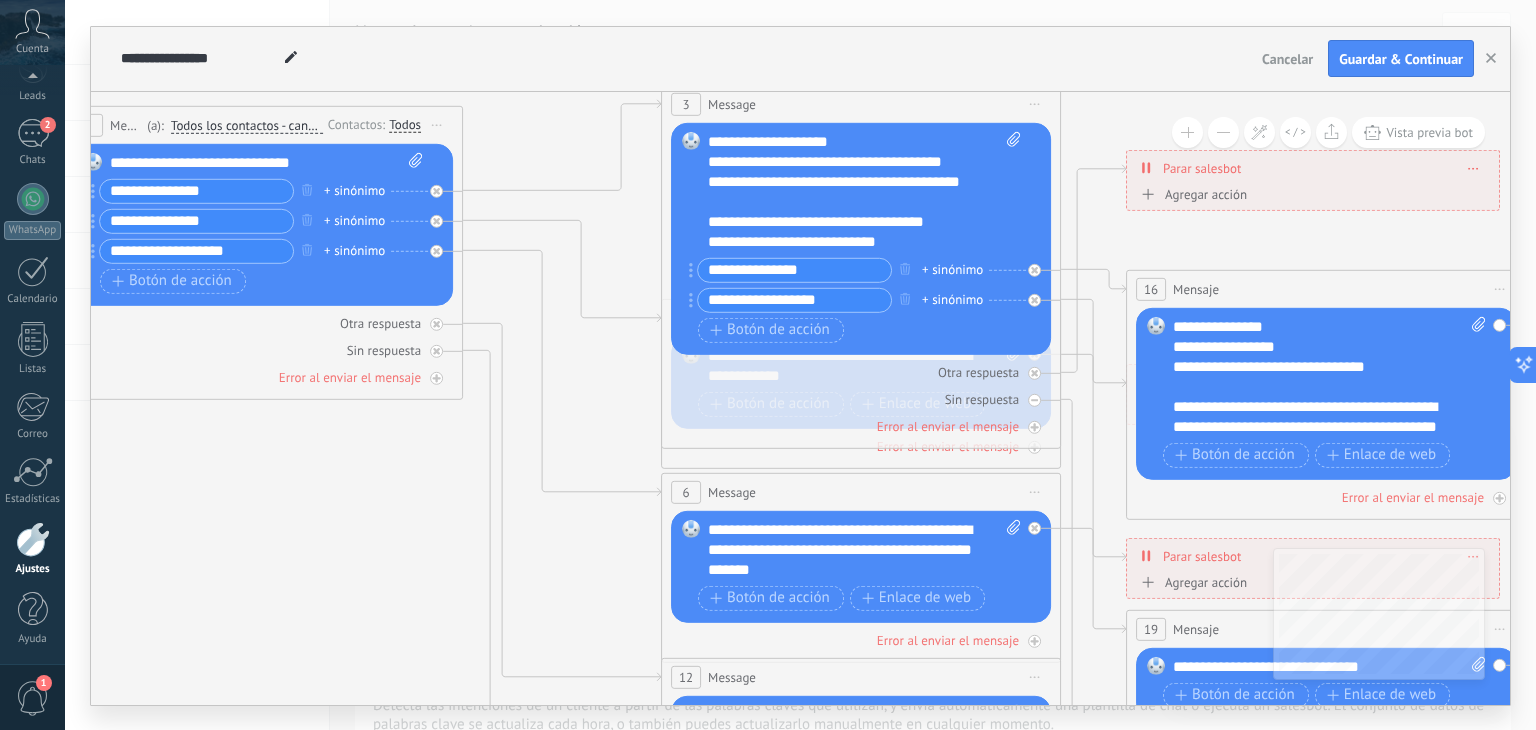 drag, startPoint x: 763, startPoint y: 196, endPoint x: 1288, endPoint y: 229, distance: 526.03613 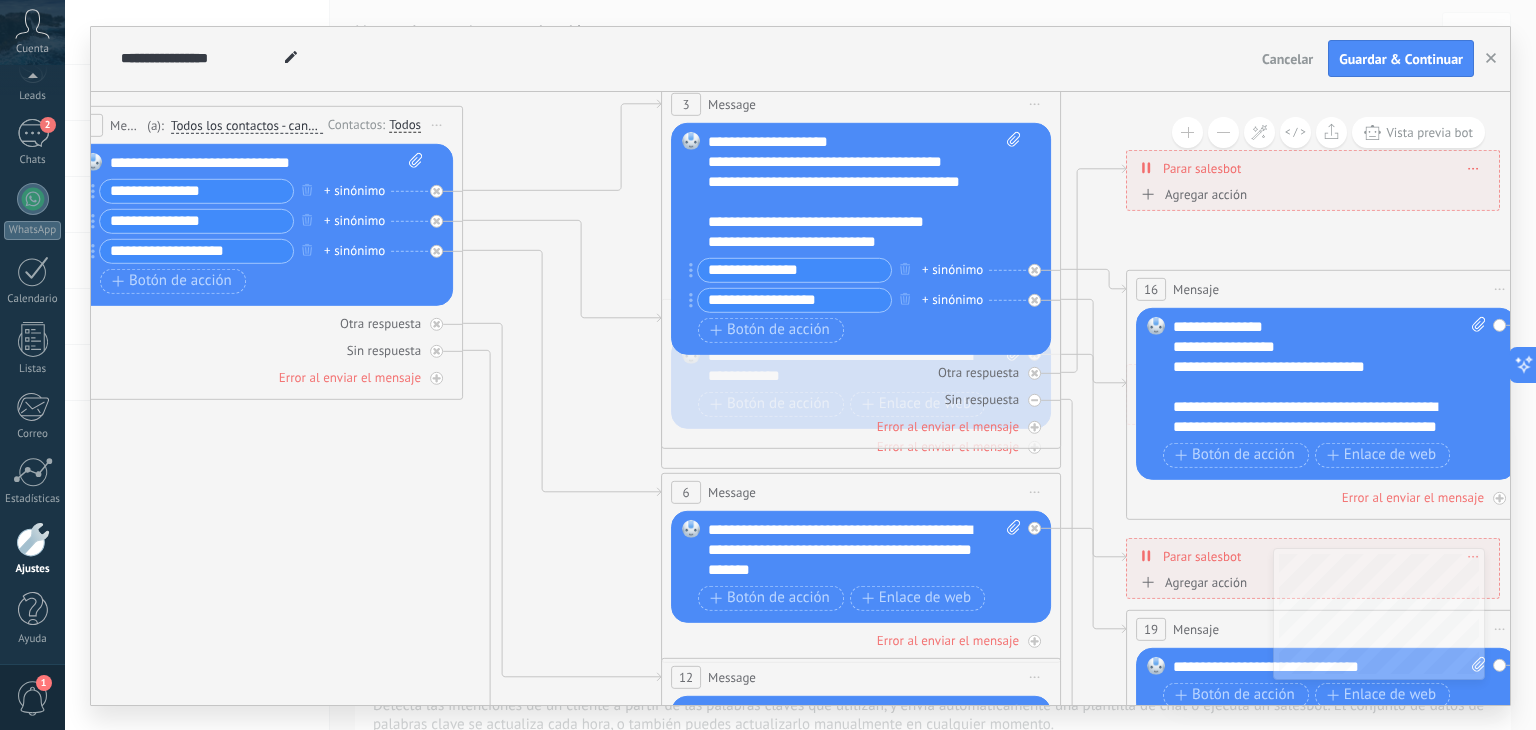 drag, startPoint x: 986, startPoint y: 335, endPoint x: 1067, endPoint y: 332, distance: 81.055534 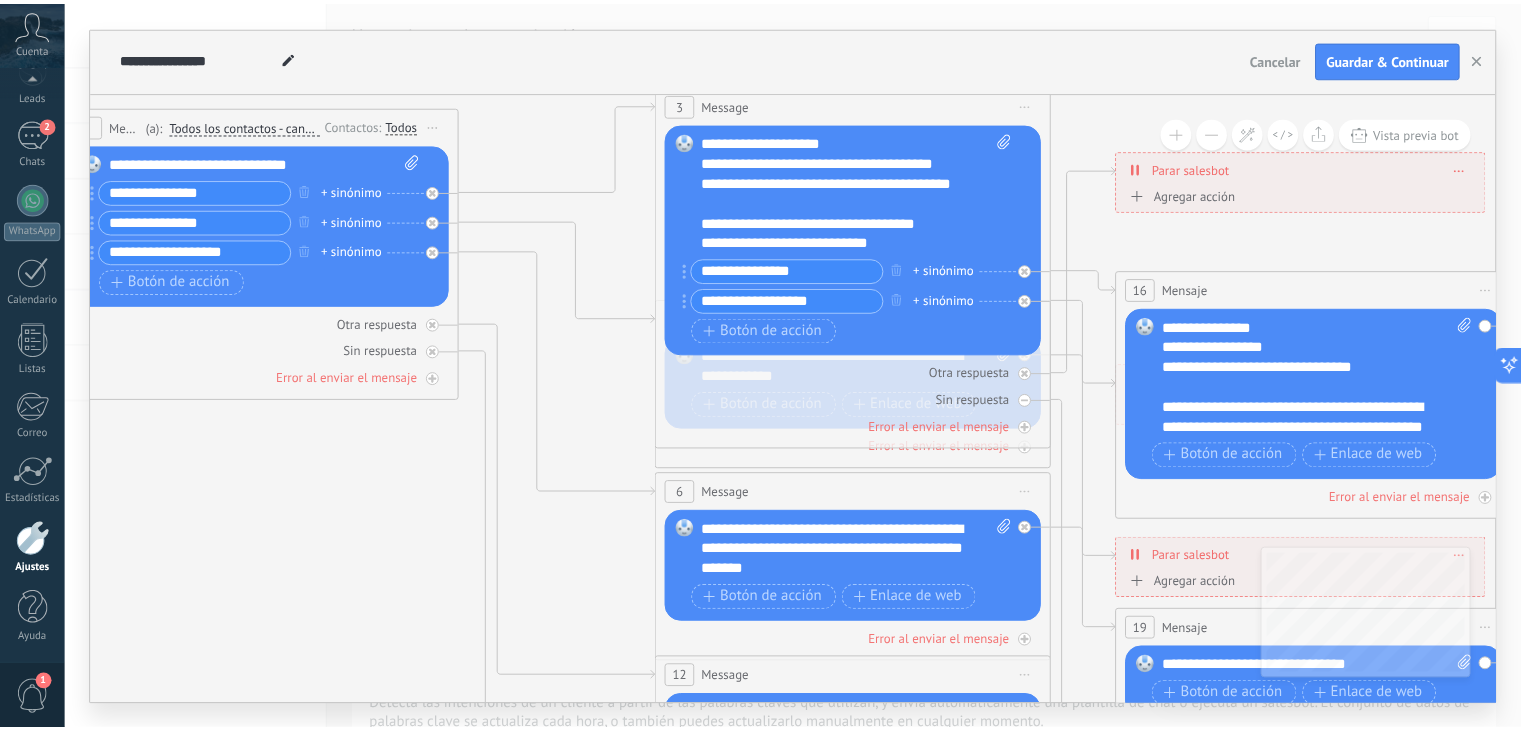 scroll, scrollTop: 0, scrollLeft: 0, axis: both 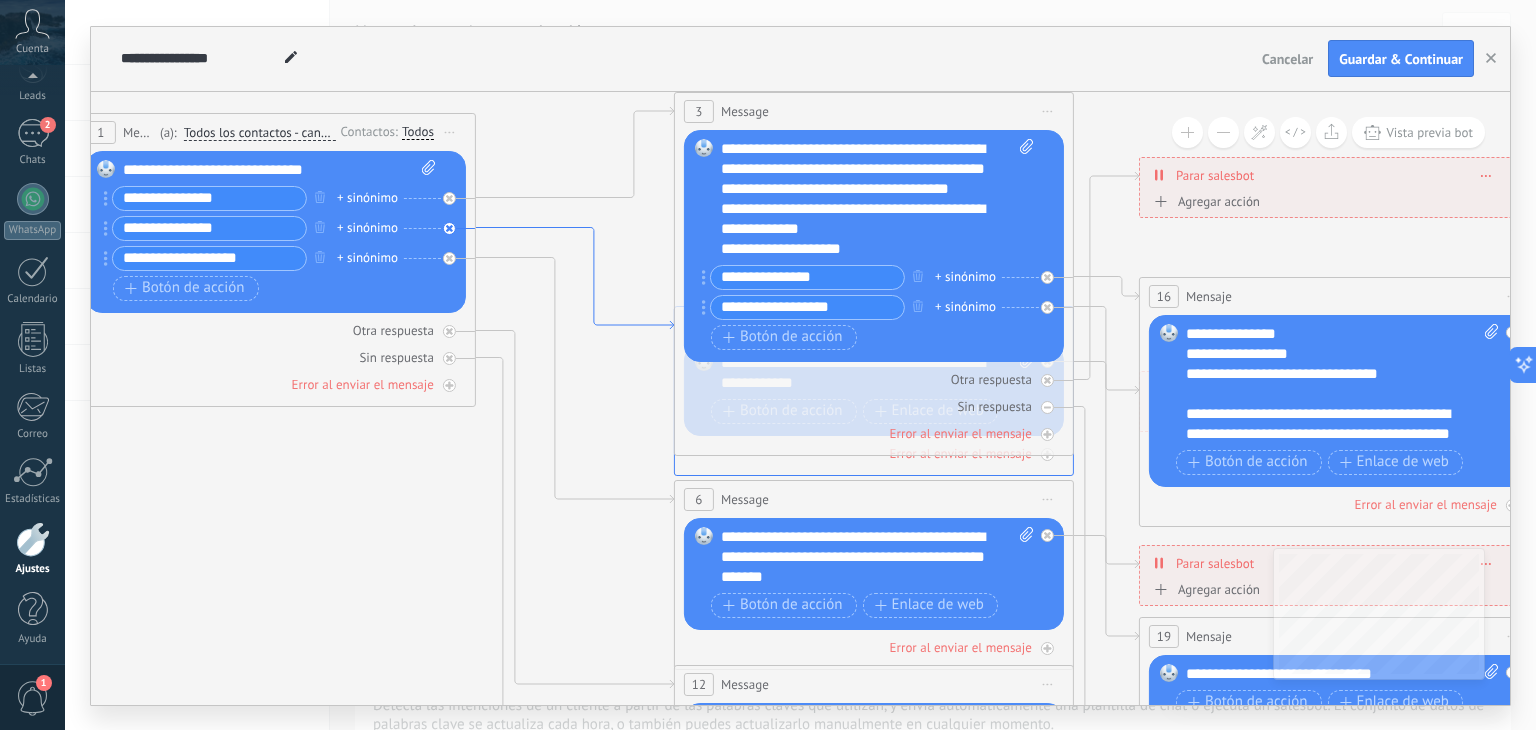 drag, startPoint x: 618, startPoint y: 315, endPoint x: 627, endPoint y: 321, distance: 10.816654 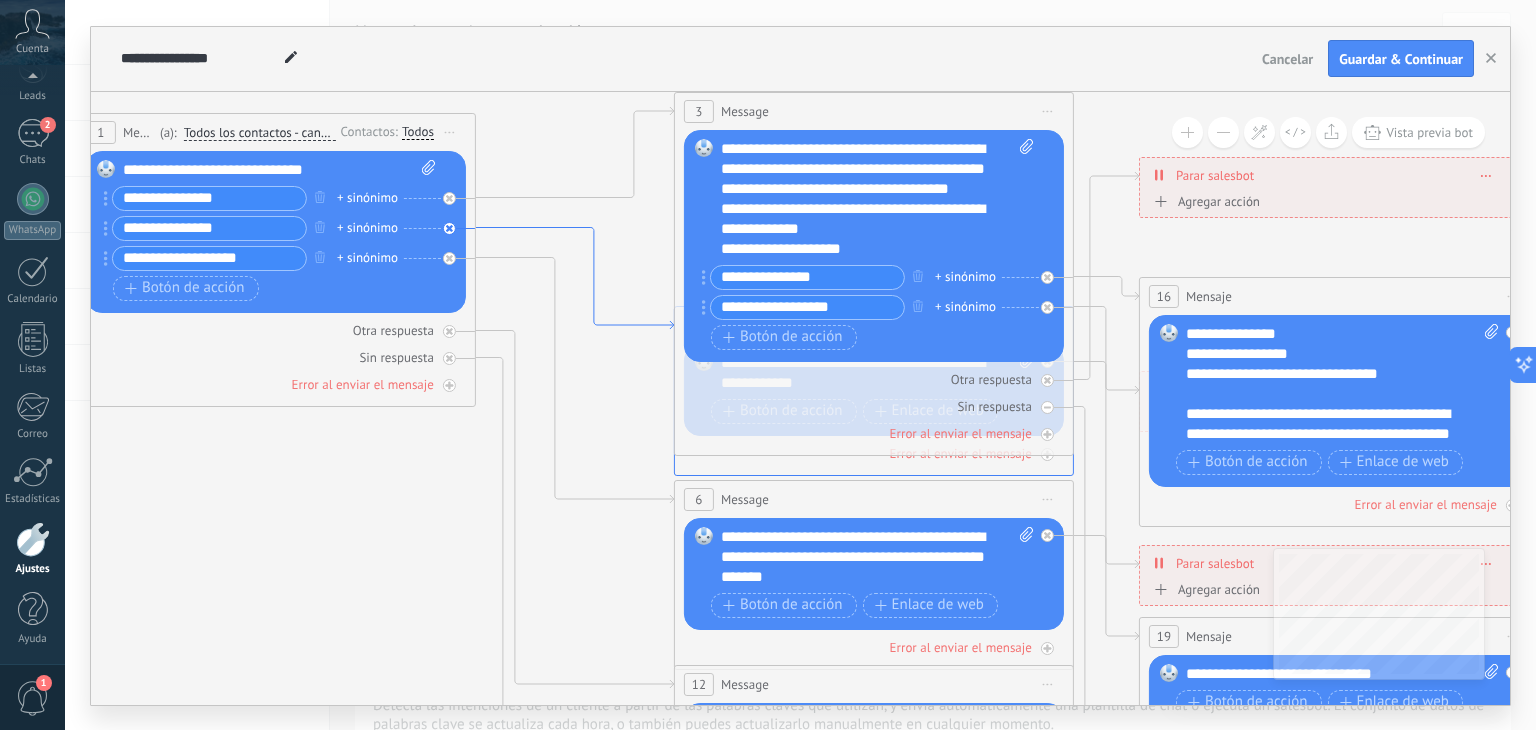 click 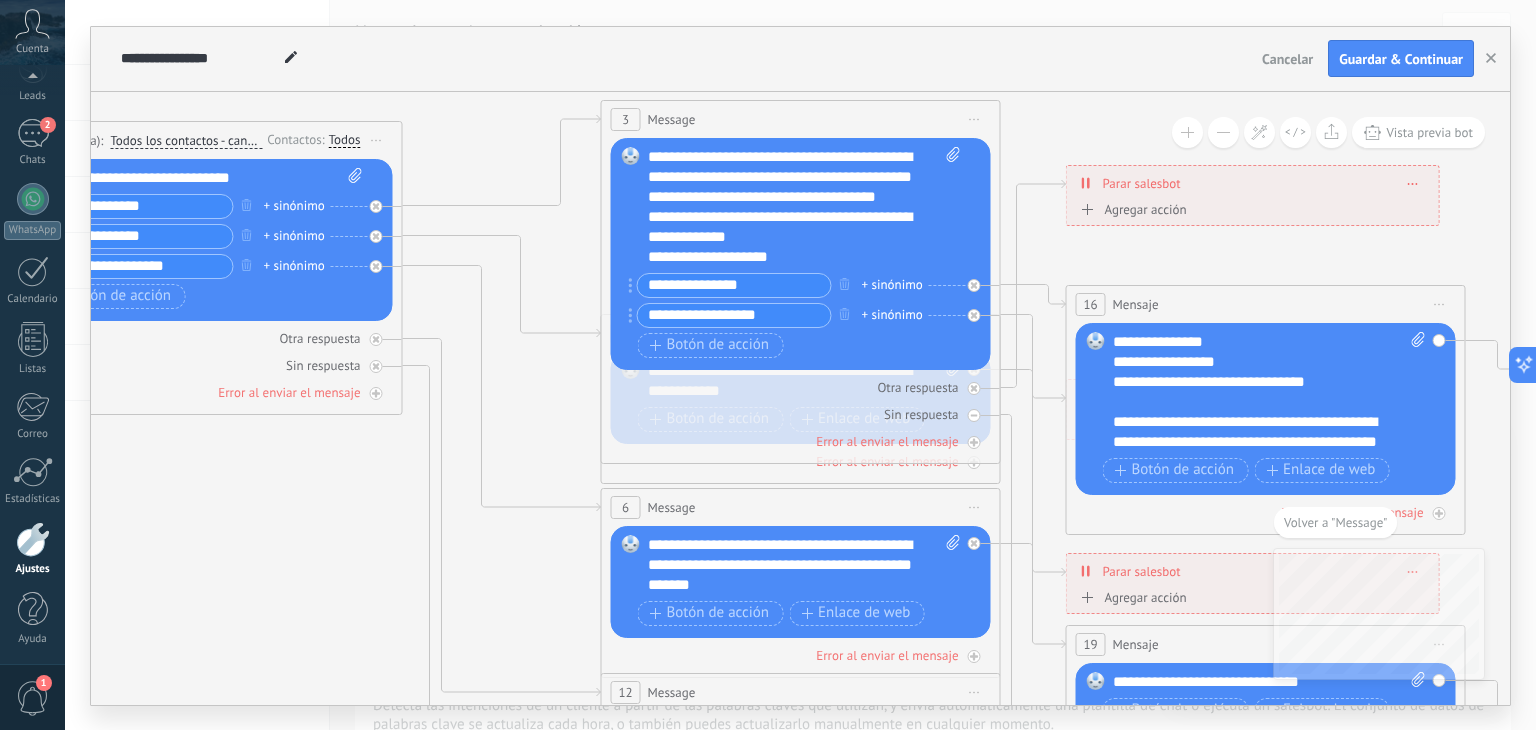 click on "Otra respuesta
Sin respuesta
Error al enviar el mensaje" at bounding box center [801, 410] 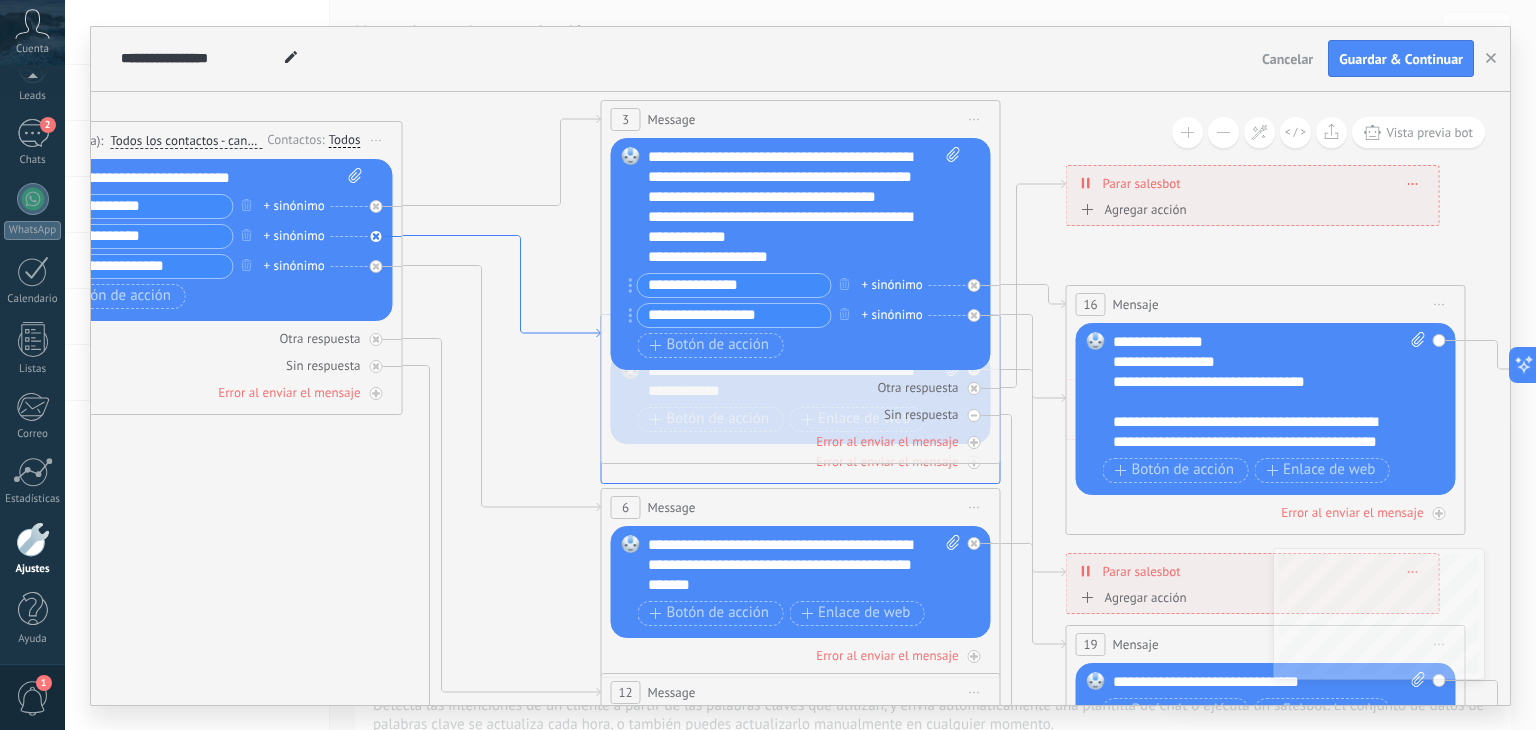 click 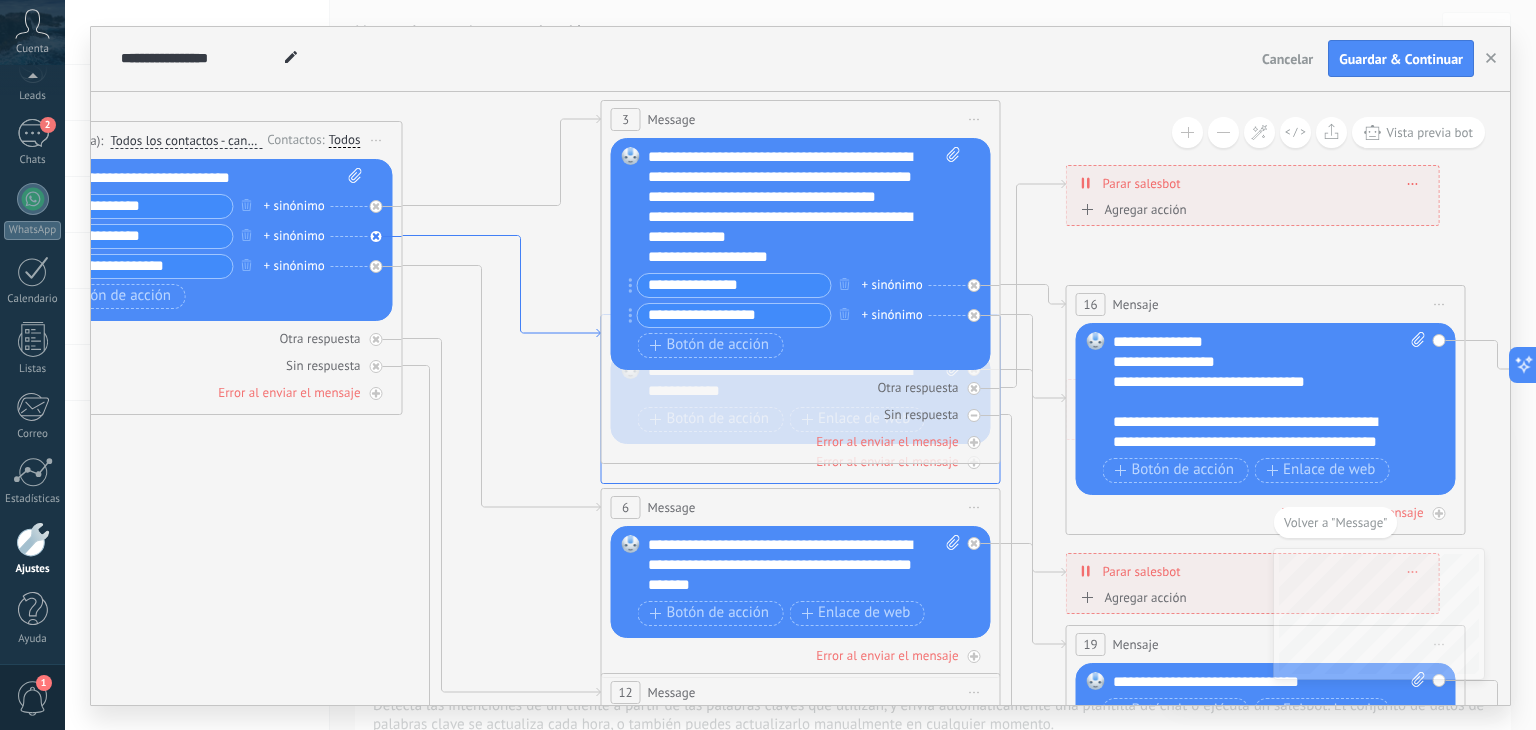 click 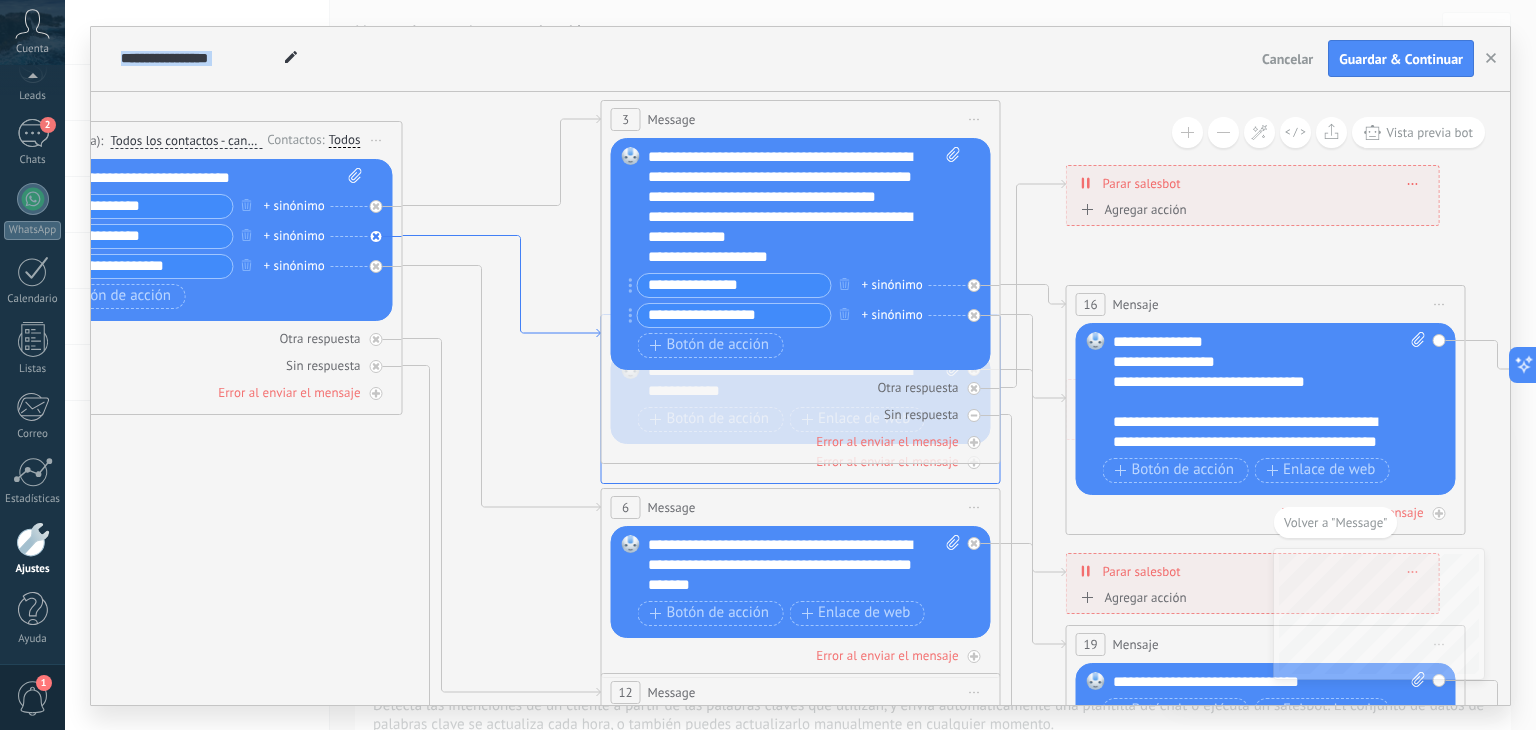 click 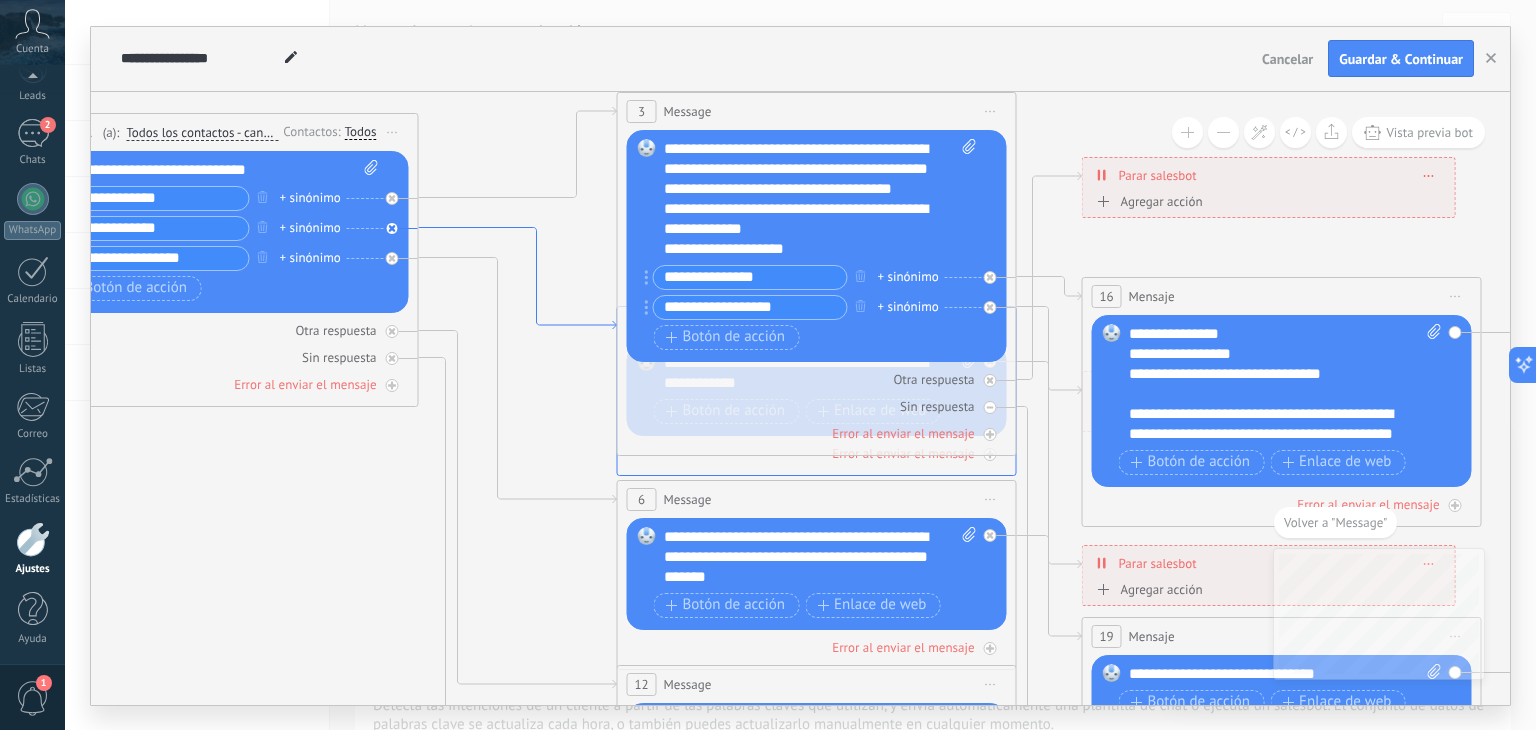 drag, startPoint x: 549, startPoint y: 326, endPoint x: 565, endPoint y: 318, distance: 17.888544 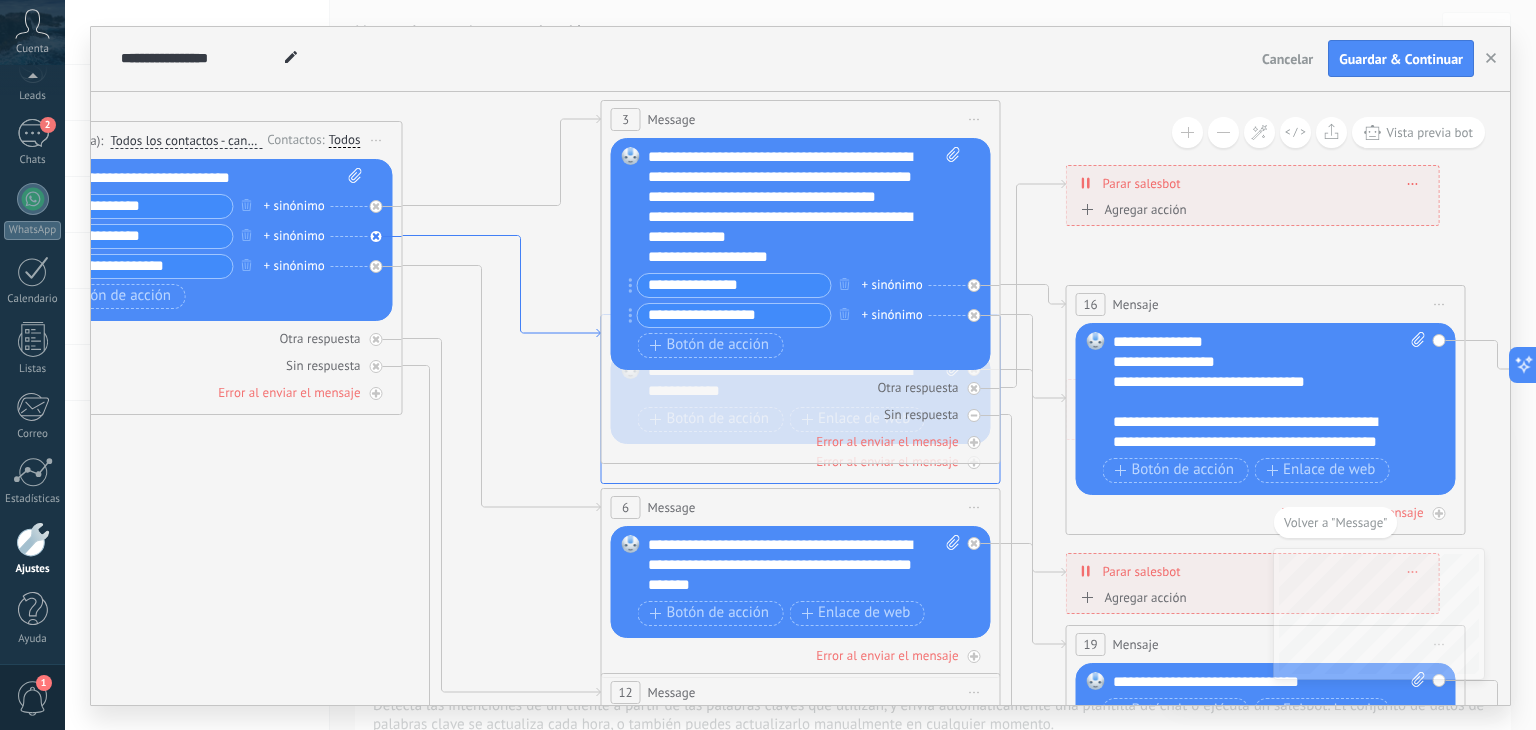 click 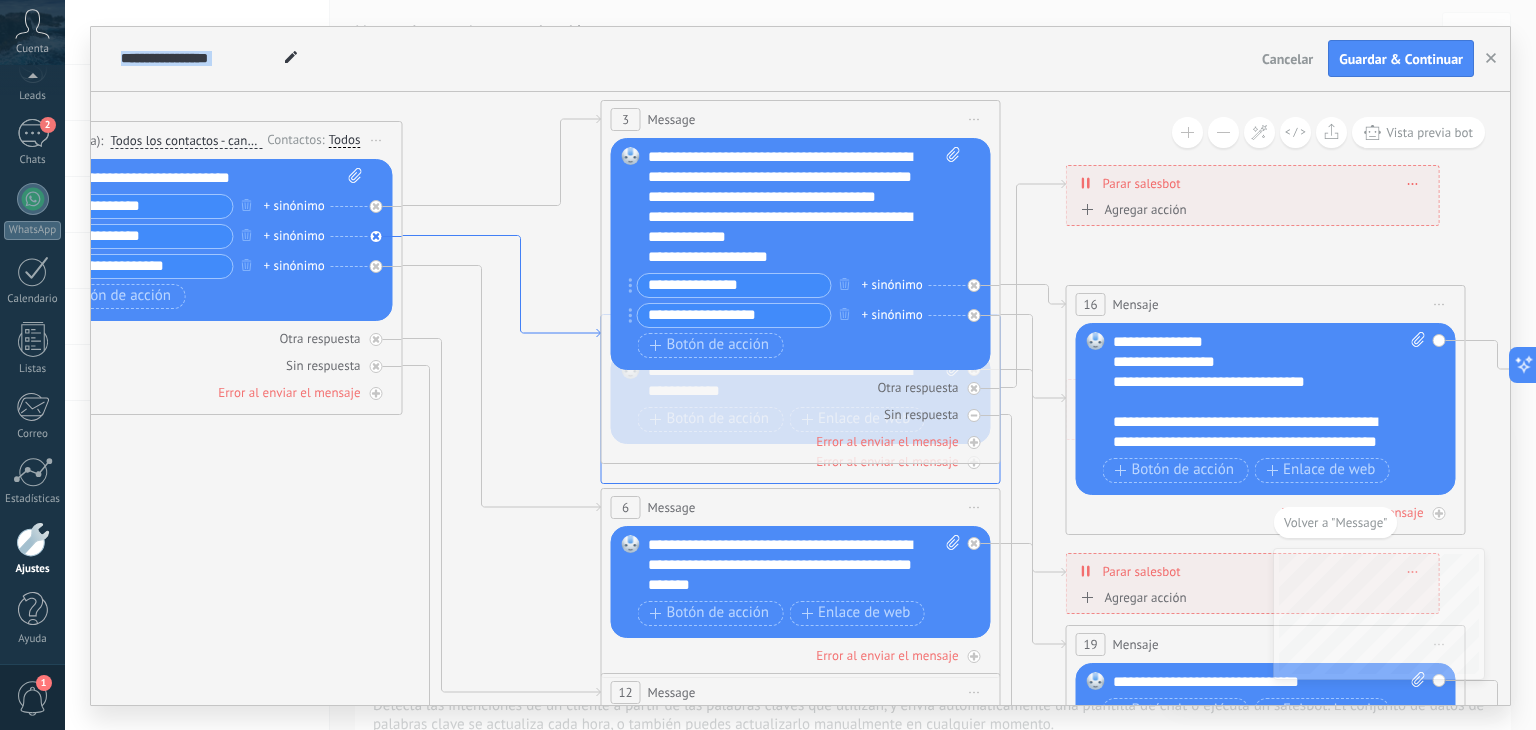 click 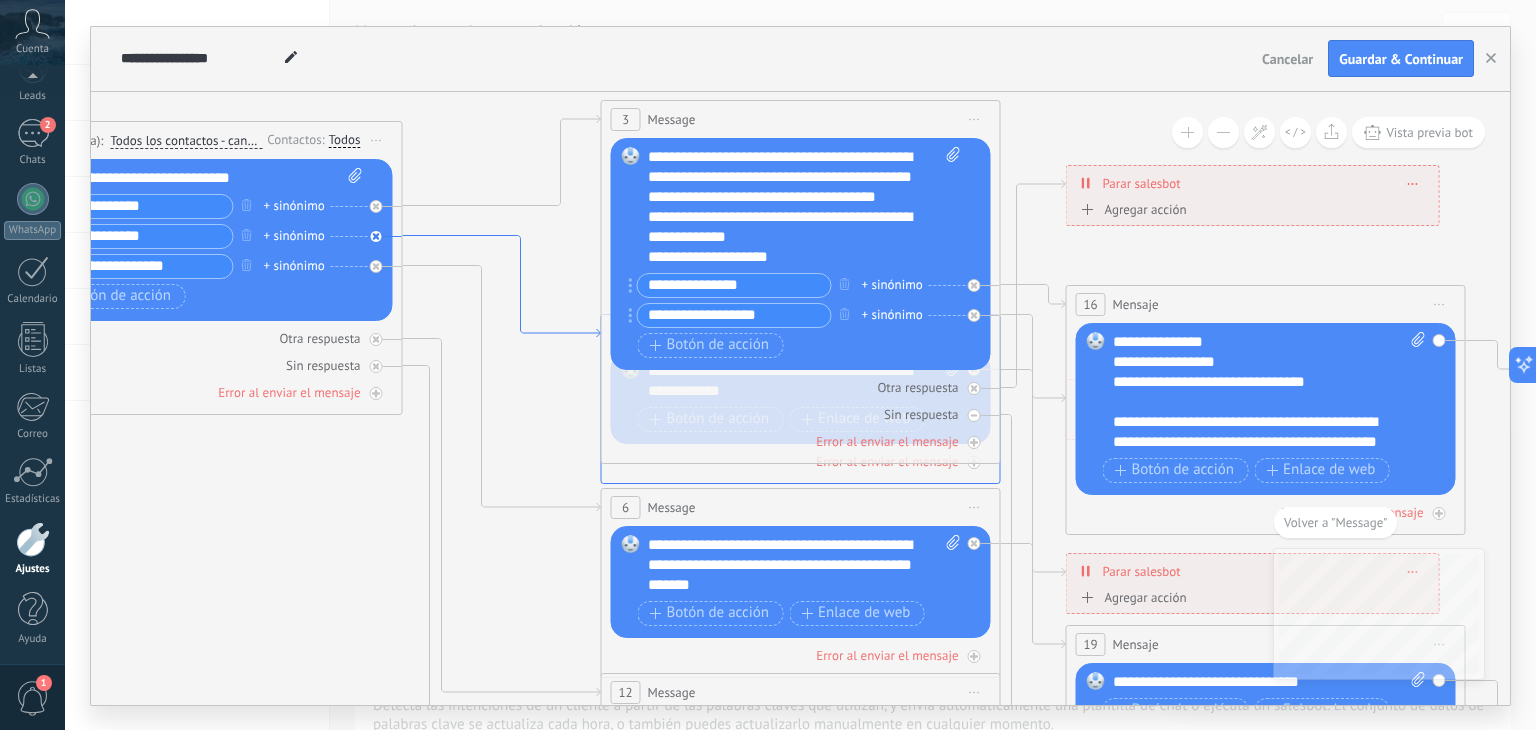 click 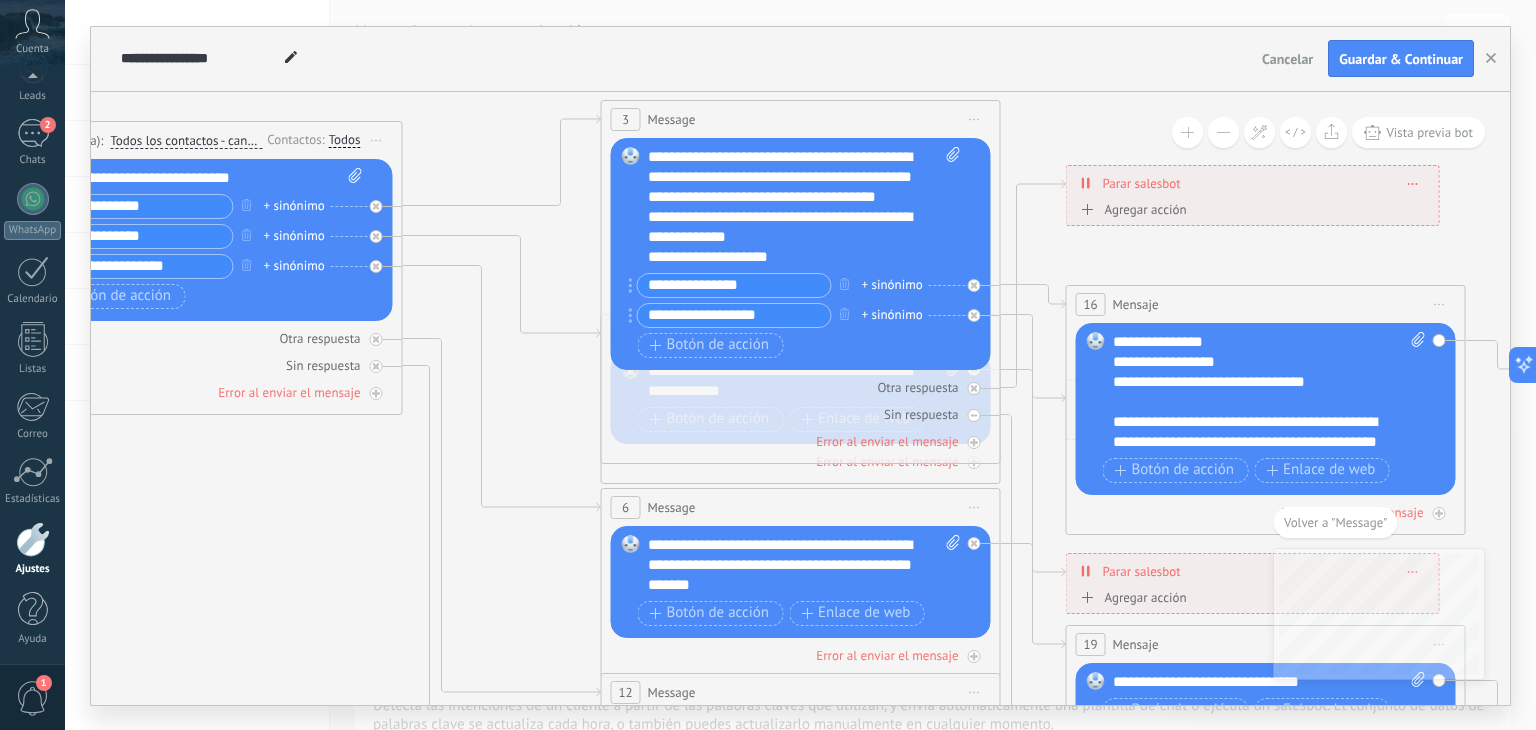 click on "**********" at bounding box center [136, 236] 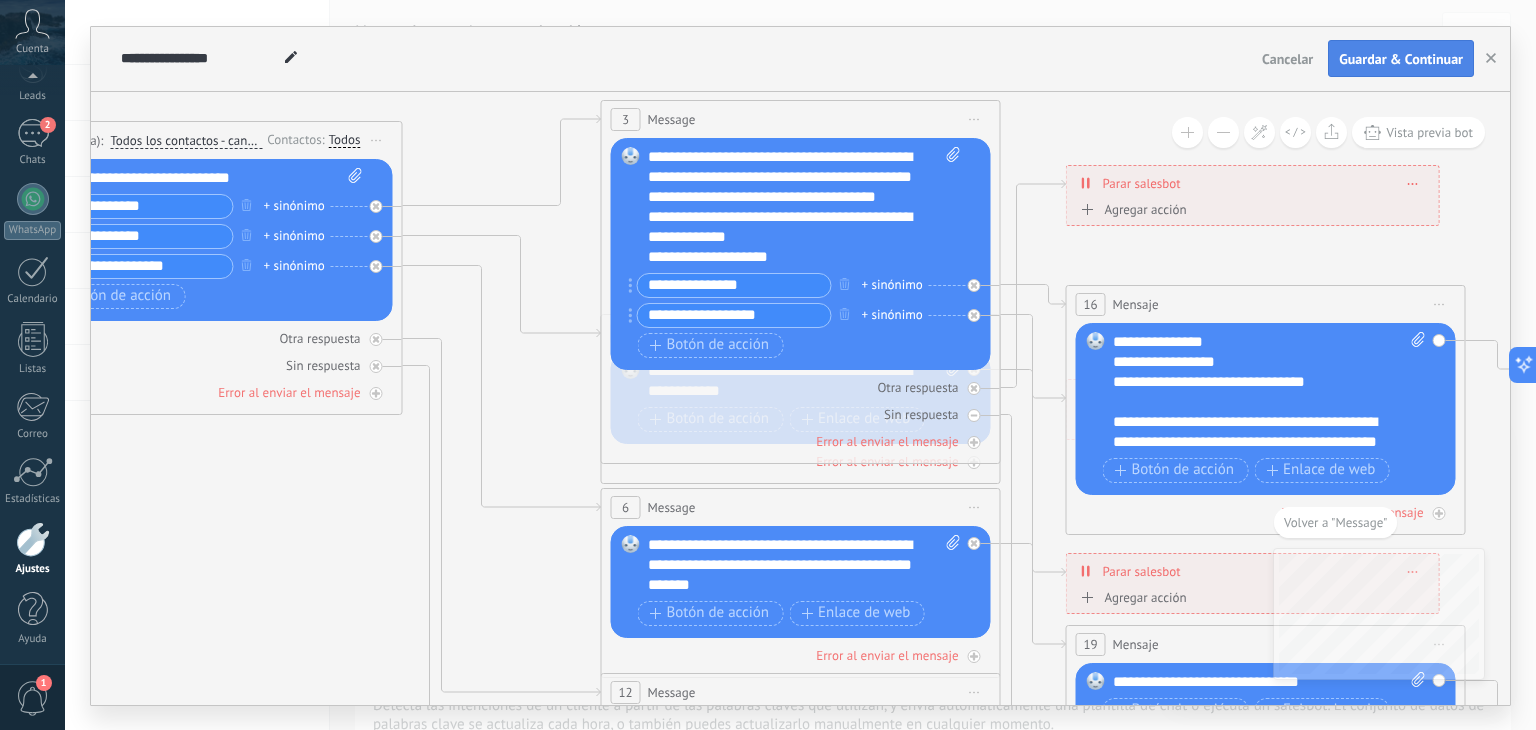 click on "Guardar & Continuar" at bounding box center [1401, 59] 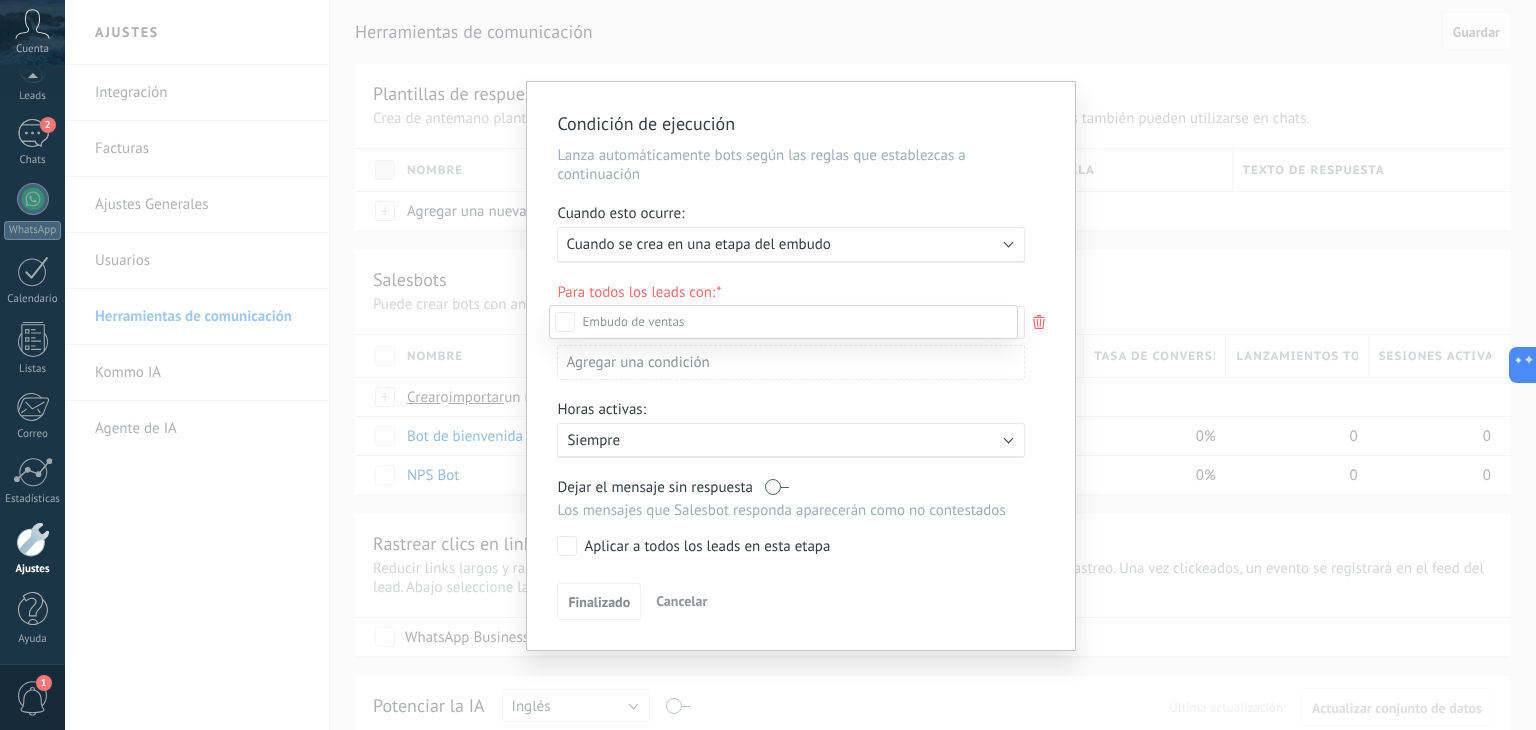 click at bounding box center (800, 365) 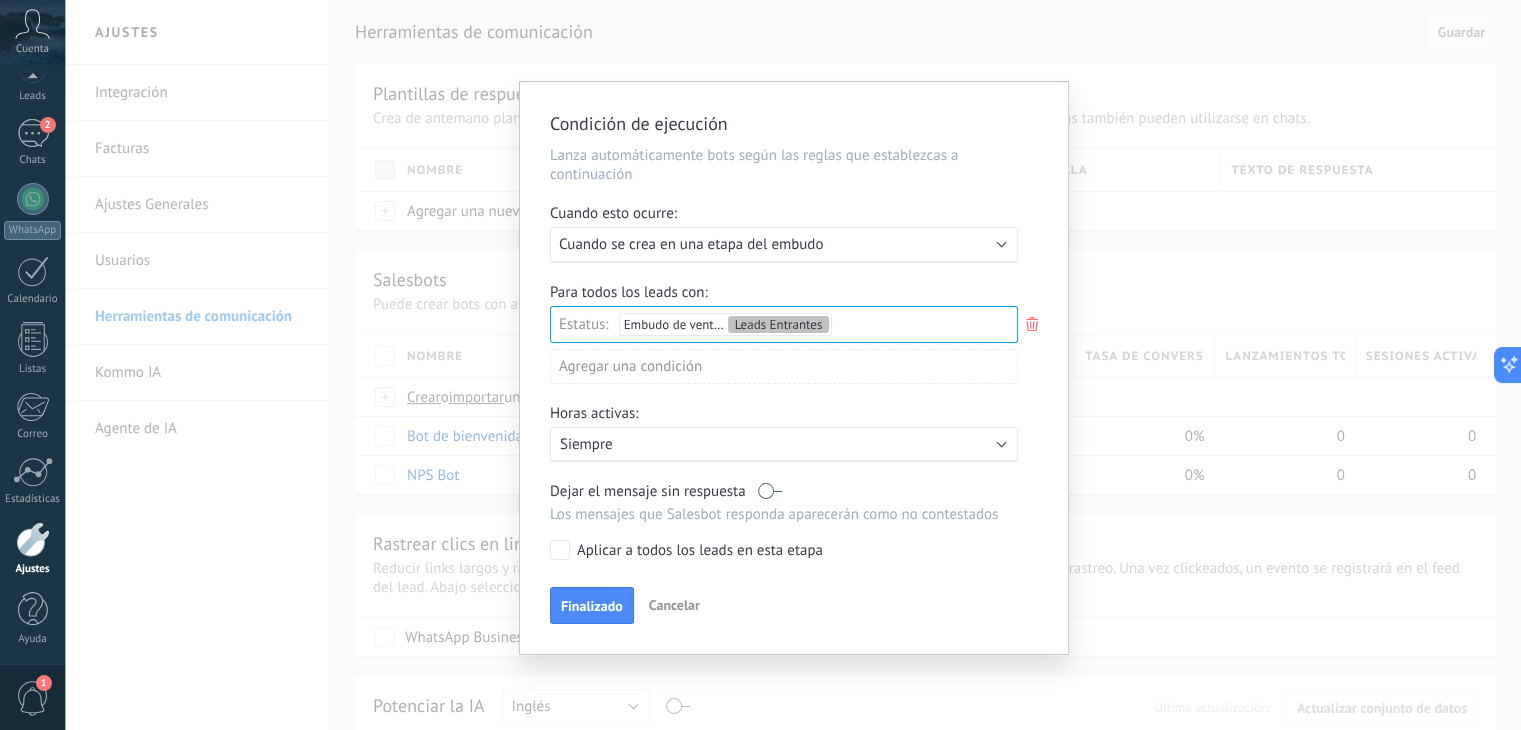 click on "Cancelar" at bounding box center (674, 605) 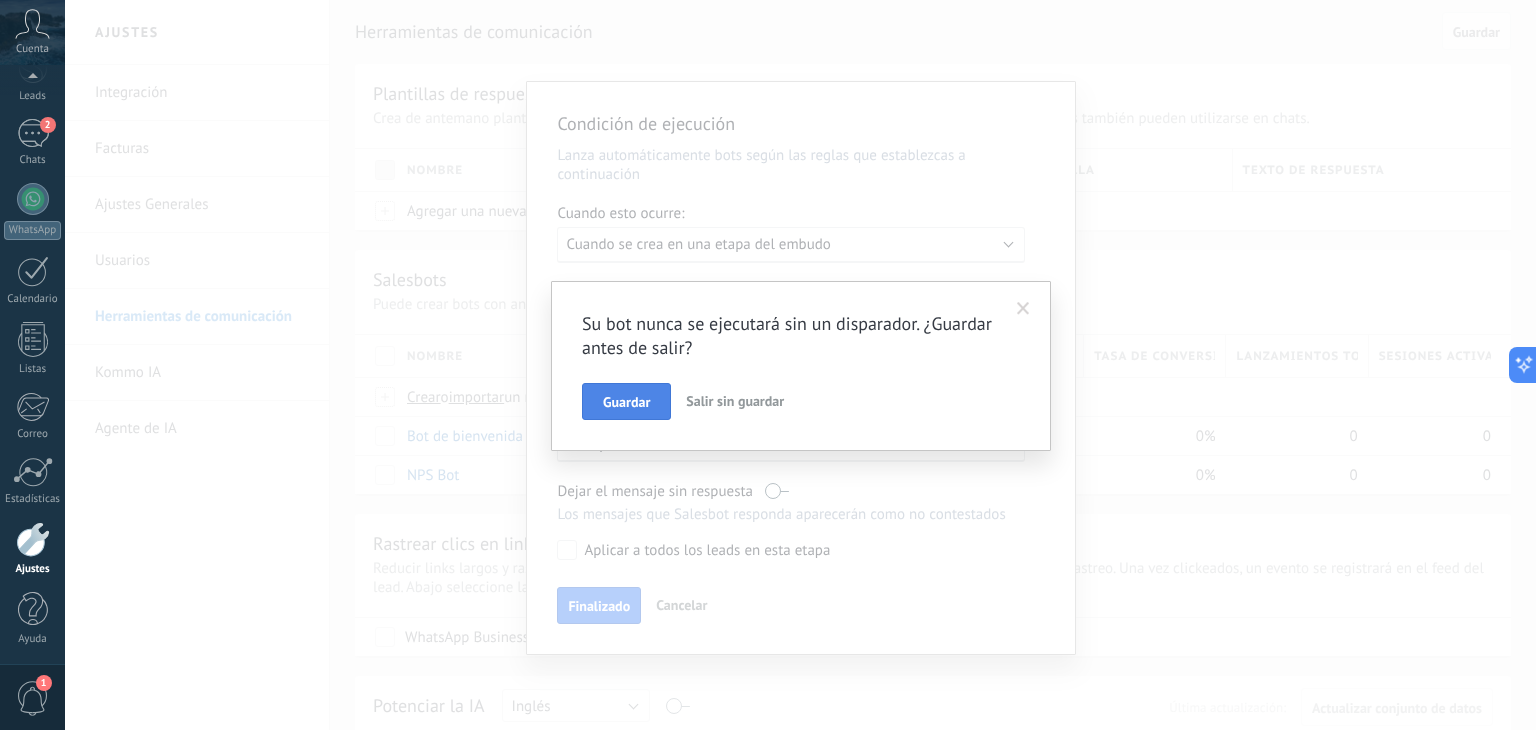 click on "Guardar" at bounding box center [626, 402] 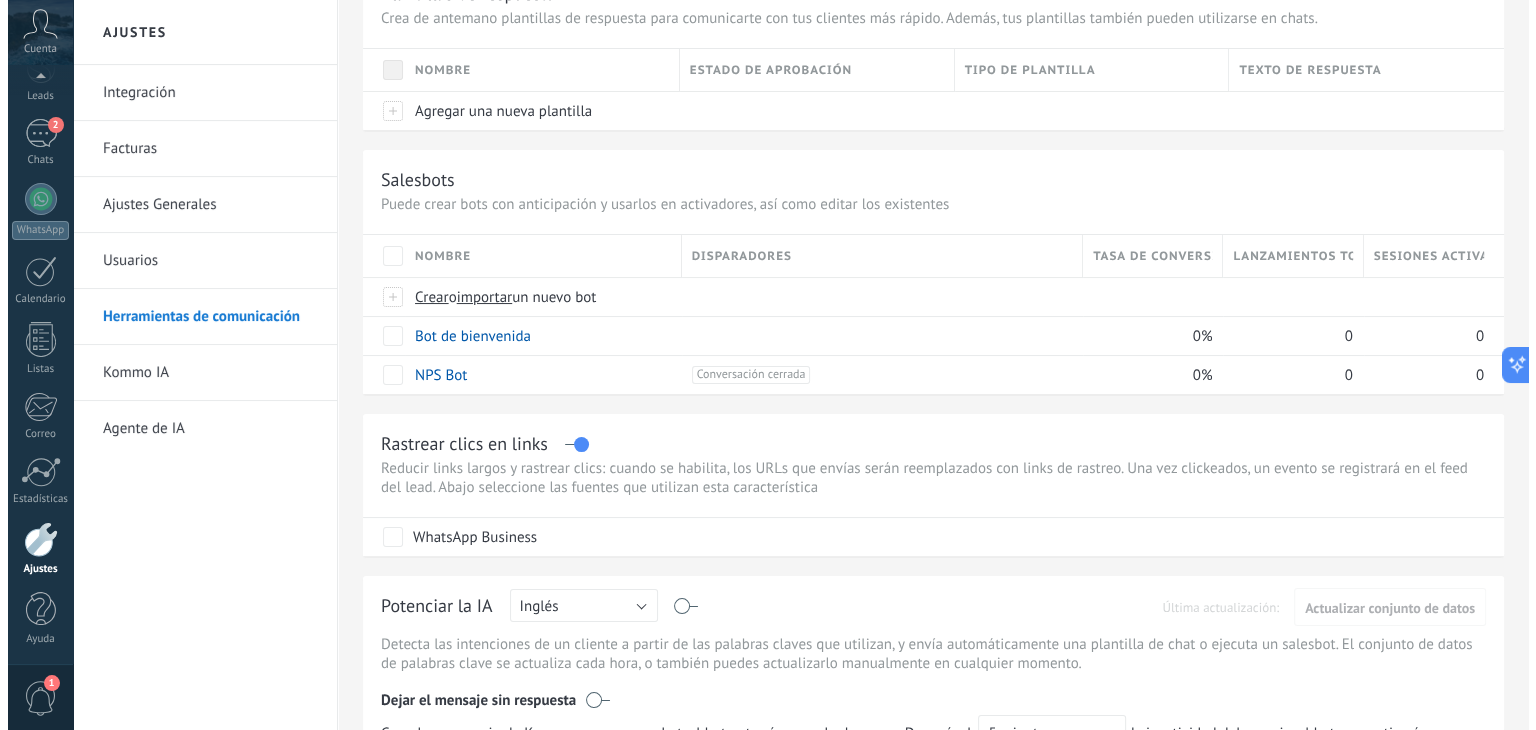 scroll, scrollTop: 200, scrollLeft: 0, axis: vertical 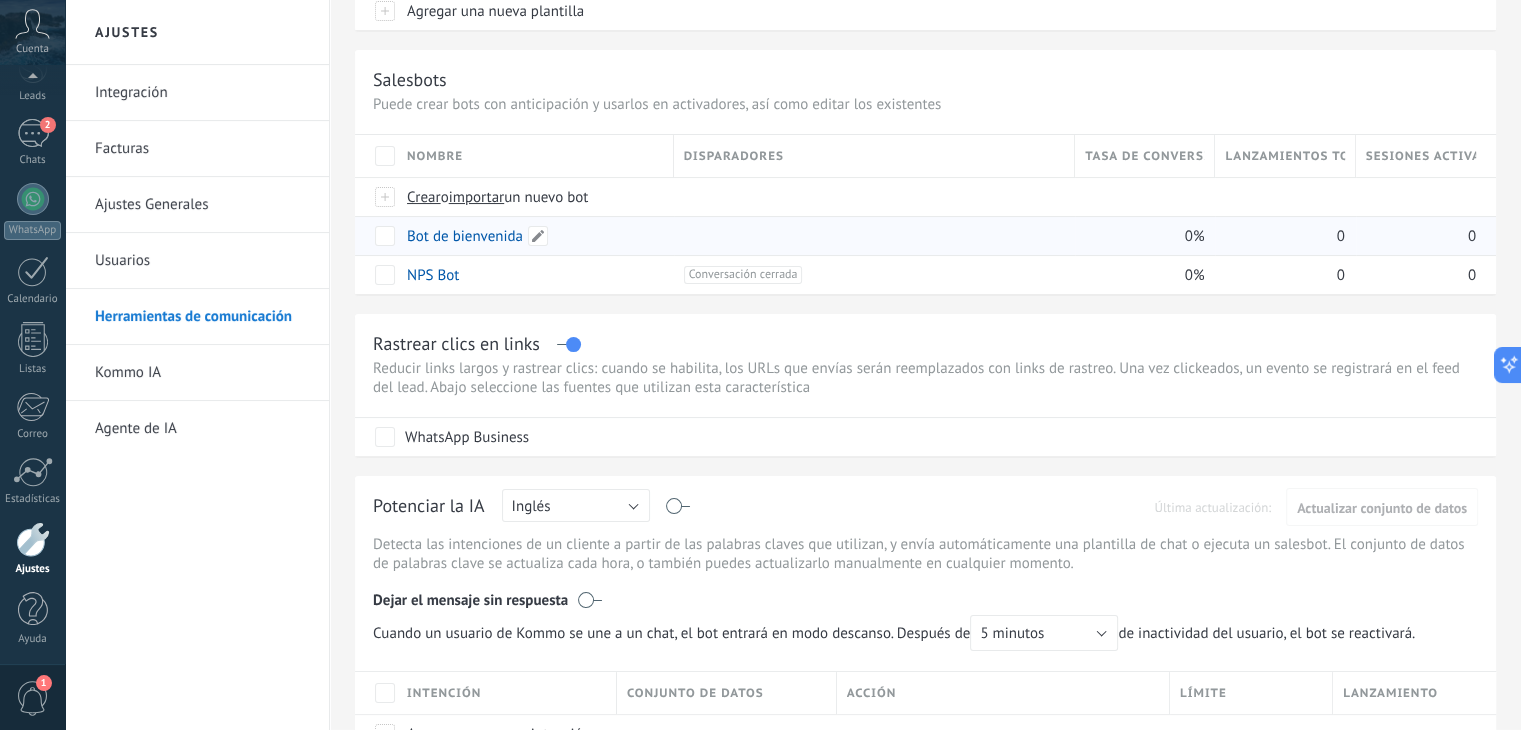 click on "Bot de bienvenida" at bounding box center [465, 236] 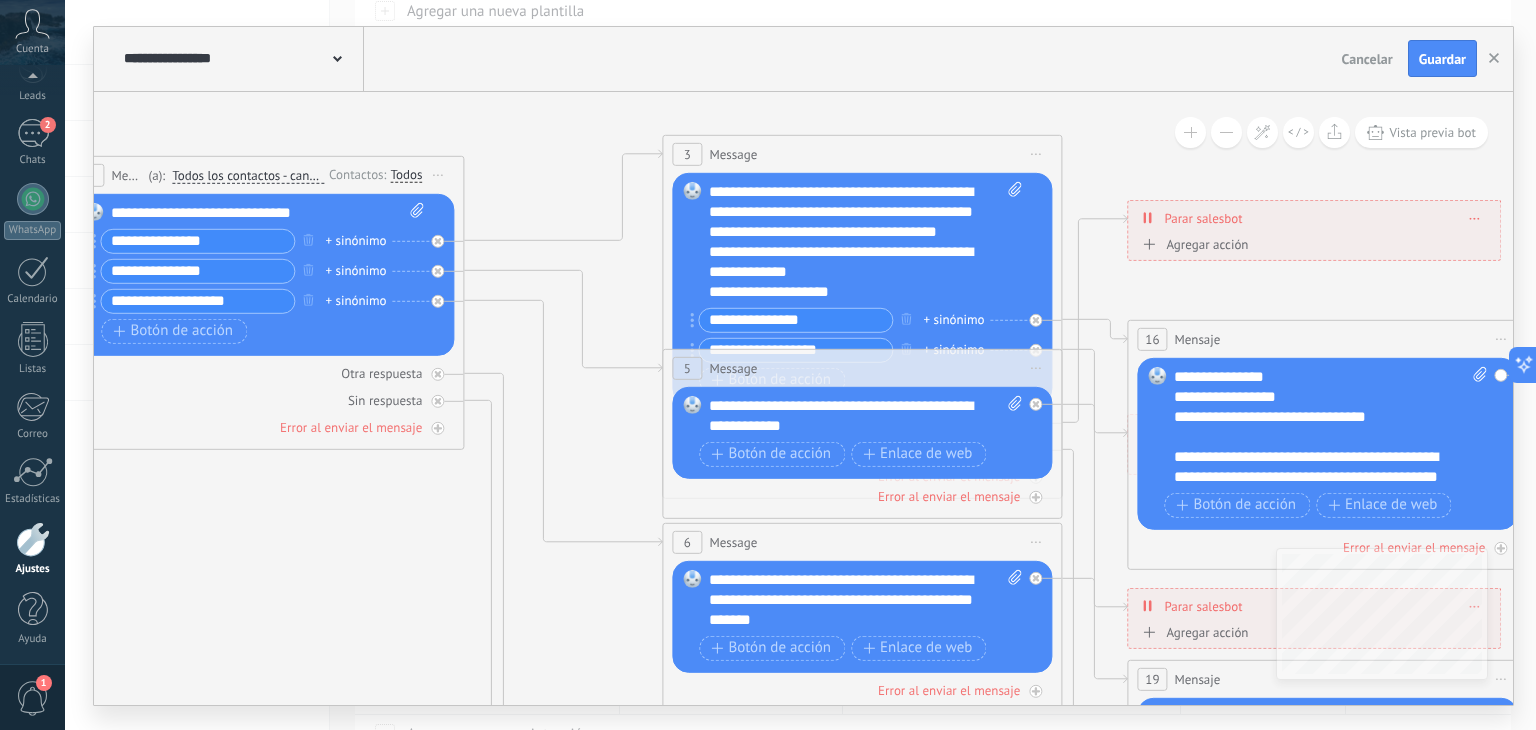 drag, startPoint x: 1275, startPoint y: 420, endPoint x: 605, endPoint y: 269, distance: 686.80493 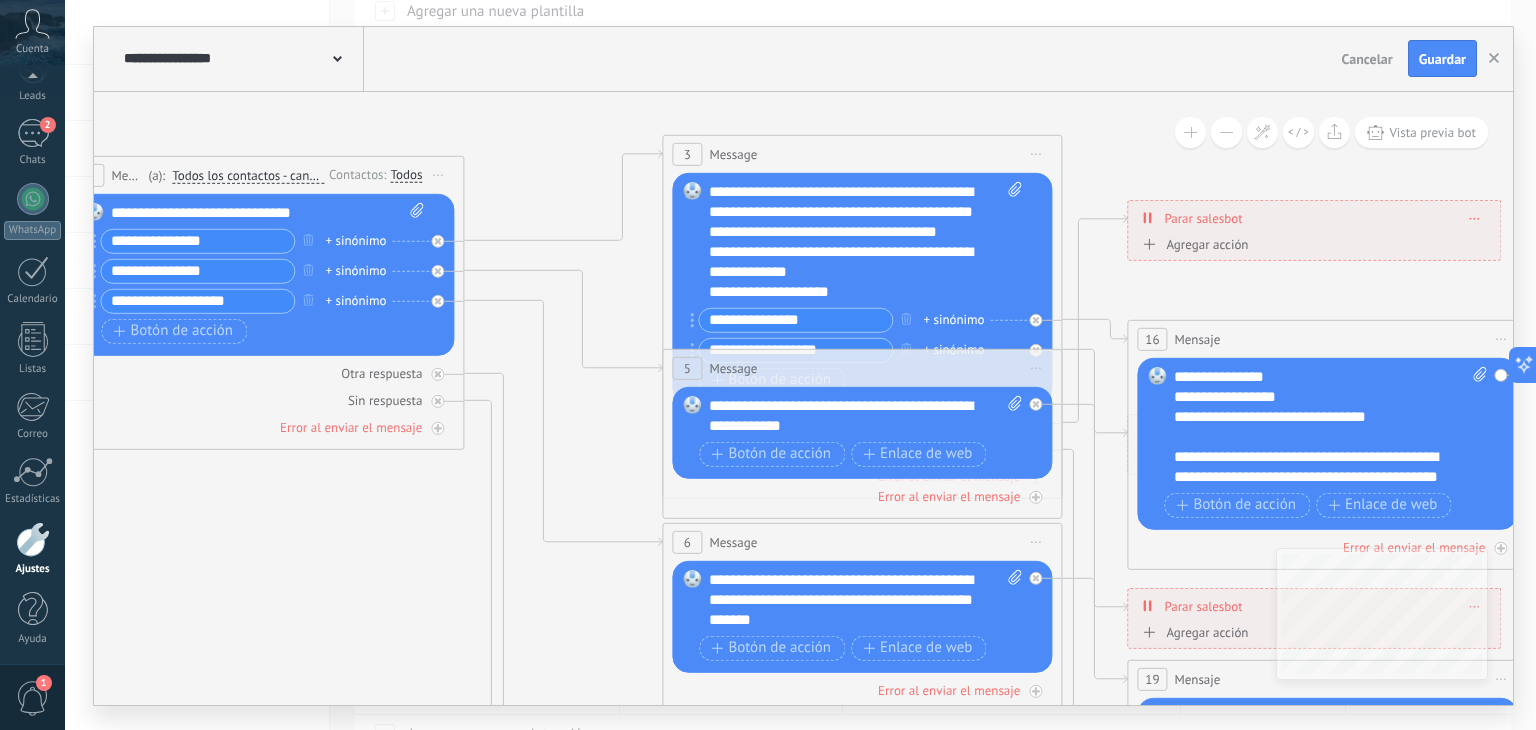 click 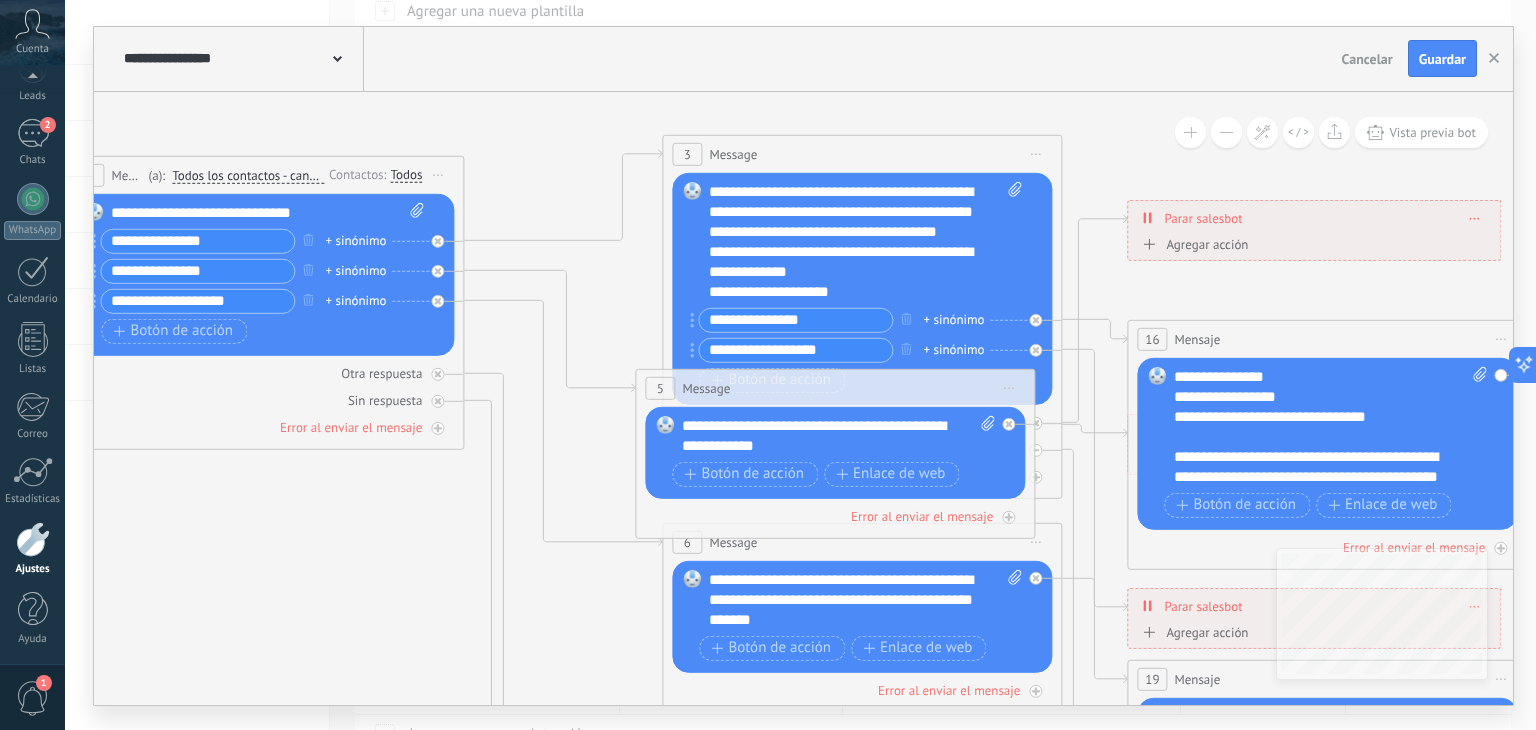 drag, startPoint x: 795, startPoint y: 373, endPoint x: 768, endPoint y: 393, distance: 33.600594 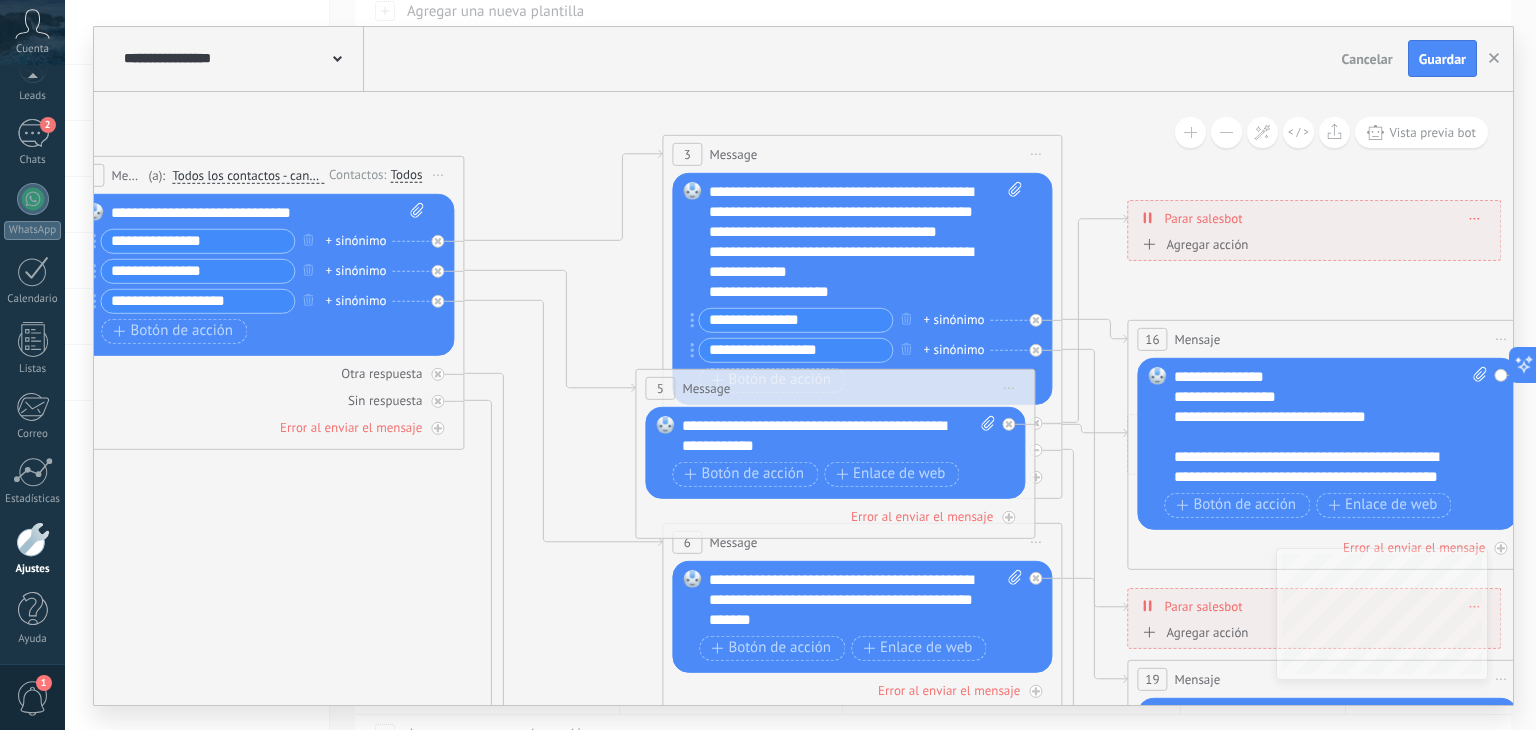 click on "5
Message
*******
(a):
Todos los contactos - canales seleccionados
Todos los contactos - canales seleccionados
Todos los contactos - canal primario
Contacto principal - canales seleccionados
Contacto principal - canal primario
Todos los contactos - canales seleccionados
Todos los contactos - canales seleccionados
Todos los contactos - canal primario
Contacto principal - canales seleccionados" at bounding box center [835, 387] 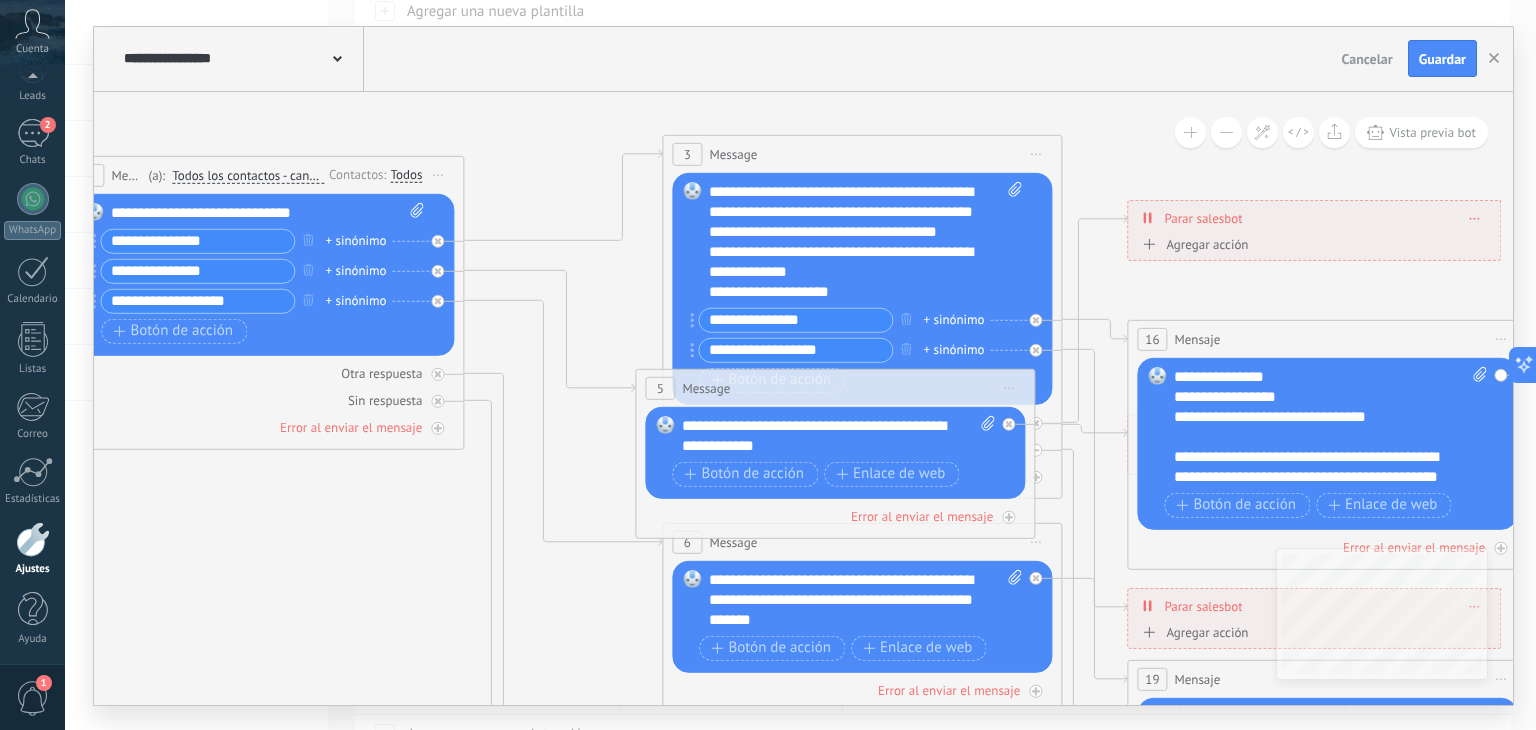 scroll, scrollTop: 20, scrollLeft: 0, axis: vertical 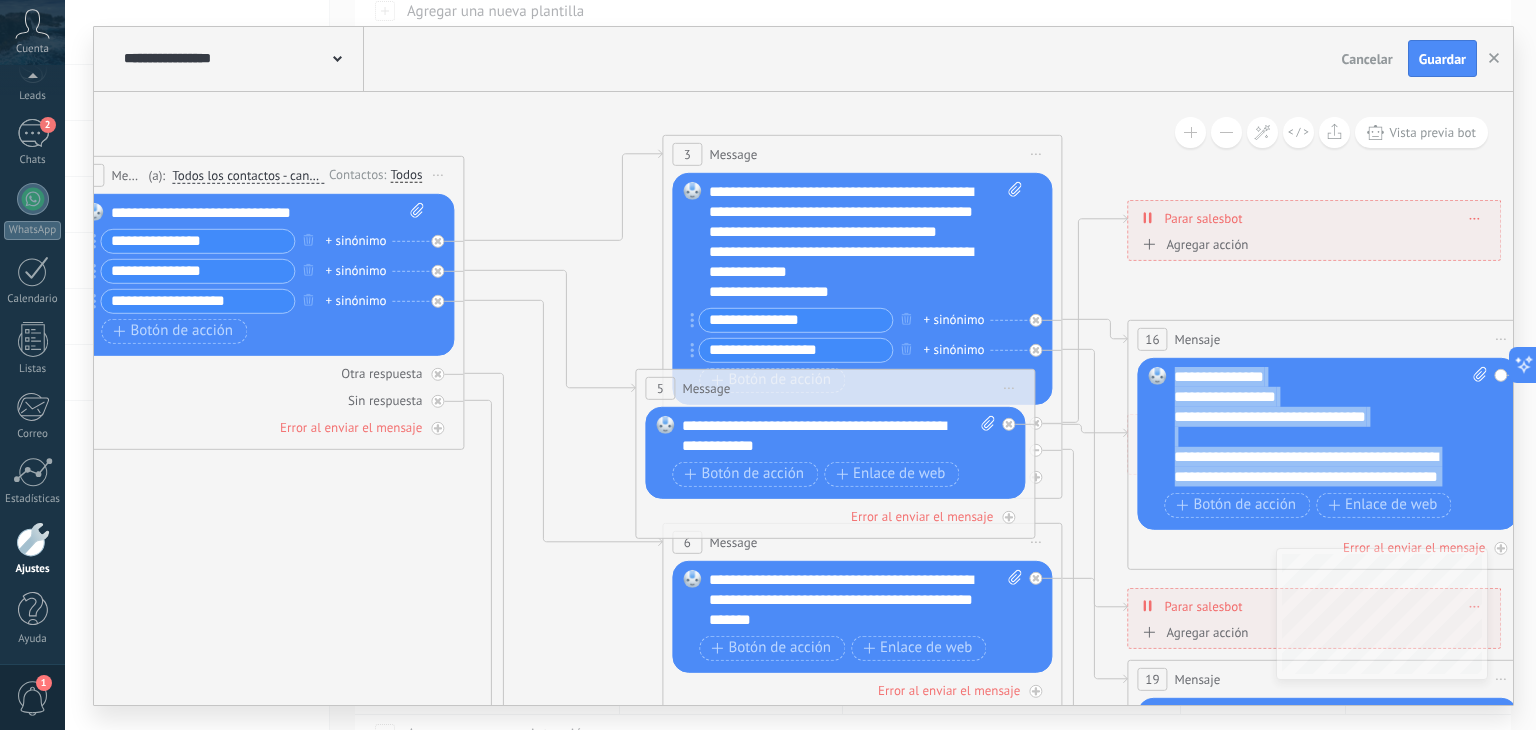 drag, startPoint x: 1367, startPoint y: 472, endPoint x: 1150, endPoint y: 369, distance: 240.20409 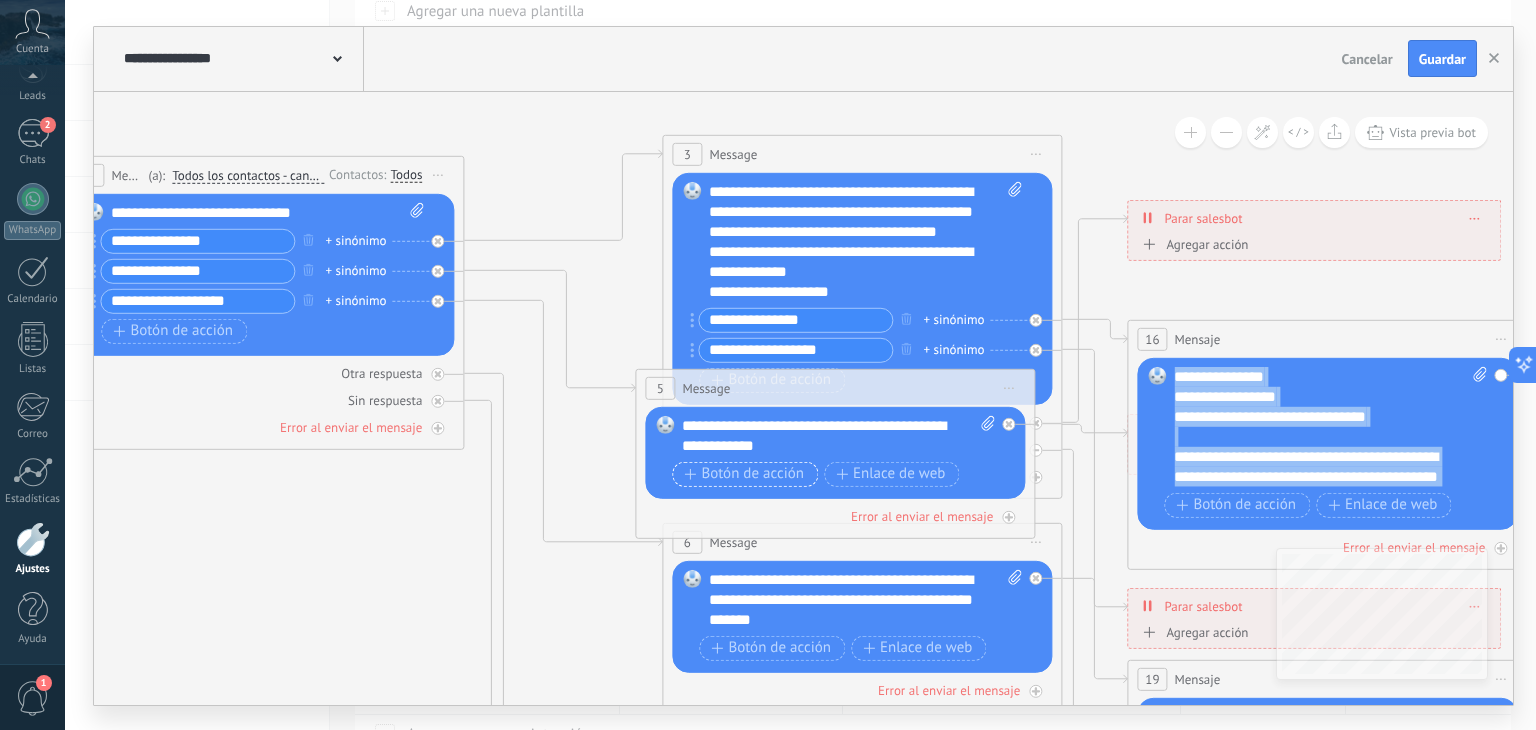 copy on "**********" 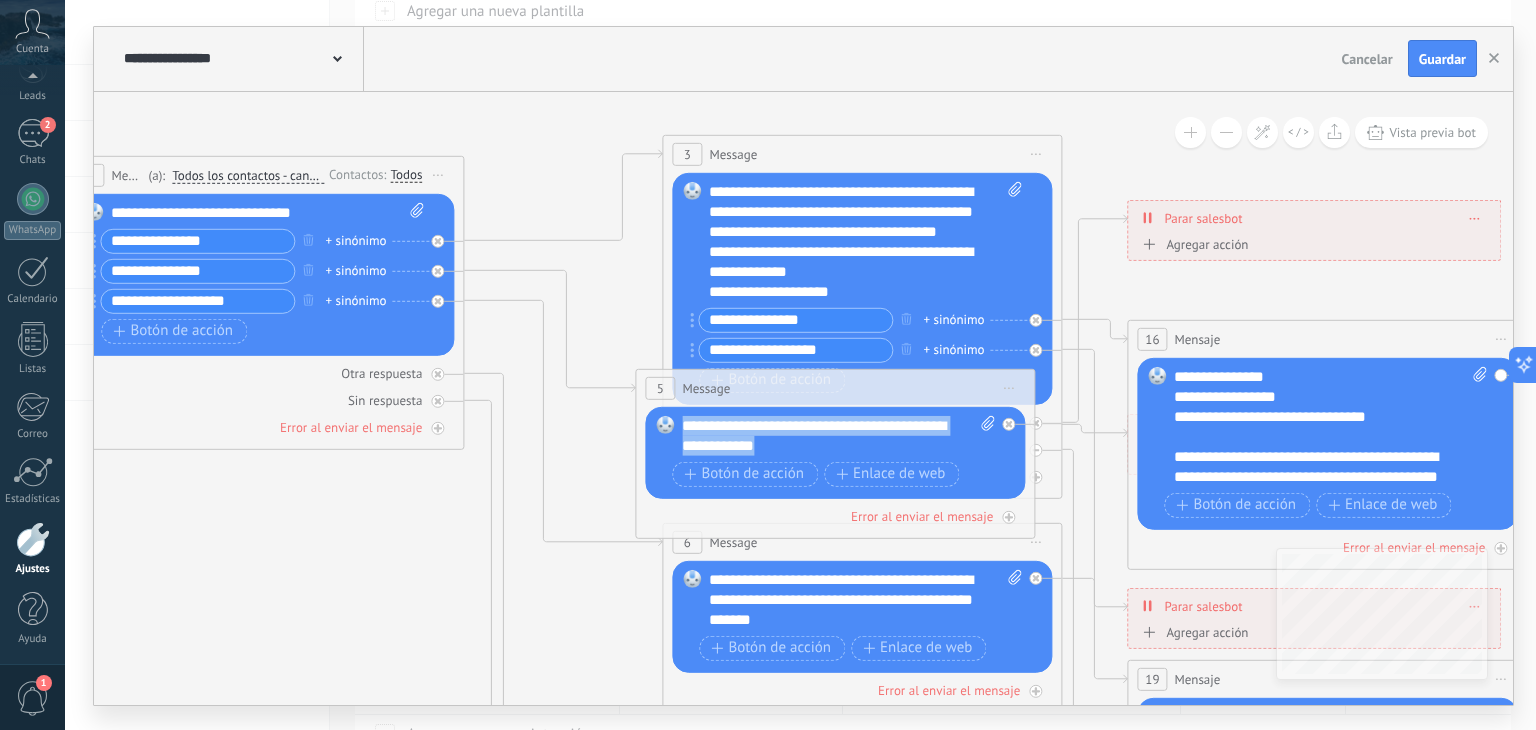 drag, startPoint x: 800, startPoint y: 449, endPoint x: 672, endPoint y: 427, distance: 129.87686 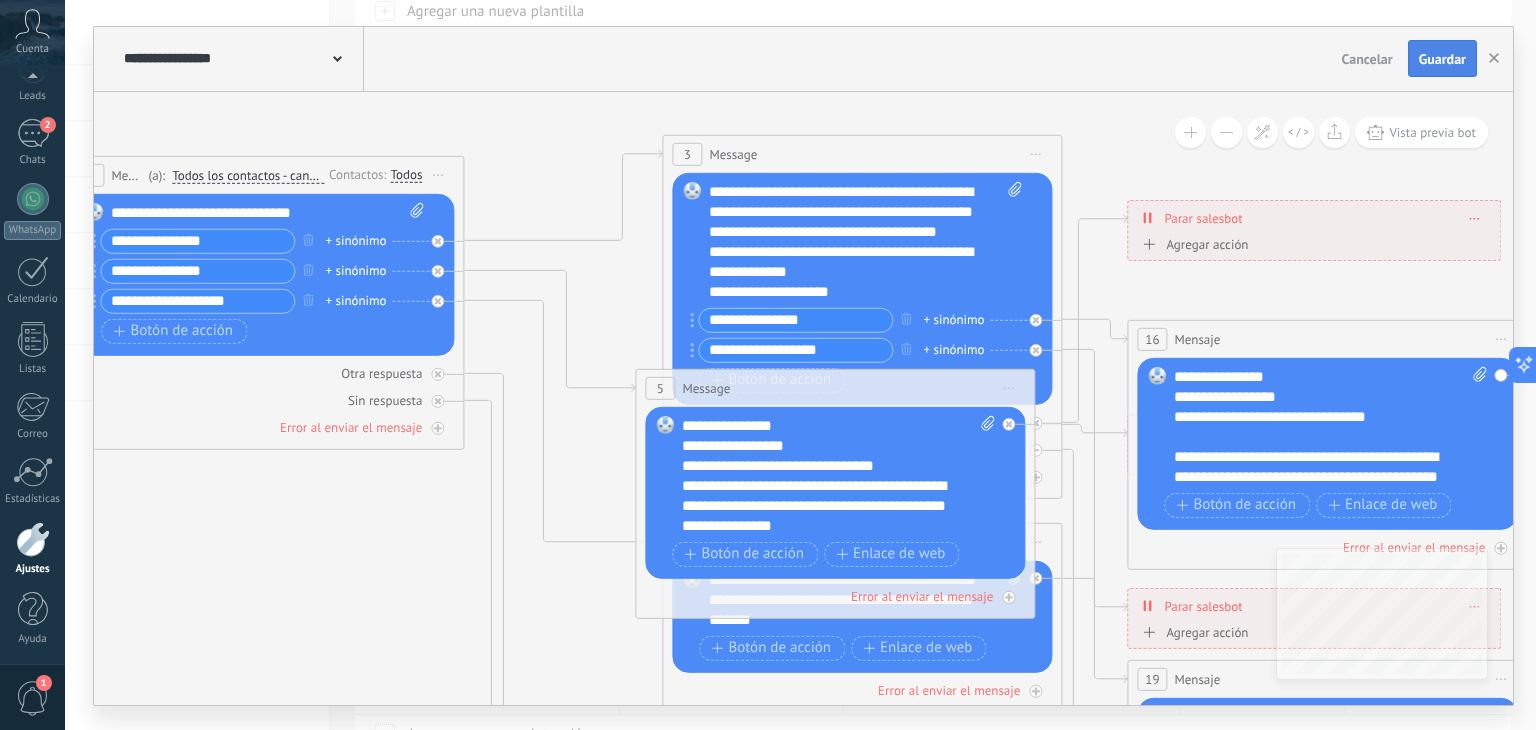 click on "Guardar" at bounding box center (1442, 59) 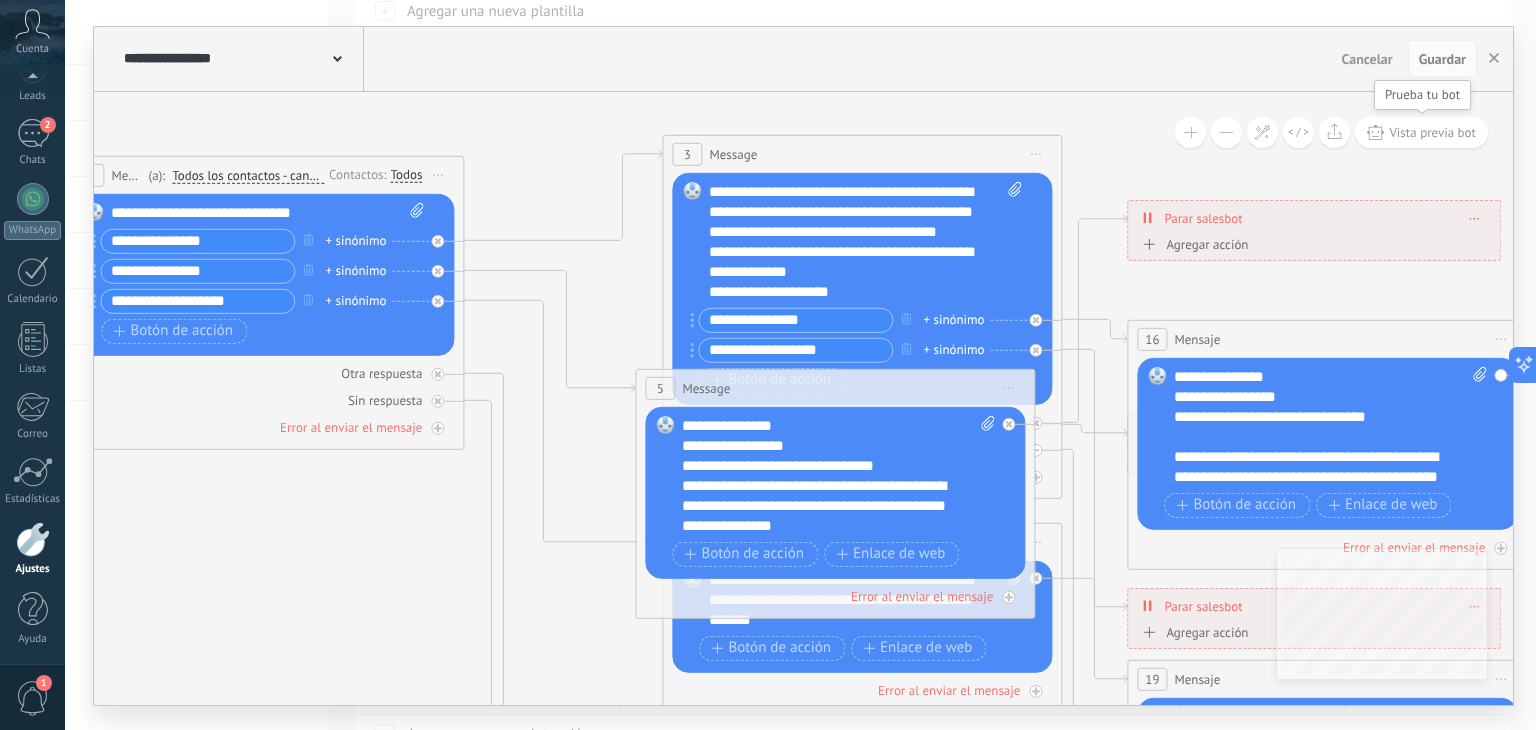 click on "Vista previa bot" at bounding box center [1432, 132] 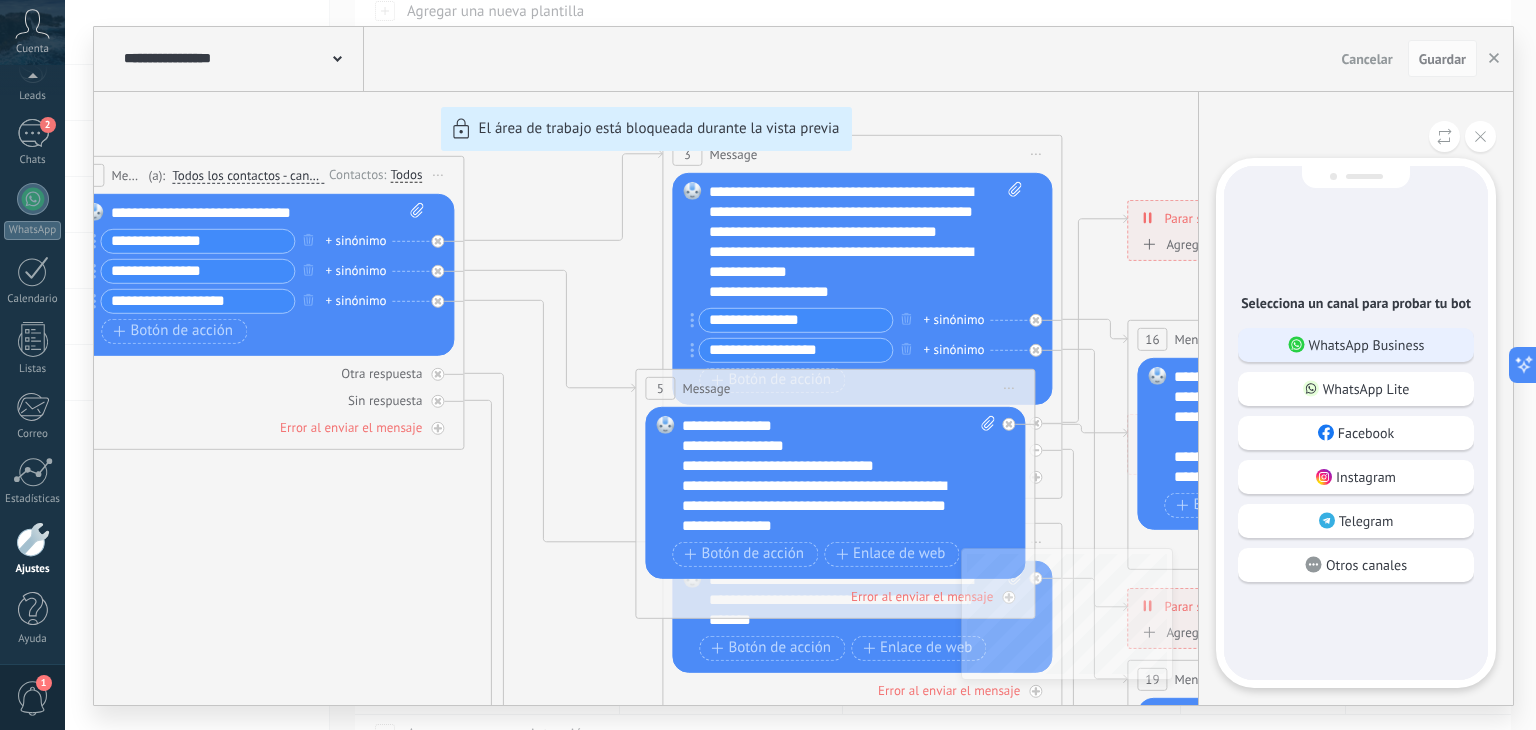 click on "WhatsApp Business" at bounding box center [1367, 345] 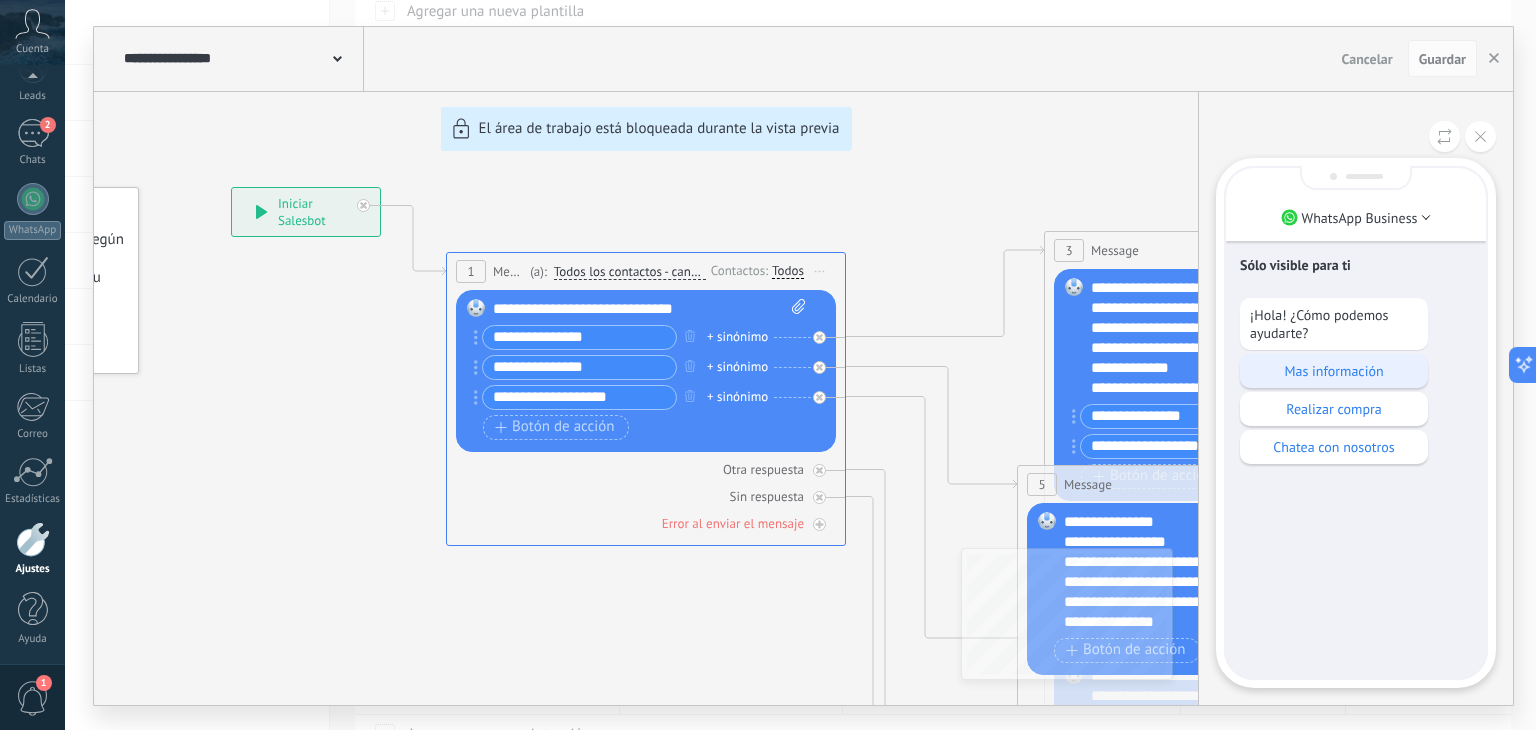 click on "Mas información" at bounding box center [1334, 371] 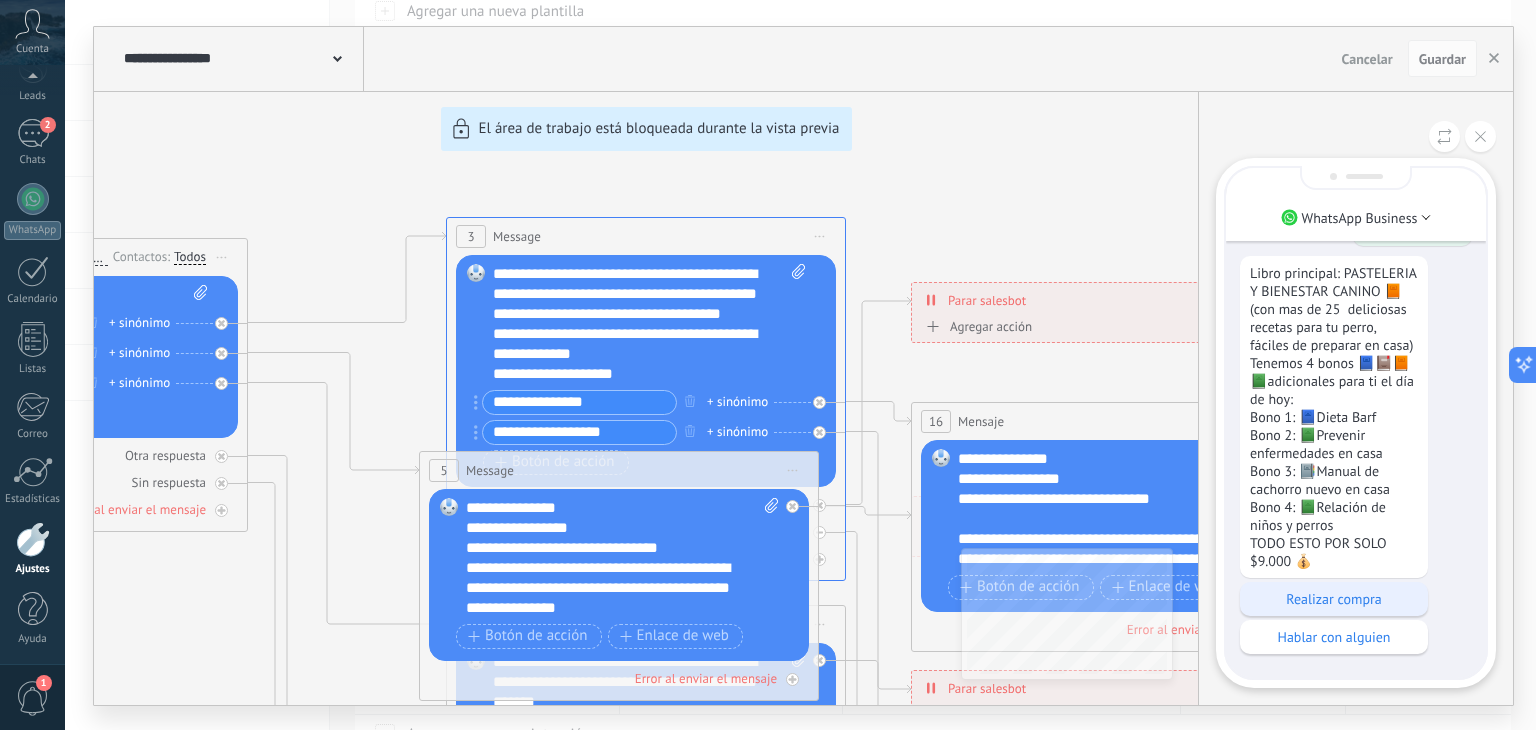 click on "Realizar compra" at bounding box center [1334, 599] 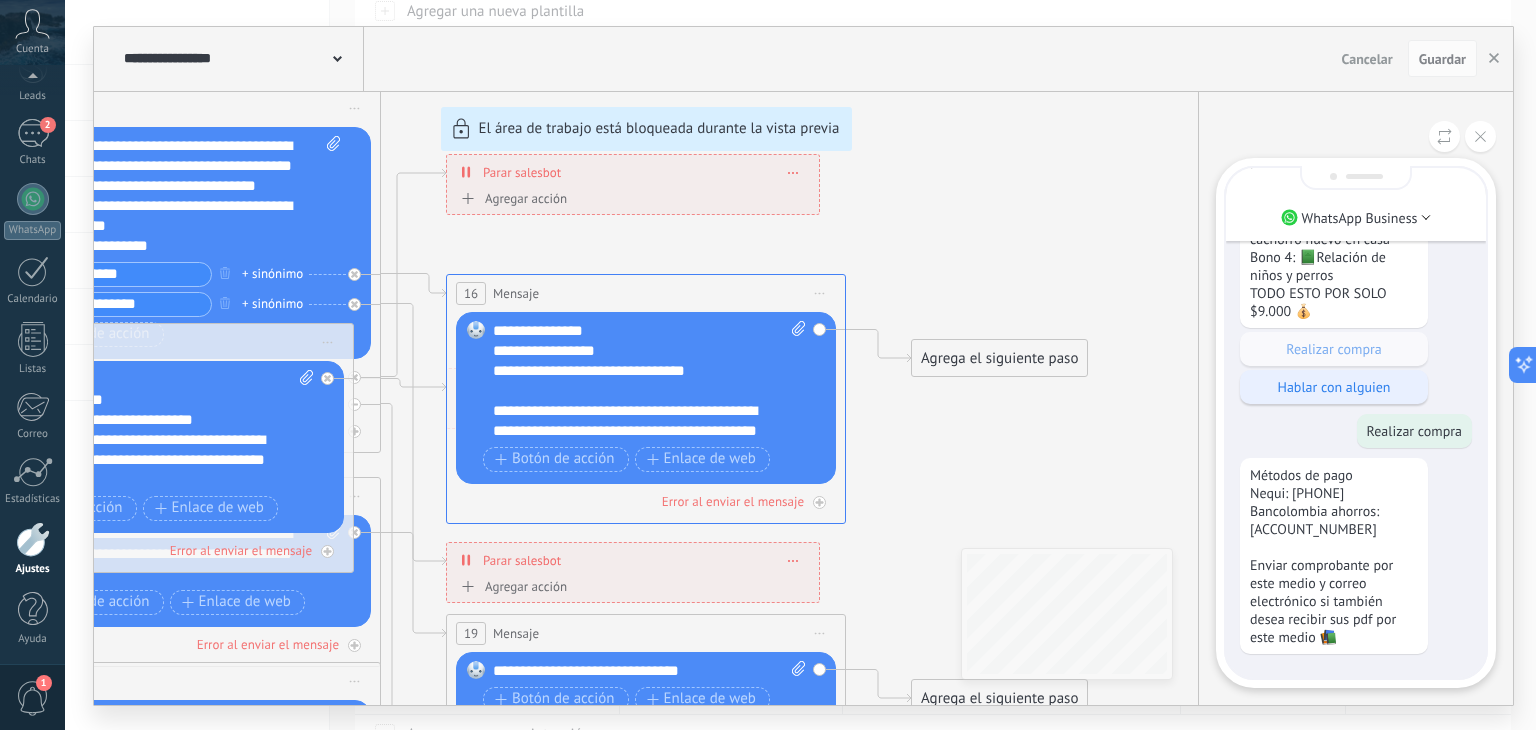 click on "Hablar con alguien" at bounding box center (1334, 387) 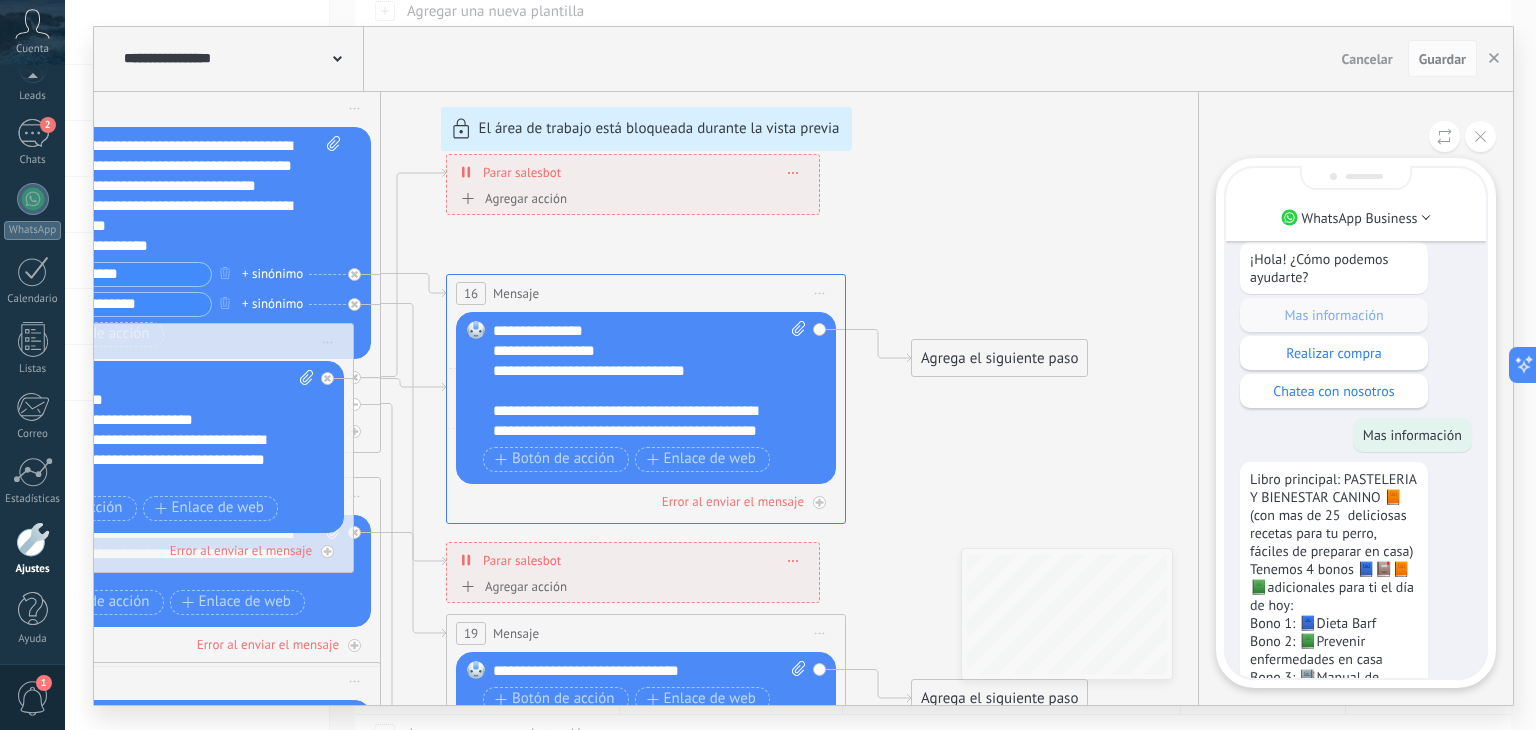 scroll, scrollTop: -576, scrollLeft: 0, axis: vertical 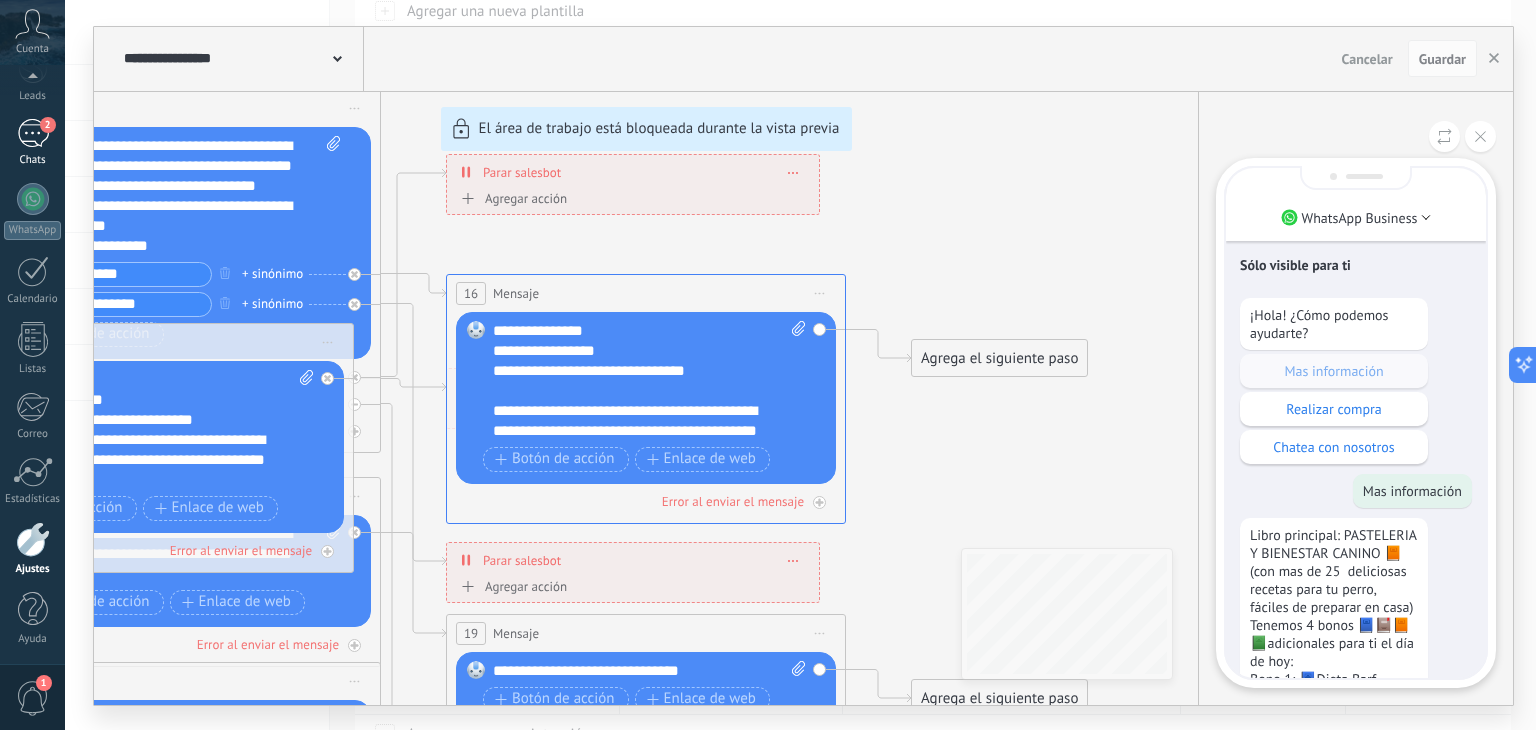 click on "2" at bounding box center [33, 133] 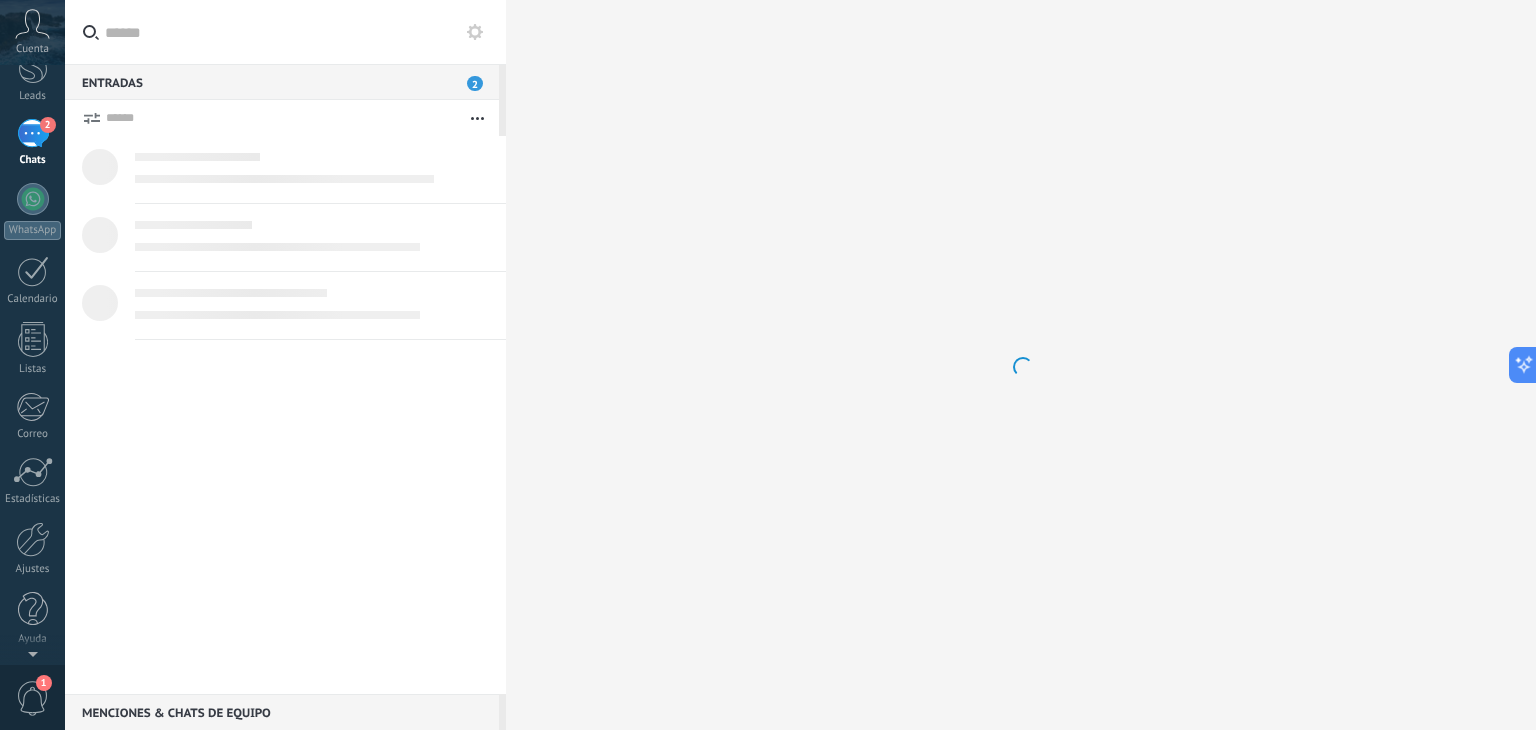 scroll, scrollTop: 0, scrollLeft: 0, axis: both 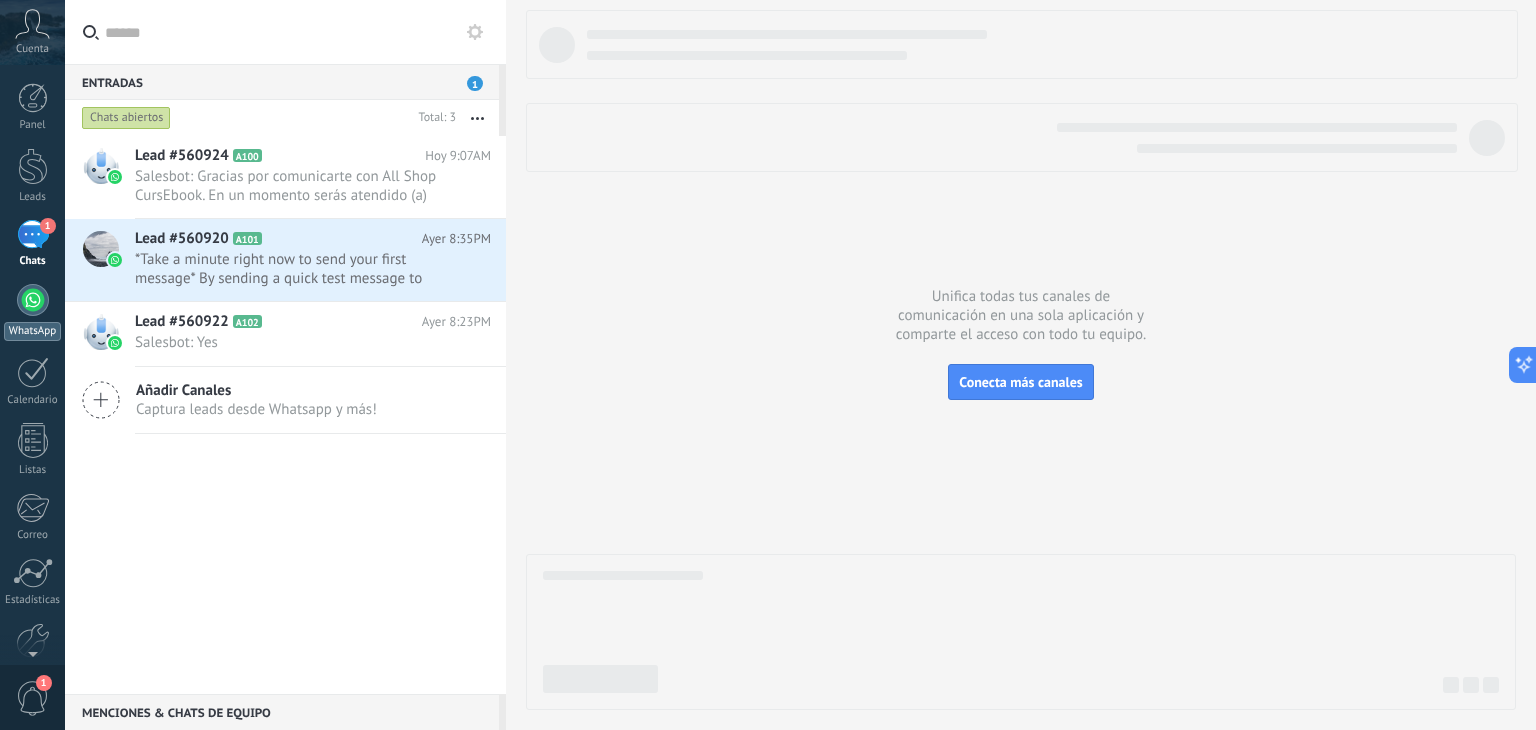 click at bounding box center (33, 300) 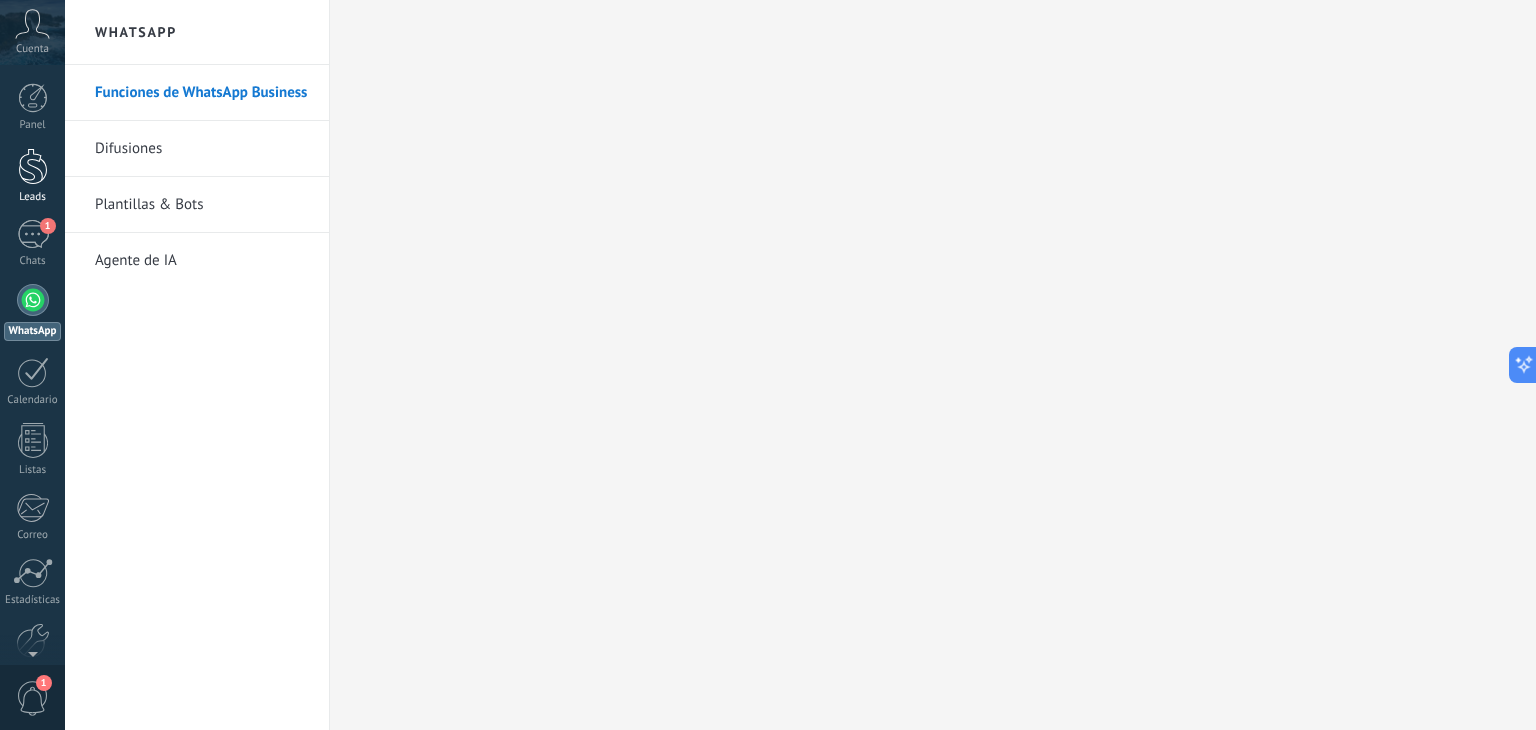 click on "Leads" at bounding box center [32, 176] 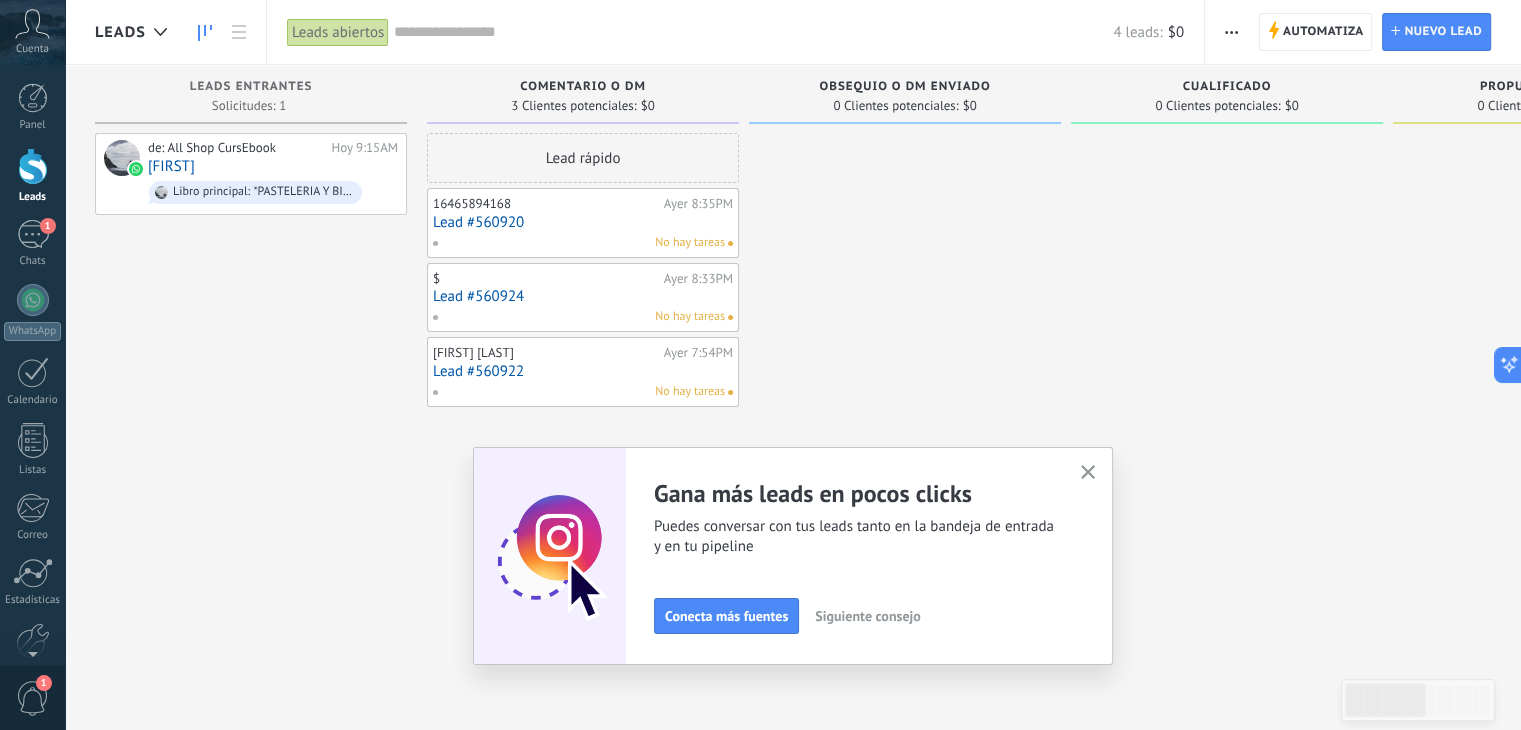 click 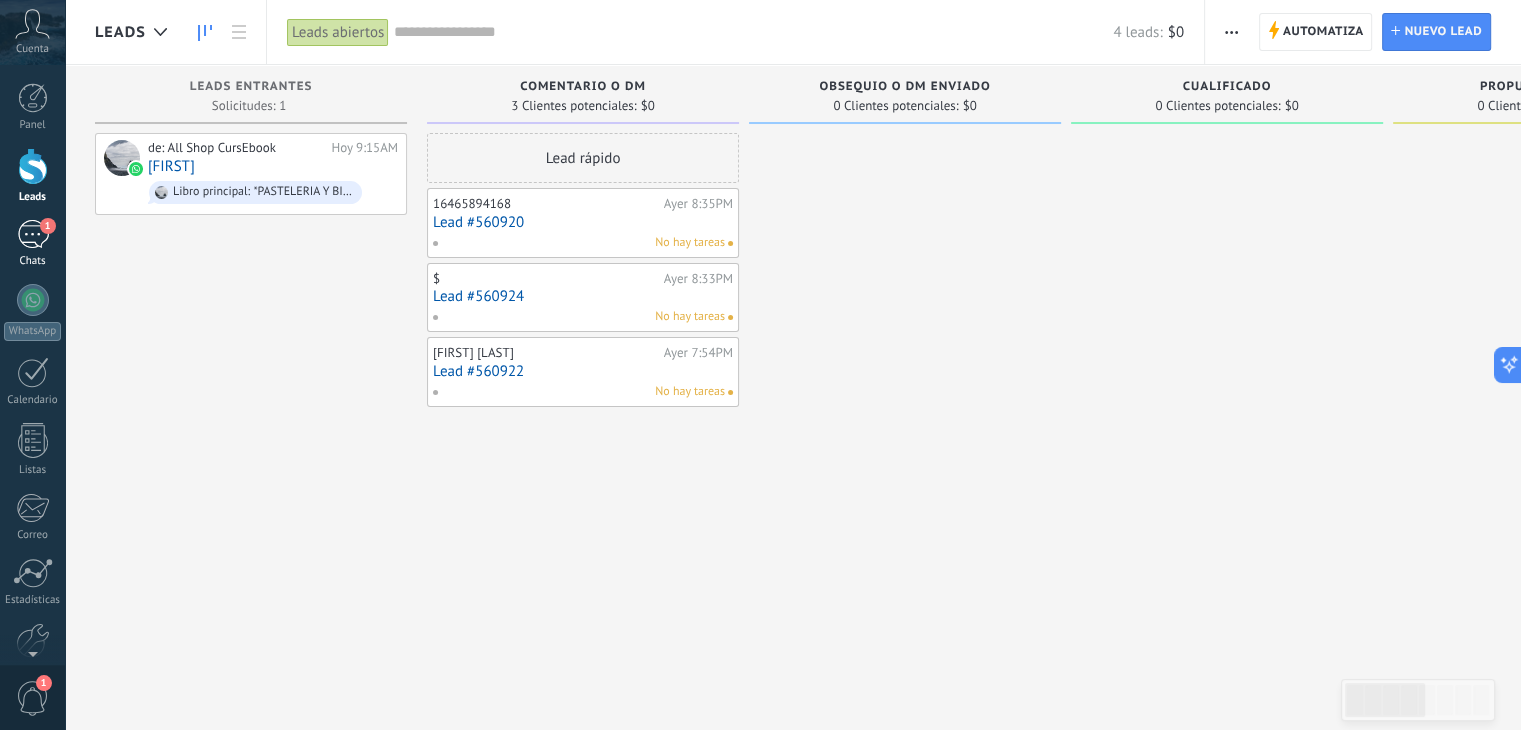 click on "1" at bounding box center [33, 234] 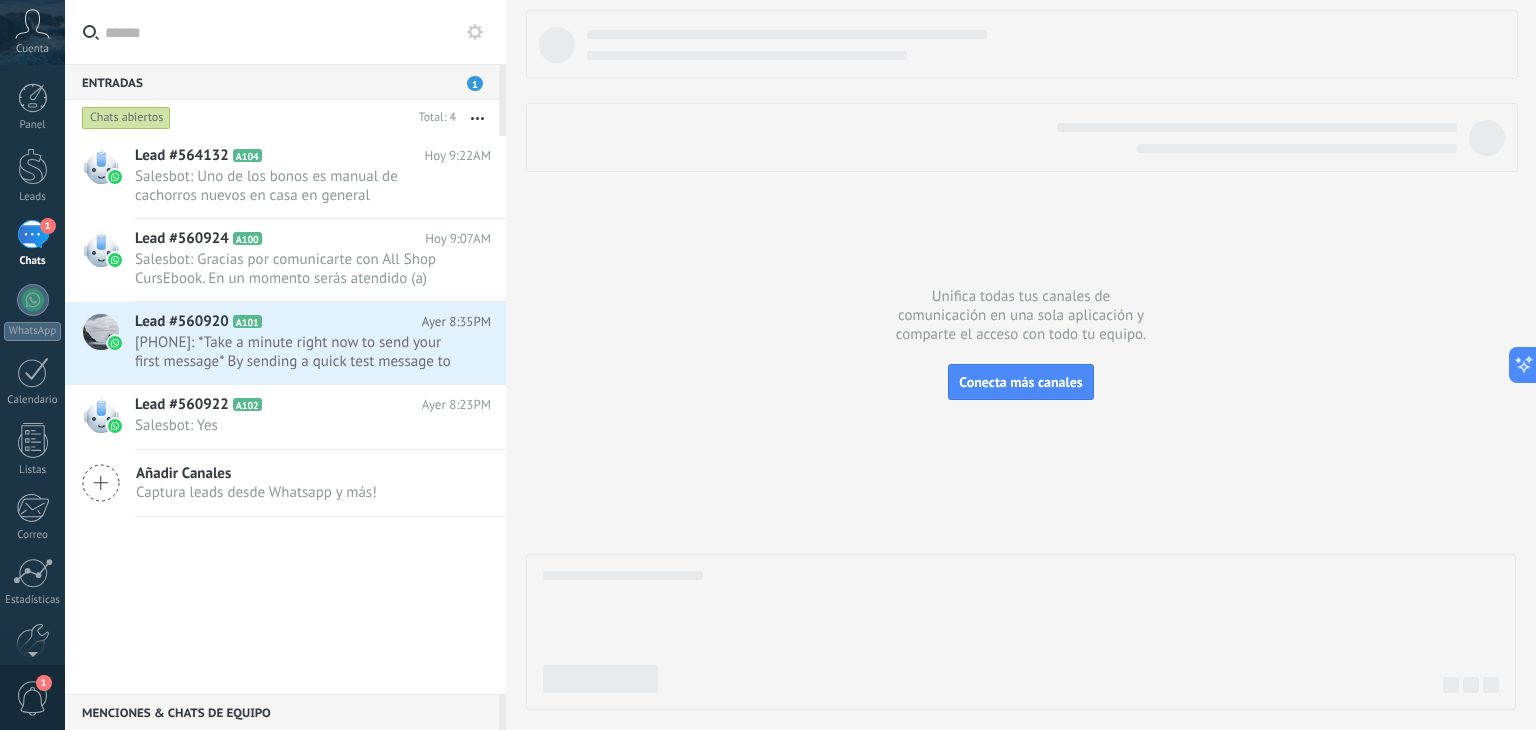 click 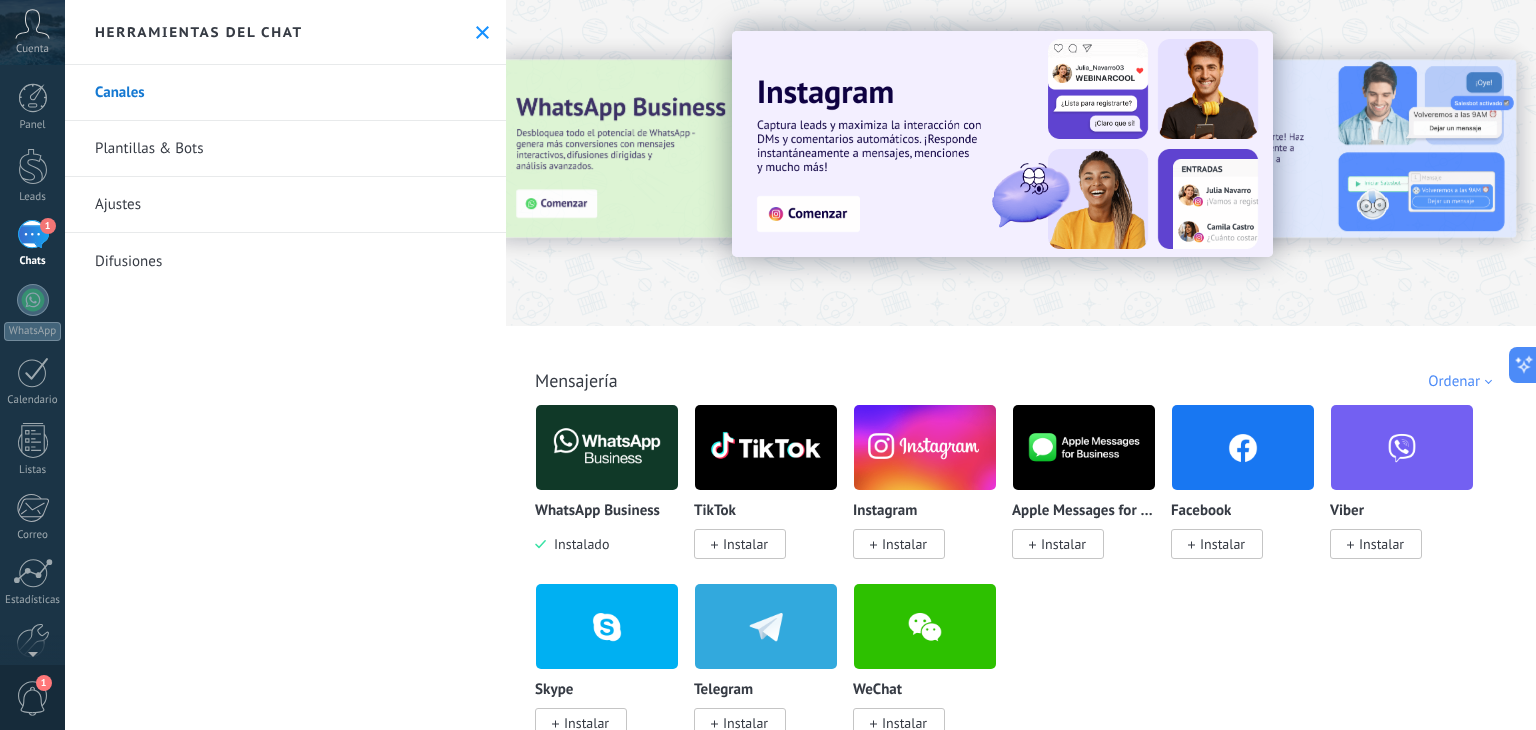 click 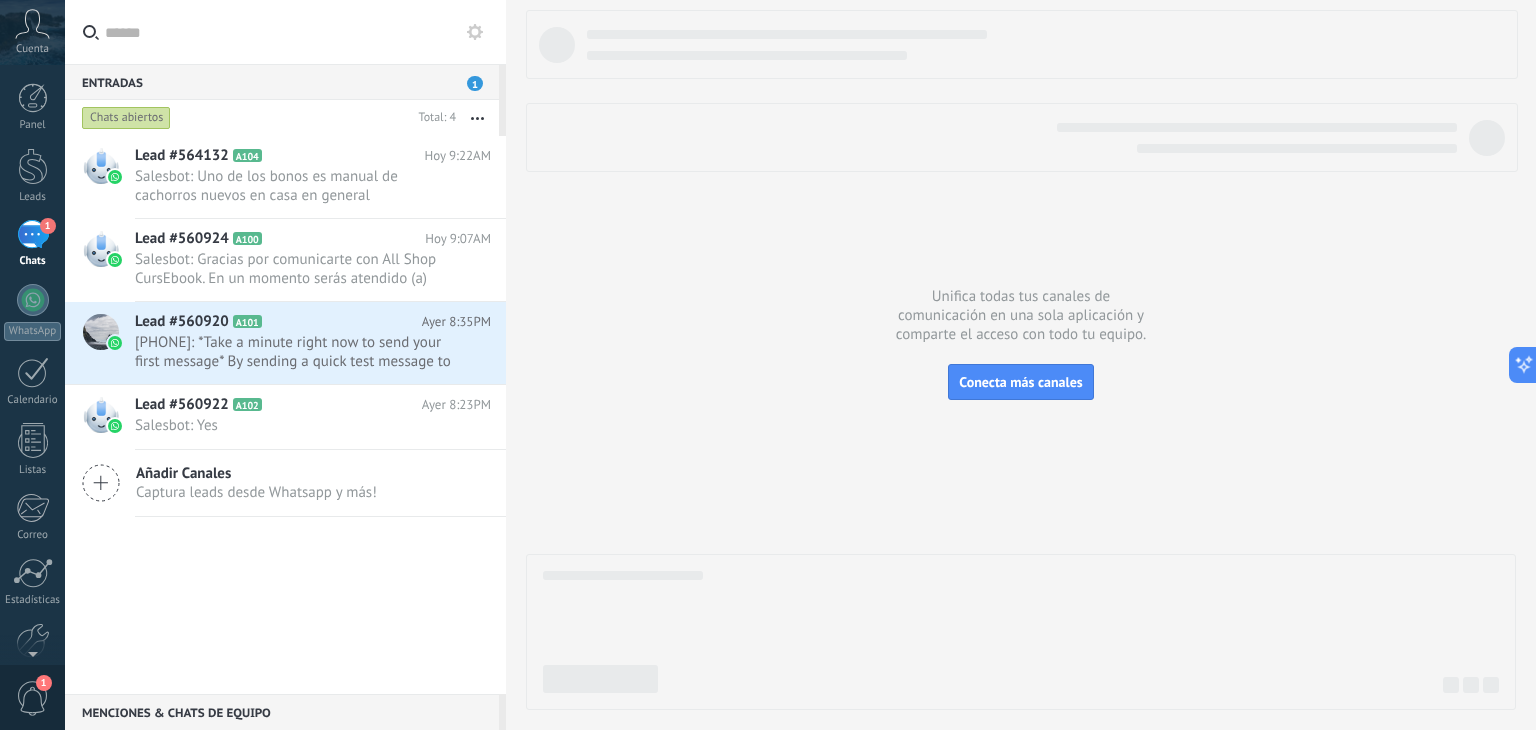 click on "1" at bounding box center [33, 234] 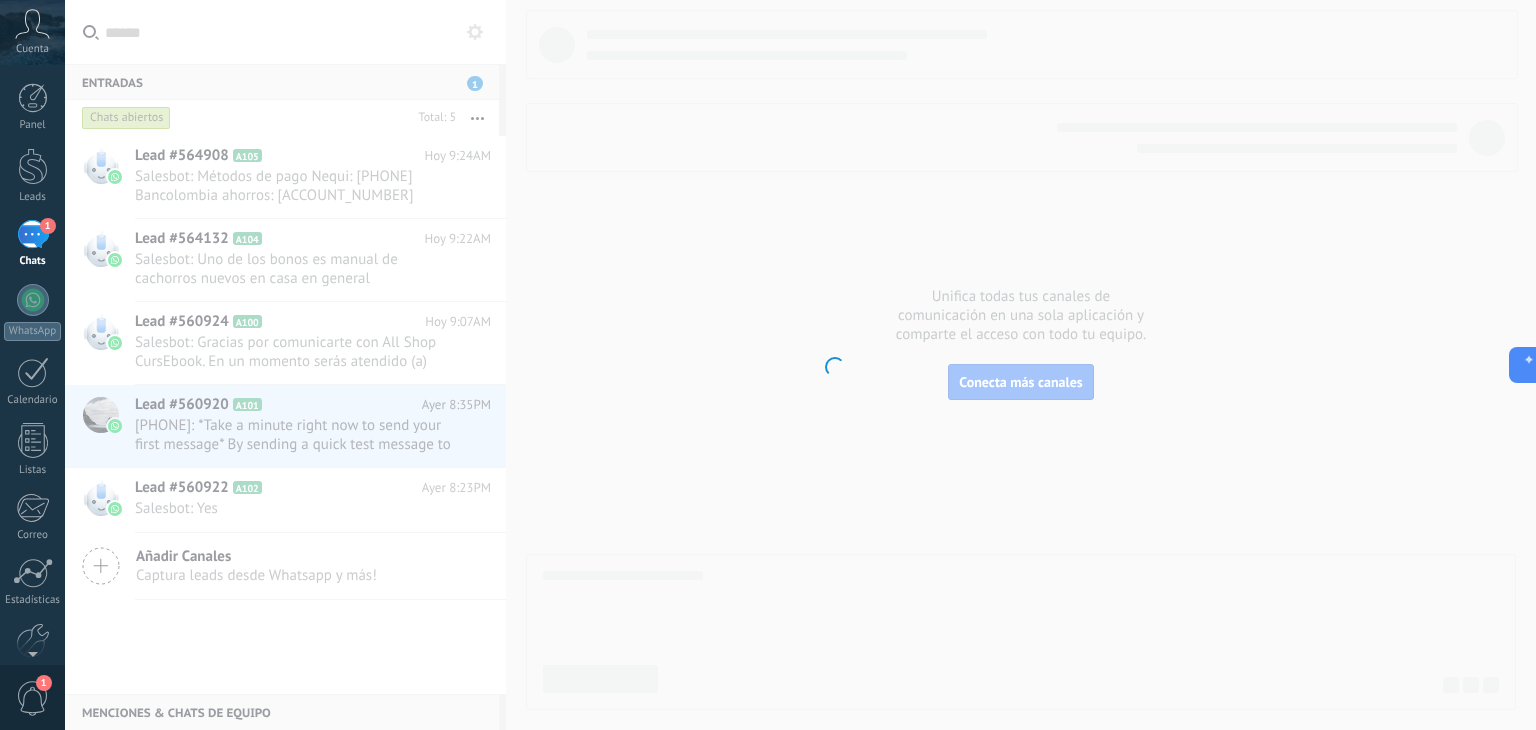 scroll, scrollTop: 100, scrollLeft: 0, axis: vertical 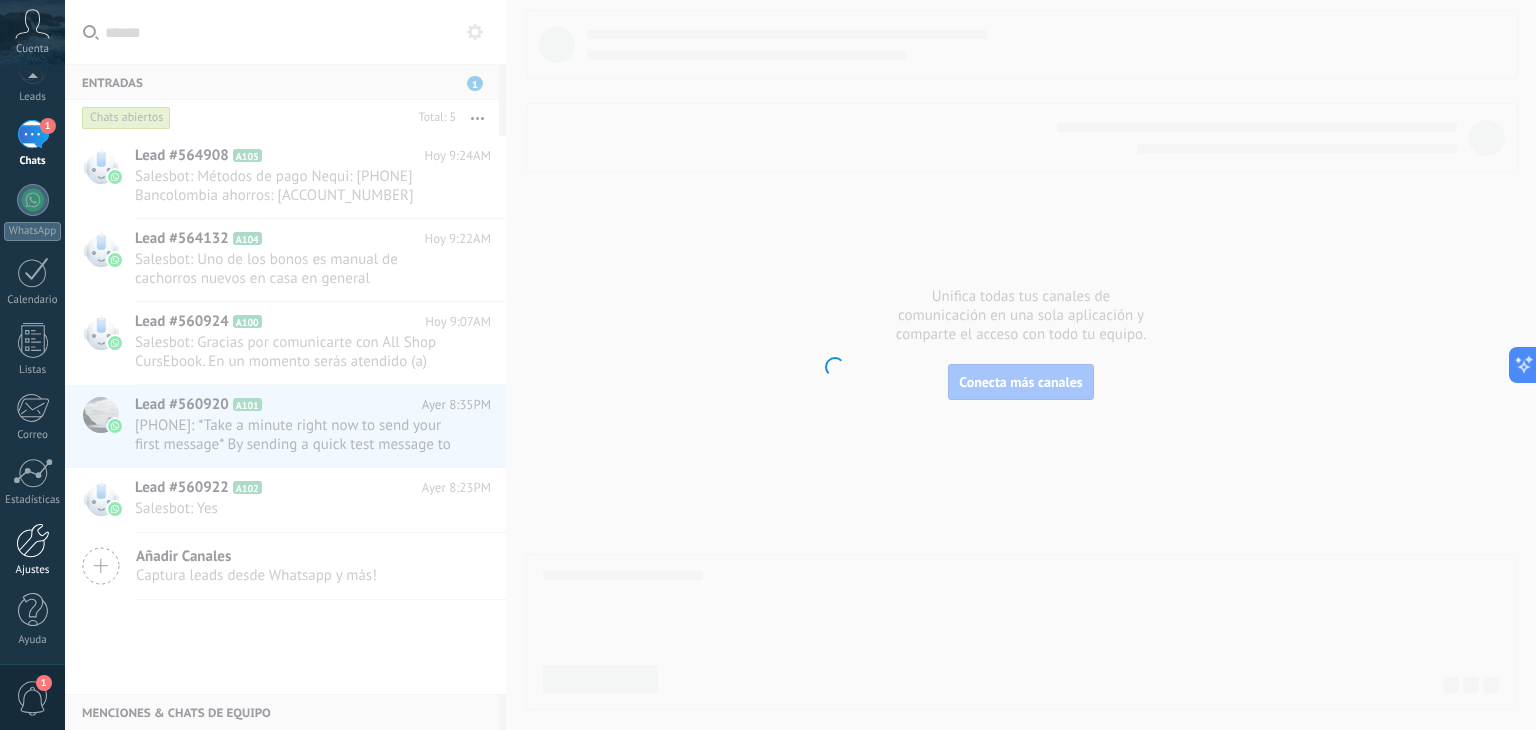 click at bounding box center [33, 540] 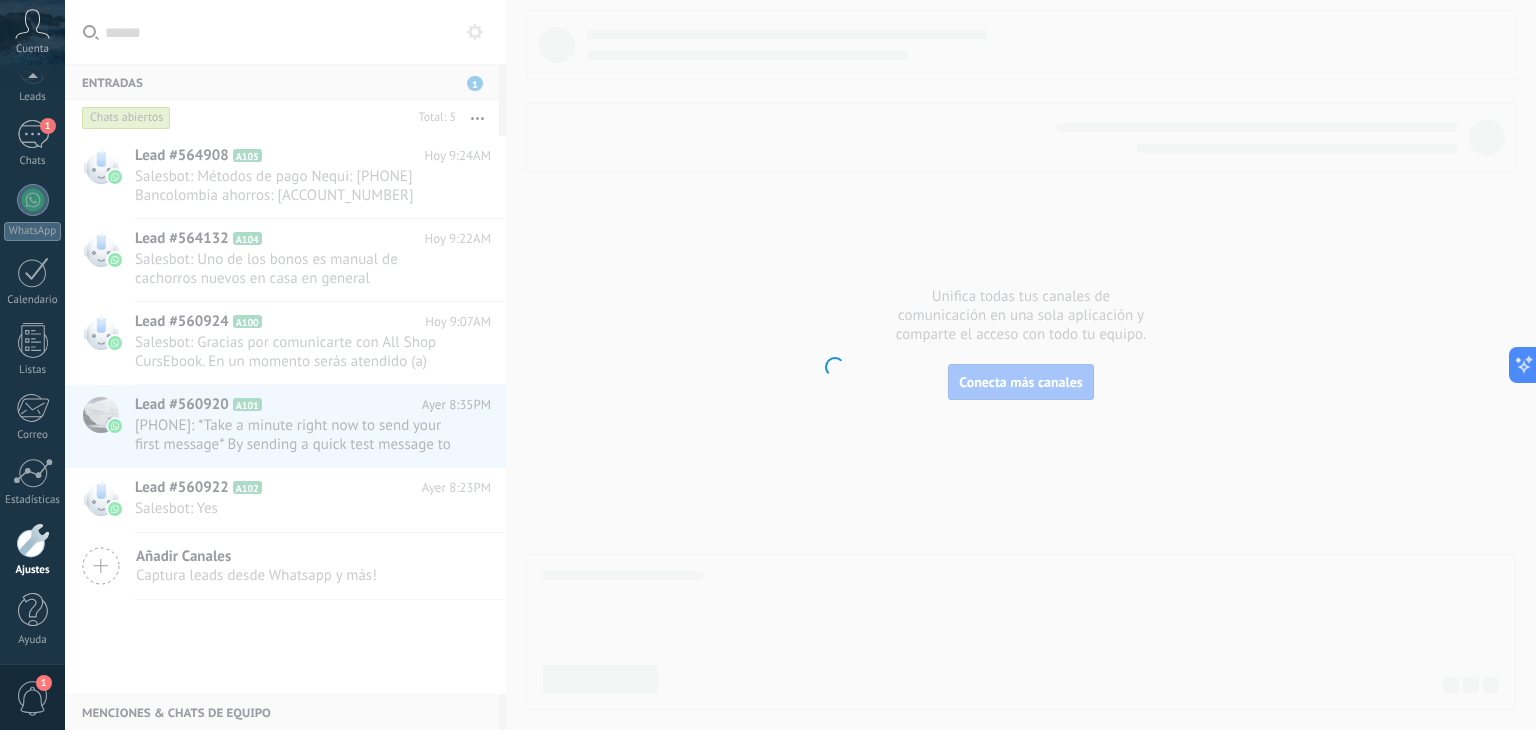 scroll, scrollTop: 101, scrollLeft: 0, axis: vertical 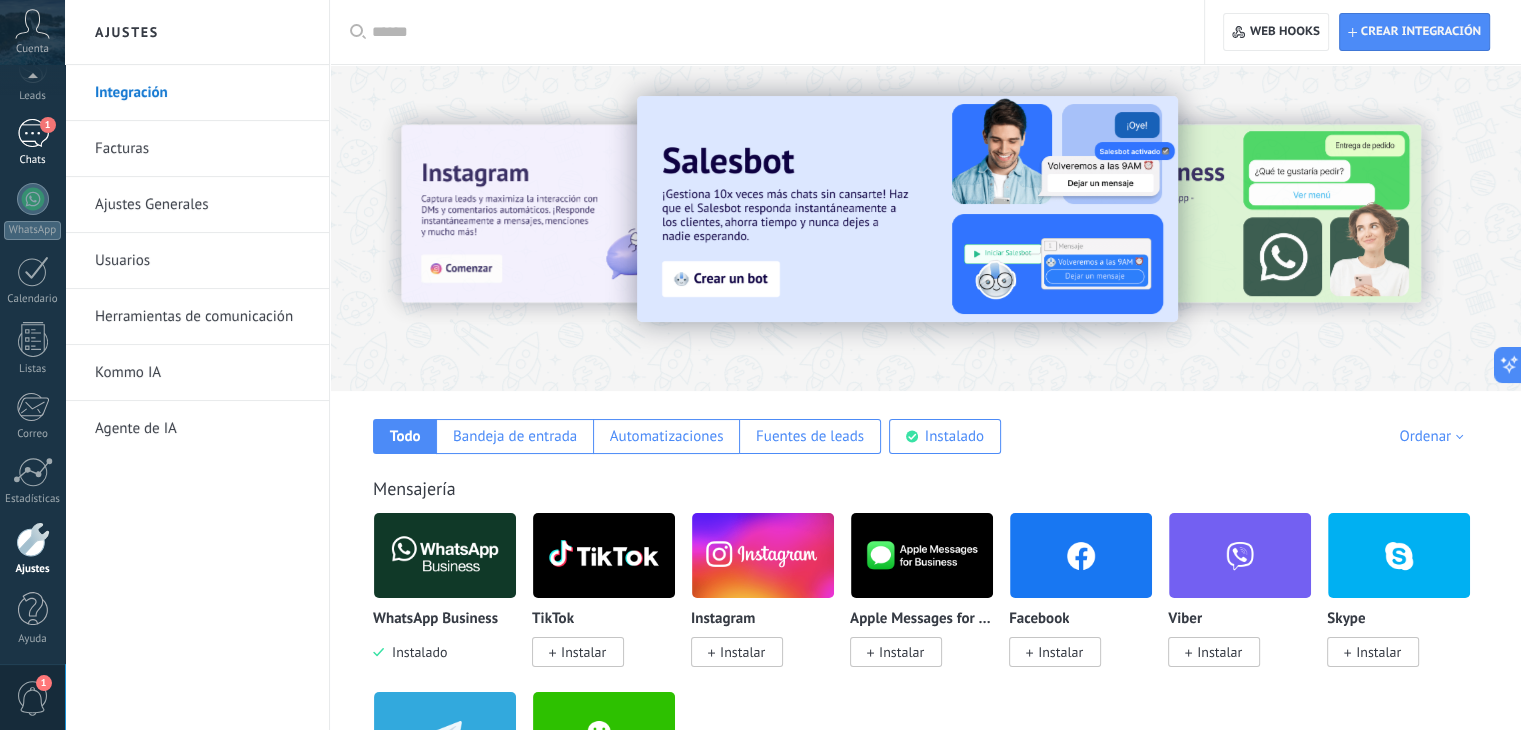 click on "1" at bounding box center [33, 133] 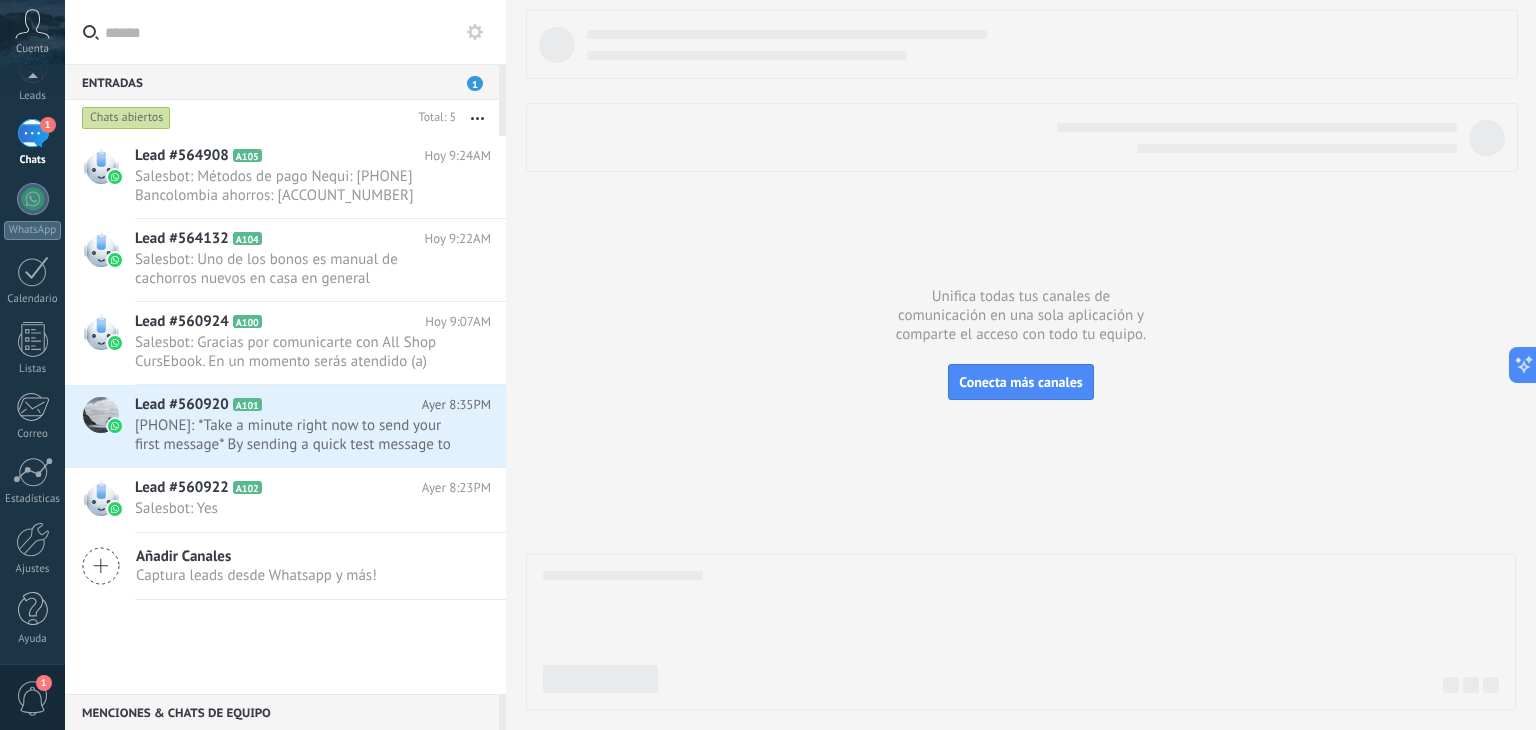 scroll, scrollTop: 0, scrollLeft: 0, axis: both 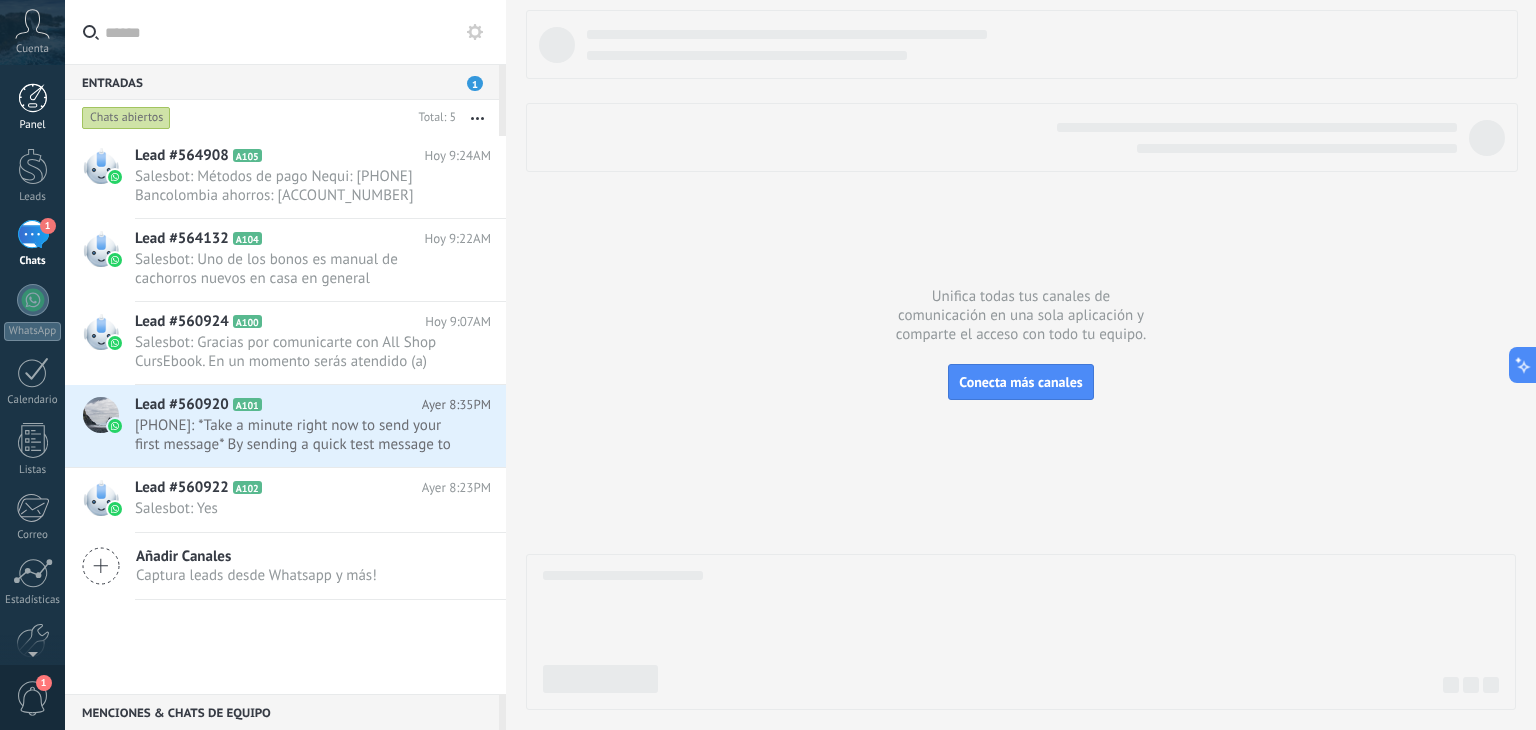 click at bounding box center [33, 98] 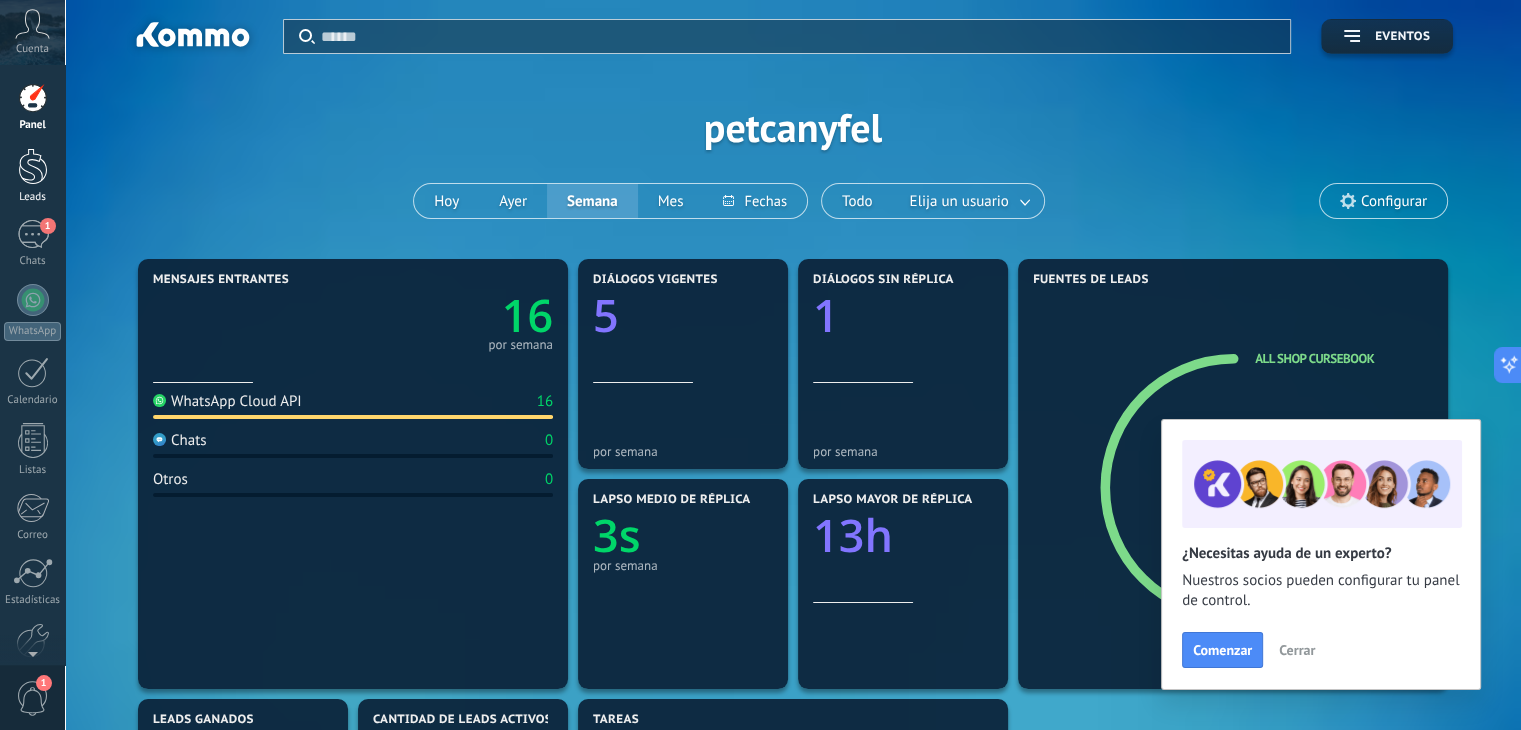 click at bounding box center [33, 166] 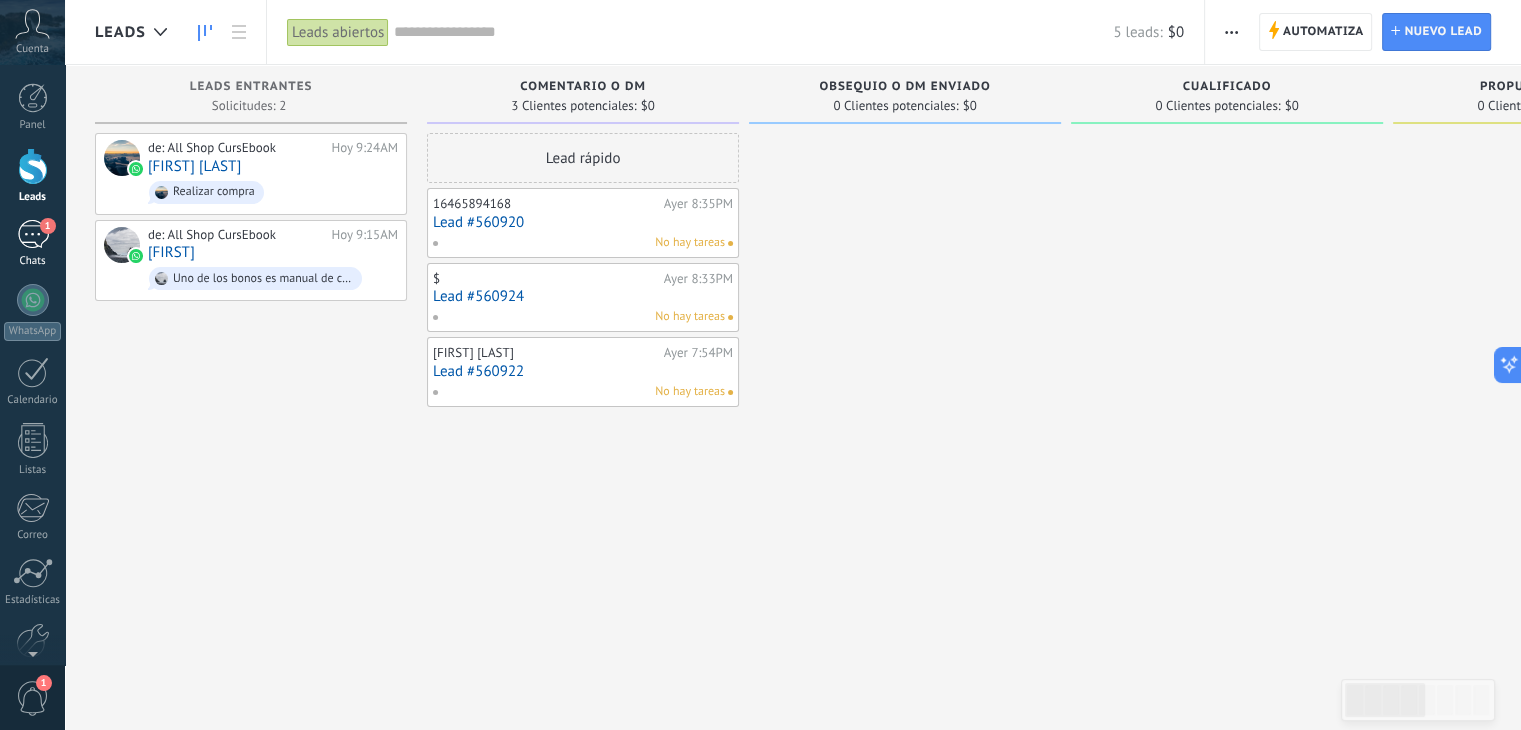 click on "1" at bounding box center (33, 234) 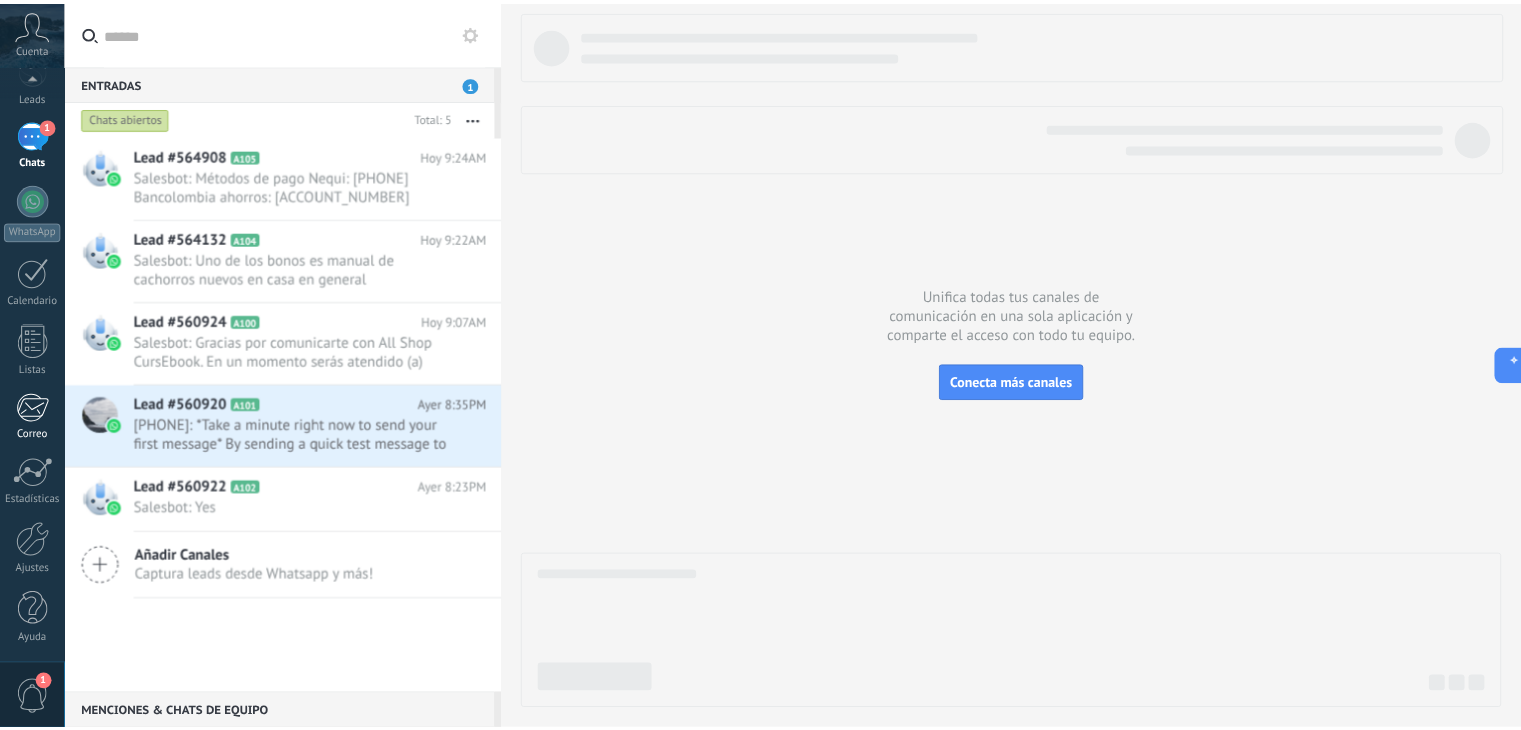 scroll, scrollTop: 101, scrollLeft: 0, axis: vertical 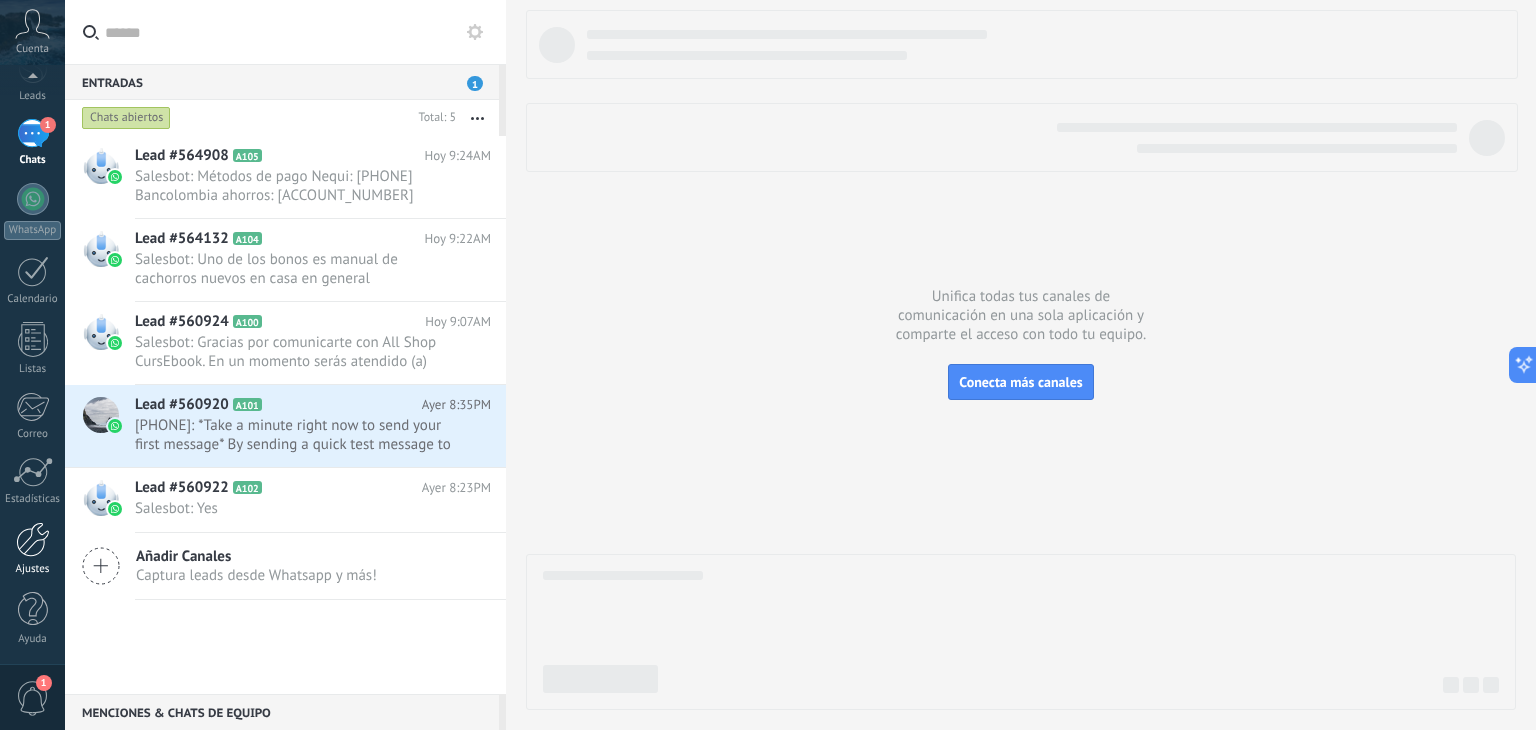 click at bounding box center [33, 539] 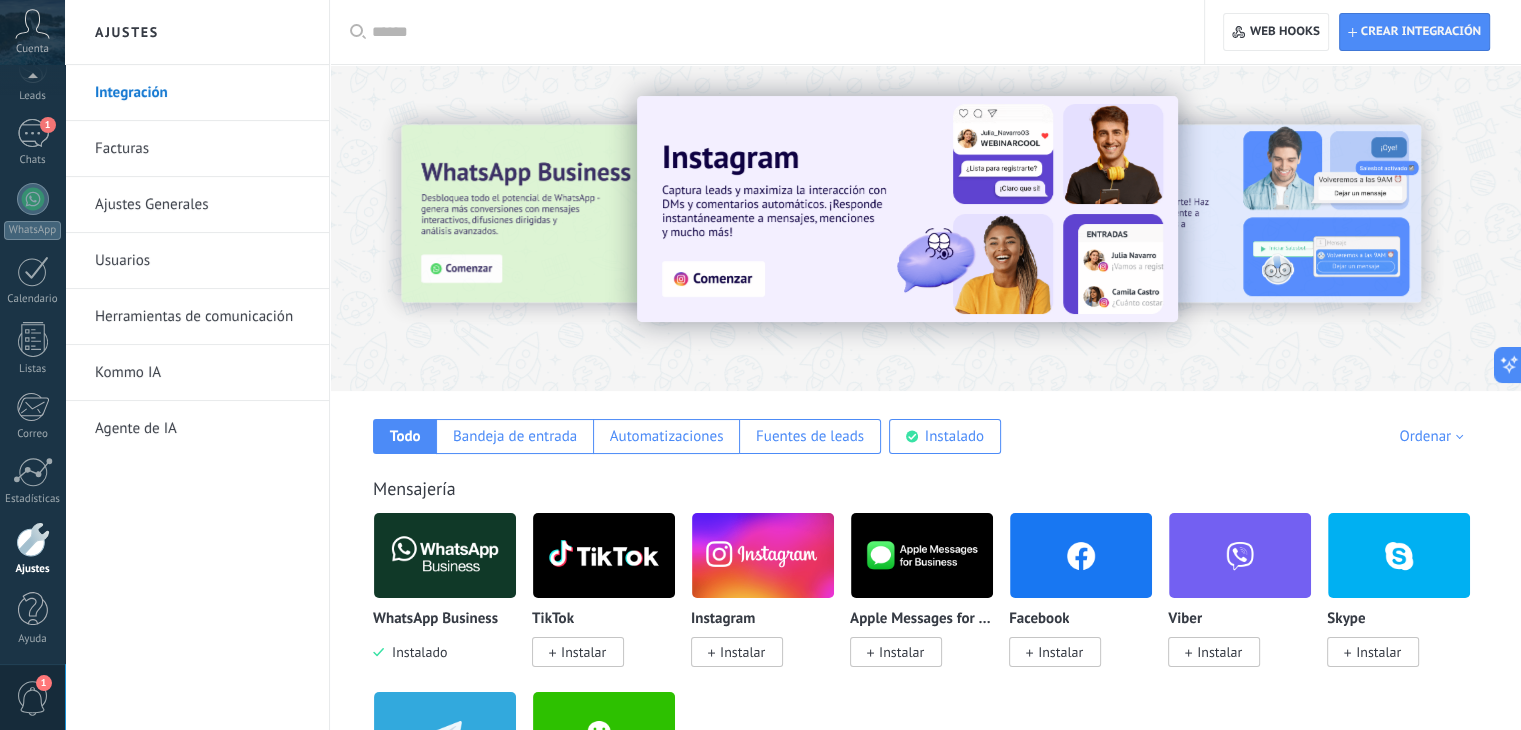 click on "Herramientas de comunicación" at bounding box center [202, 317] 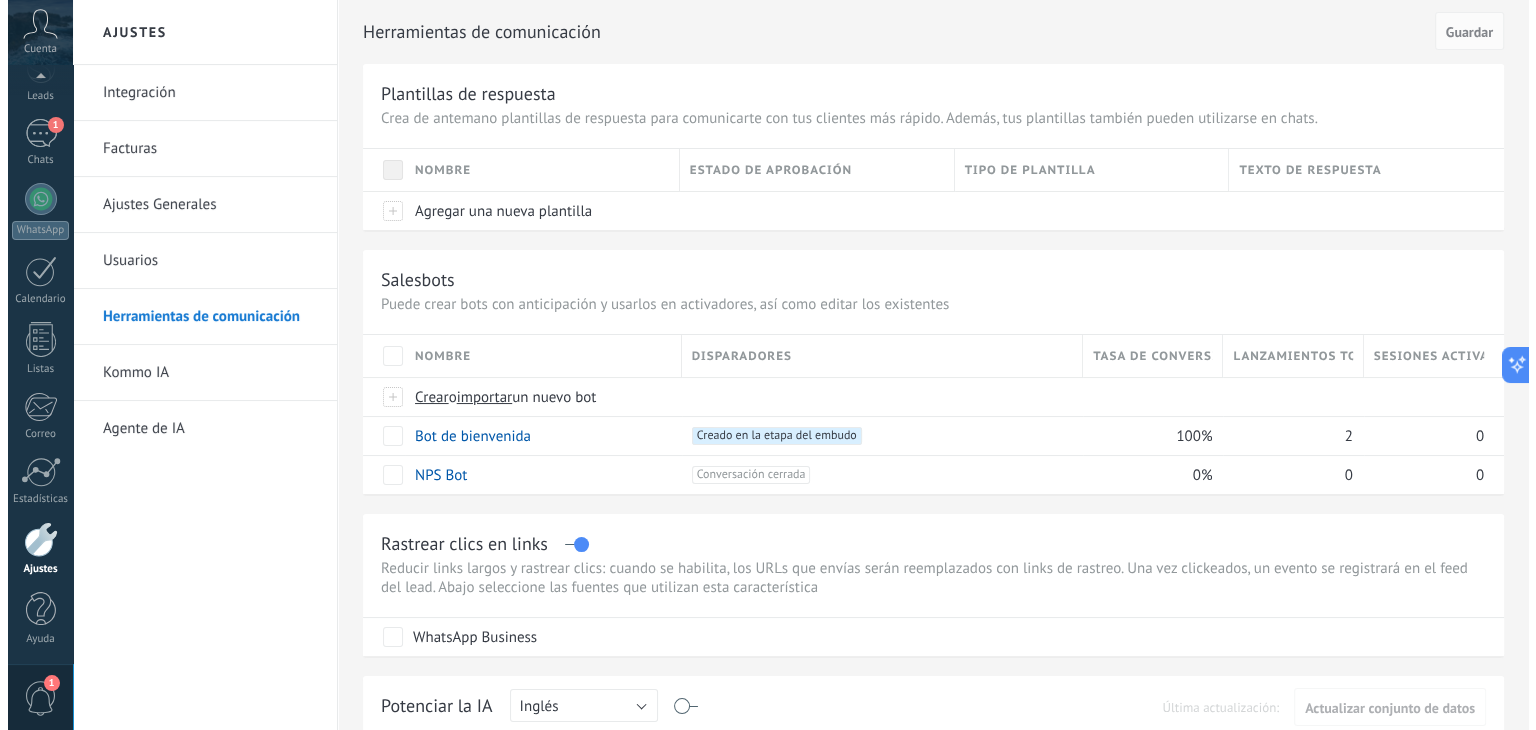 scroll, scrollTop: 100, scrollLeft: 0, axis: vertical 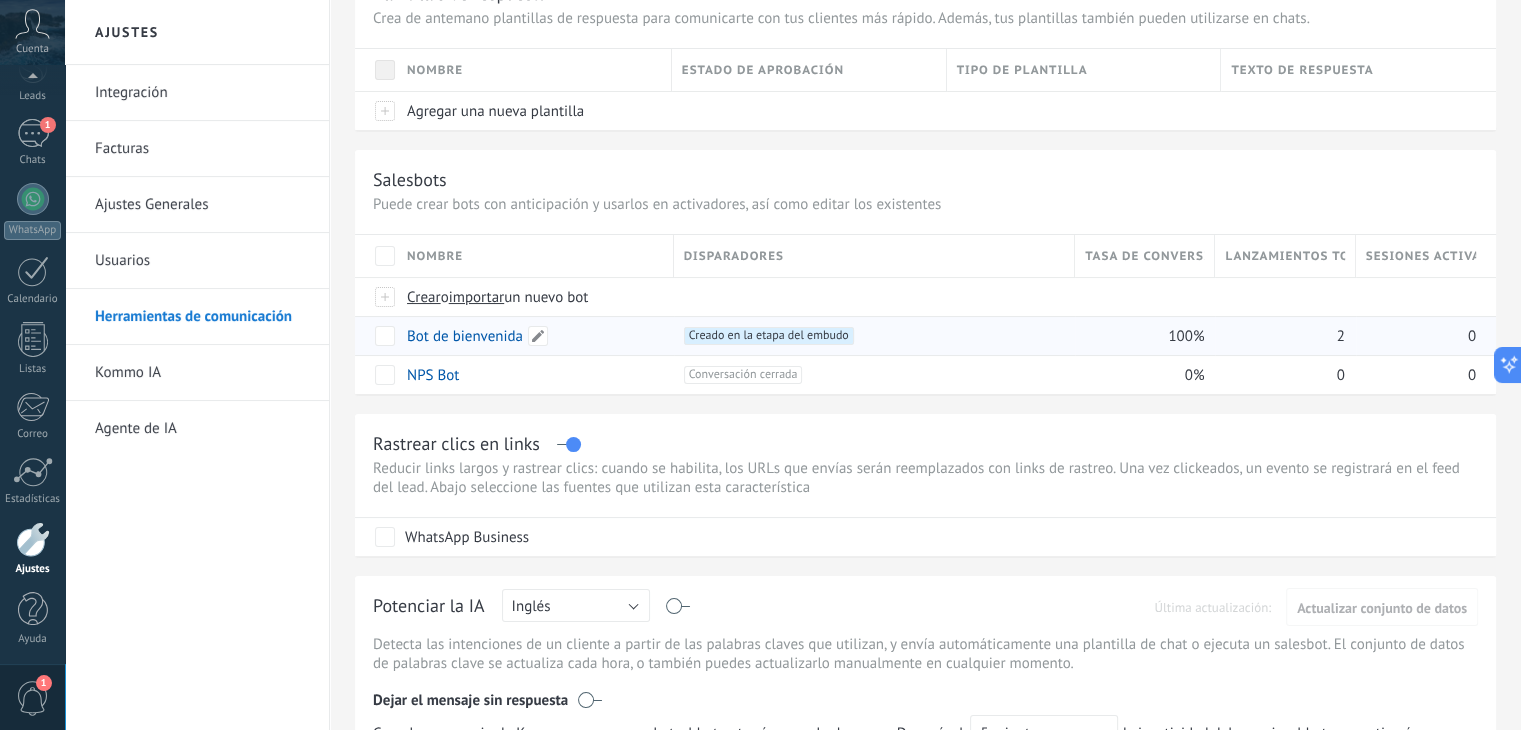 click on "Bot de bienvenida" at bounding box center [465, 336] 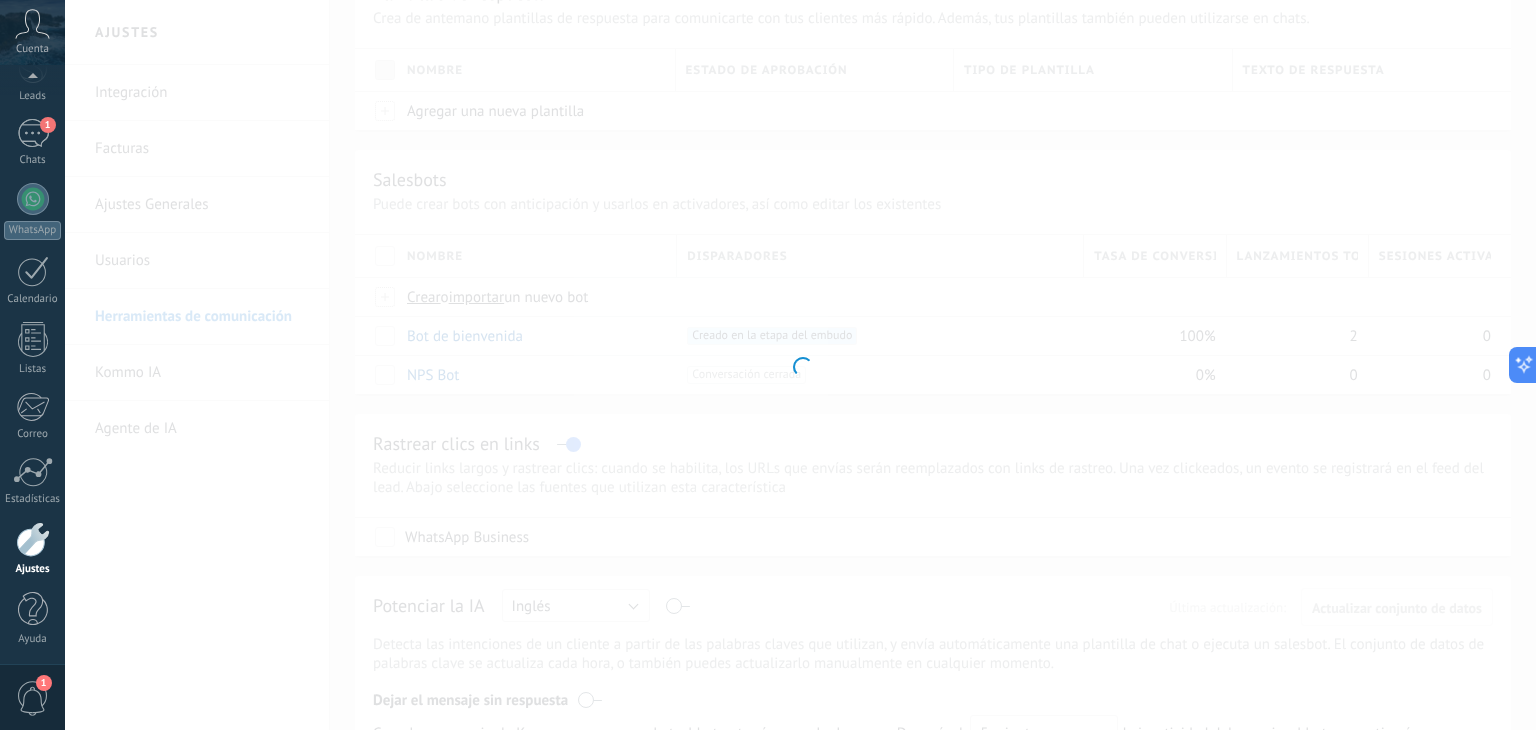 type on "**********" 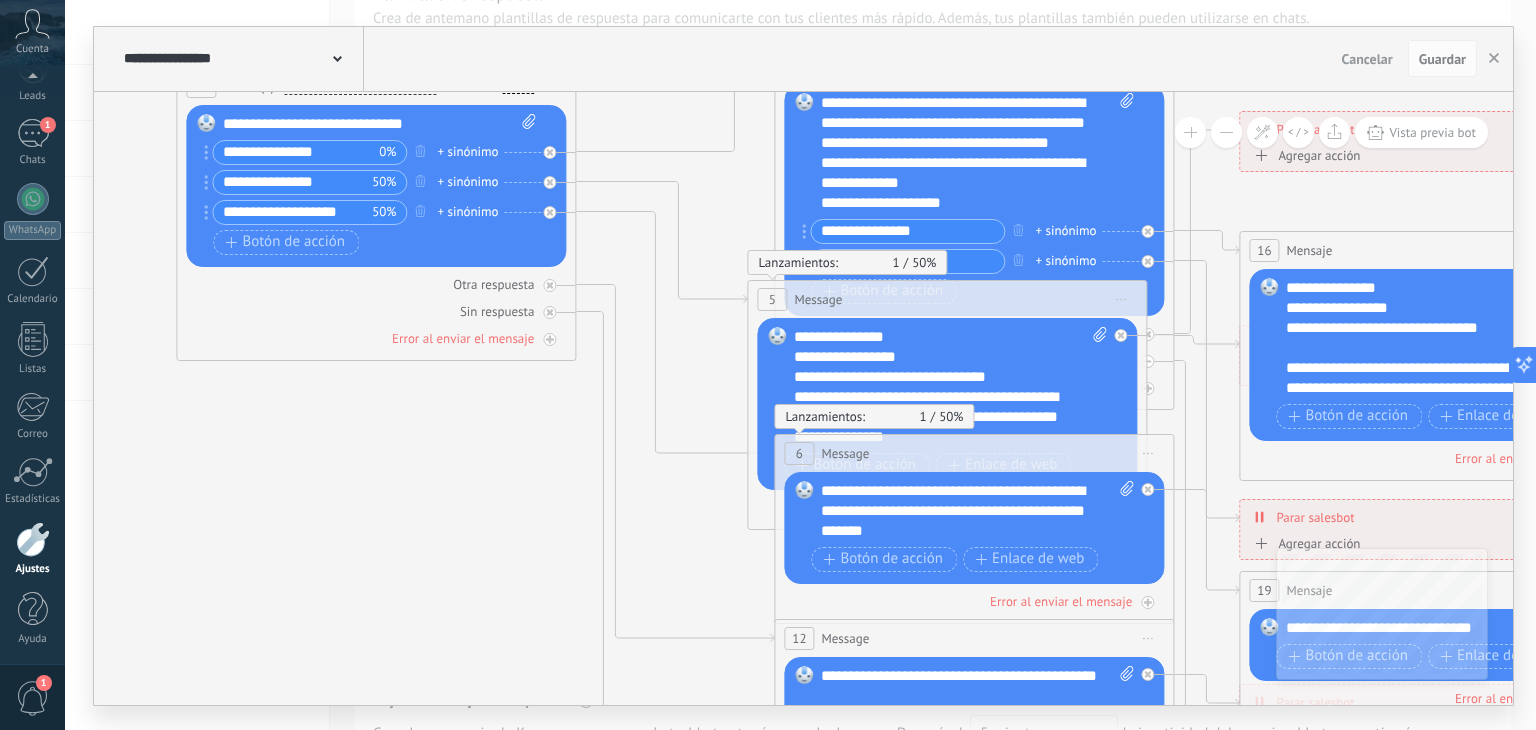 drag, startPoint x: 870, startPoint y: 464, endPoint x: 312, endPoint y: 464, distance: 558 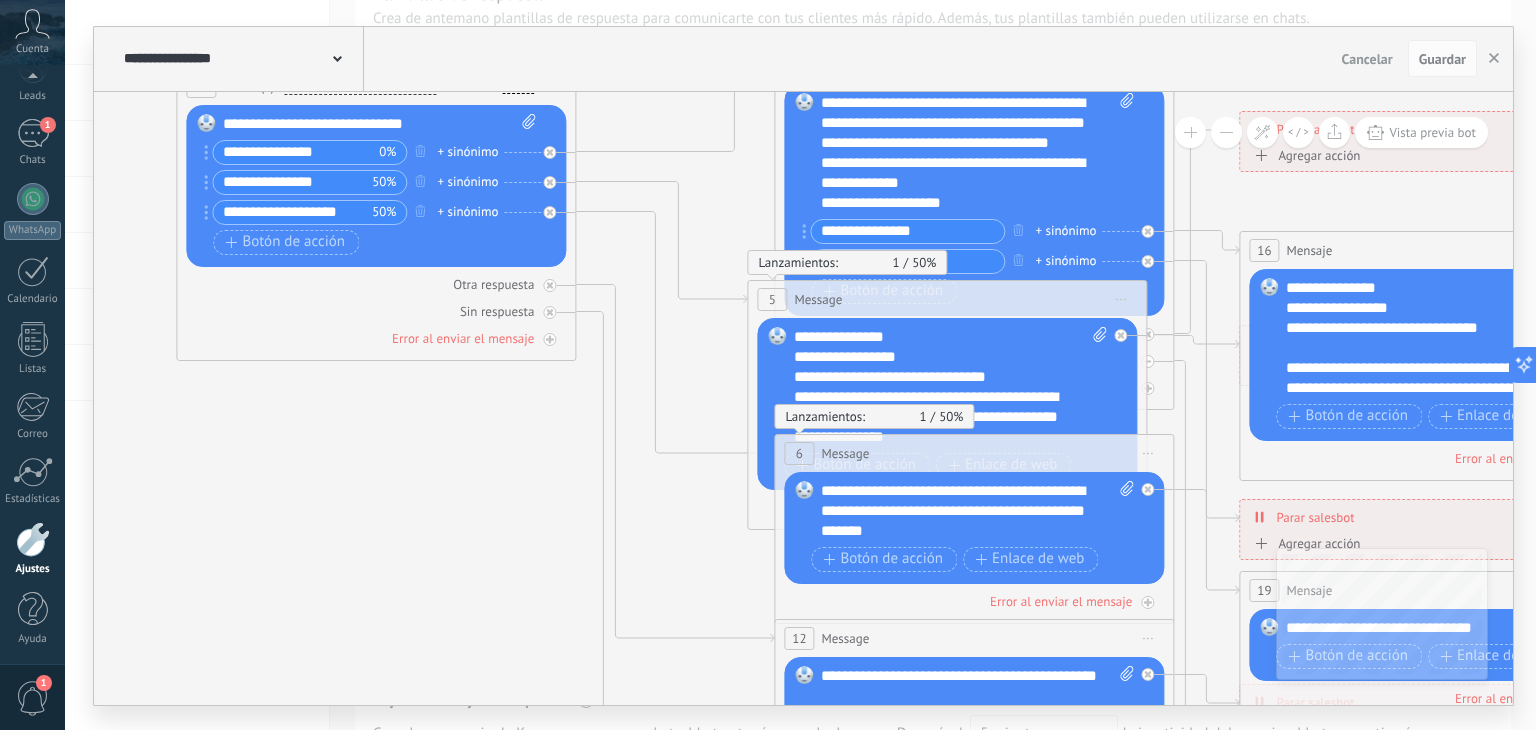 click 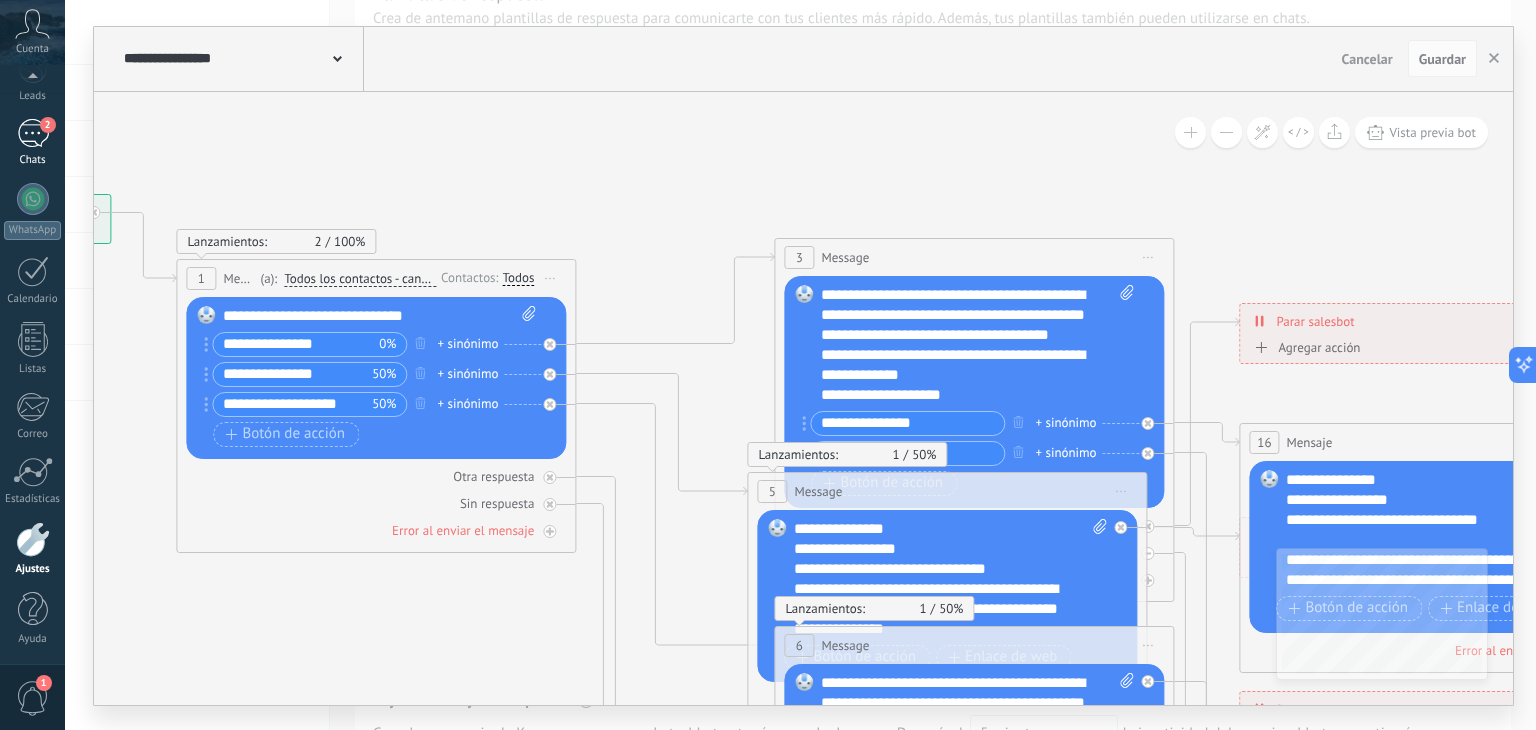 click on "2" at bounding box center [33, 133] 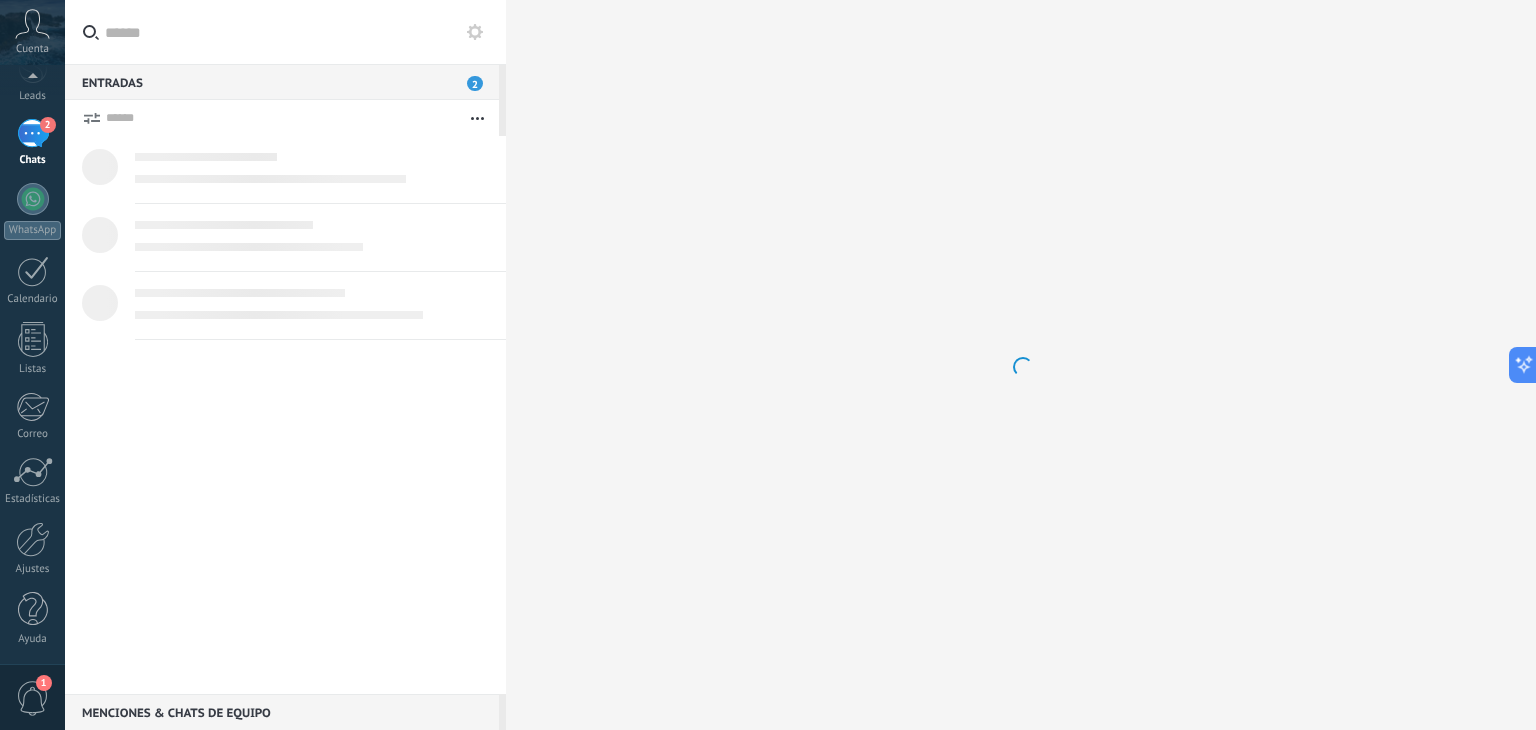 scroll, scrollTop: 0, scrollLeft: 0, axis: both 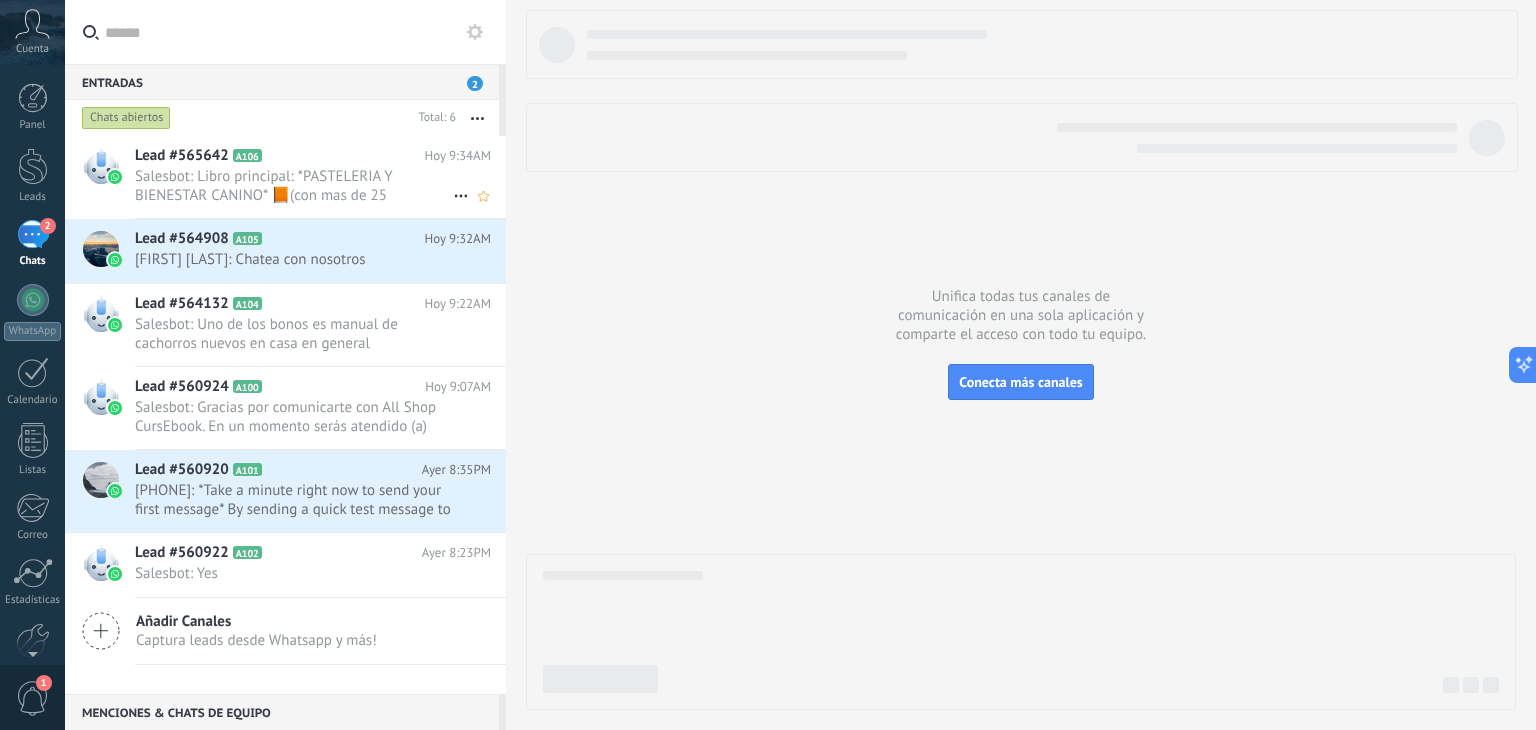click on "Salesbot: Libro principal: *PASTELERIA Y BIENESTAR CANINO* 📙(con mas de 25  deliciosas recetas para tu perro,  fáciles de preparar en casa)
Tenemos 4 bonos 📘📕📙📗adicionales para ti el día de hoy:
Bono 1: 📘*Dieta Barf*
Bono 2: *📗Prevenir enfermedades en casa*
Bono 3: *📔Manual de cachorro nuevo en casa*
Bono 4: *📗Relación de niños y perros*
_*TODO ESTO POR SOLO $9.000*_ 💰" at bounding box center (294, 186) 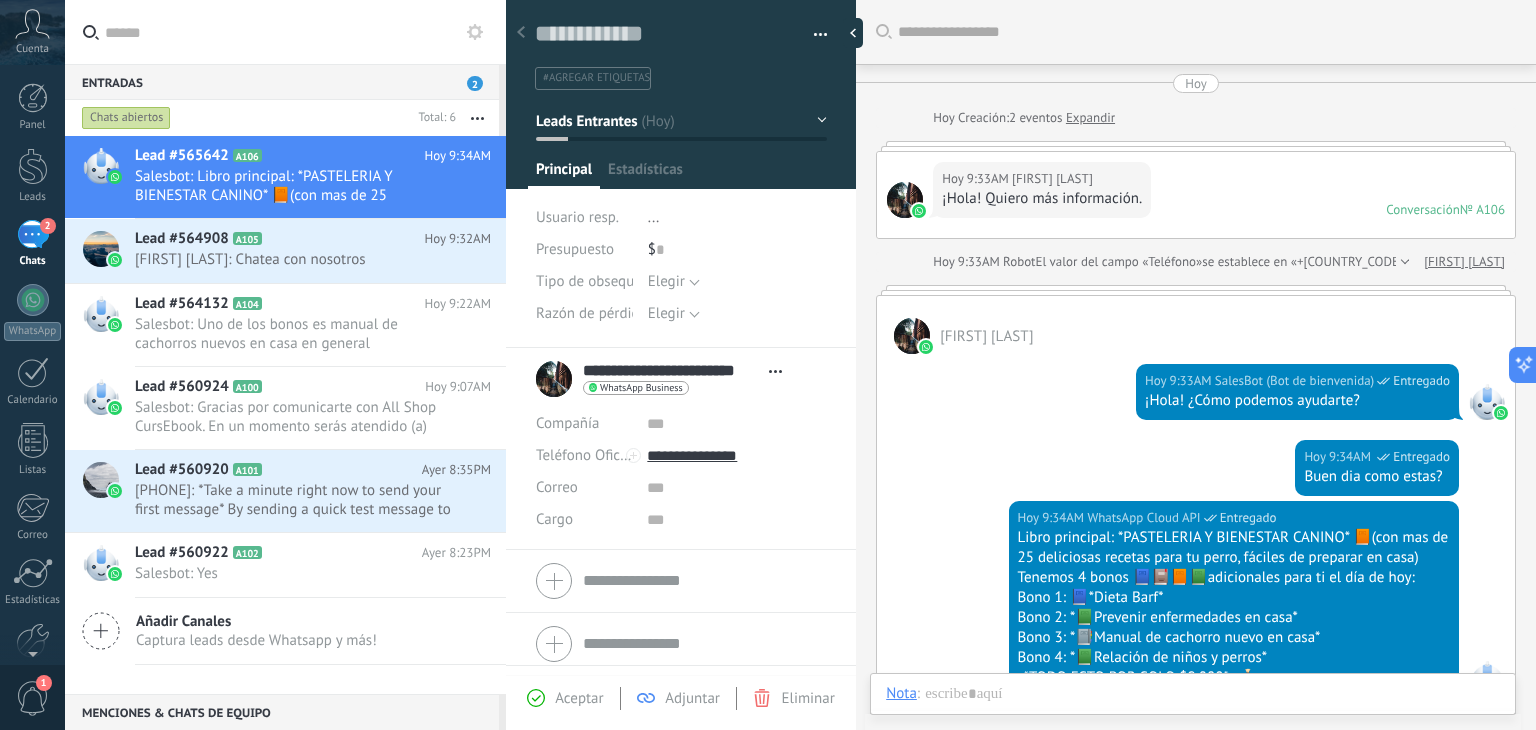 scroll, scrollTop: 260, scrollLeft: 0, axis: vertical 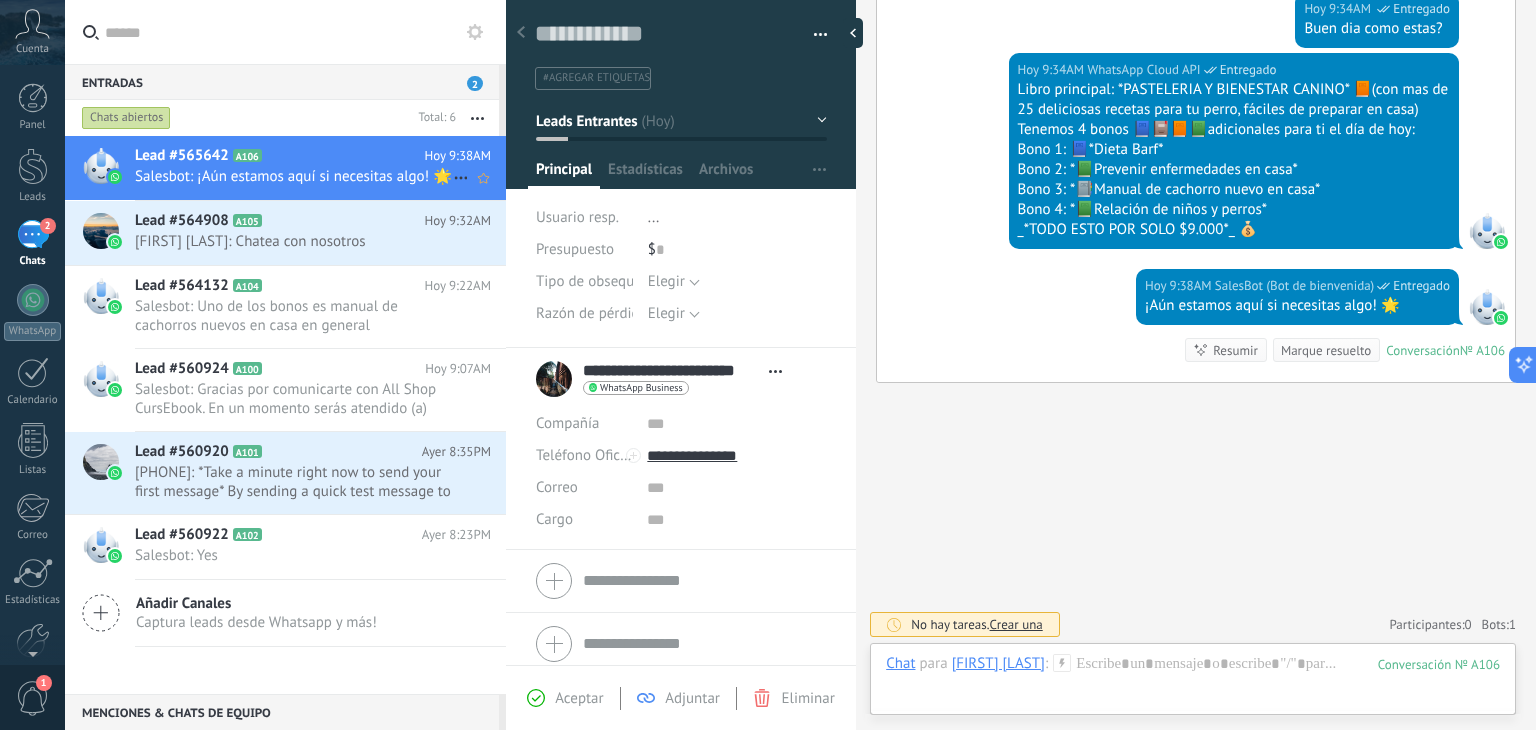 click on "Salesbot: ¡Aún estamos aquí si necesitas algo! 🌟" at bounding box center (294, 176) 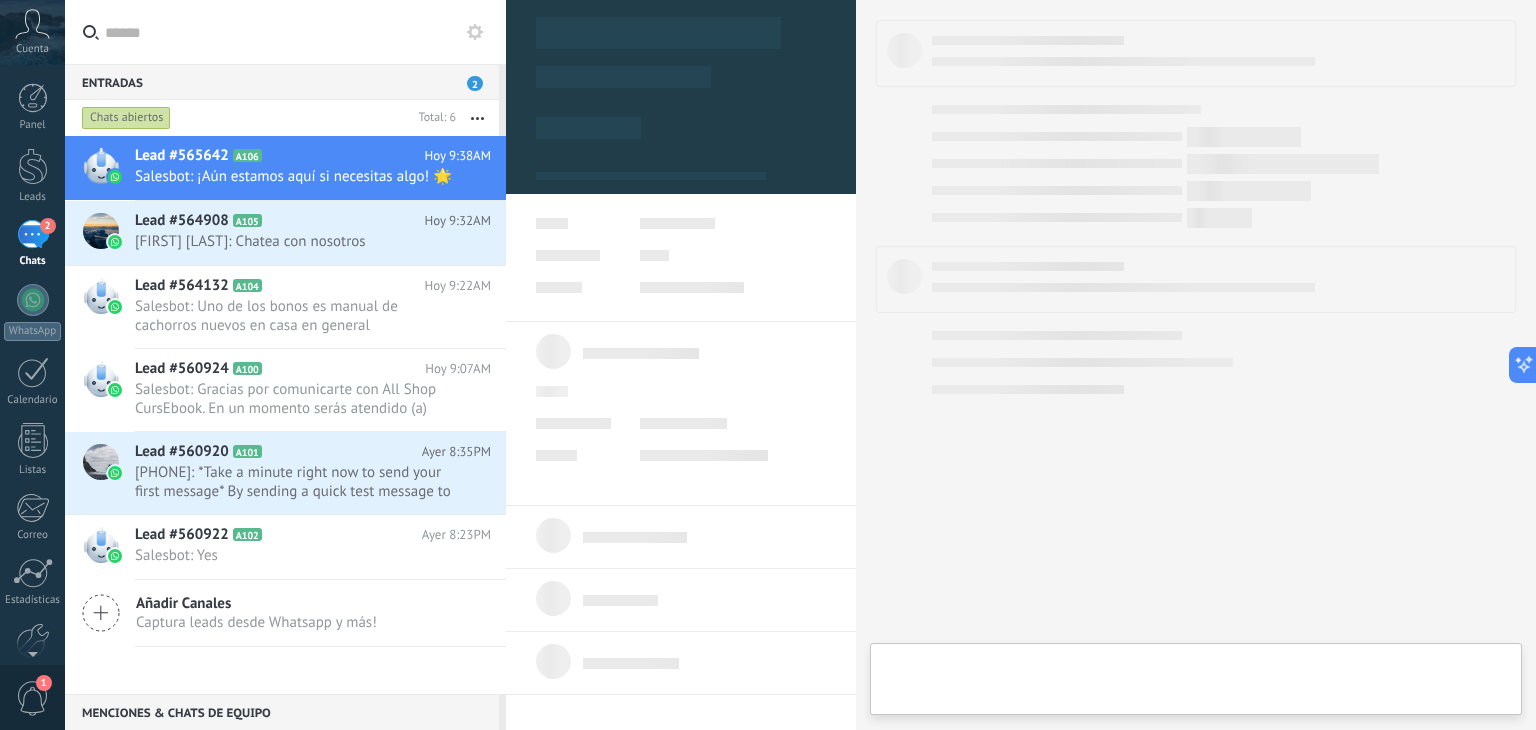 type on "**********" 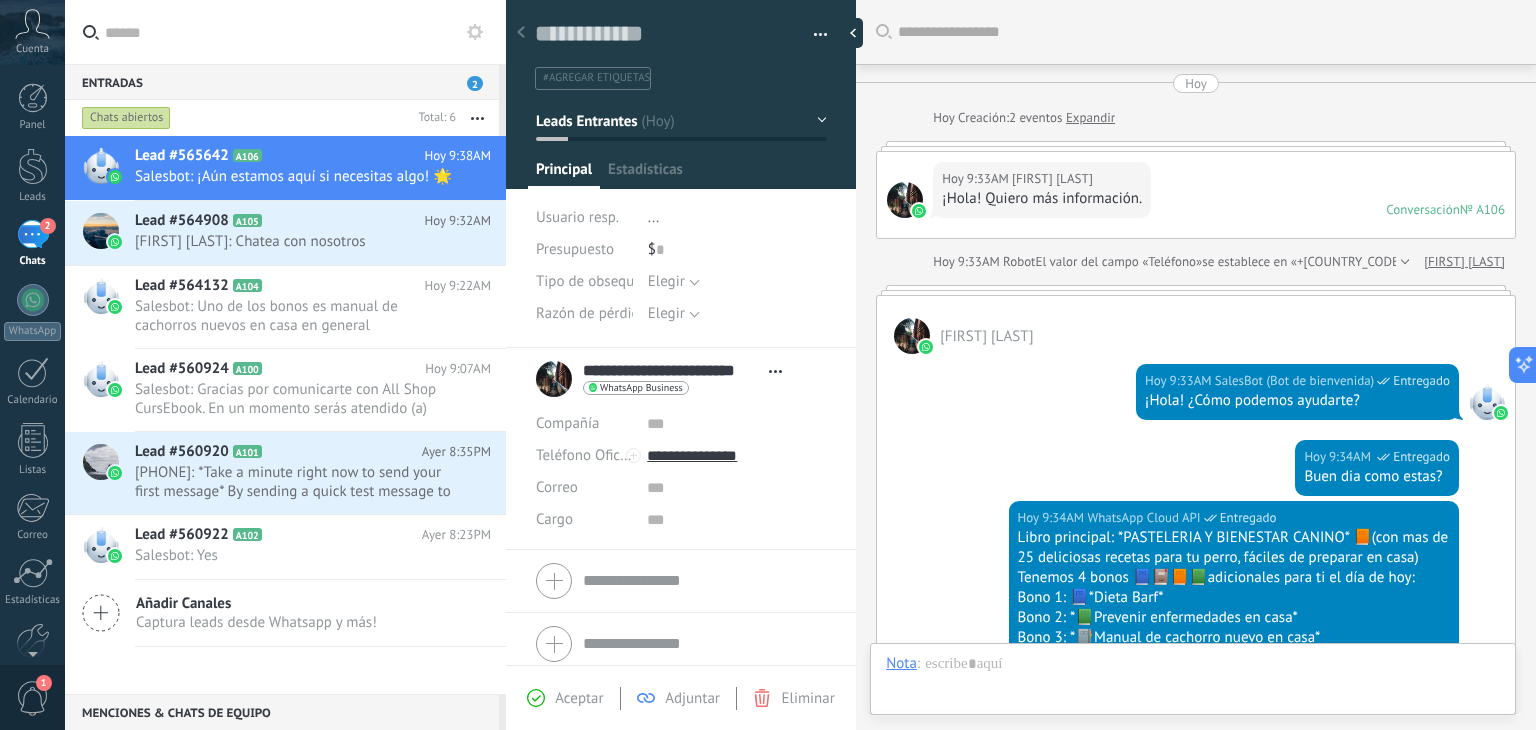 scroll, scrollTop: 29, scrollLeft: 0, axis: vertical 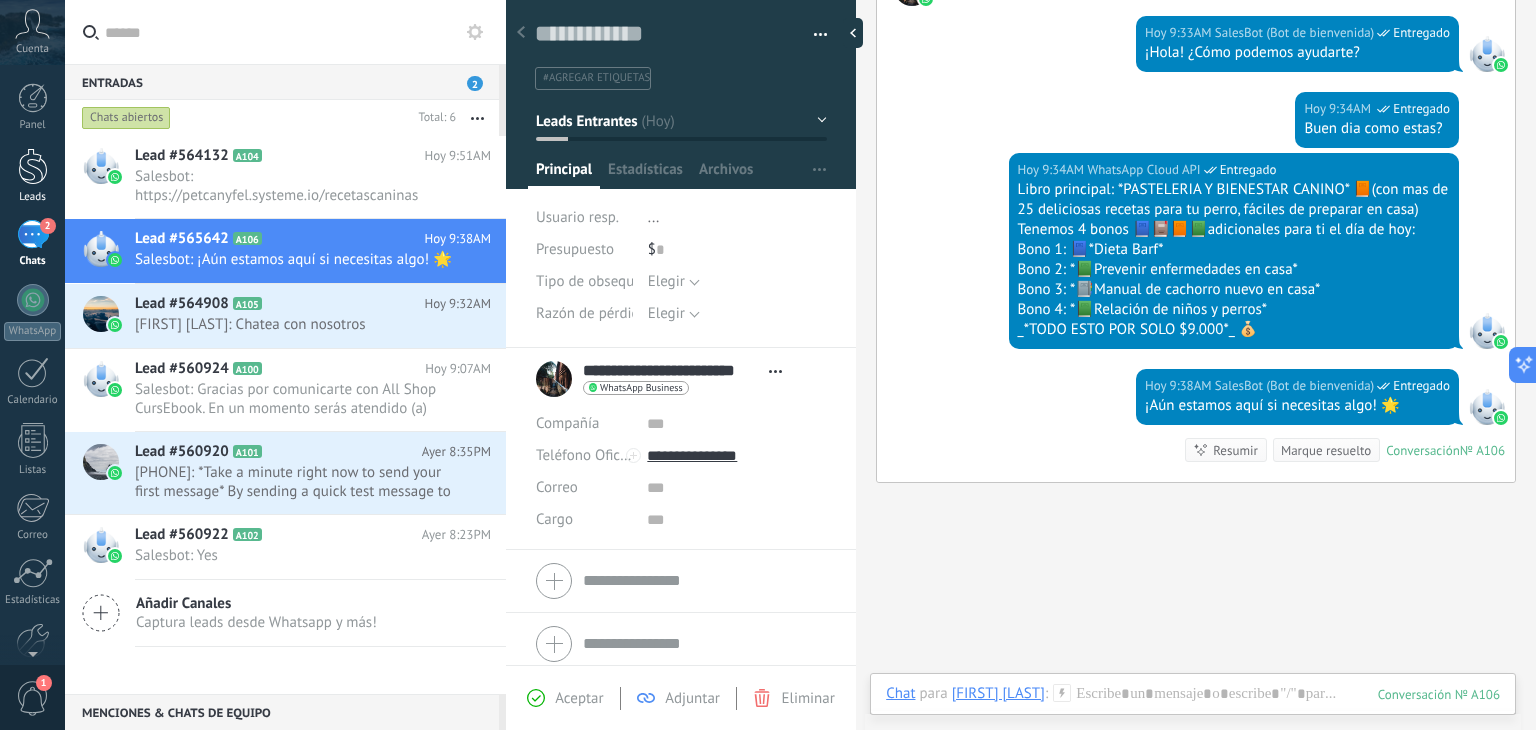 click at bounding box center (33, 166) 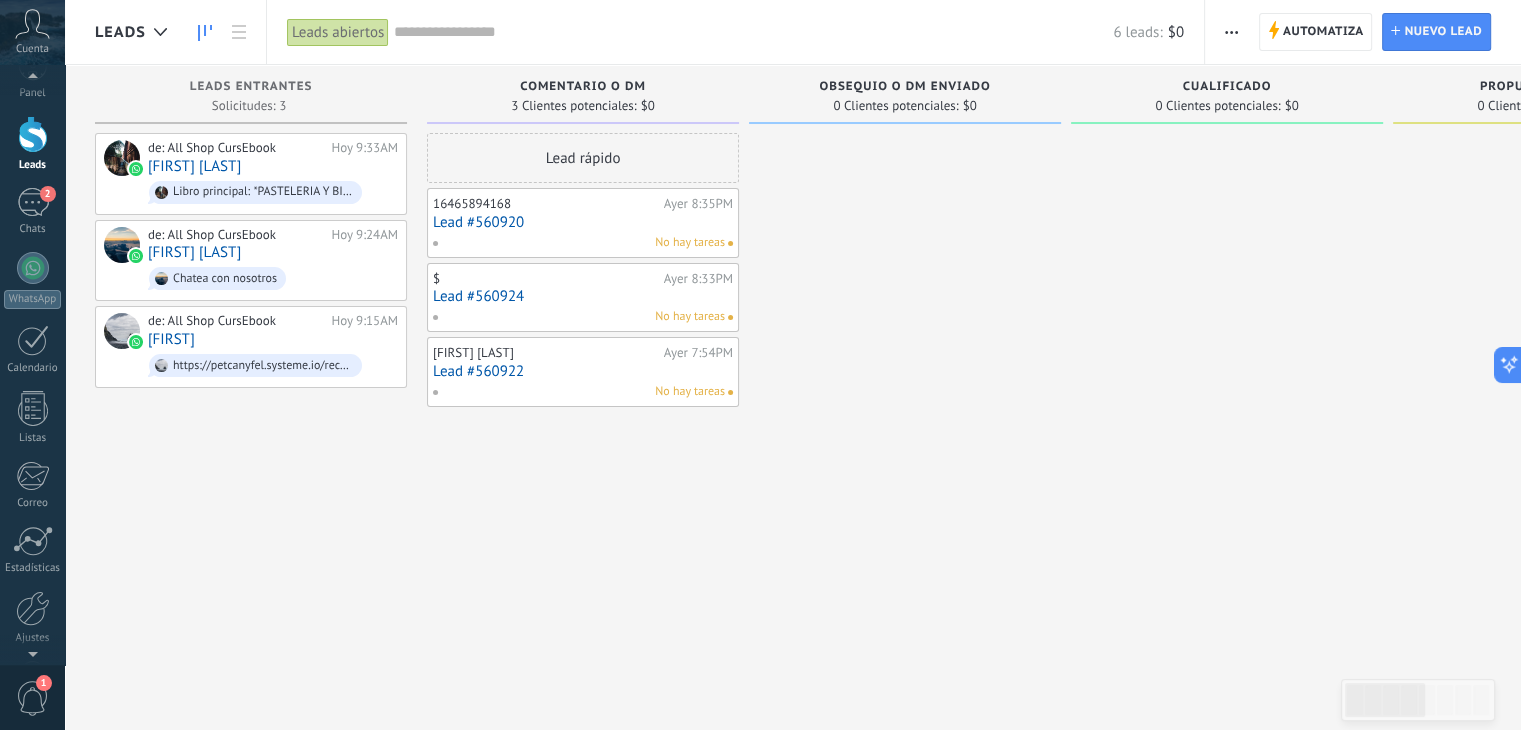 click at bounding box center (32, 650) 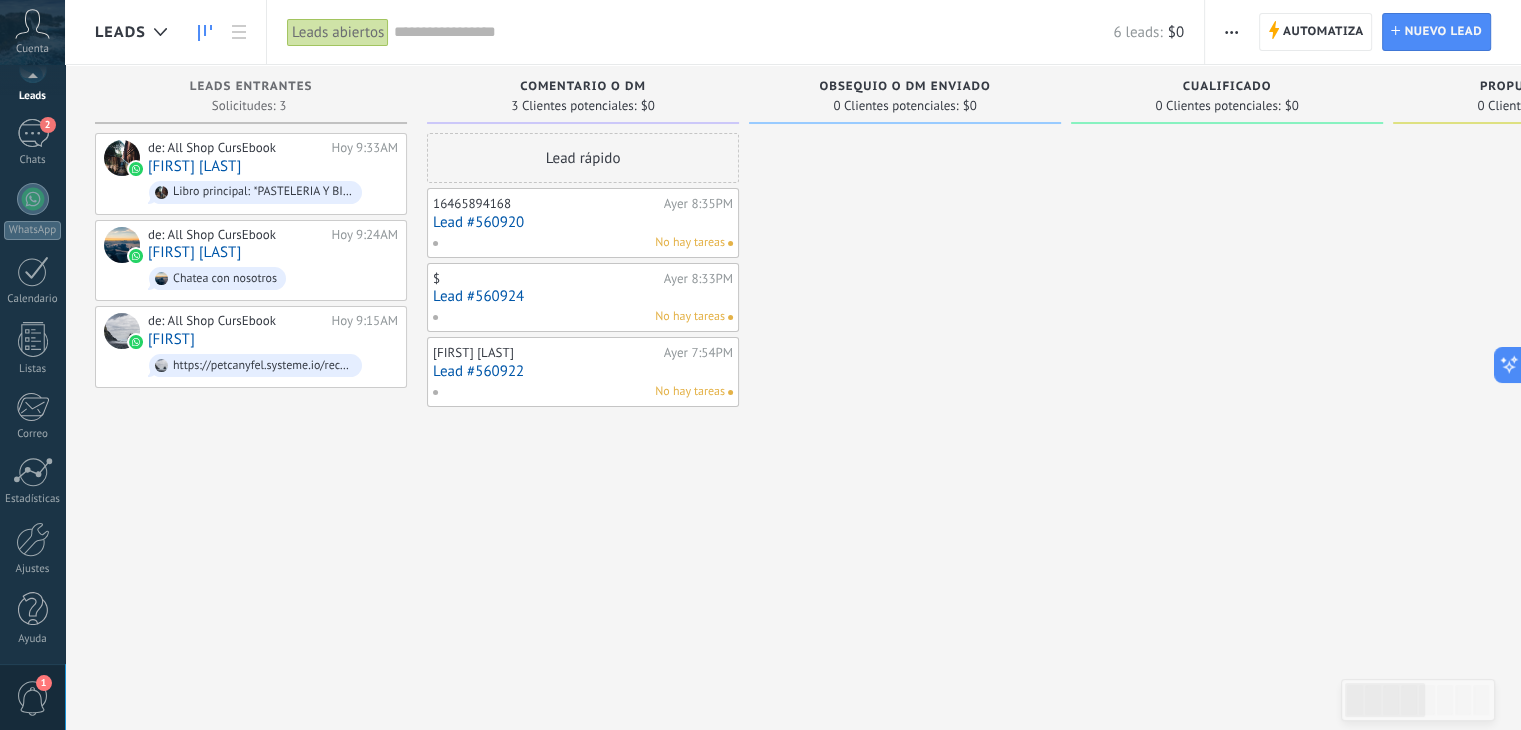 scroll, scrollTop: 100, scrollLeft: 0, axis: vertical 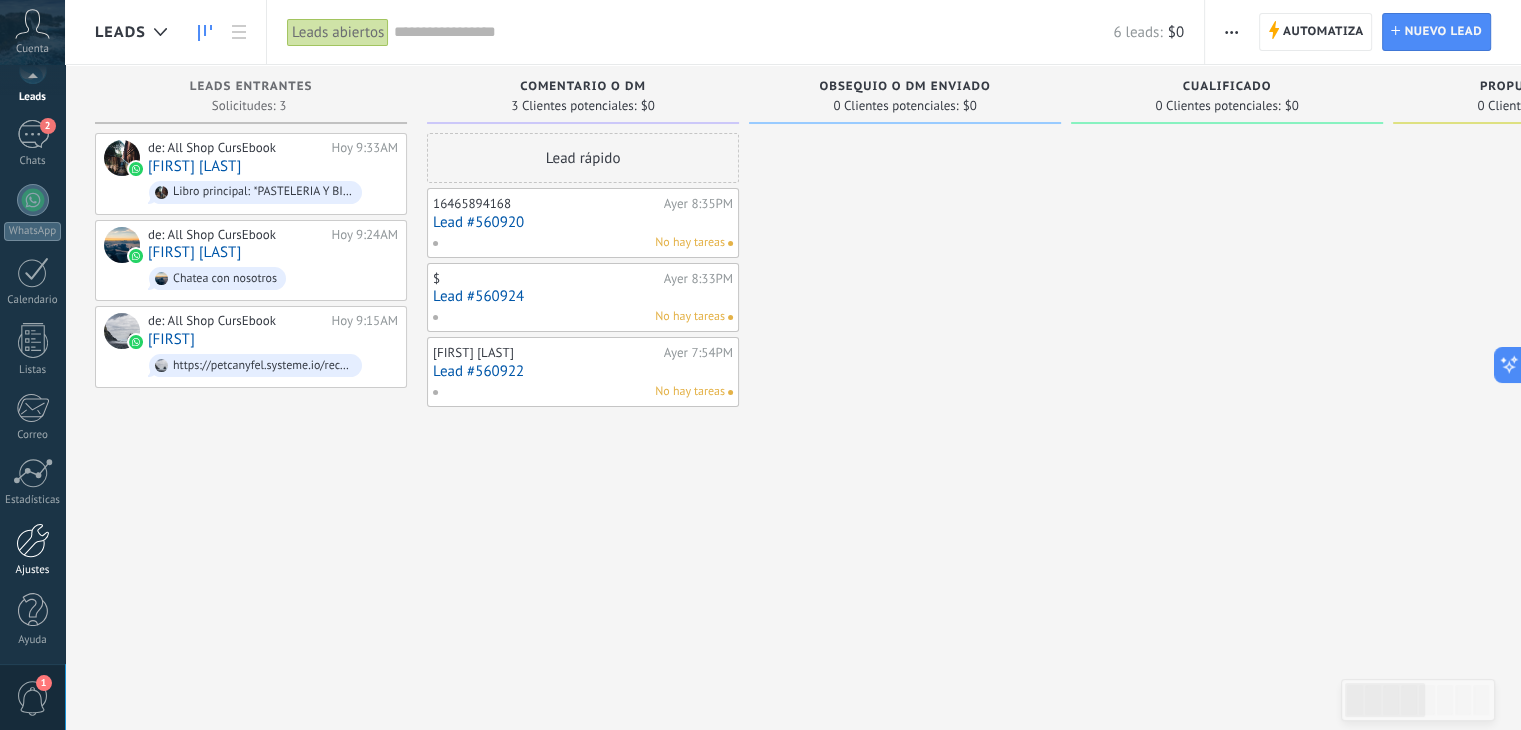 click at bounding box center [33, 540] 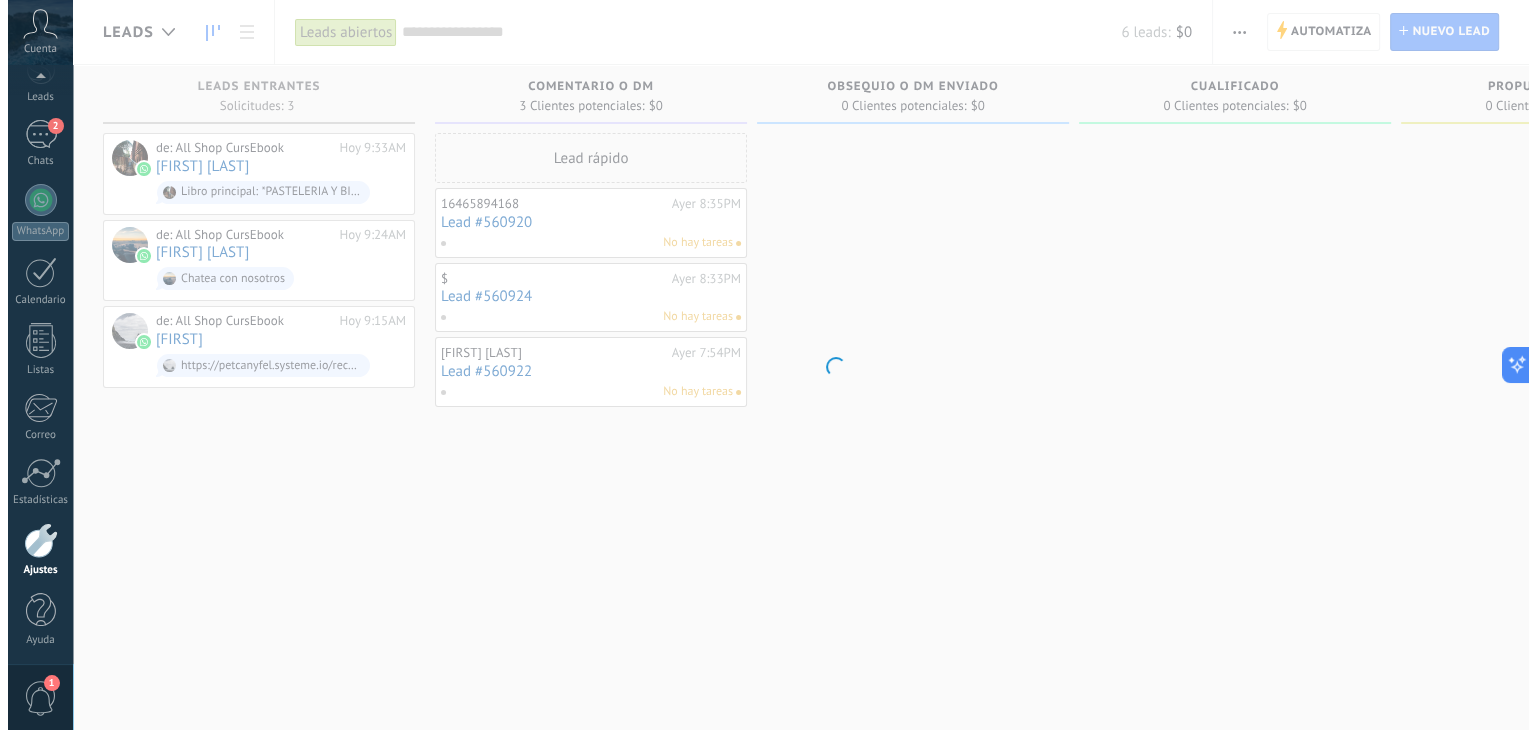 scroll, scrollTop: 101, scrollLeft: 0, axis: vertical 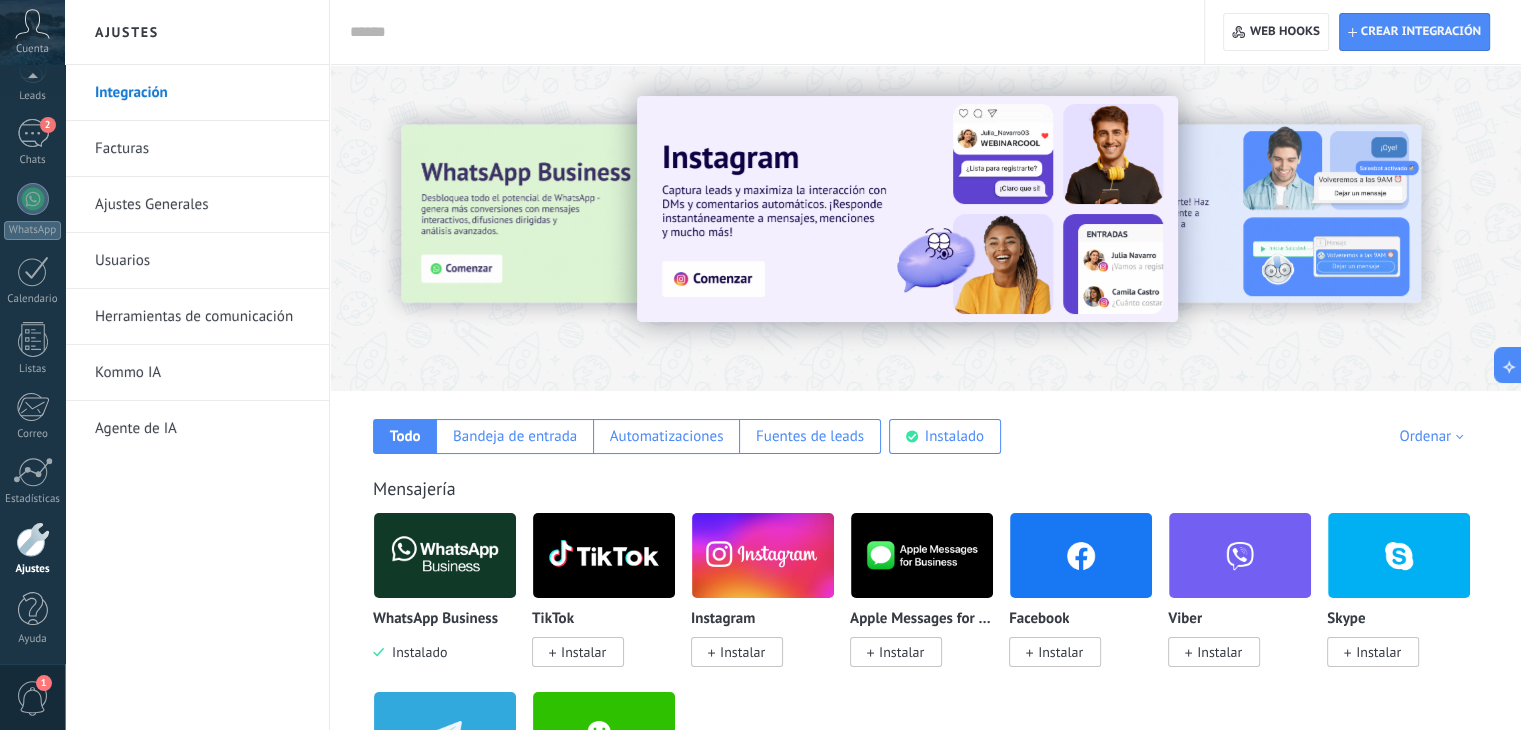 click on "Herramientas de comunicación" at bounding box center (202, 317) 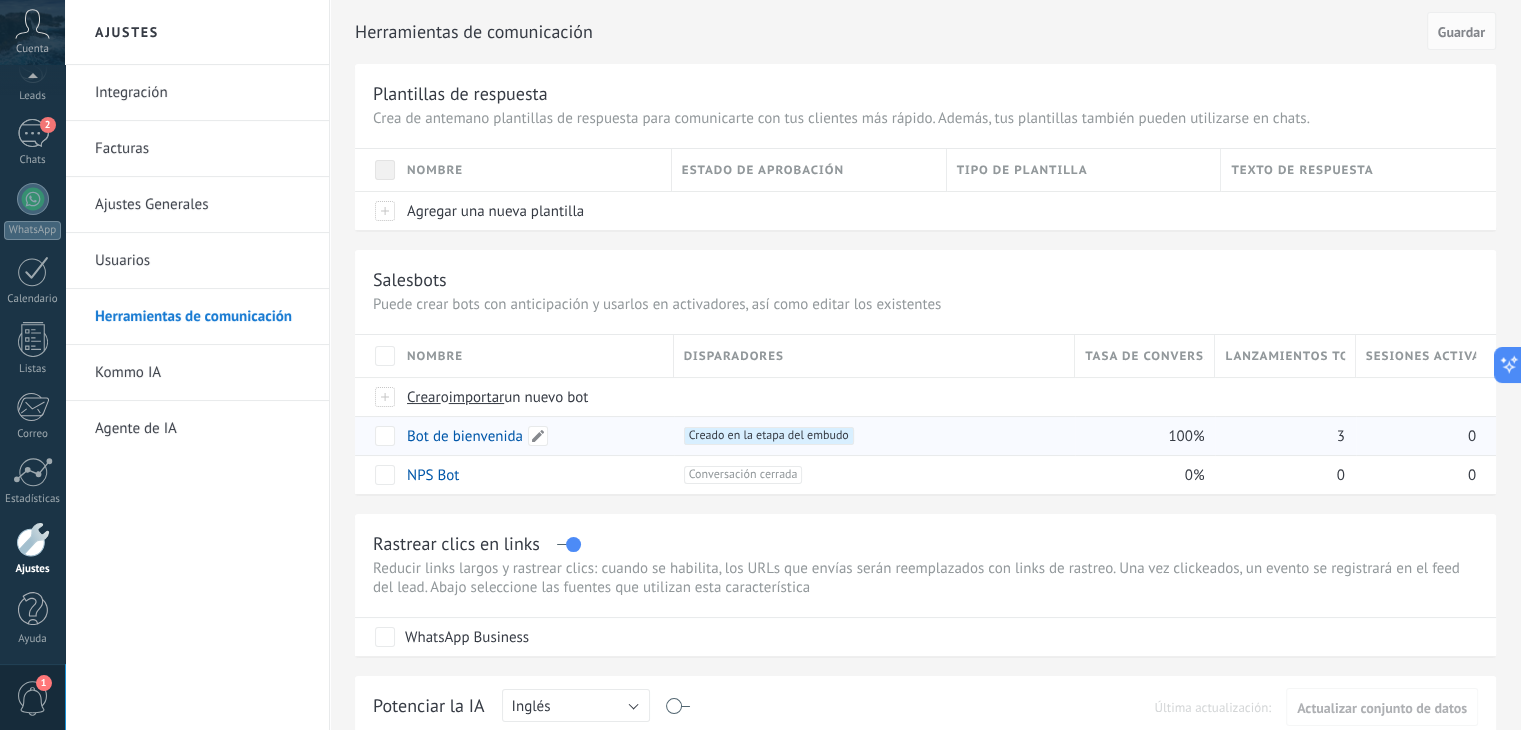 click on "Bot de bienvenida" at bounding box center (465, 436) 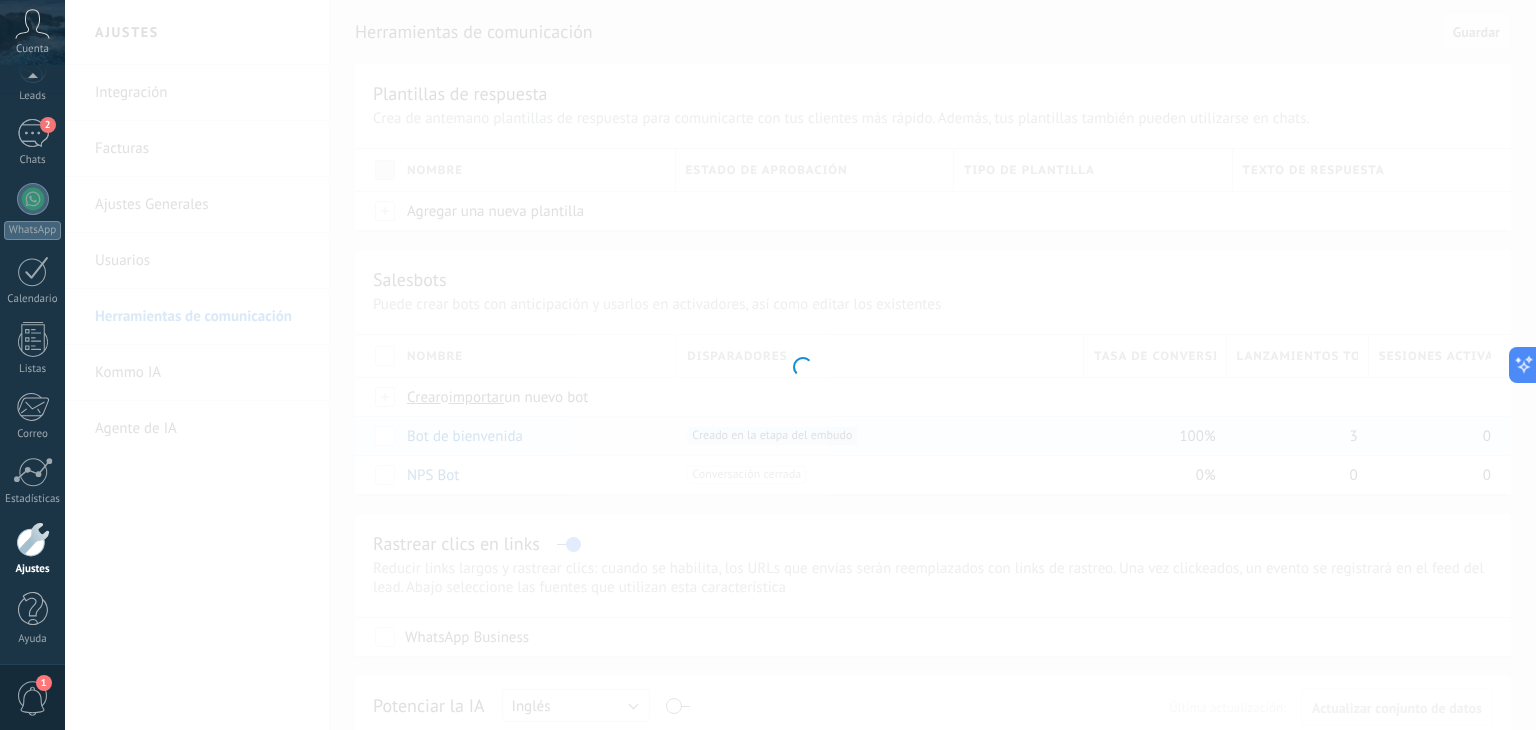 type on "**********" 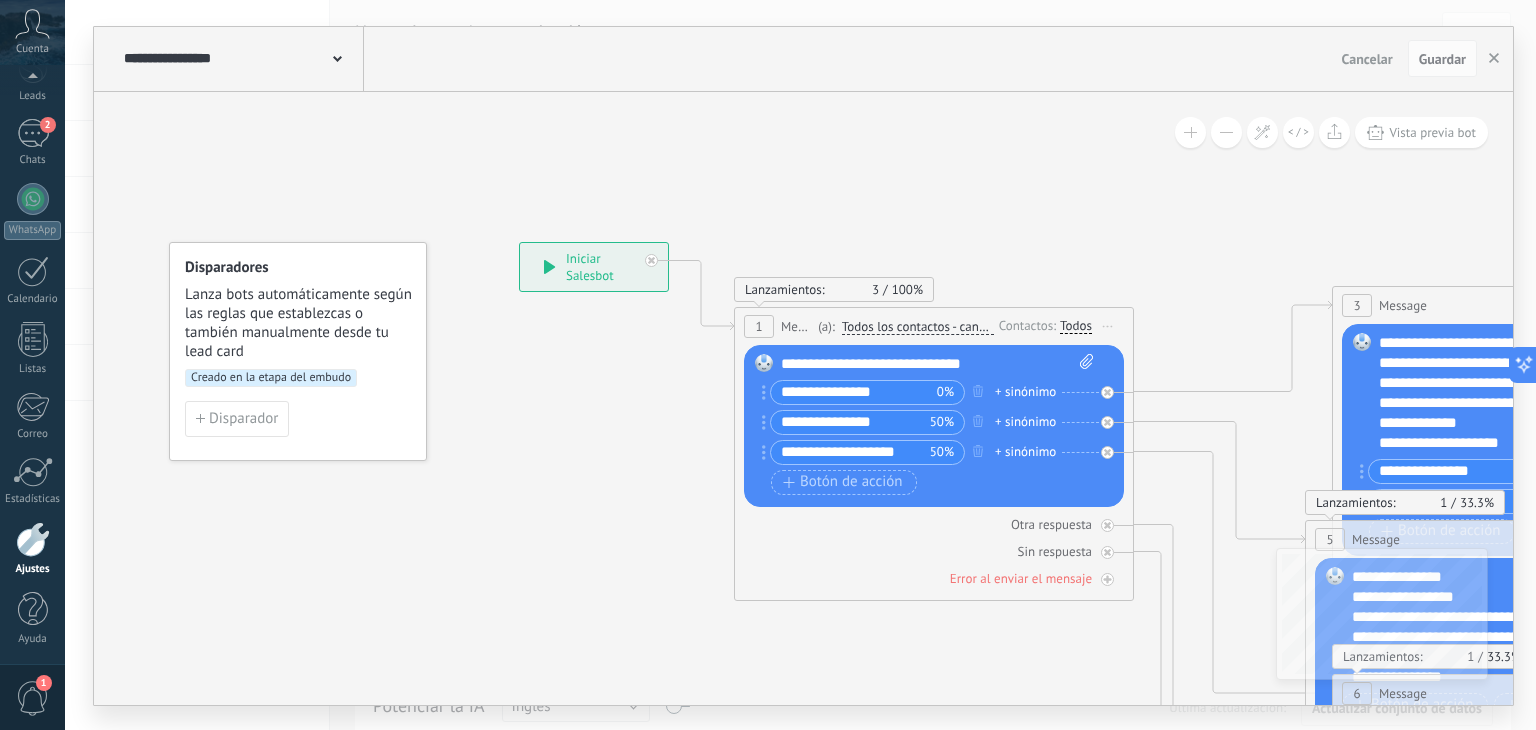 click on "**********" at bounding box center (854, 392) 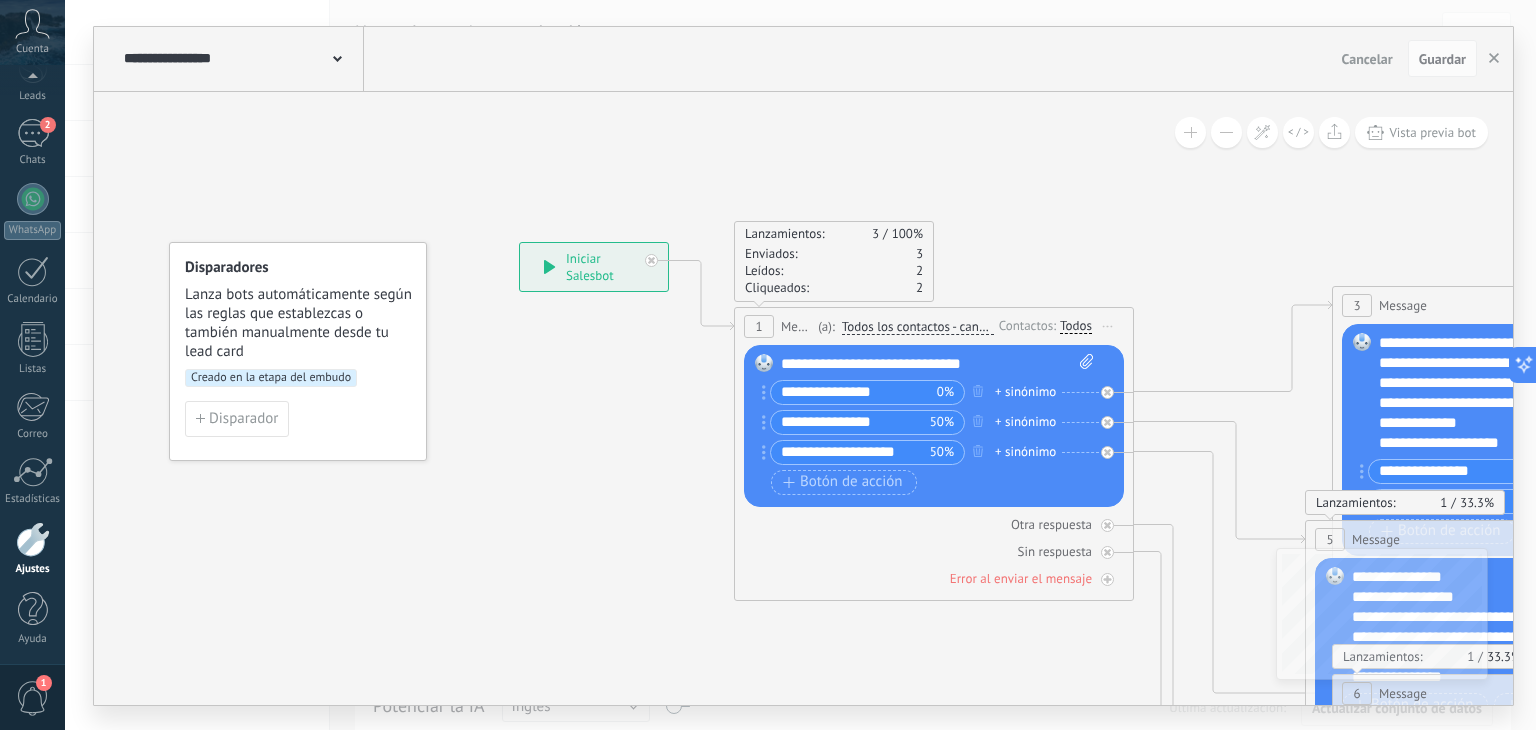 click on "**********" at bounding box center (854, 392) 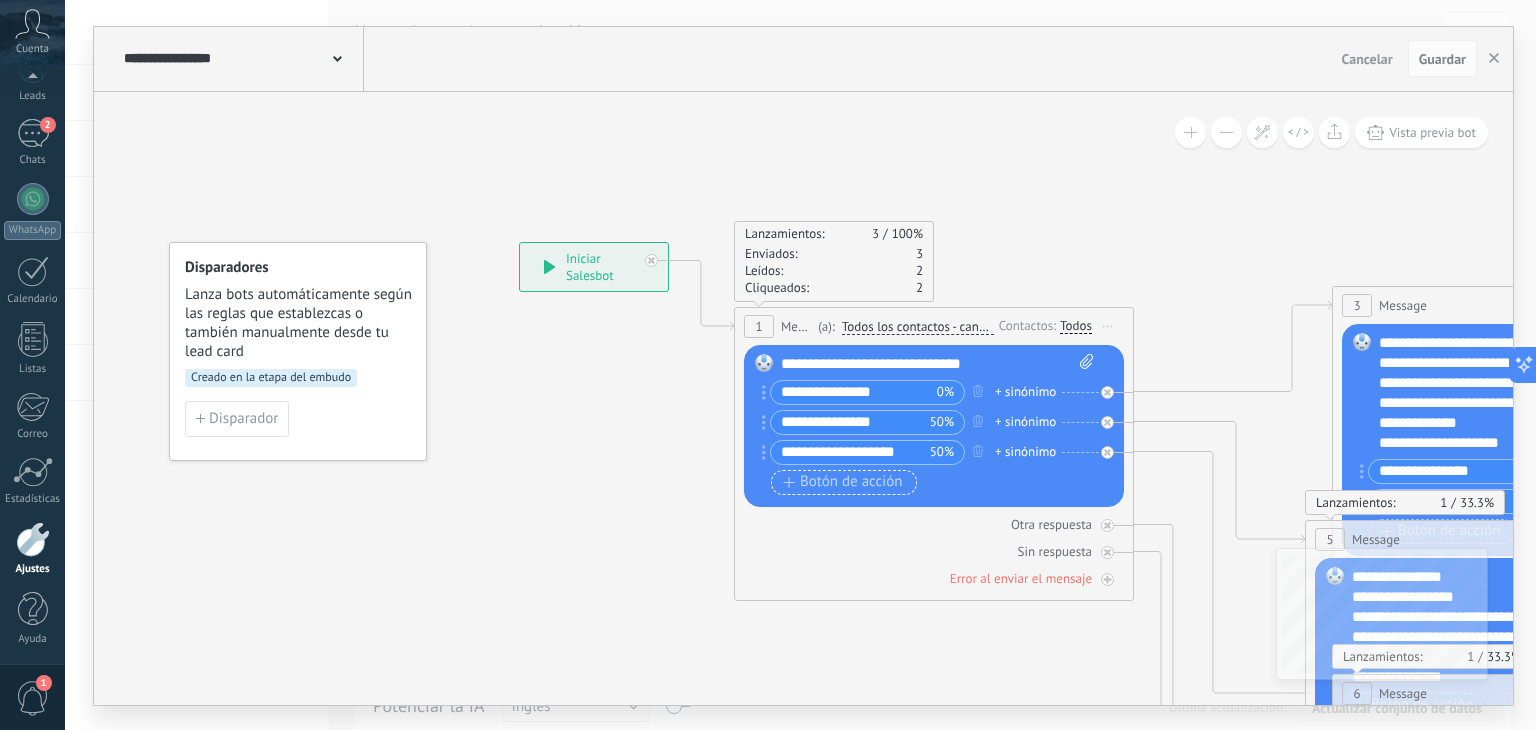 click on "Botón de acción" at bounding box center (843, 482) 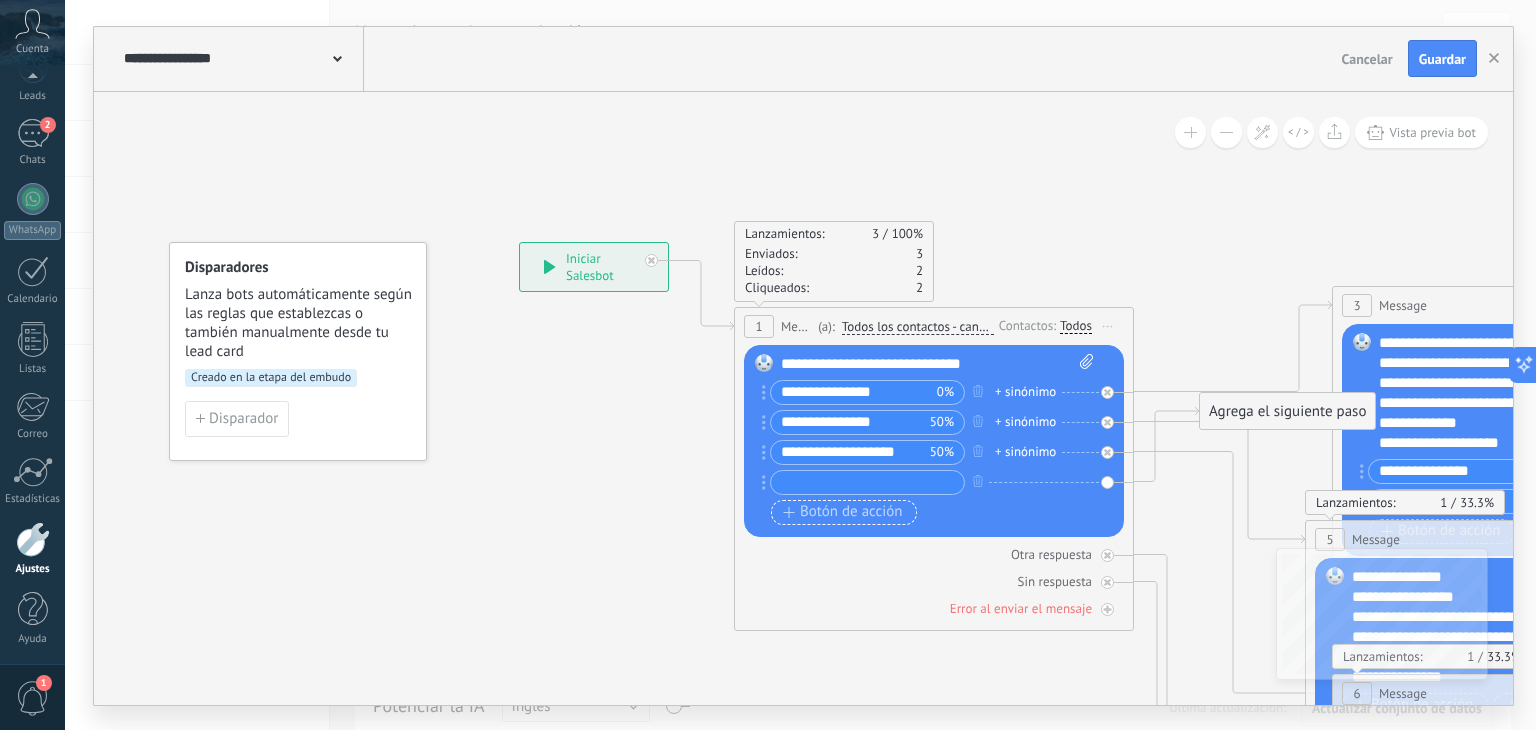 drag, startPoint x: 828, startPoint y: 510, endPoint x: 840, endPoint y: 457, distance: 54.34151 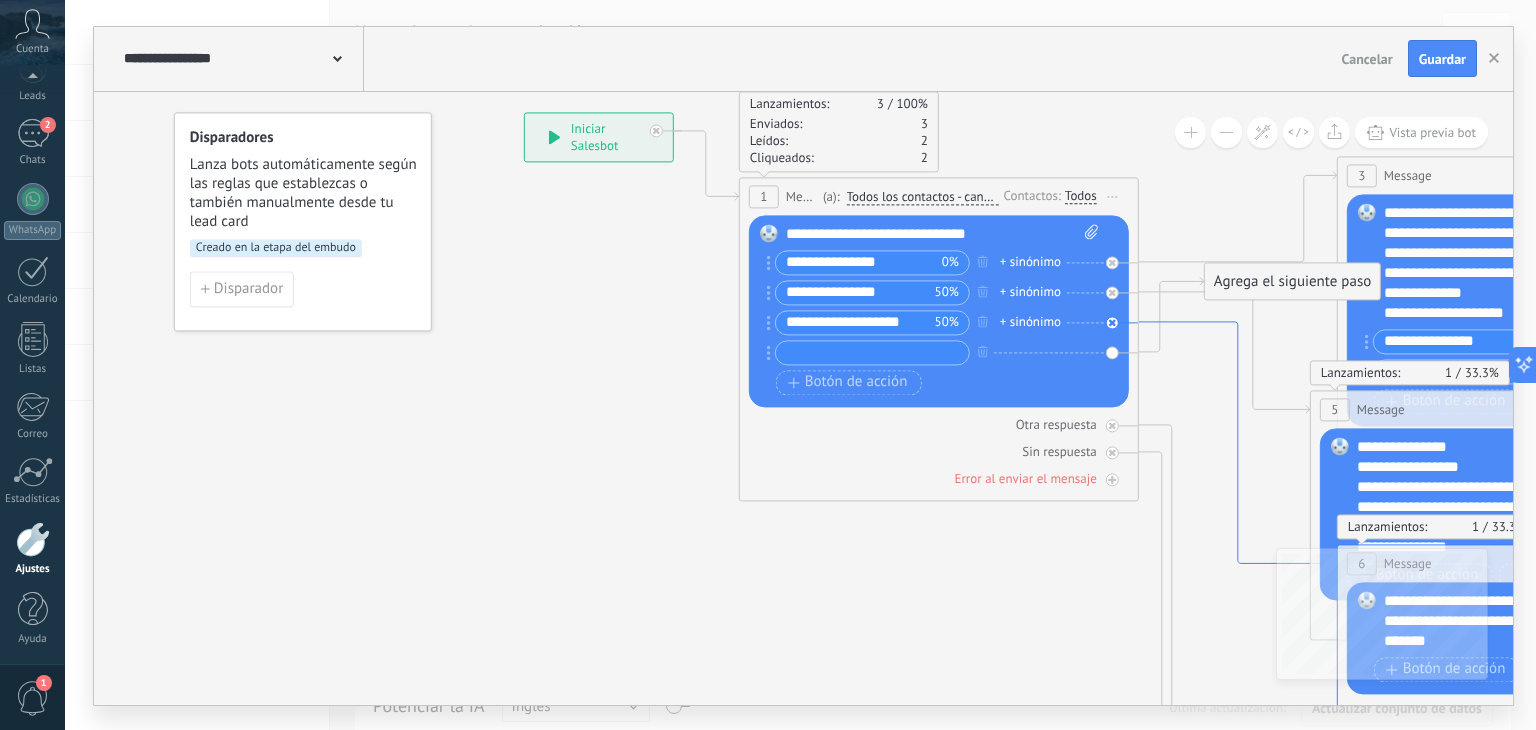 drag, startPoint x: 1135, startPoint y: 307, endPoint x: 1140, endPoint y: 321, distance: 14.866069 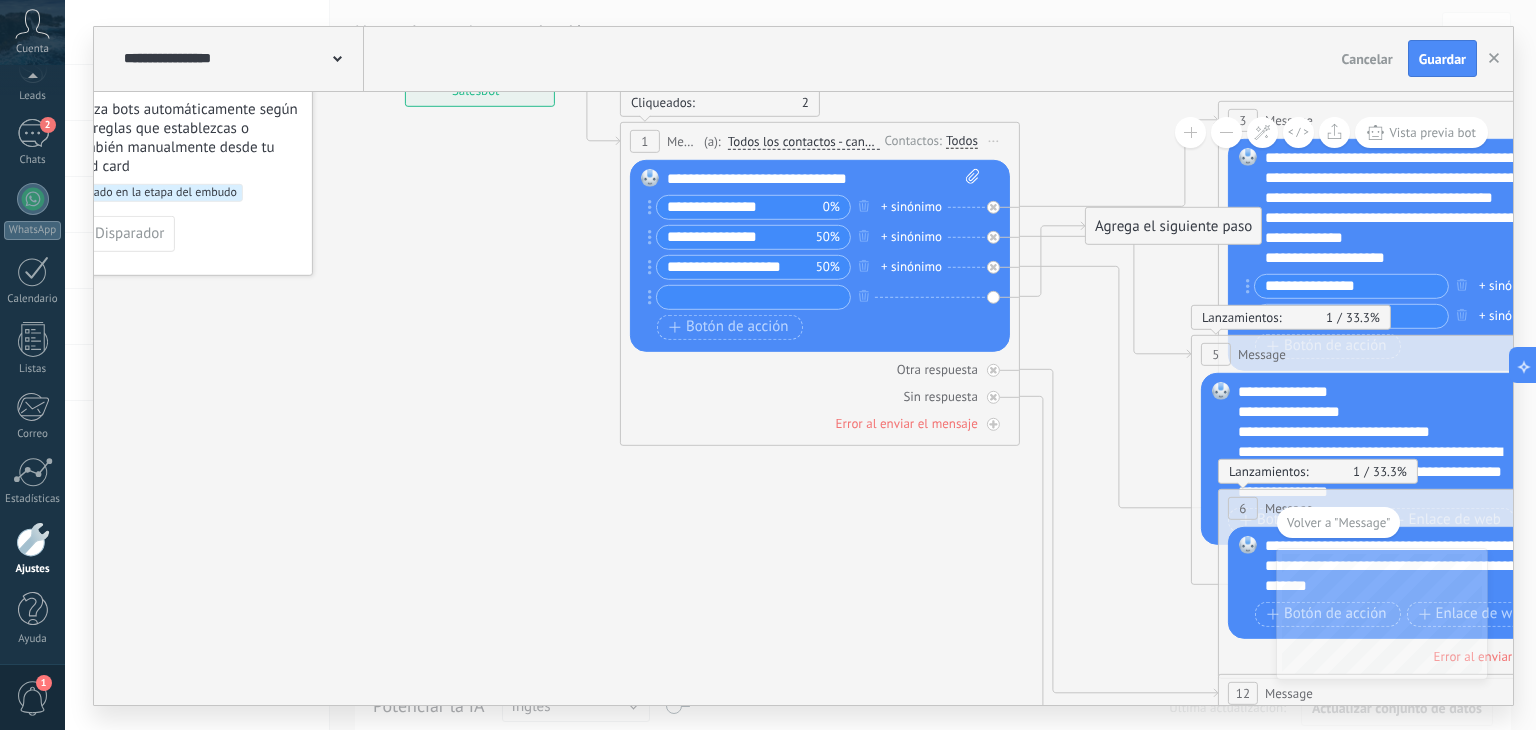 drag, startPoint x: 225, startPoint y: 519, endPoint x: 840, endPoint y: 560, distance: 616.3652 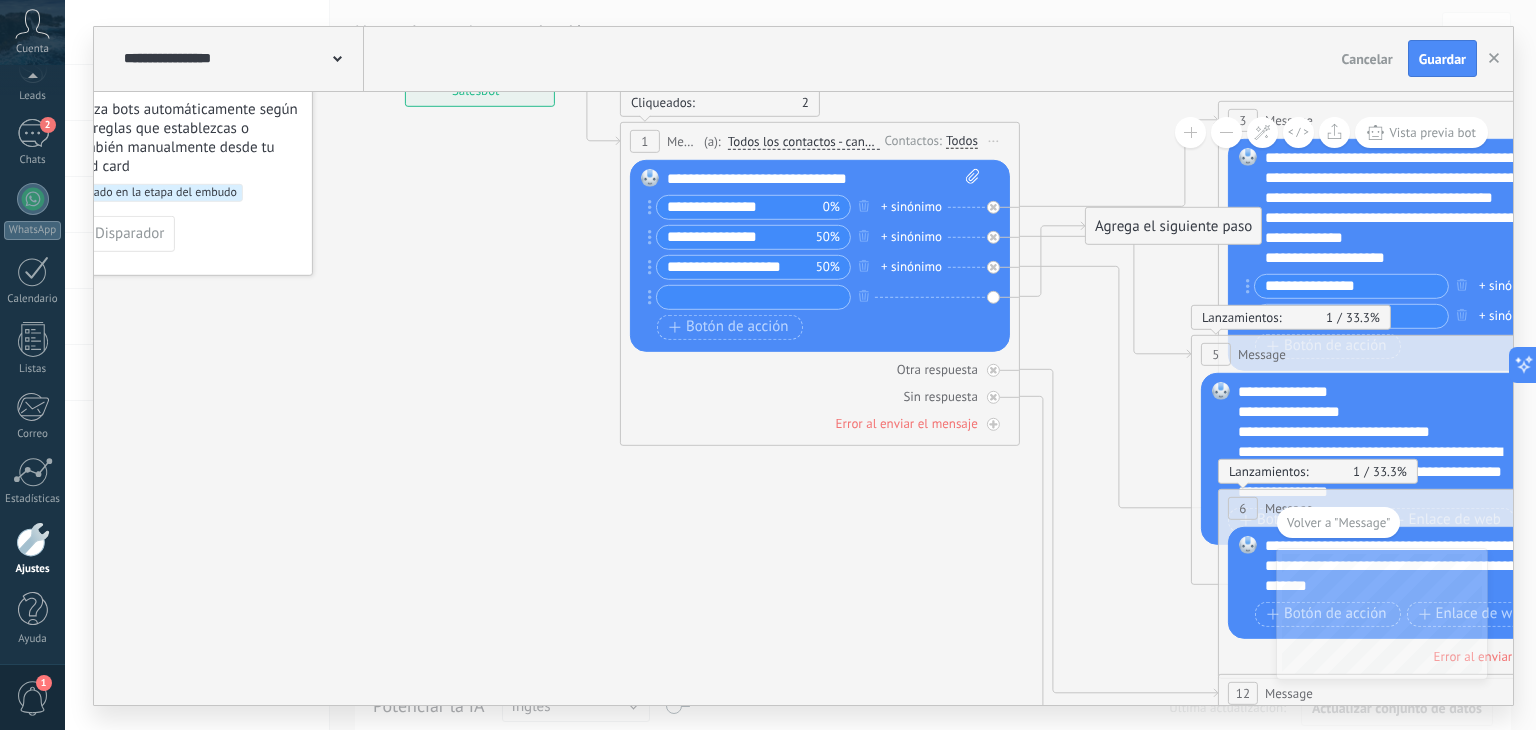 click on "**********" at bounding box center (740, 206) 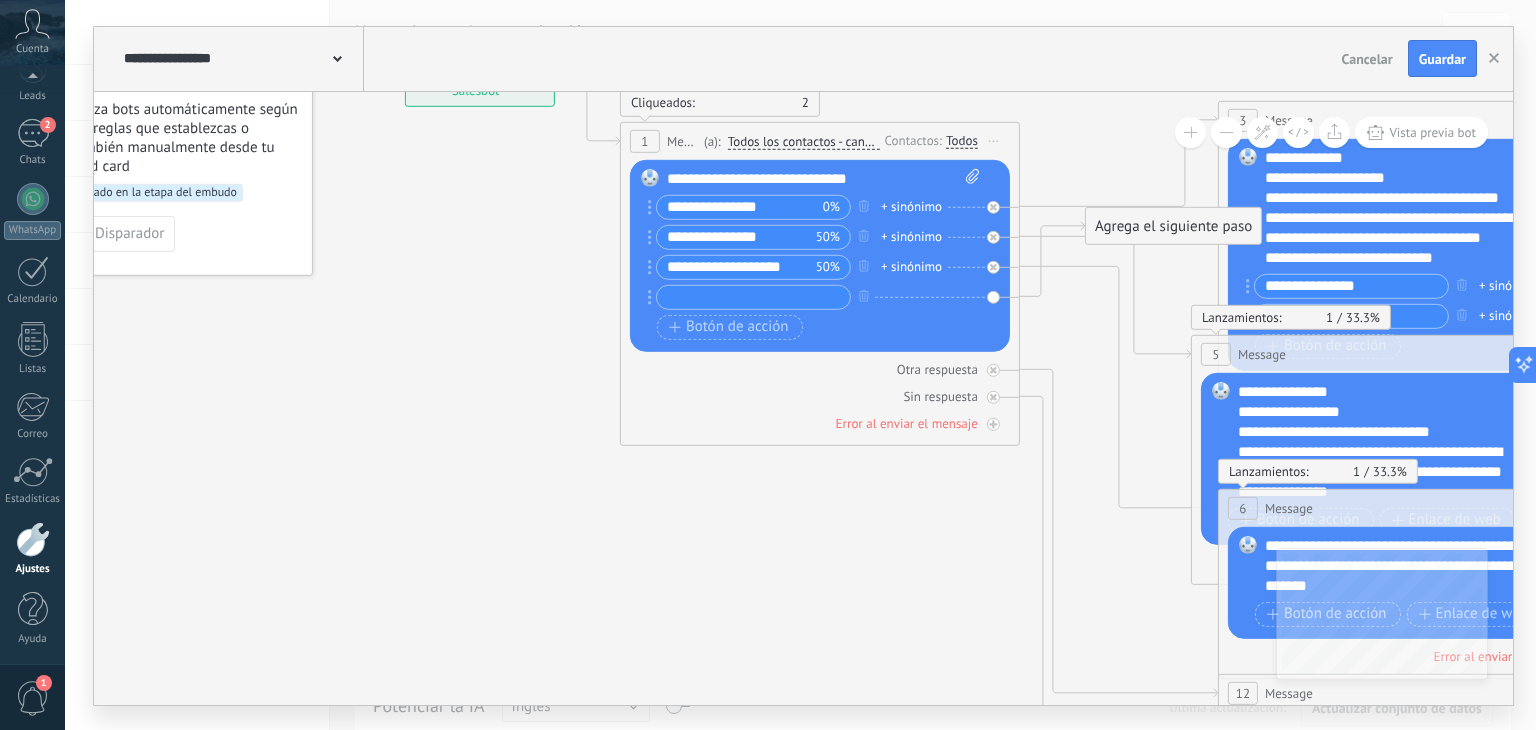 scroll, scrollTop: 0, scrollLeft: 0, axis: both 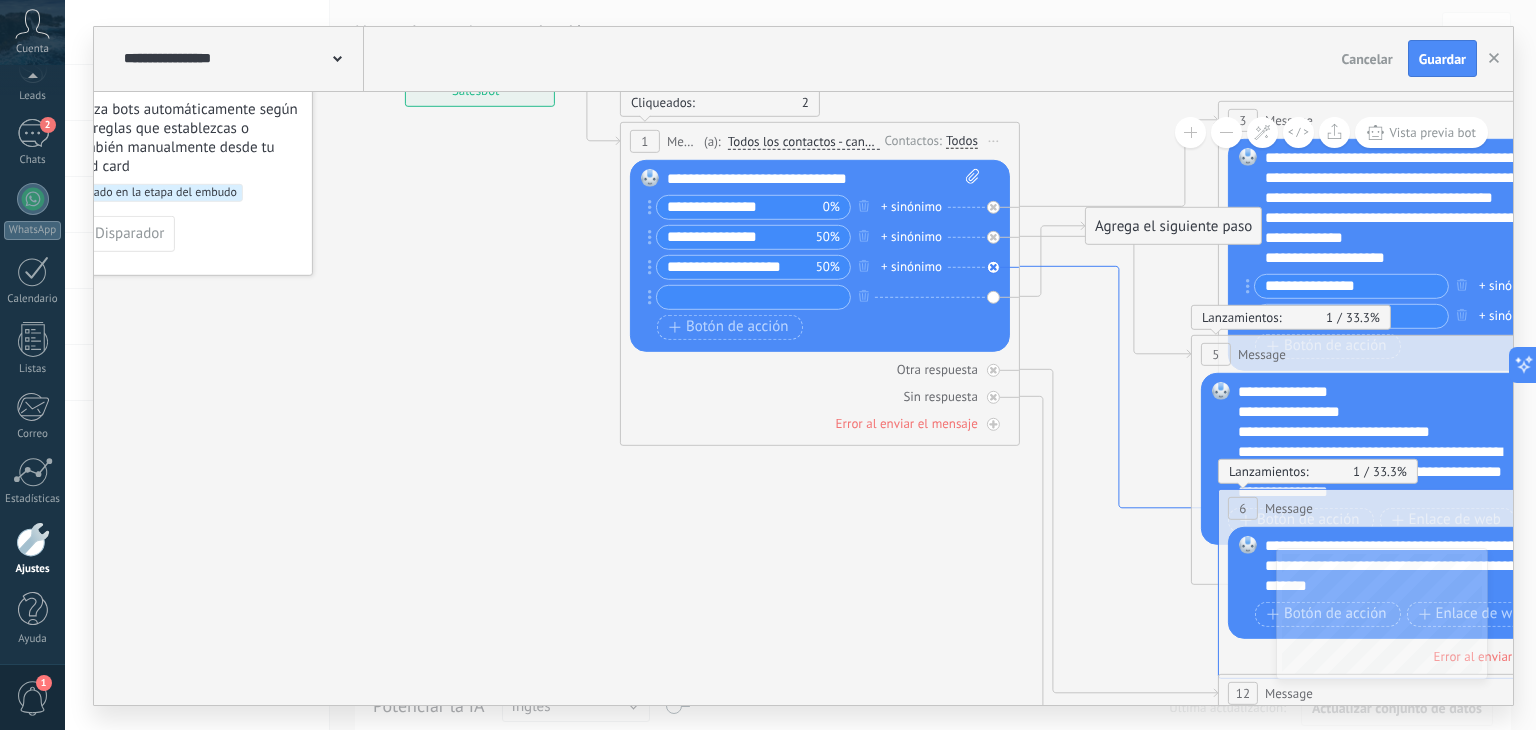 click 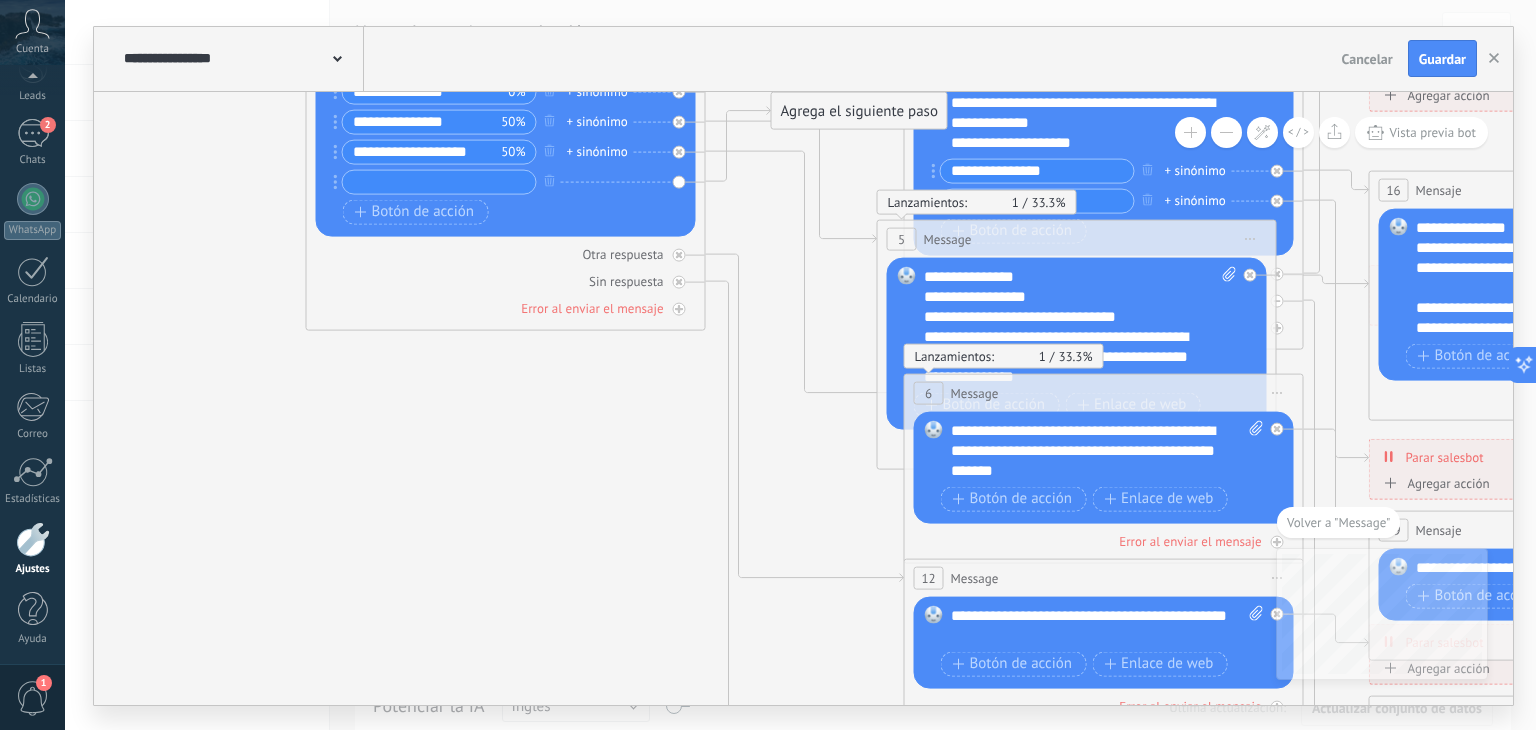 drag, startPoint x: 283, startPoint y: 471, endPoint x: 583, endPoint y: 493, distance: 300.80557 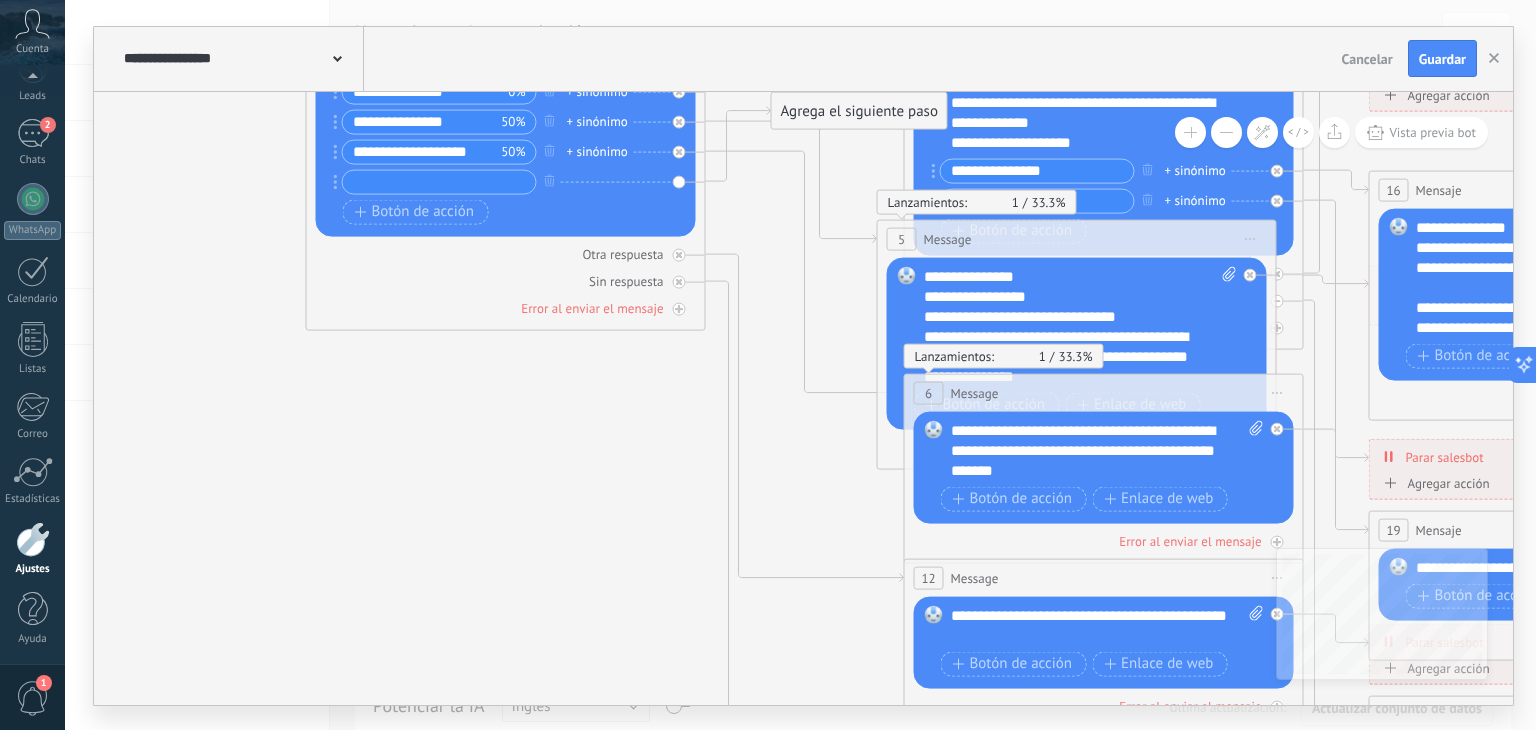 drag, startPoint x: 345, startPoint y: 153, endPoint x: 535, endPoint y: 157, distance: 190.0421 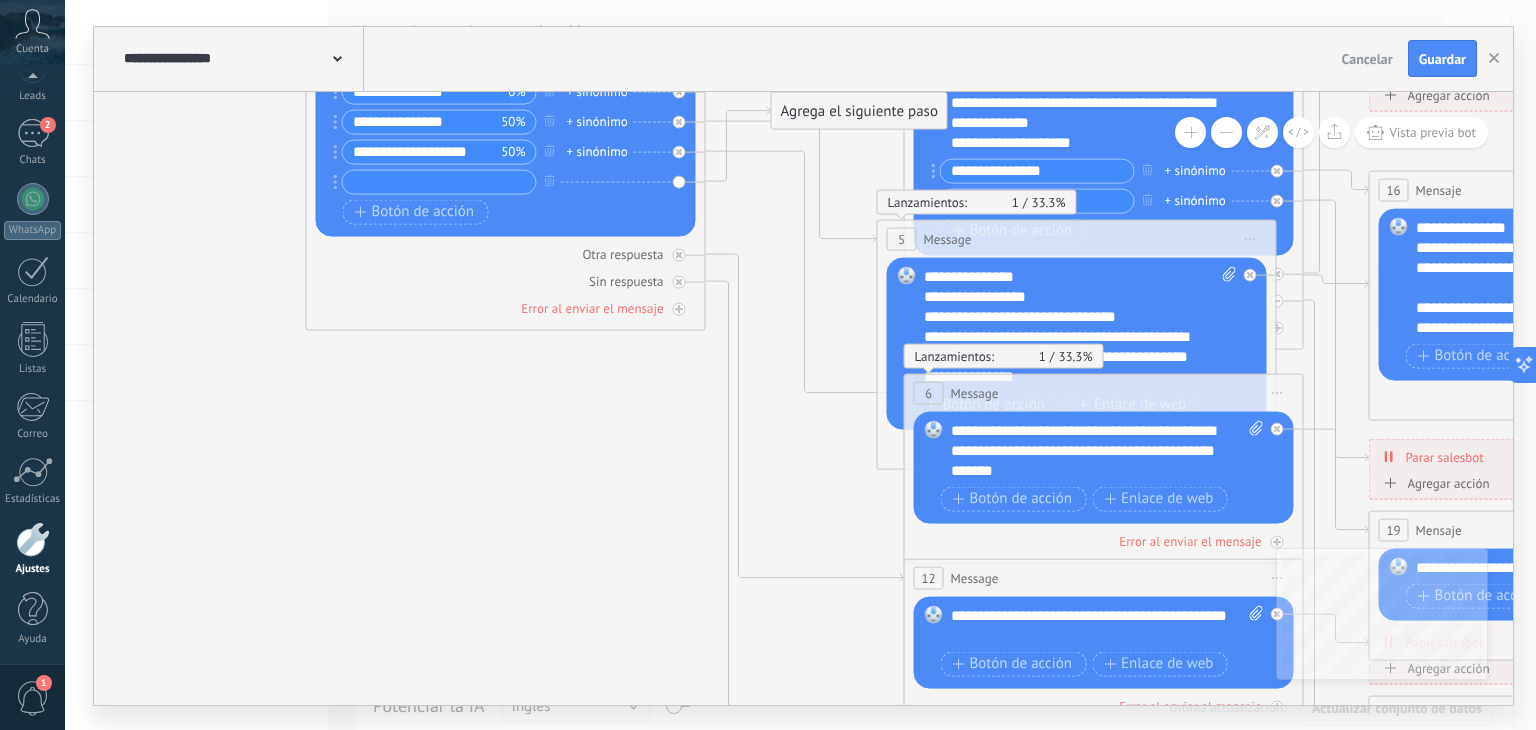 click on "**********" at bounding box center [435, 151] 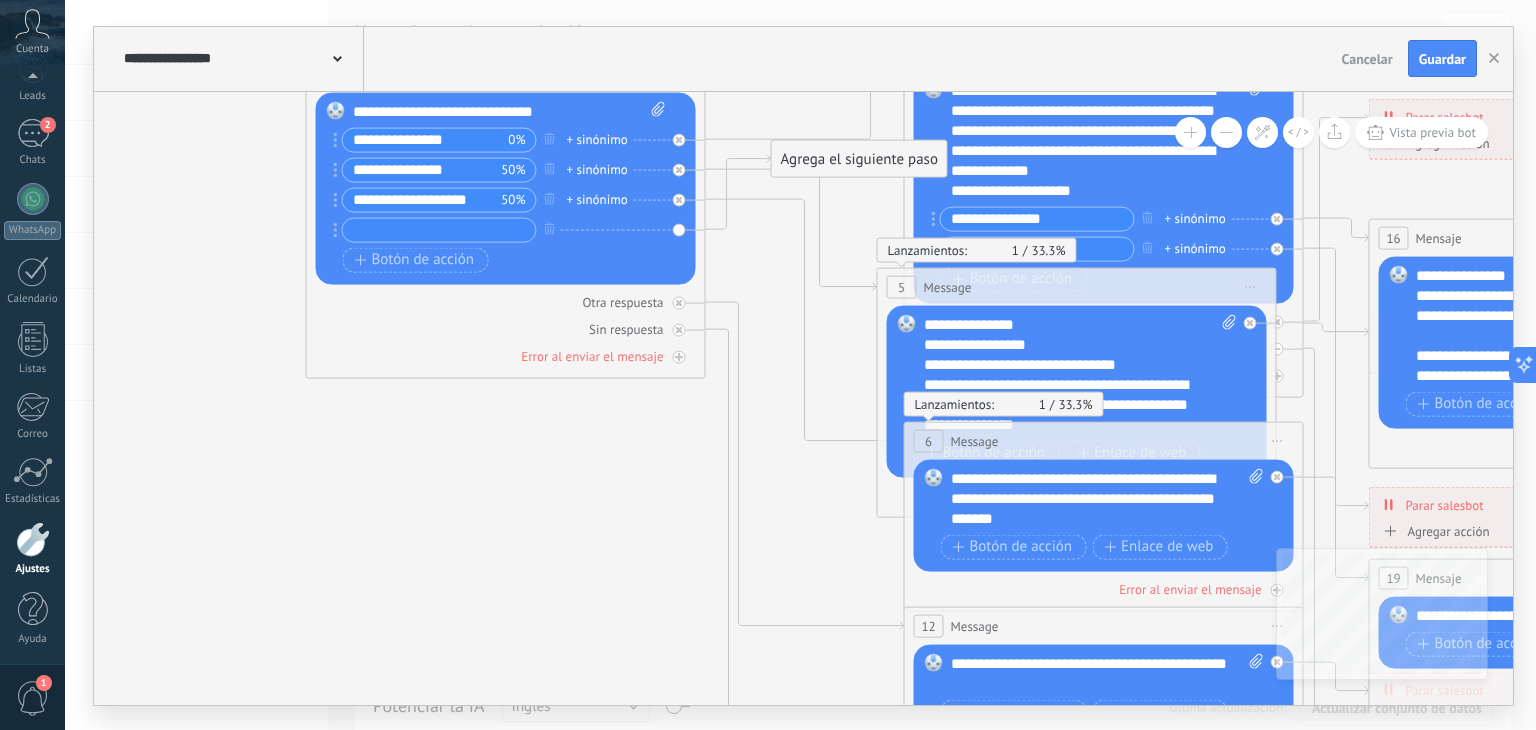 click on "**********" at bounding box center [422, 169] 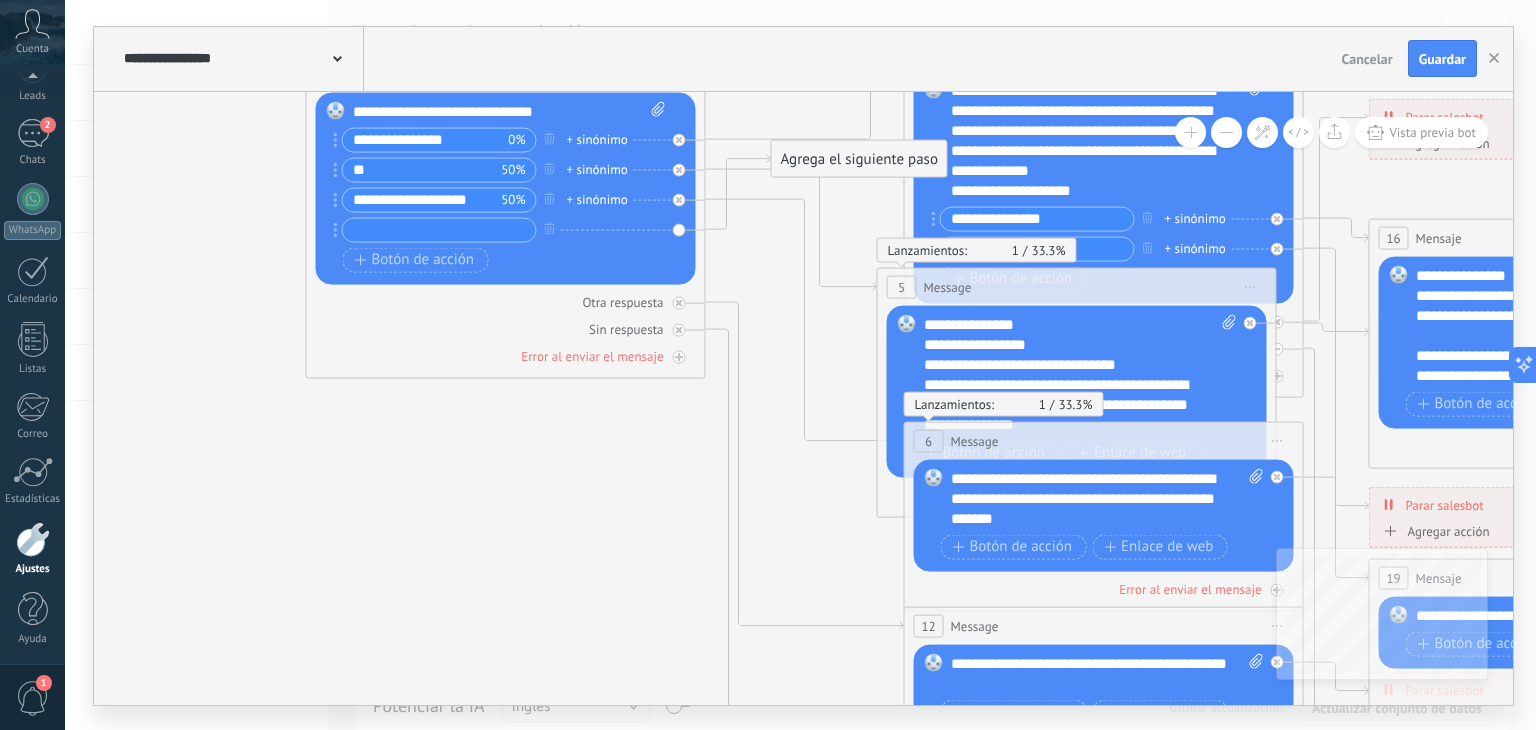 type on "*" 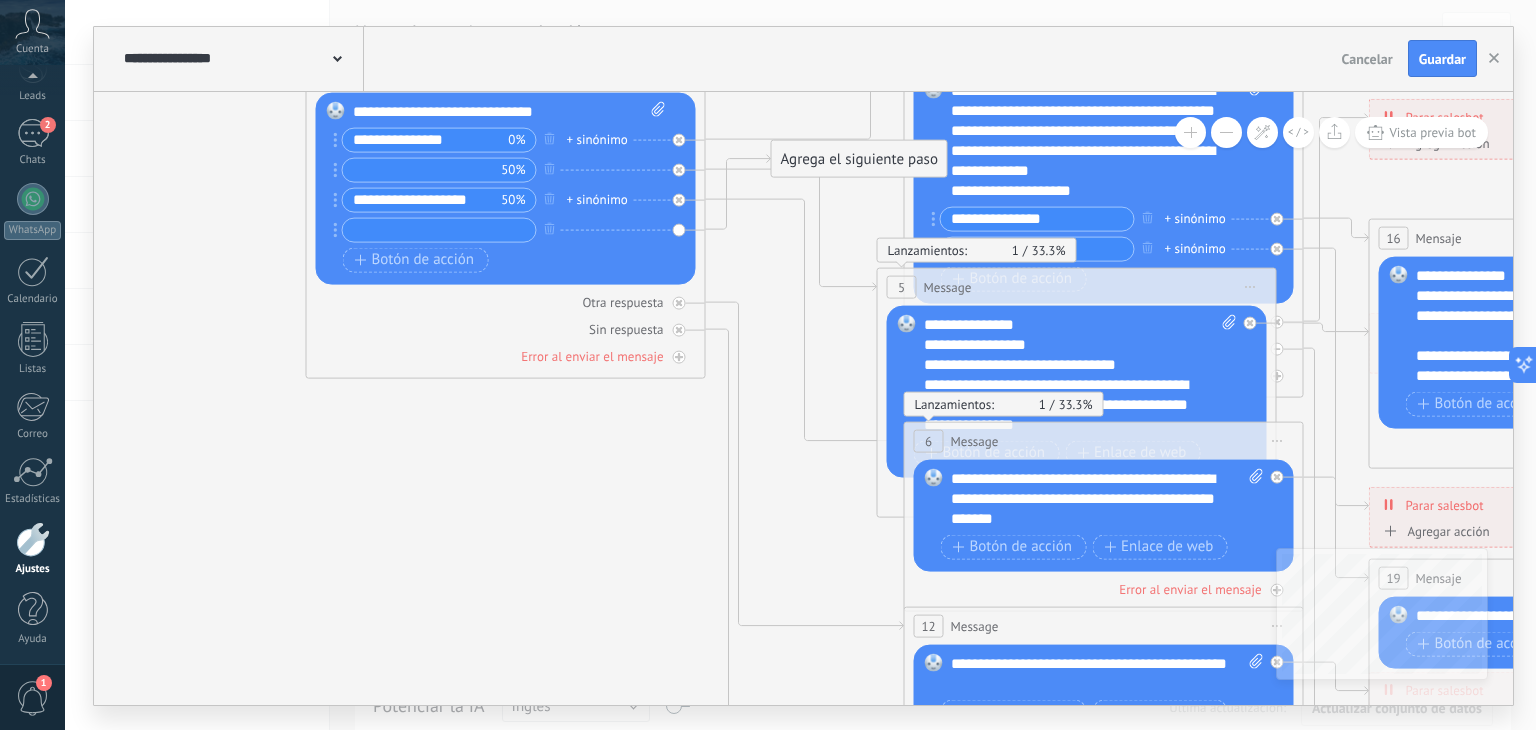 type 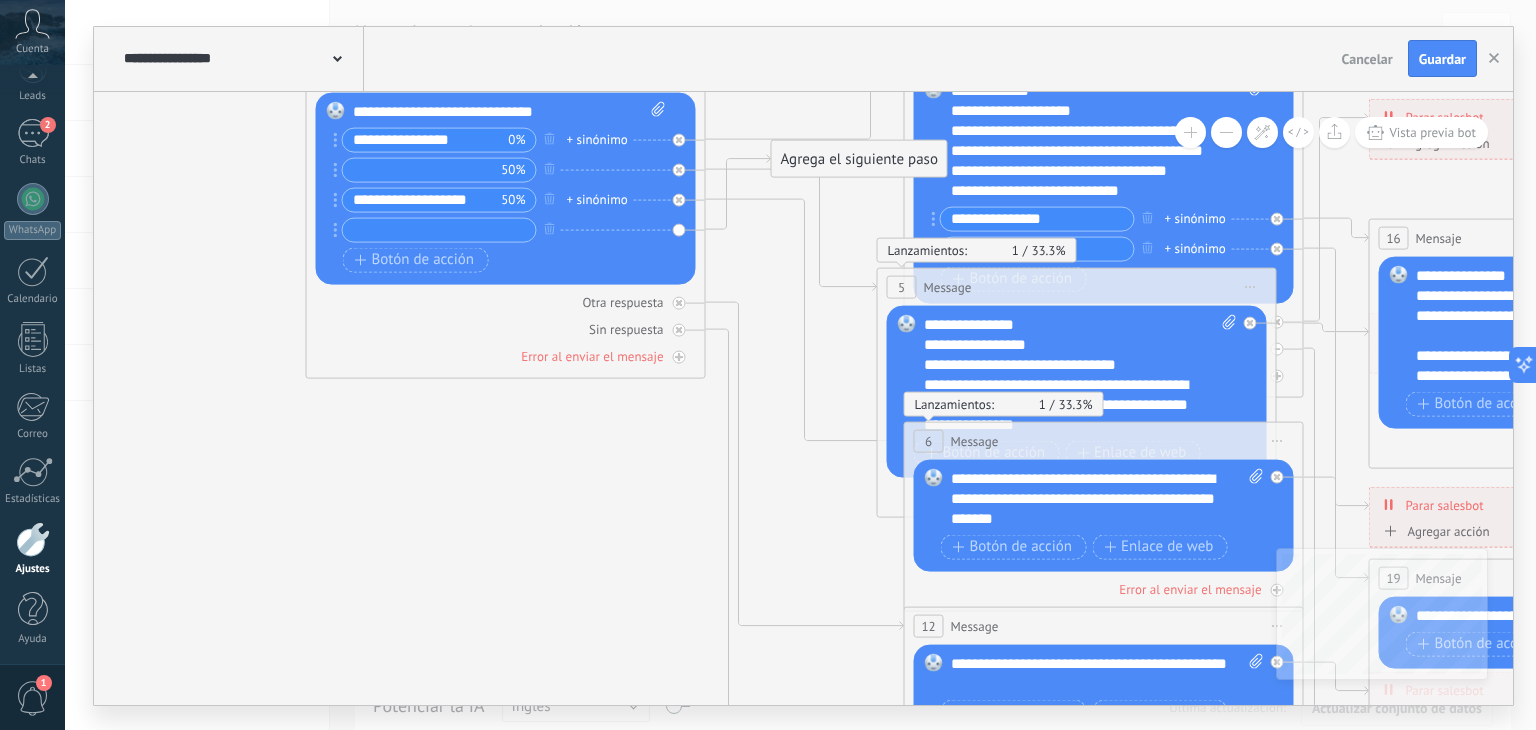 scroll, scrollTop: 120, scrollLeft: 0, axis: vertical 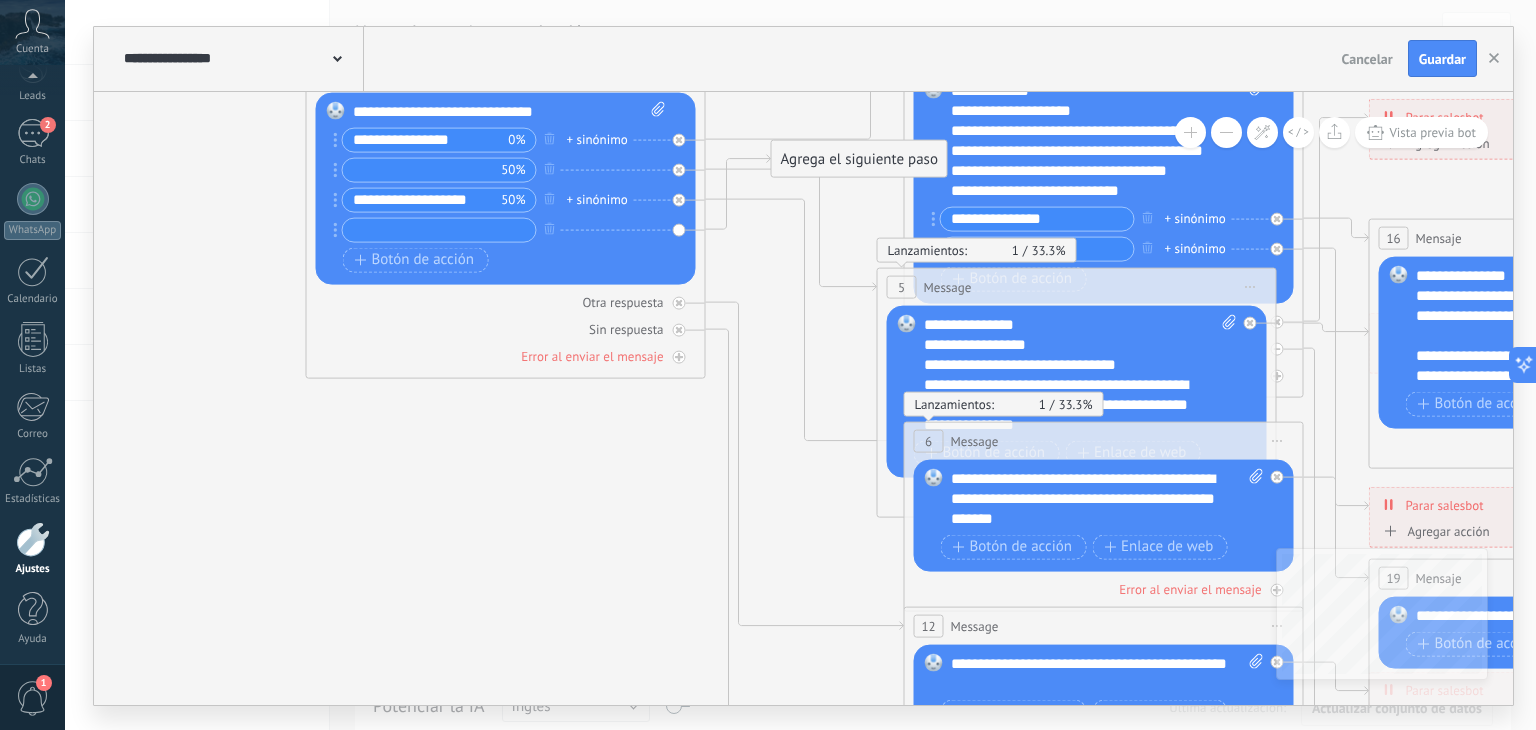 type on "**********" 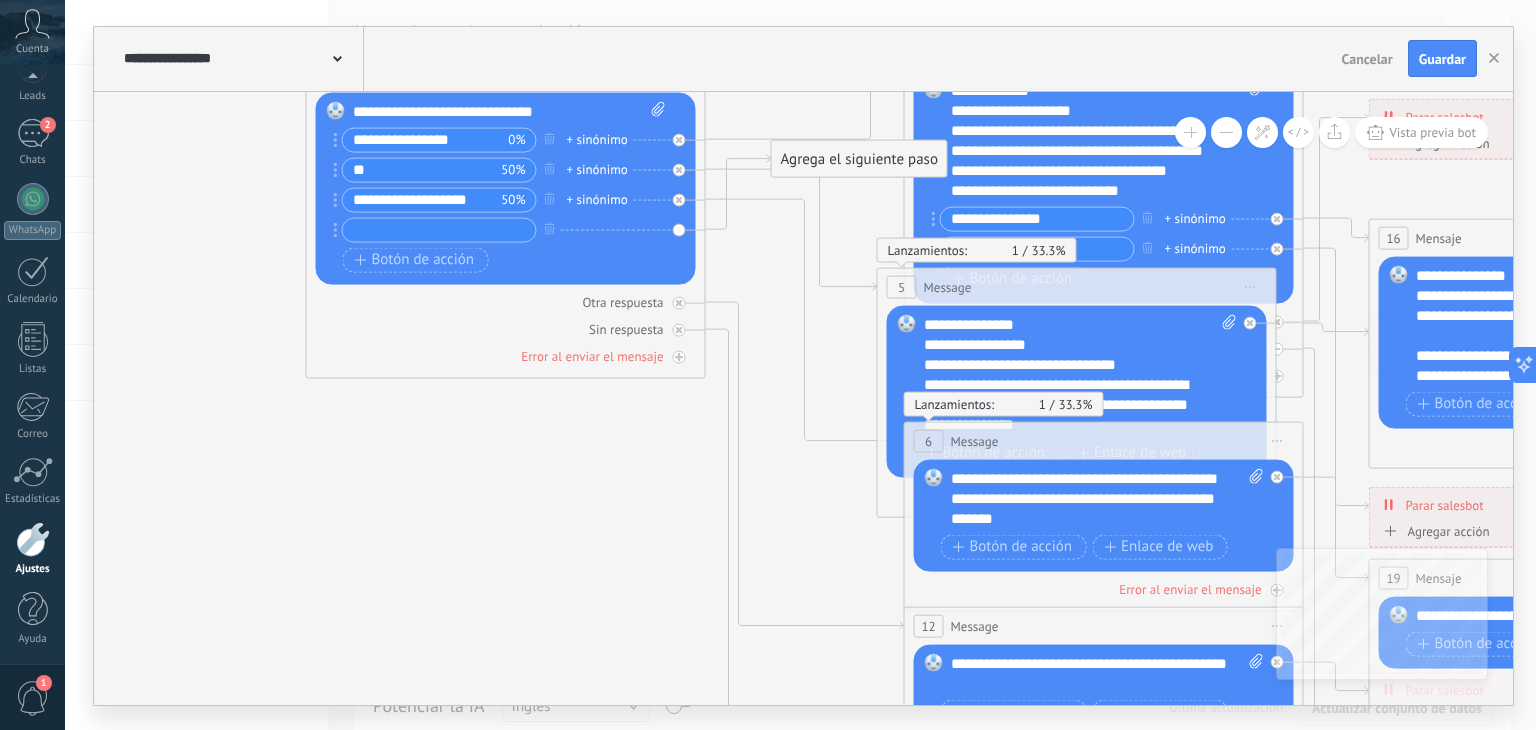 type on "*" 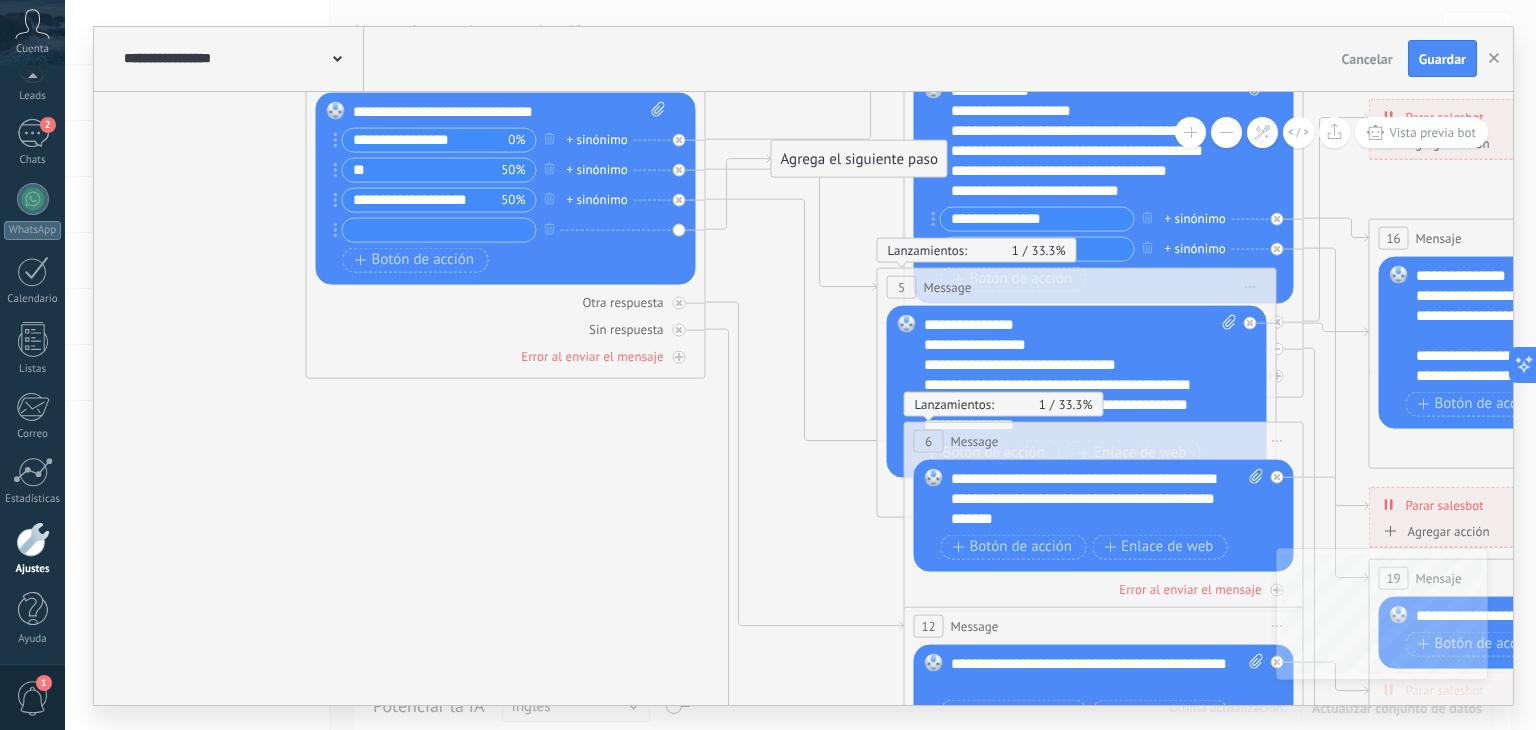 type on "*" 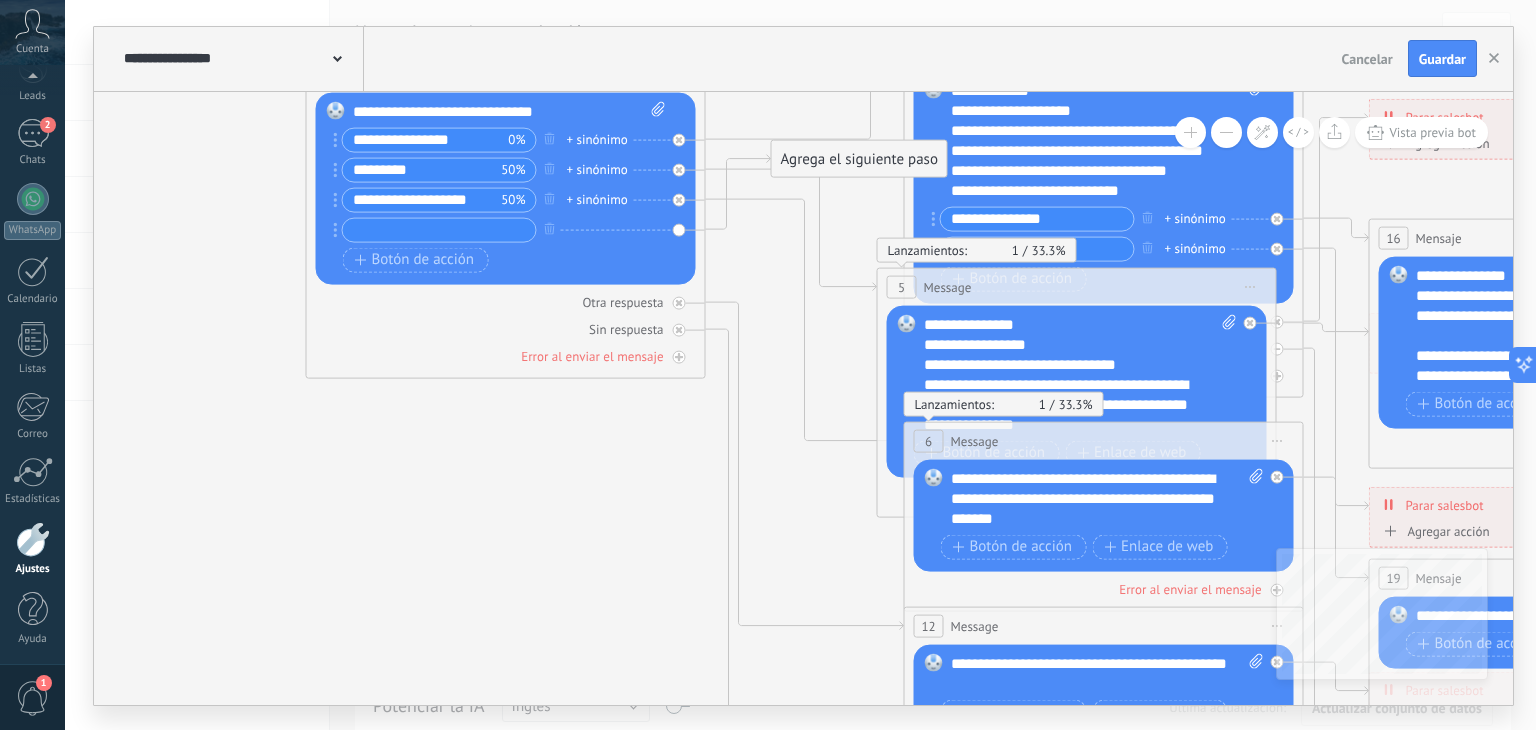 type on "*********" 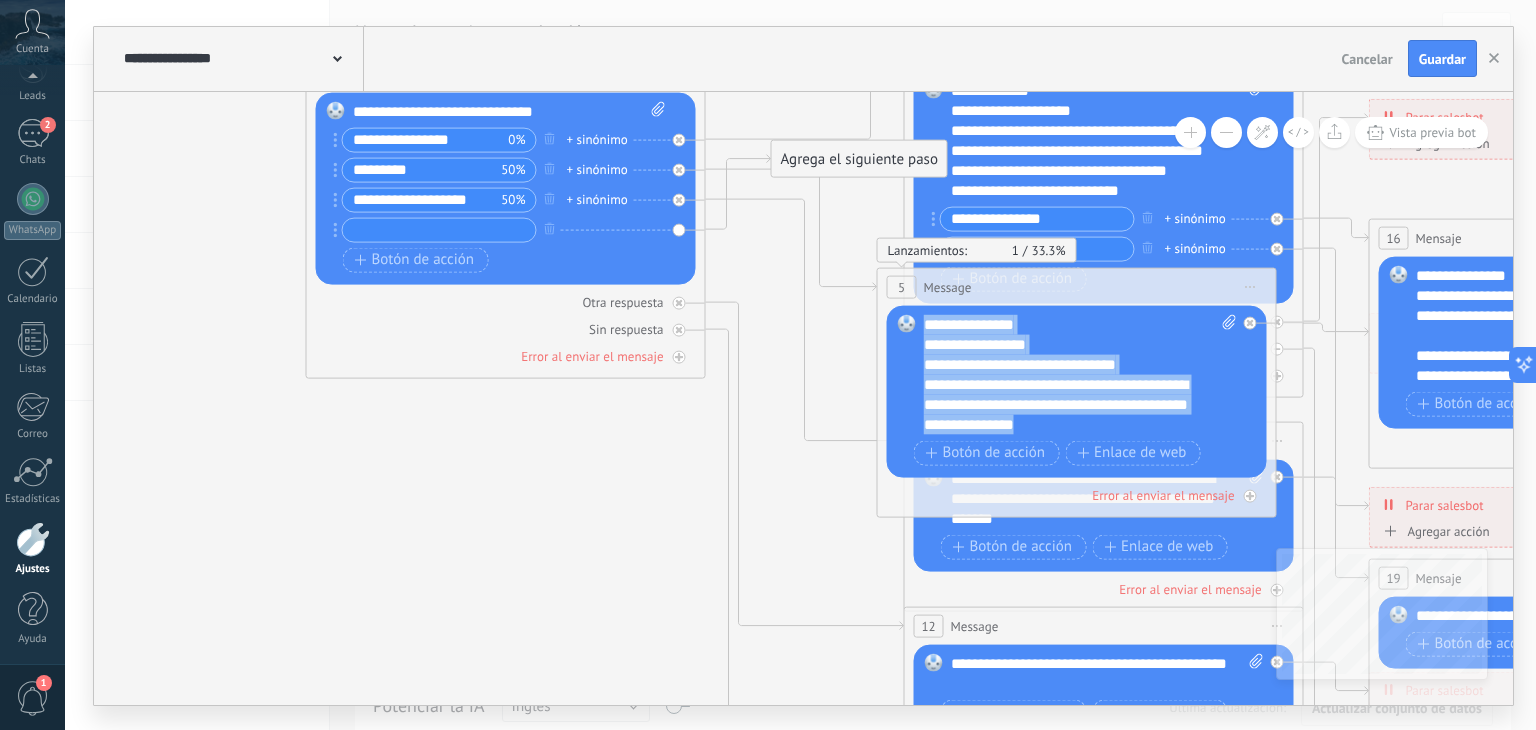 drag, startPoint x: 924, startPoint y: 322, endPoint x: 1096, endPoint y: 428, distance: 202.0396 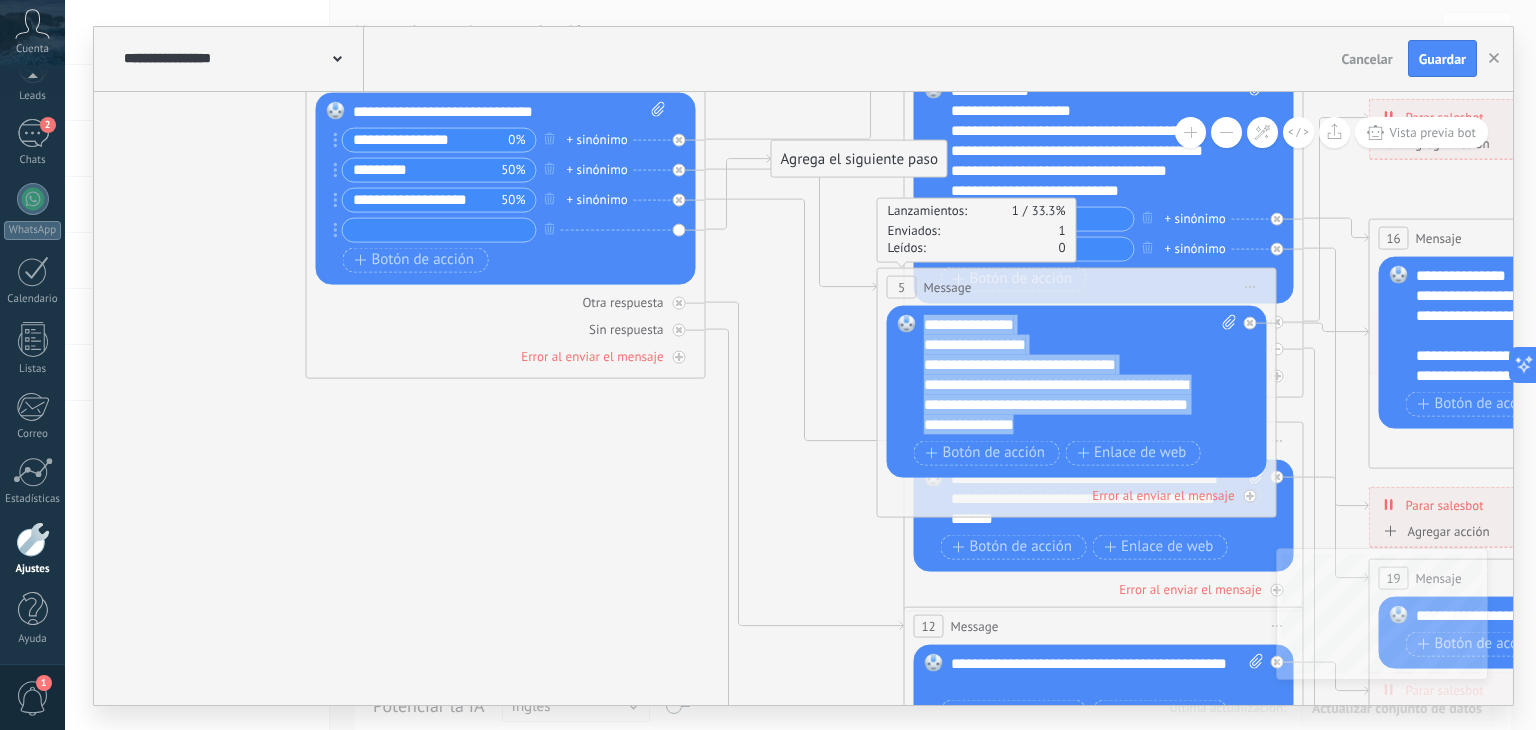 click on "**********" at bounding box center [1081, 374] 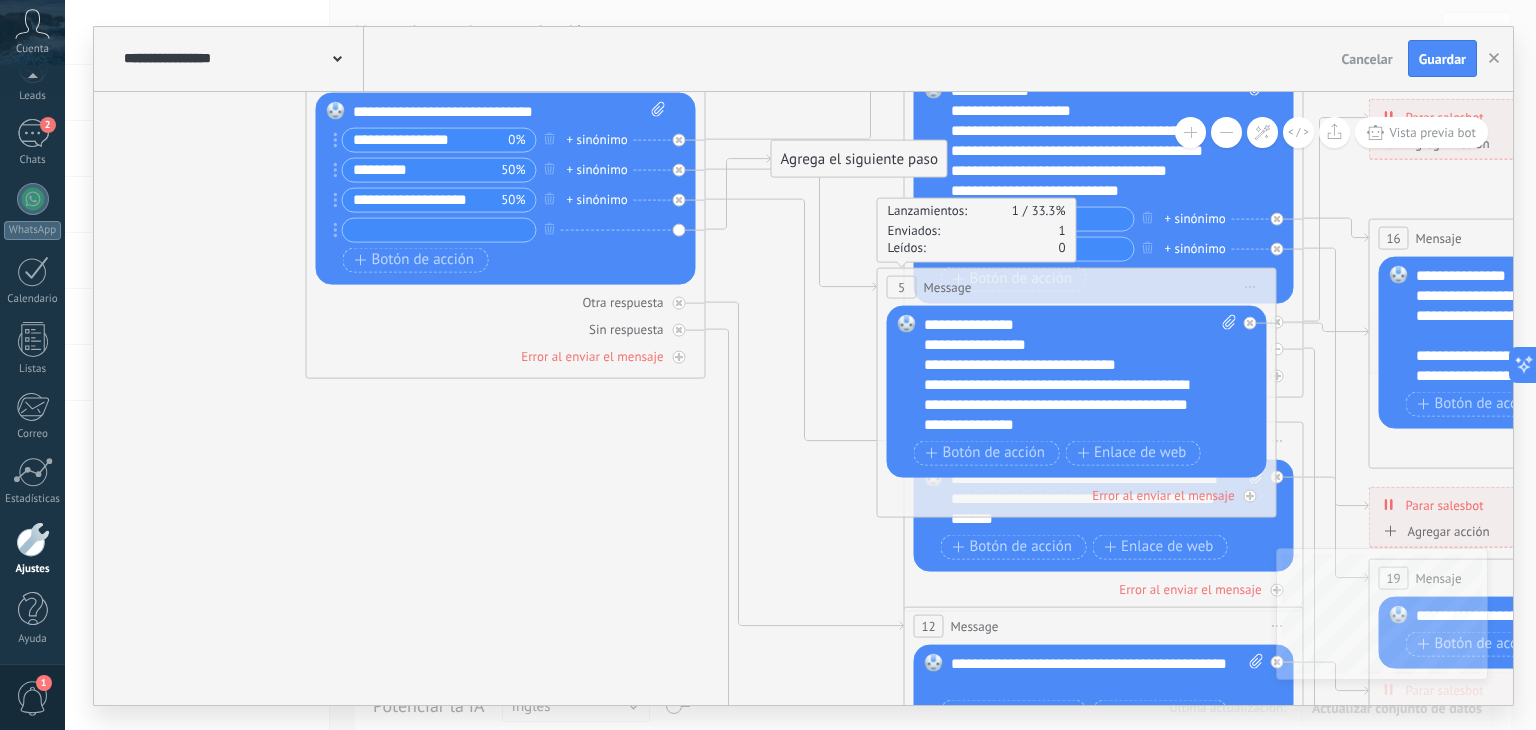 type 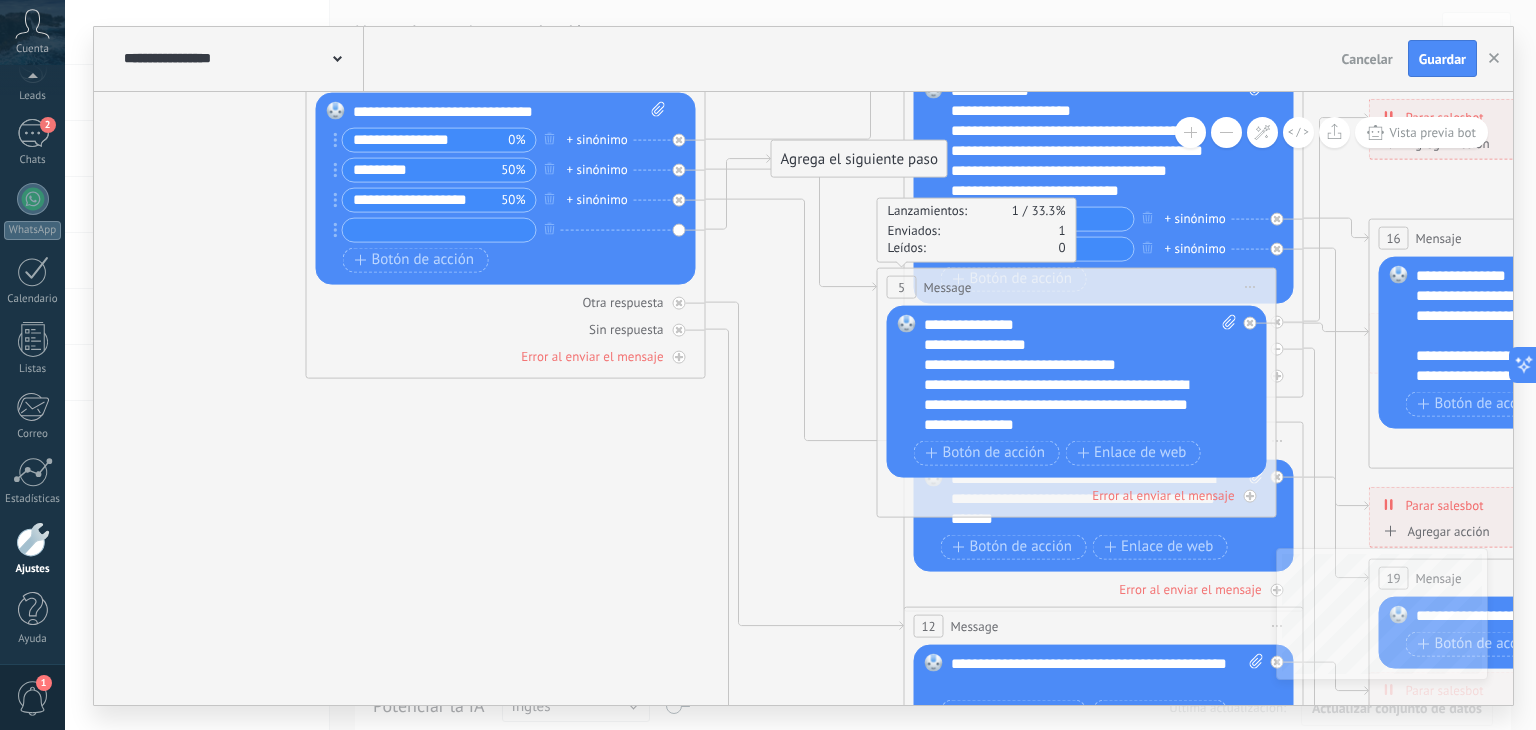 scroll, scrollTop: 20, scrollLeft: 0, axis: vertical 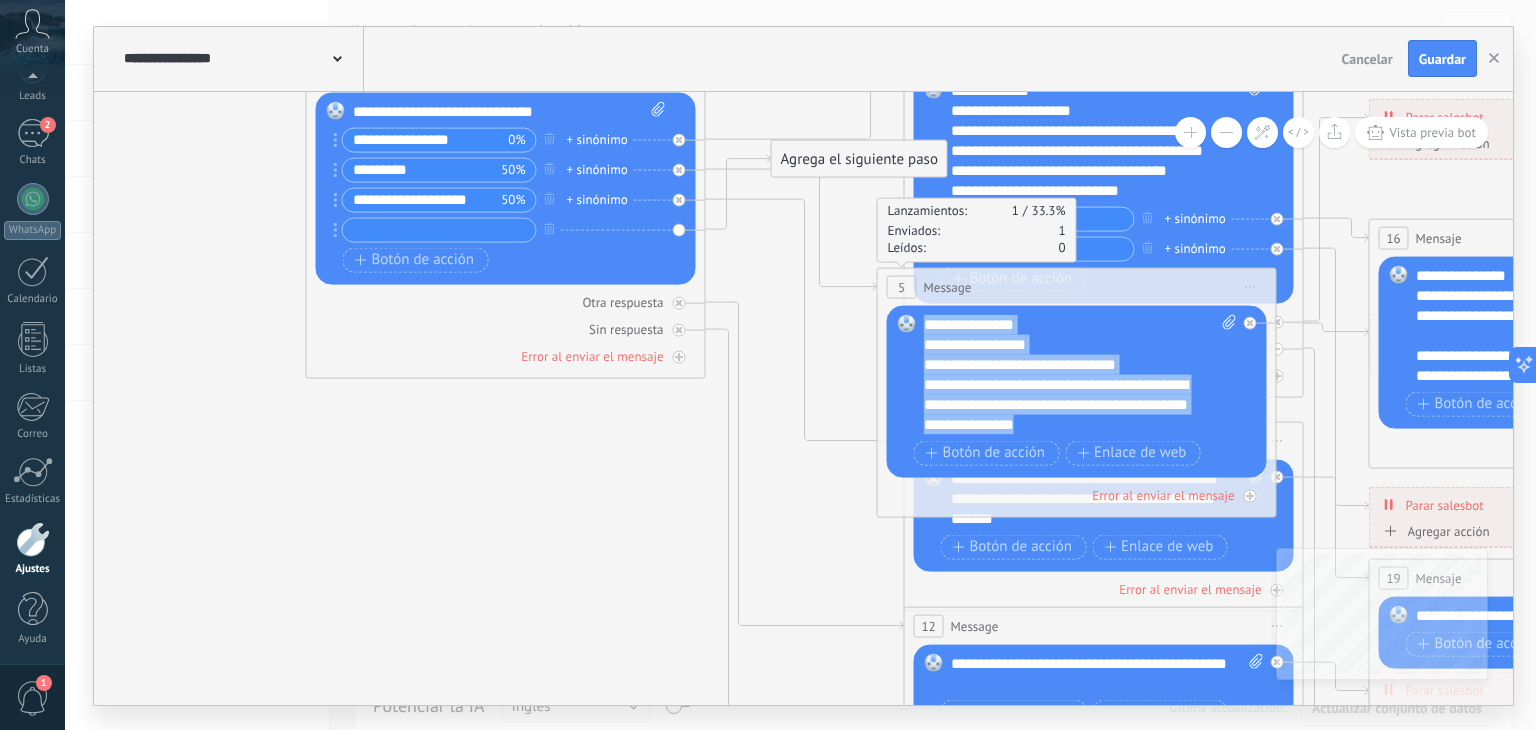 drag, startPoint x: 1108, startPoint y: 412, endPoint x: 912, endPoint y: 313, distance: 219.5837 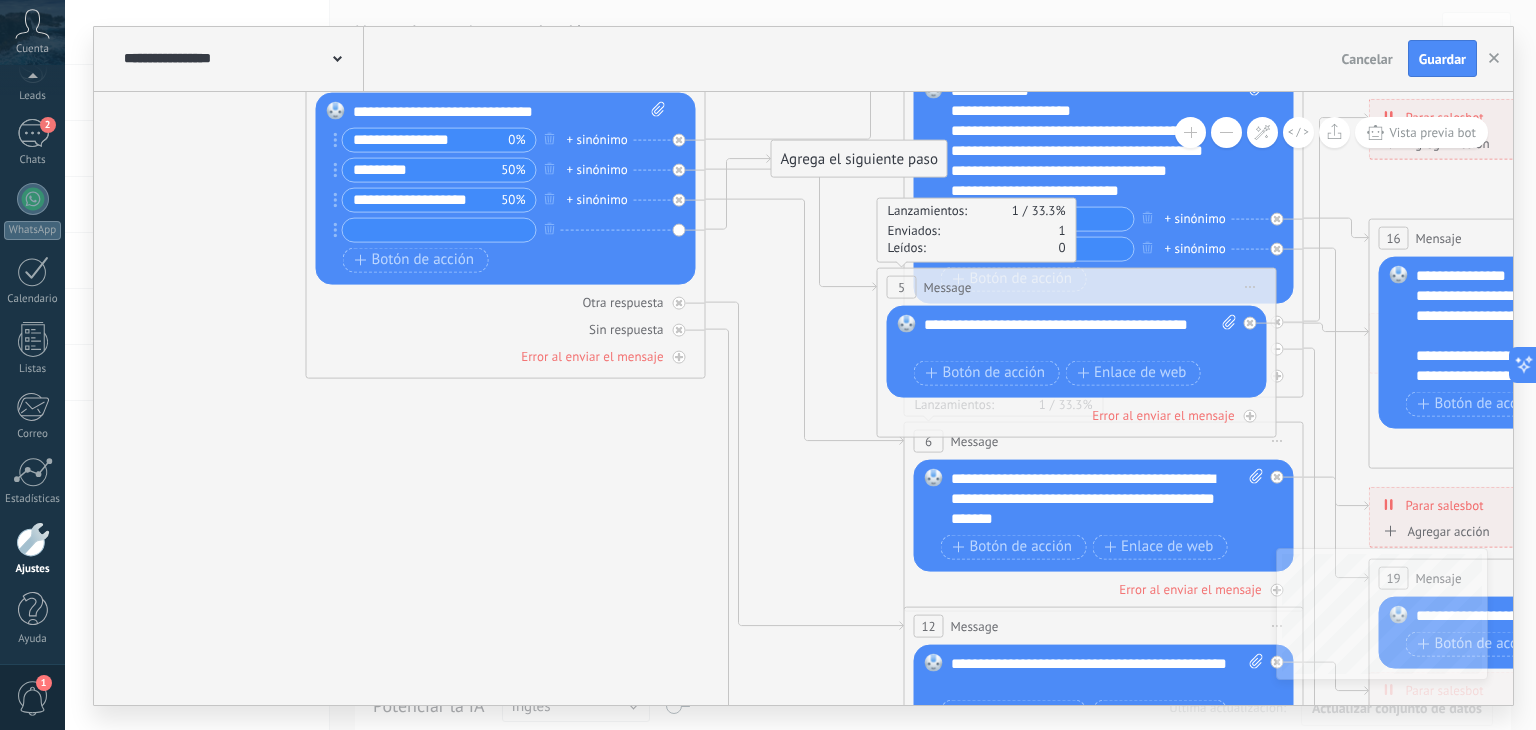 click at bounding box center [439, 229] 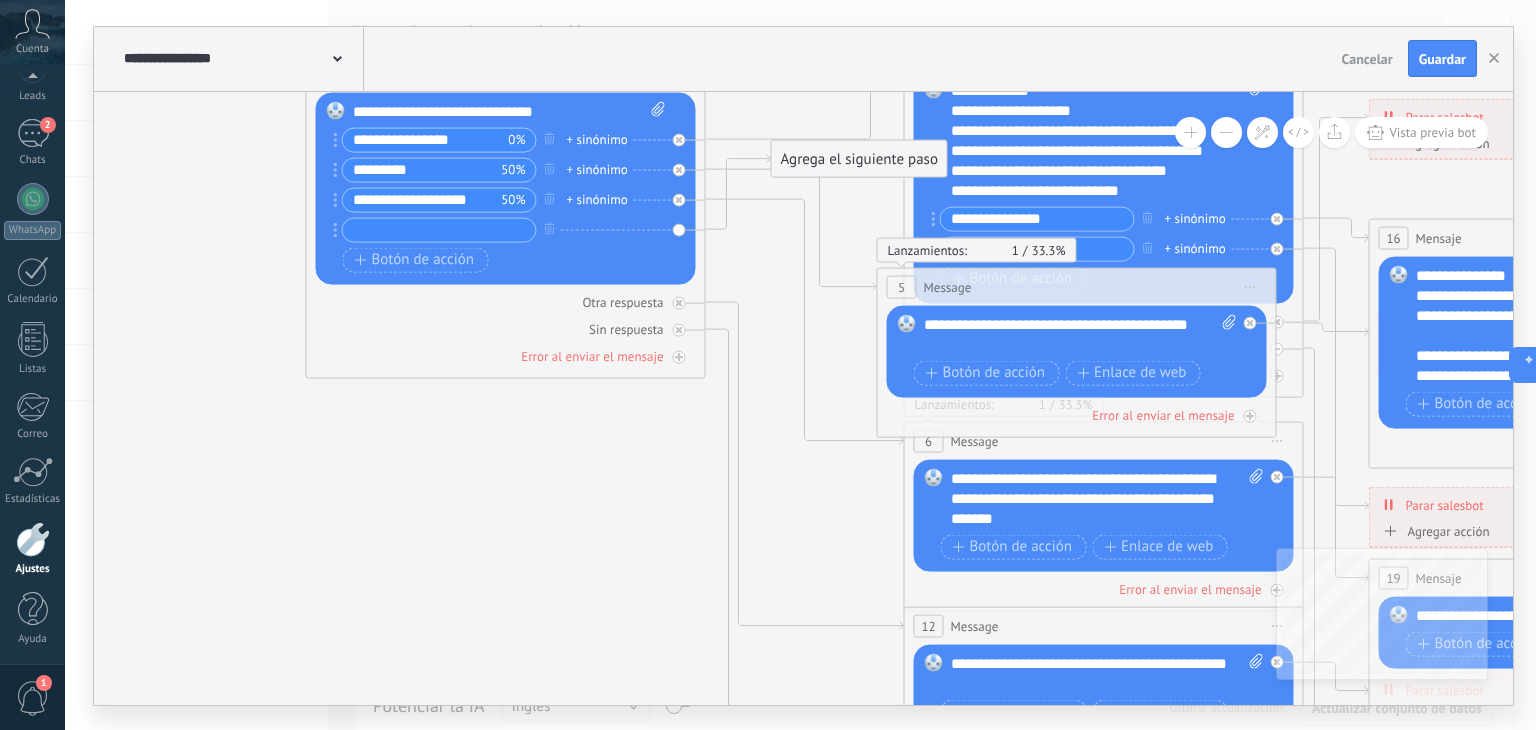 click at bounding box center [439, 229] 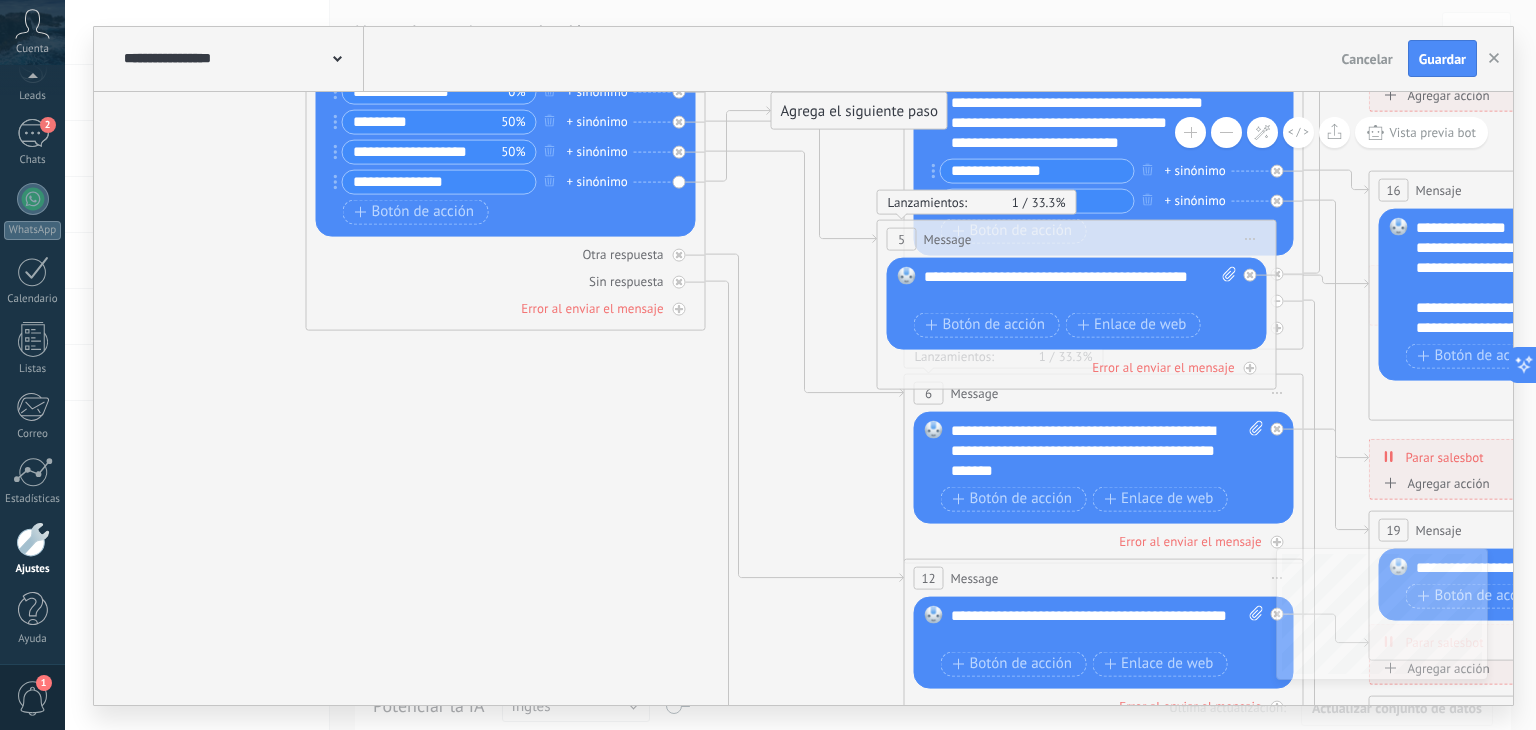 drag, startPoint x: 476, startPoint y: 181, endPoint x: 324, endPoint y: 181, distance: 152 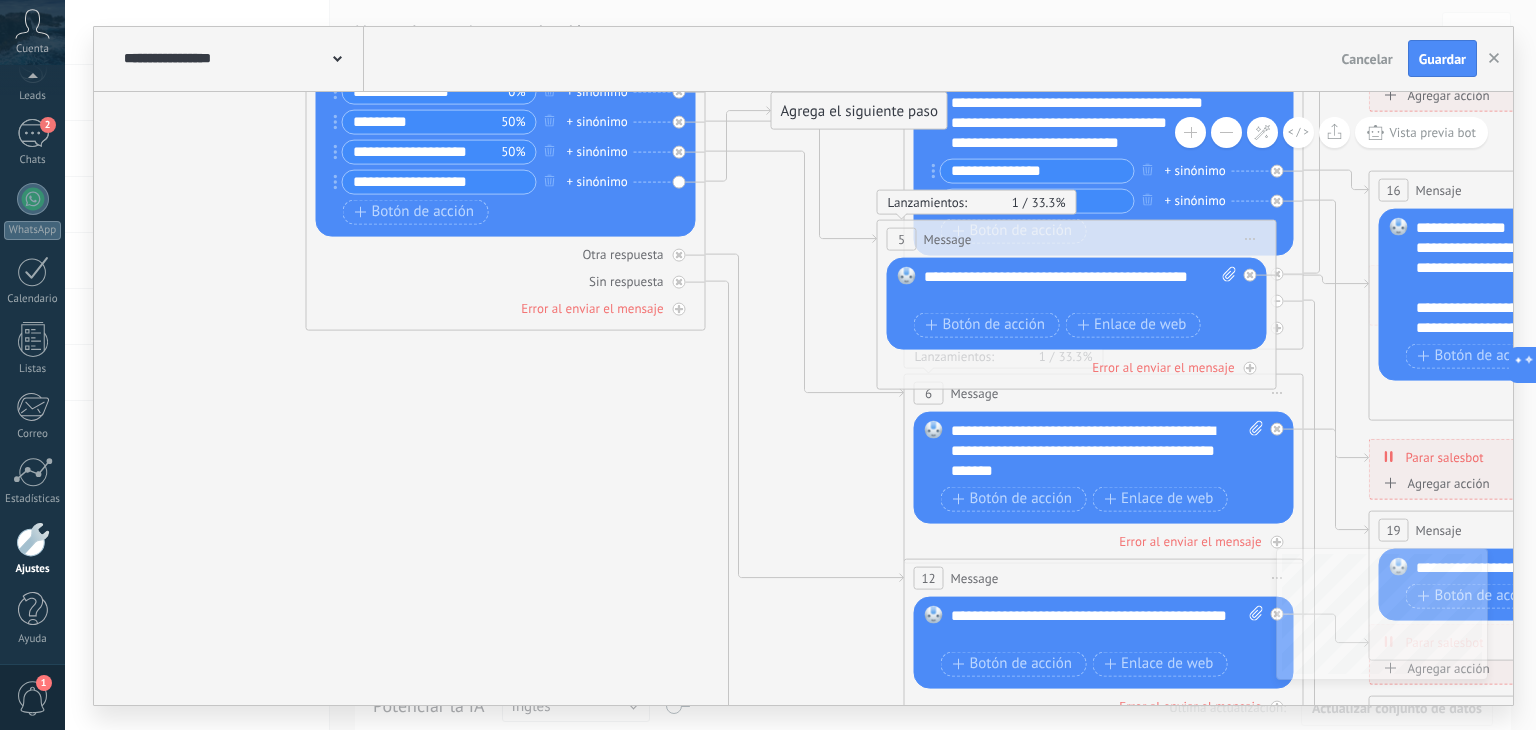 type on "**********" 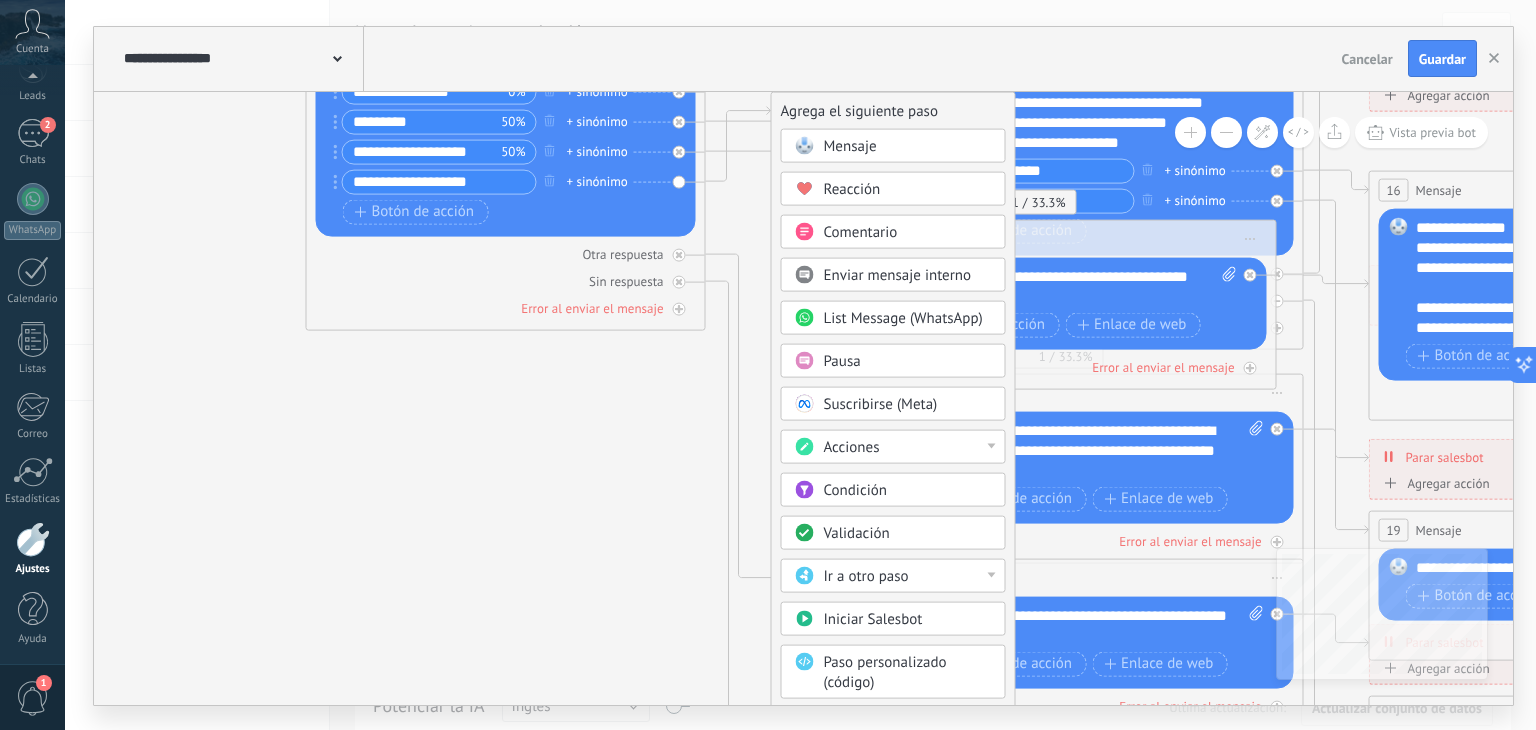 click at bounding box center (804, 145) 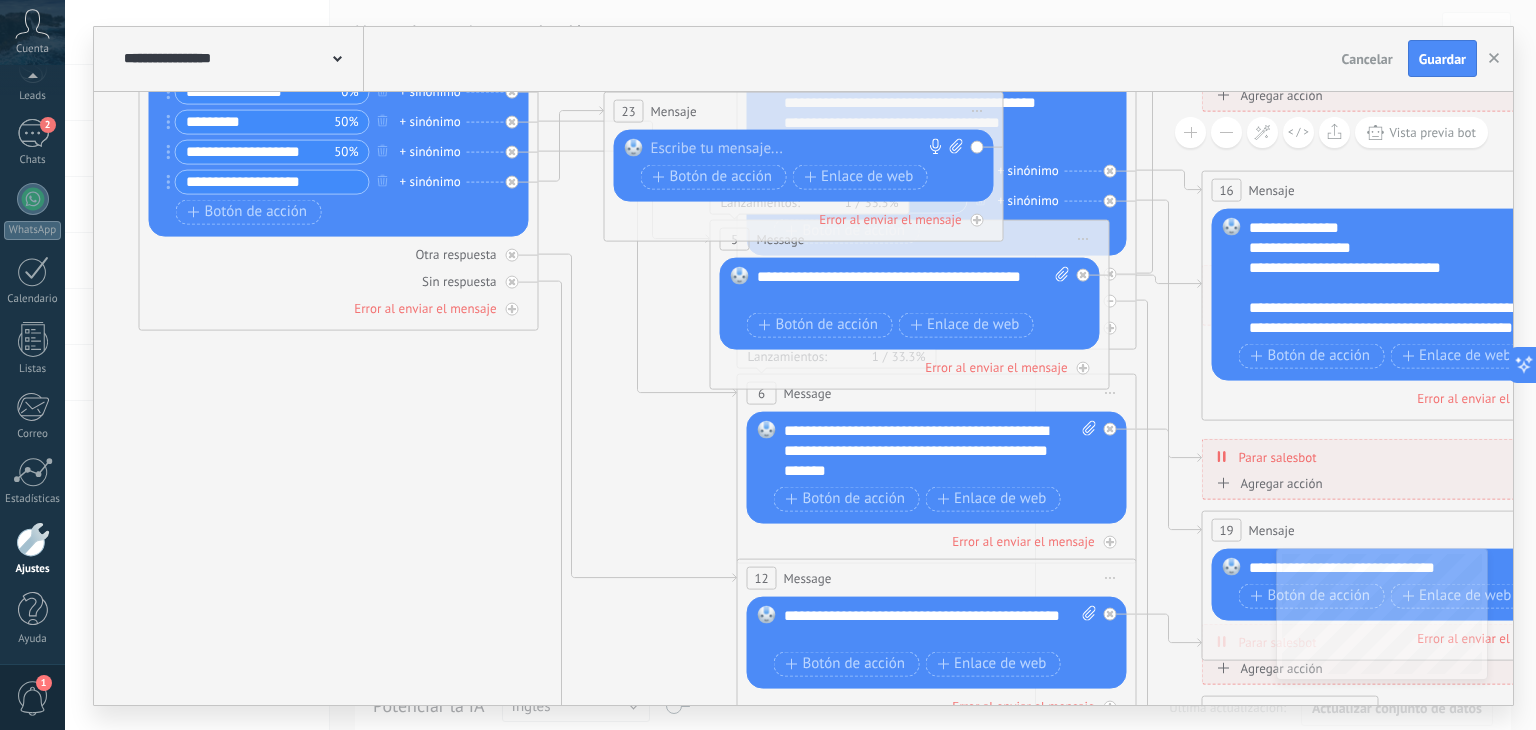 click at bounding box center (799, 148) 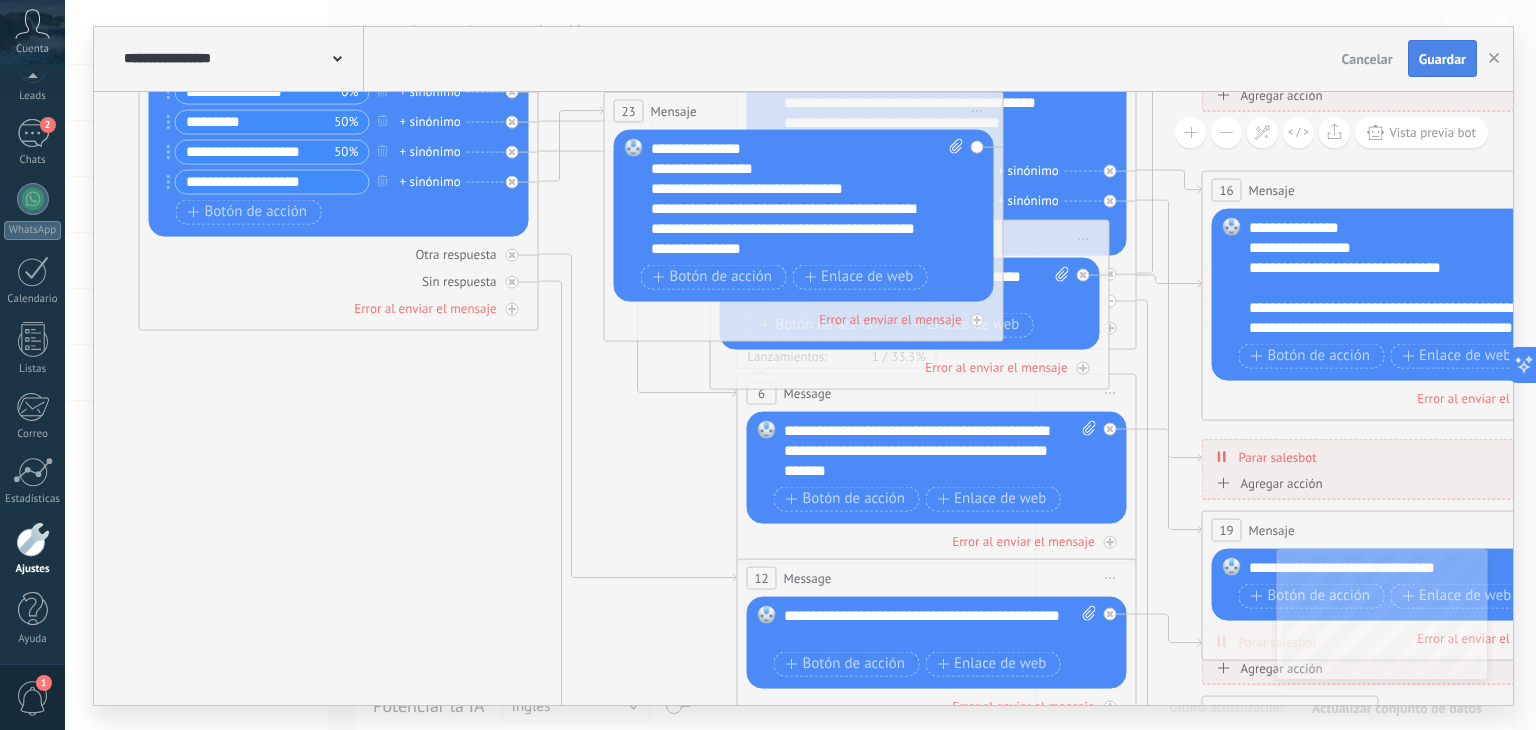 click on "Guardar" at bounding box center (1442, 59) 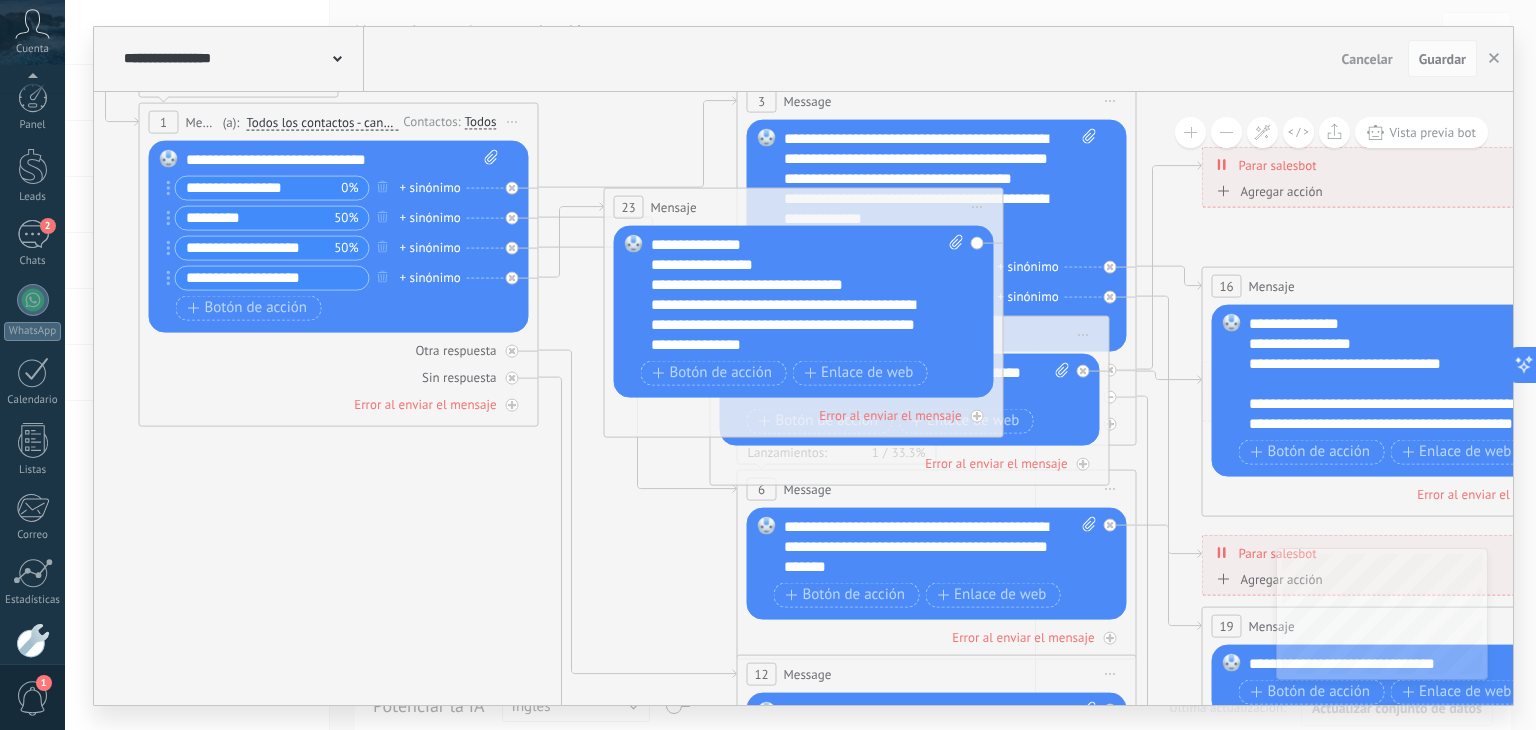 scroll, scrollTop: 0, scrollLeft: 0, axis: both 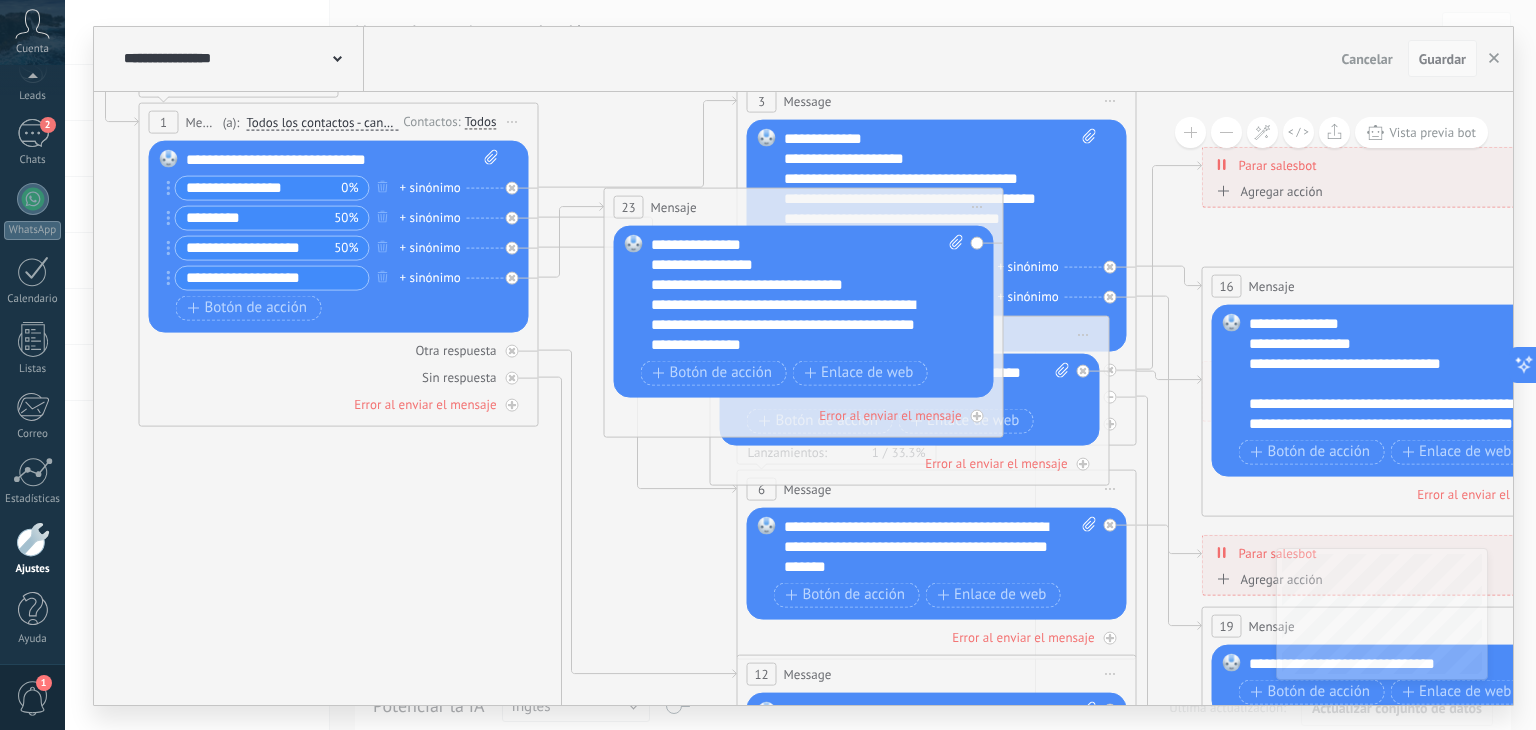 click on "Guardar" at bounding box center (1442, 59) 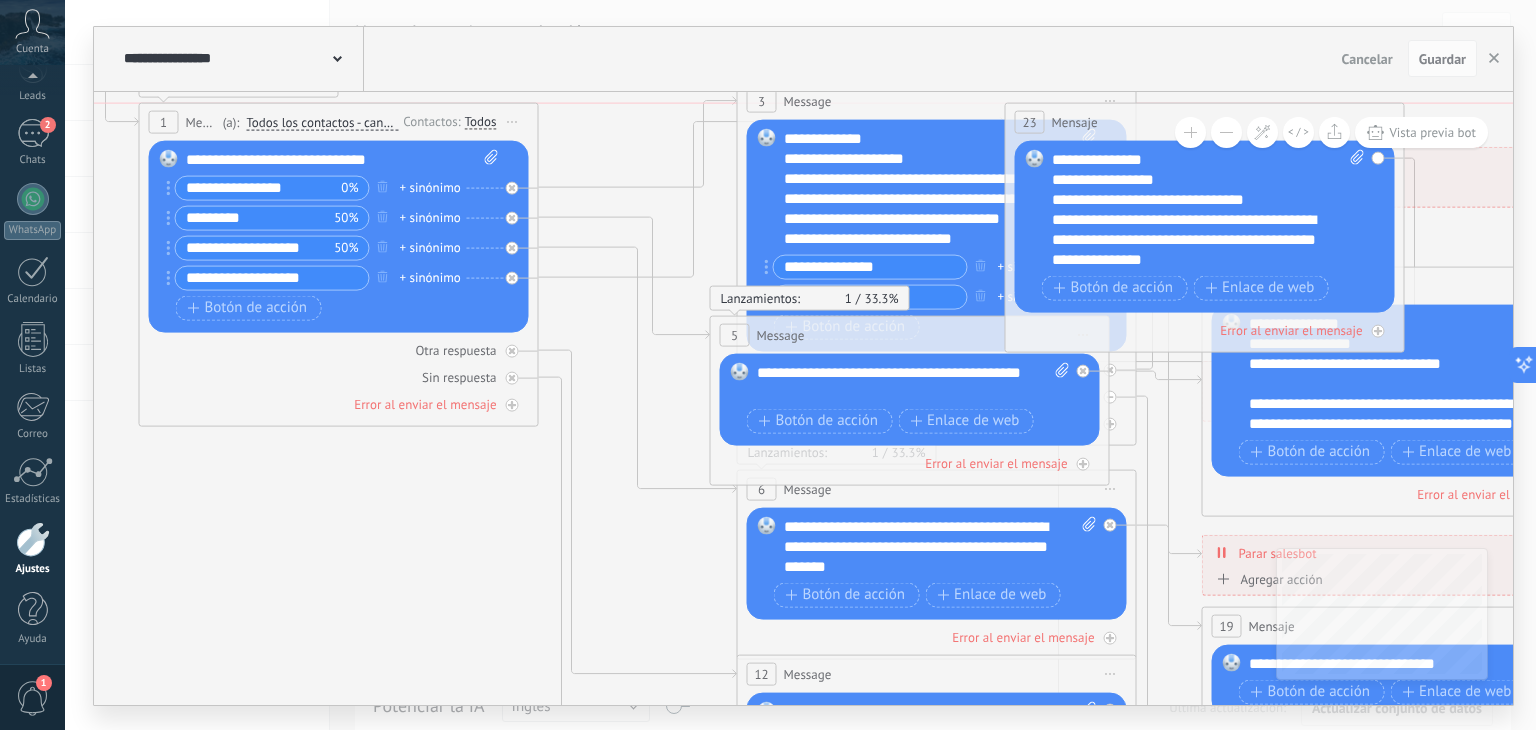 drag, startPoint x: 844, startPoint y: 205, endPoint x: 1246, endPoint y: 117, distance: 411.51913 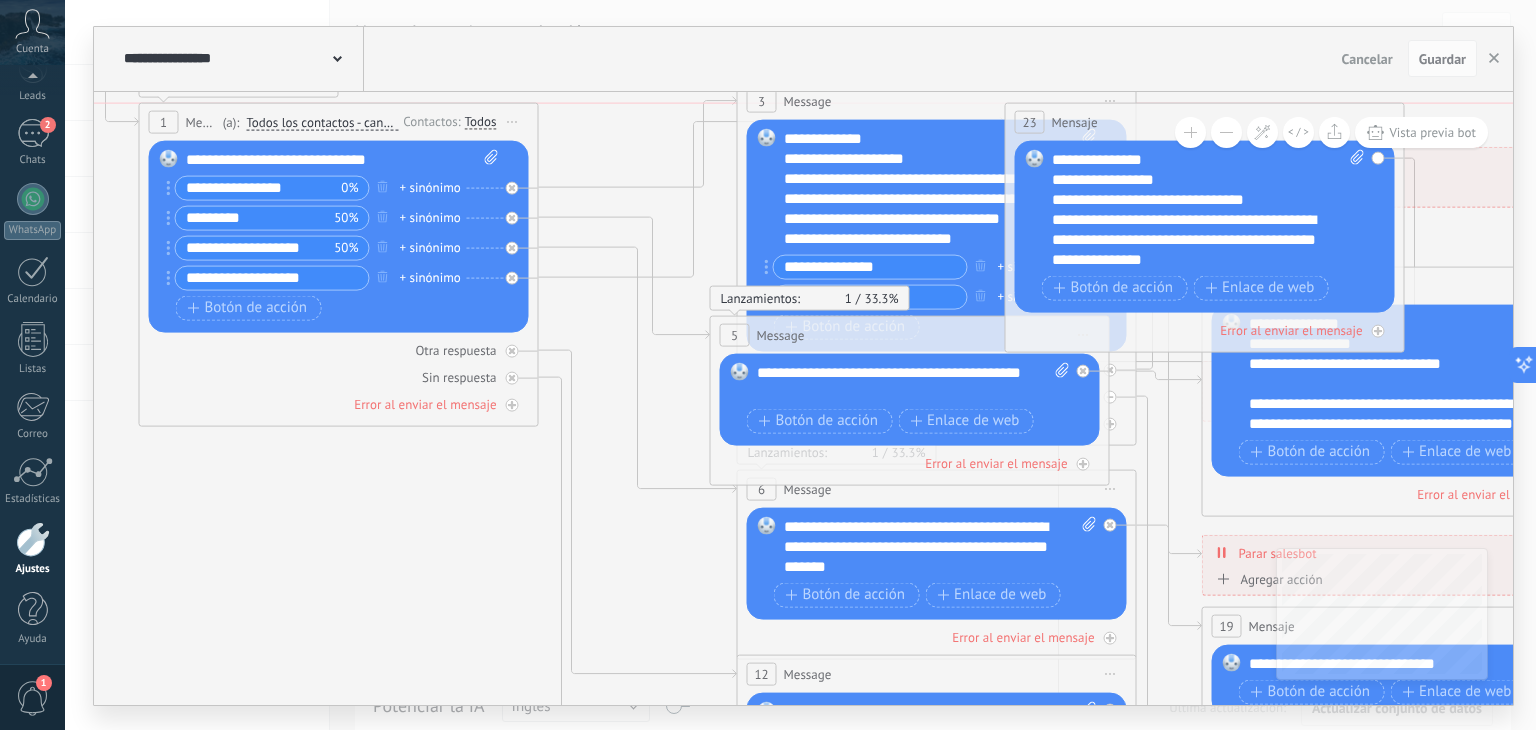 click on "**********" at bounding box center (803, 398) 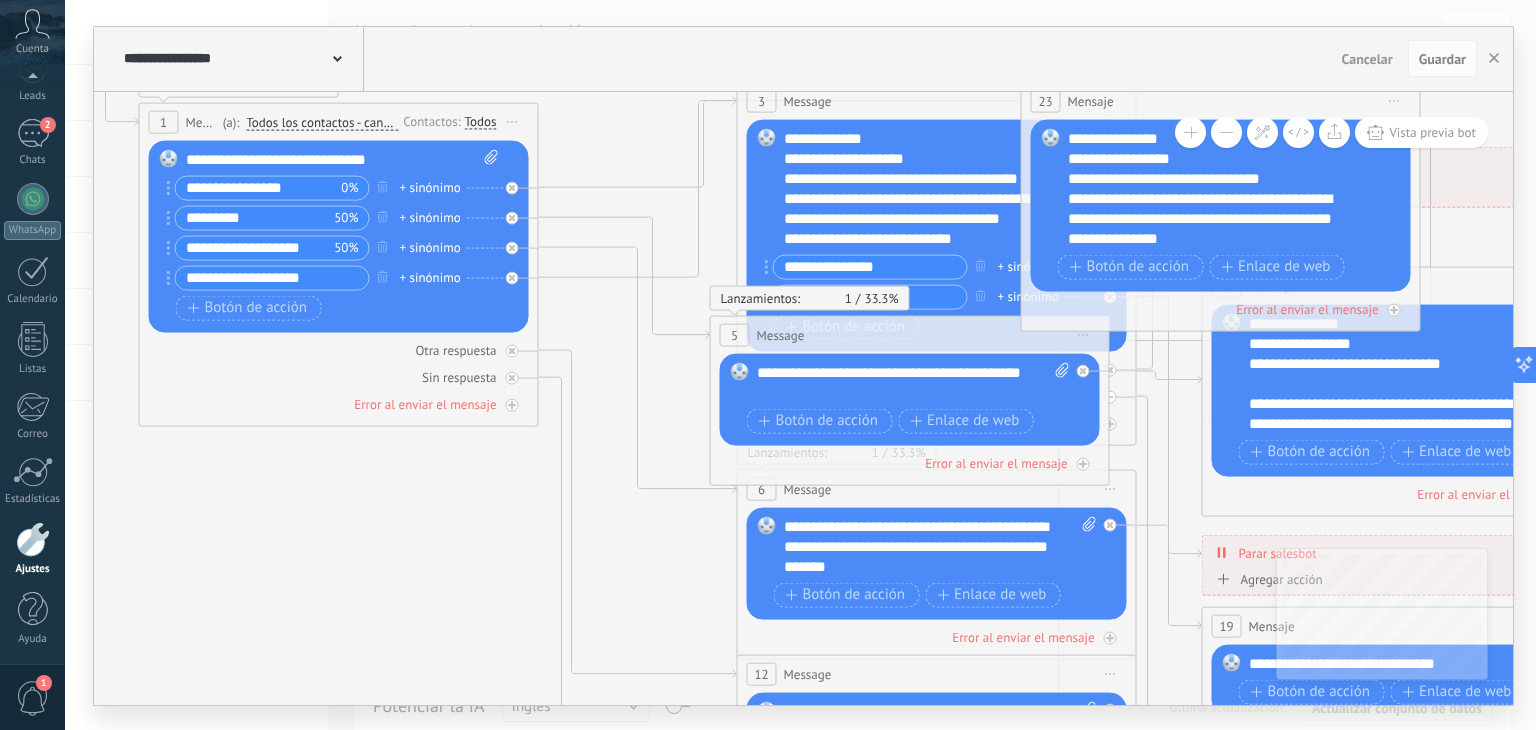 drag, startPoint x: 1140, startPoint y: 128, endPoint x: 1164, endPoint y: 101, distance: 36.124783 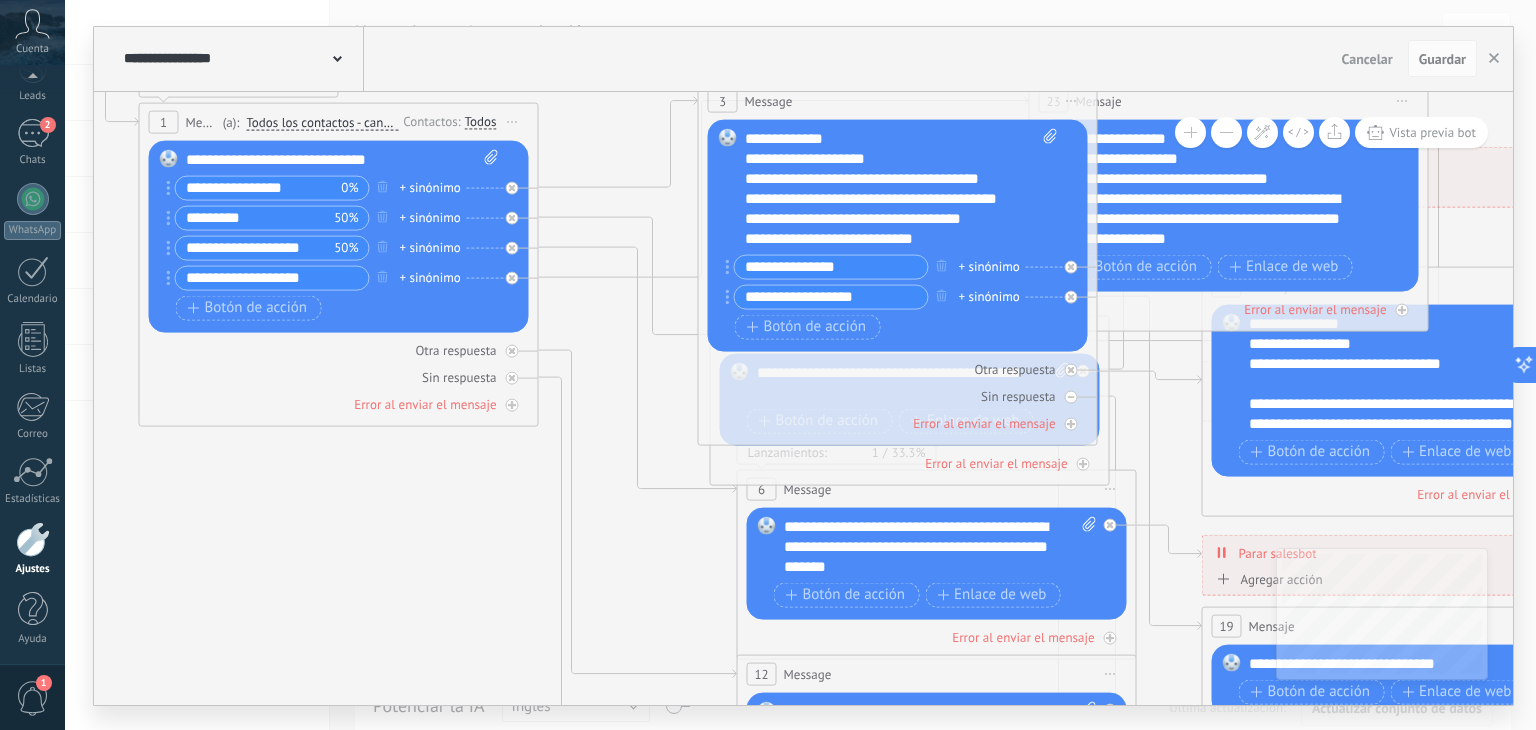 drag, startPoint x: 904, startPoint y: 103, endPoint x: 866, endPoint y: 101, distance: 38.052597 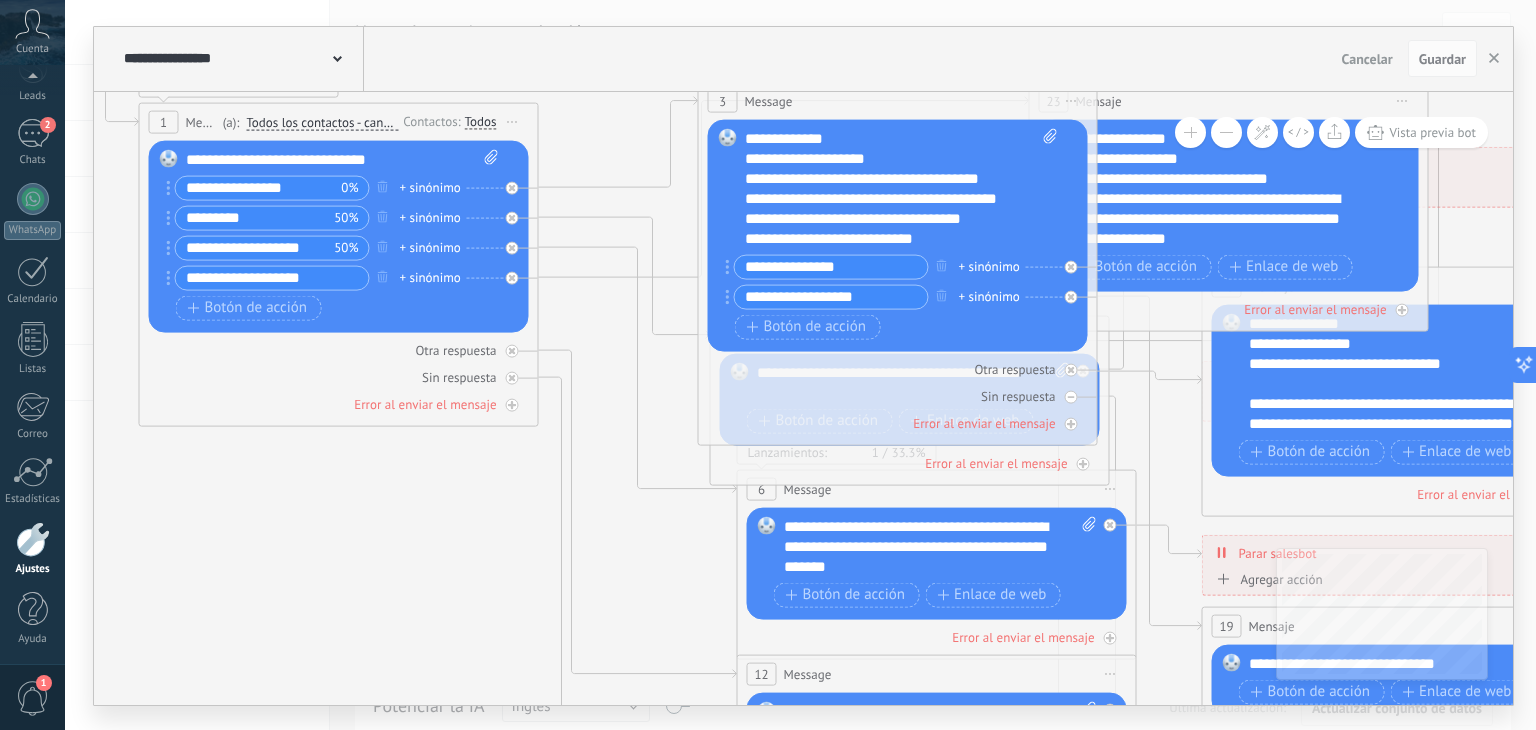click on "3
Message
*******
(a):
Todos los contactos - canales seleccionados
Todos los contactos - canales seleccionados
Todos los contactos - canal primario
Contacto principal - canales seleccionados
Contacto principal - canal primario
Todos los contactos - canales seleccionados
Todos los contactos - canales seleccionados
Todos los contactos - canal primario
Contacto principal - canales seleccionados" at bounding box center (898, 100) 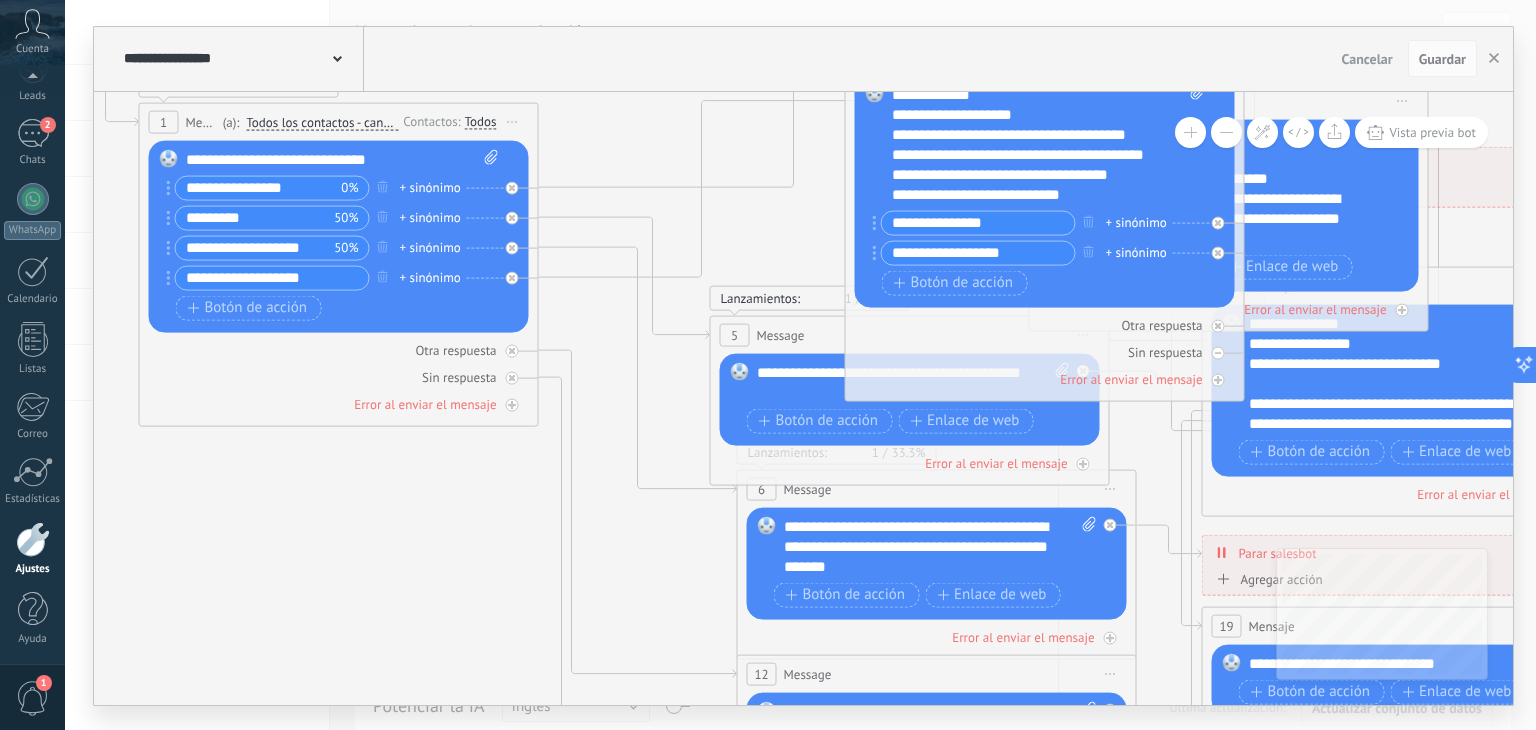 drag, startPoint x: 855, startPoint y: 101, endPoint x: 1002, endPoint y: 60, distance: 152.61061 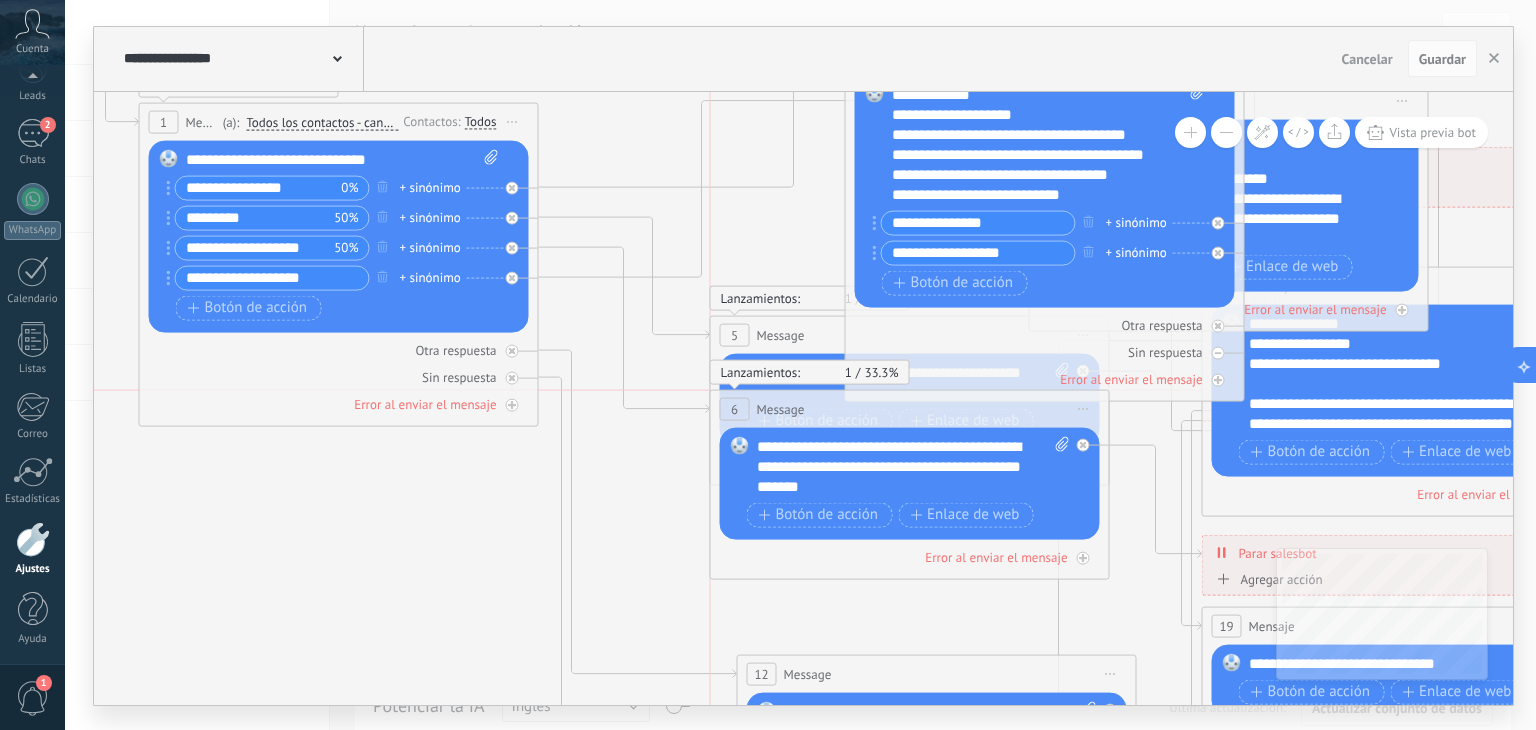 drag, startPoint x: 840, startPoint y: 499, endPoint x: 810, endPoint y: 413, distance: 91.08238 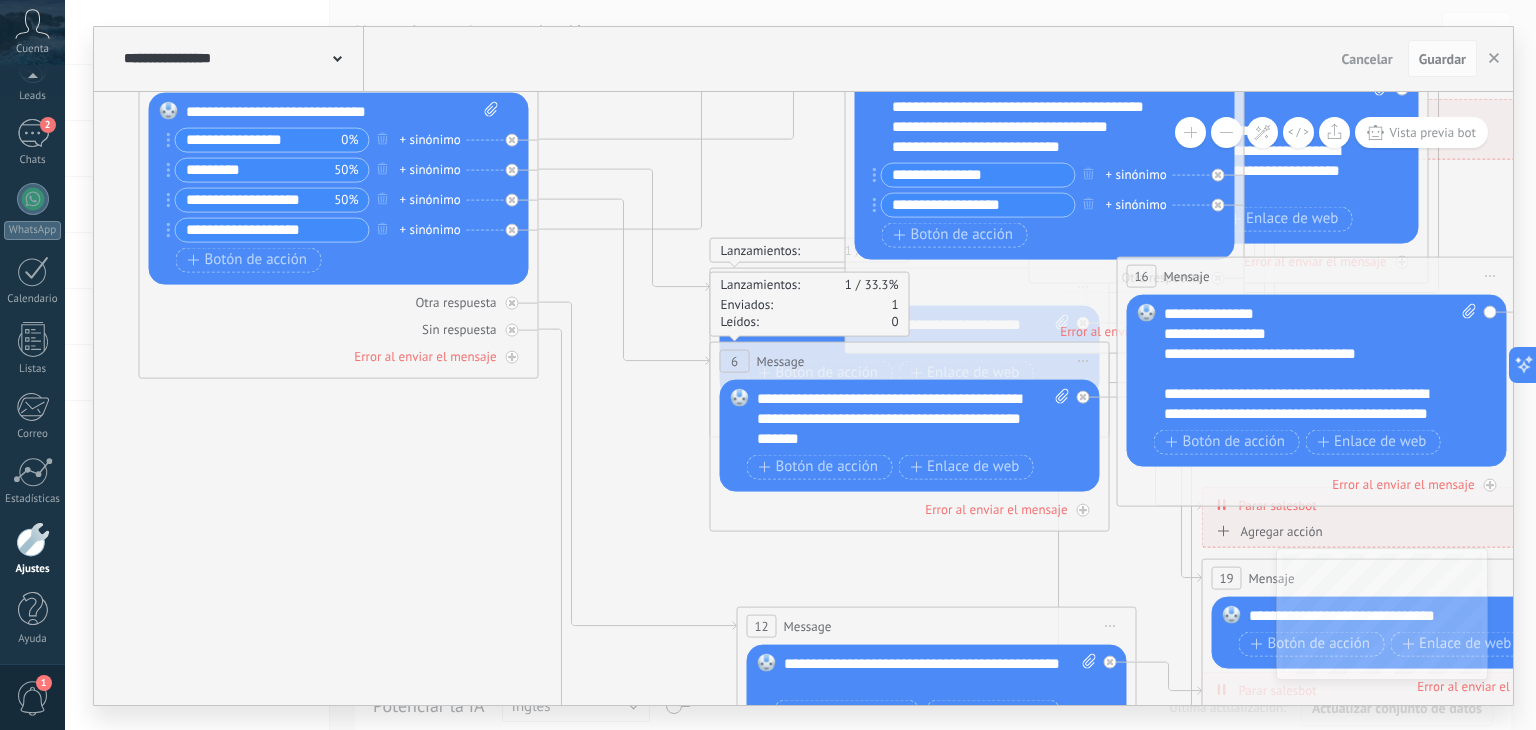 drag, startPoint x: 1468, startPoint y: 235, endPoint x: 1384, endPoint y: 273, distance: 92.19544 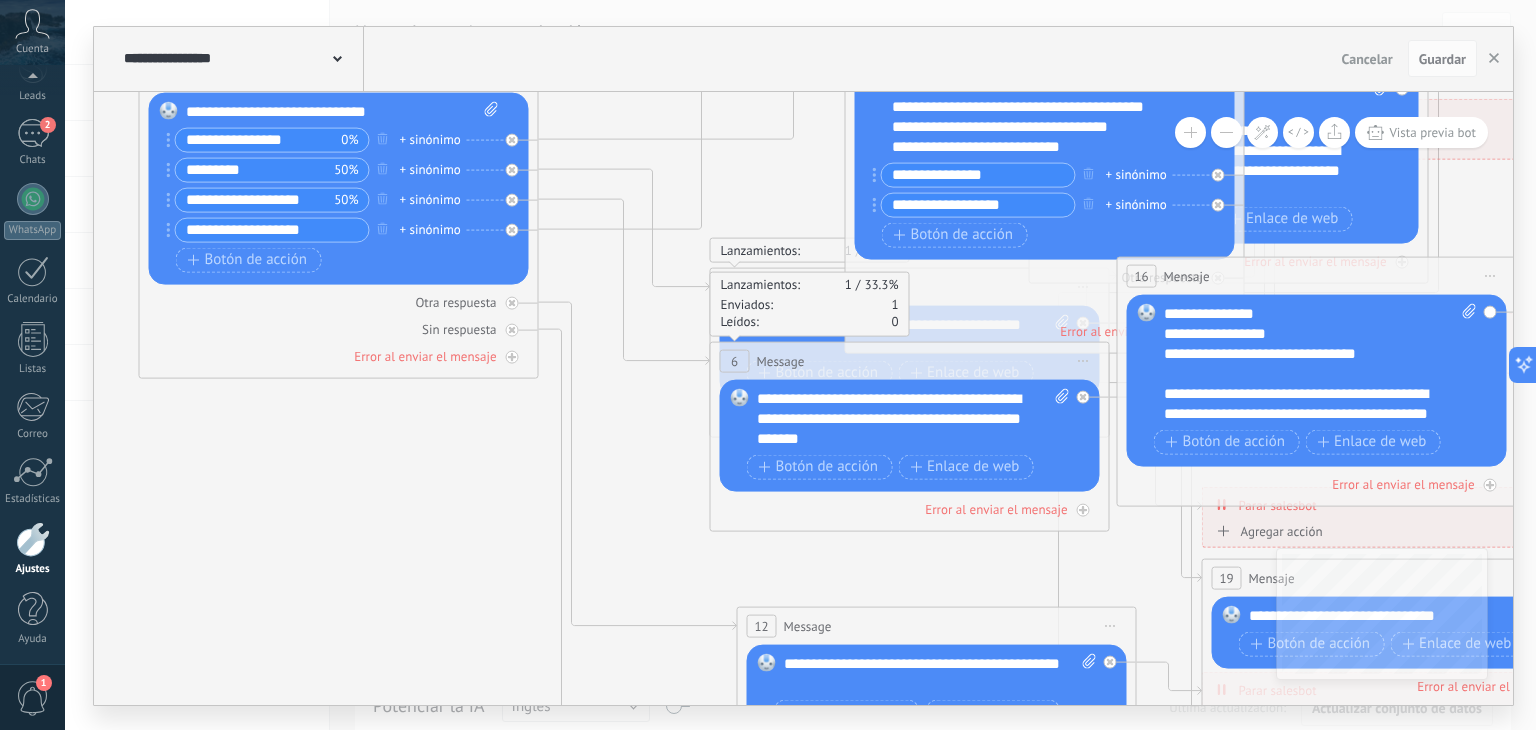 click on "16
Mensaje
*******
(a):
Todos los contactos - canales seleccionados
Todos los contactos - canales seleccionados
Todos los contactos - canal primario
Contacto principal - canales seleccionados
Contacto principal - canal primario
Todos los contactos - canales seleccionados
Todos los contactos - canales seleccionados
Todos los contactos - canal primario
Contacto principal - canales seleccionados" at bounding box center [1317, 275] 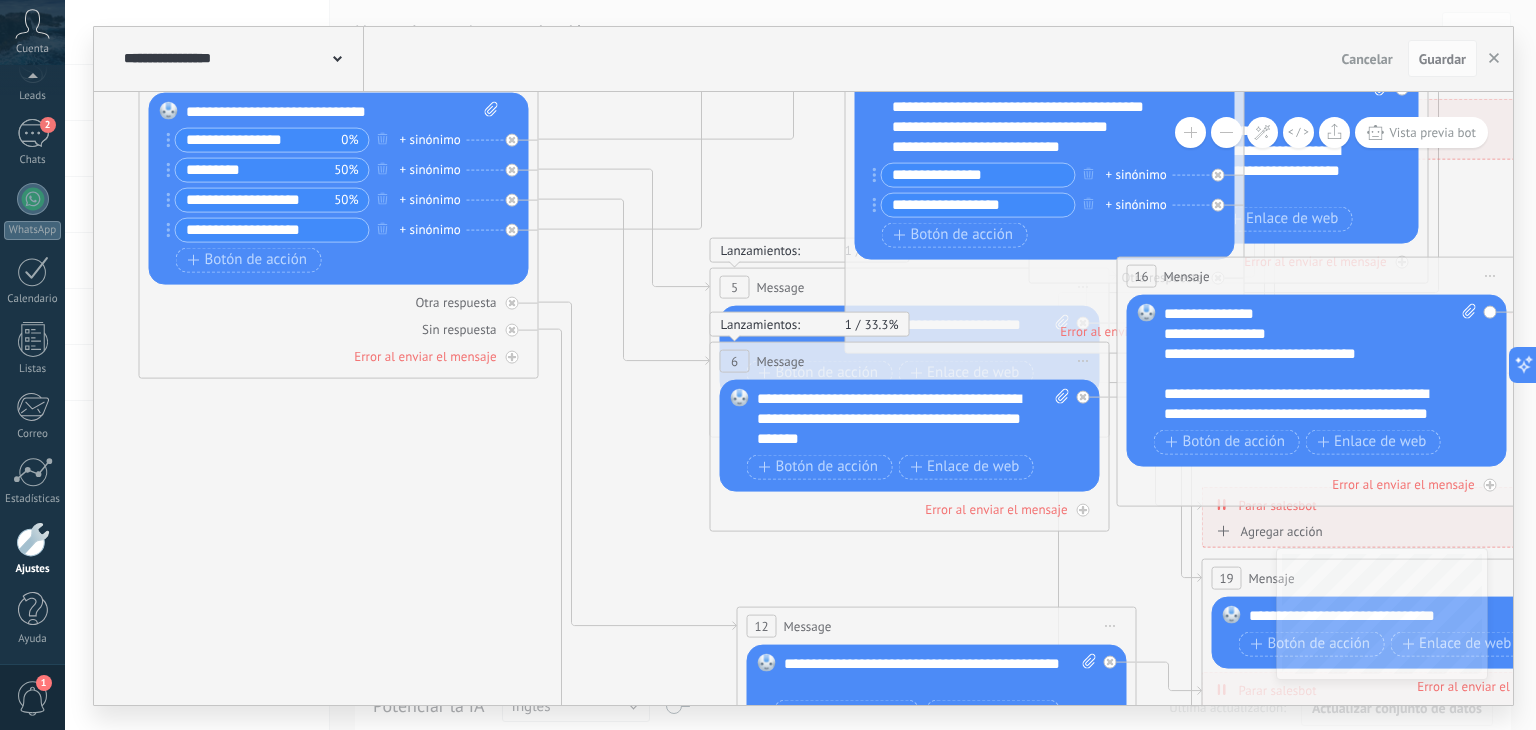 drag, startPoint x: 184, startPoint y: 197, endPoint x: 363, endPoint y: 187, distance: 179.27911 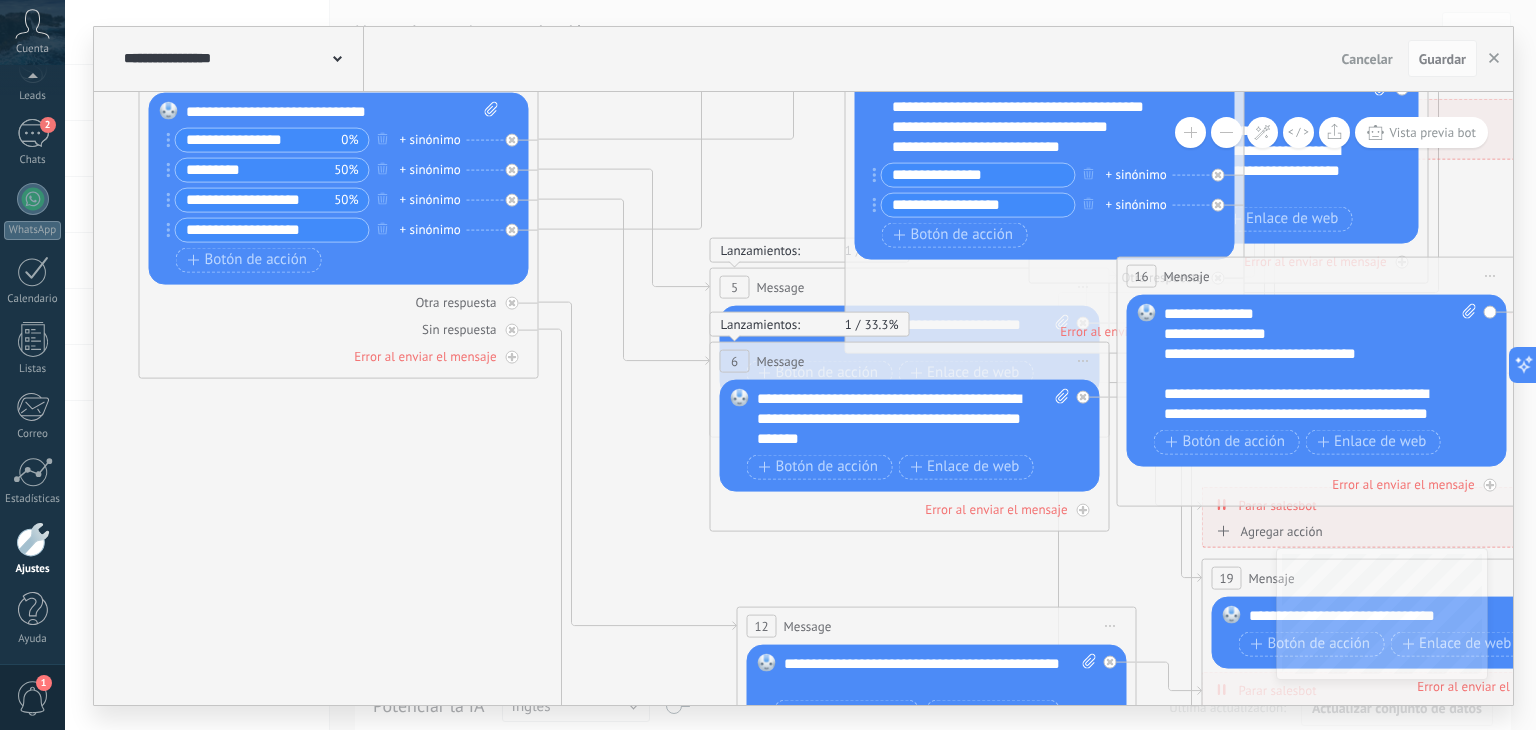 click on "**********" at bounding box center (272, 199) 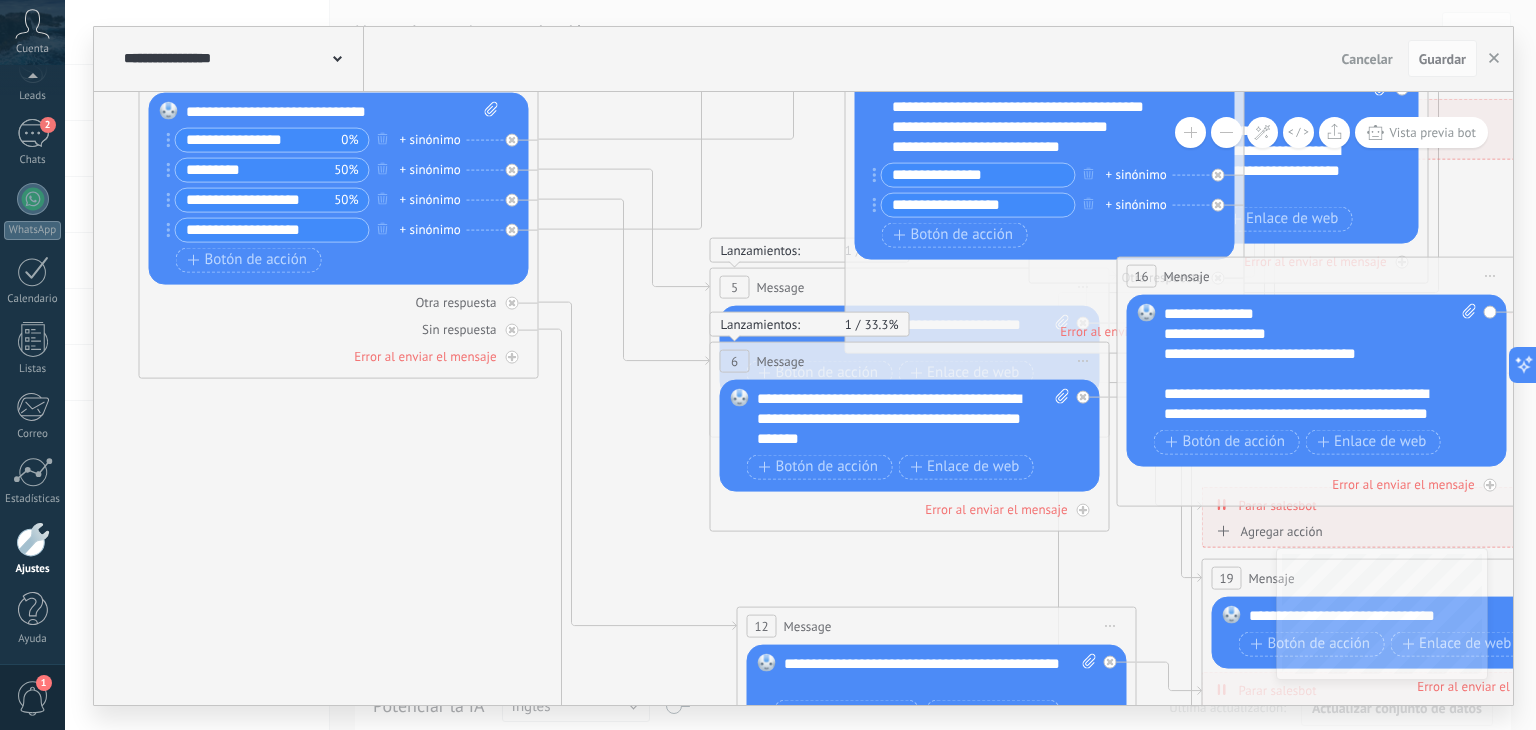 drag, startPoint x: 334, startPoint y: 226, endPoint x: 173, endPoint y: 226, distance: 161 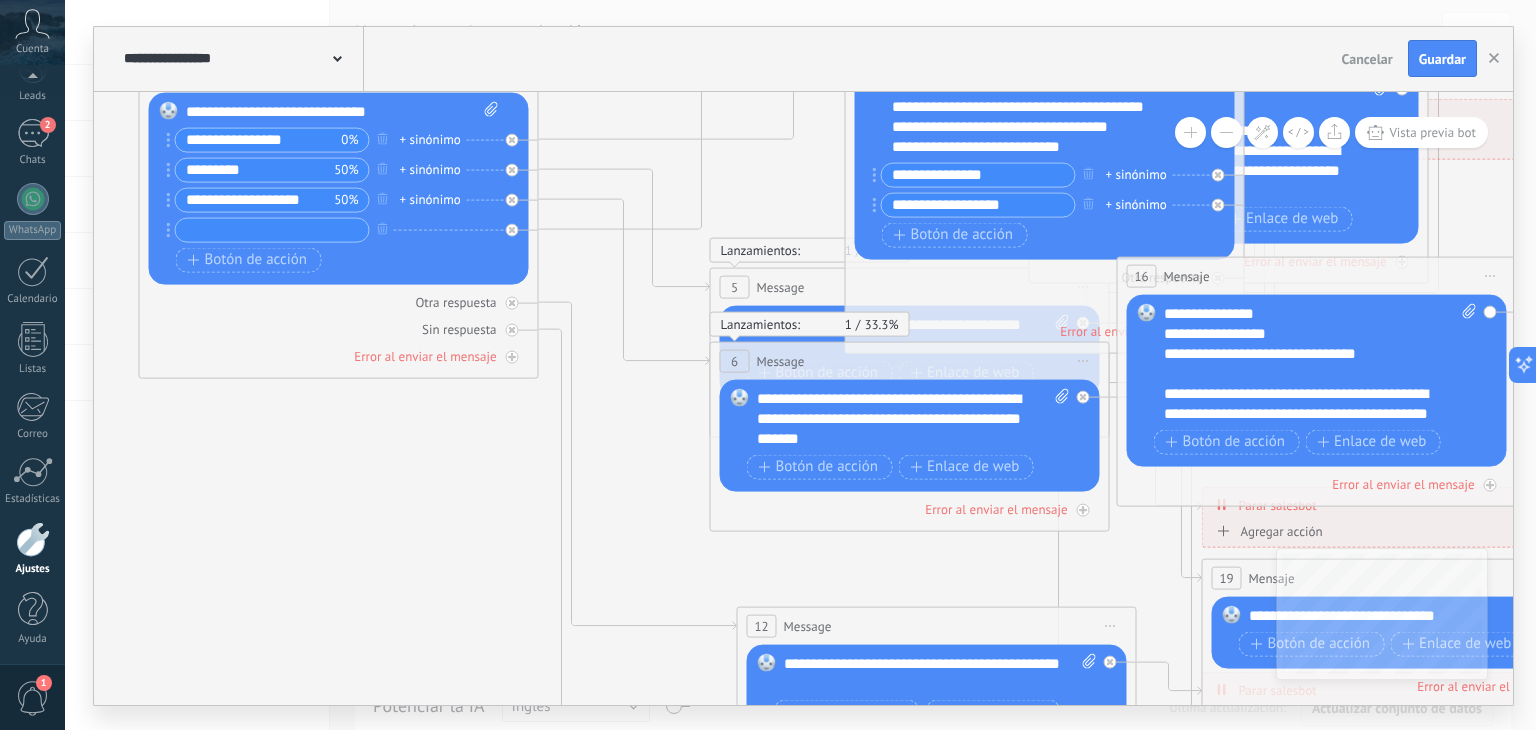 type 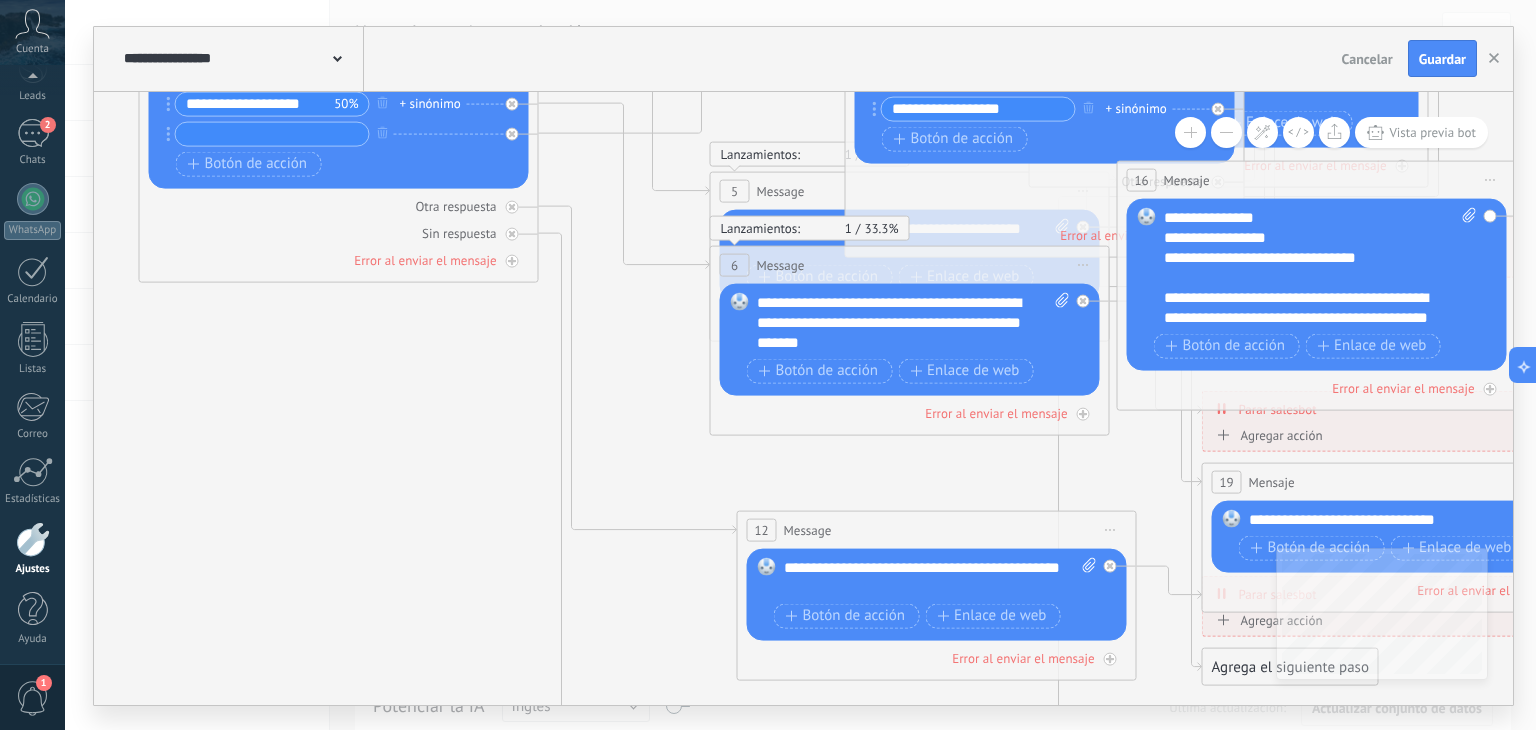 type on "**********" 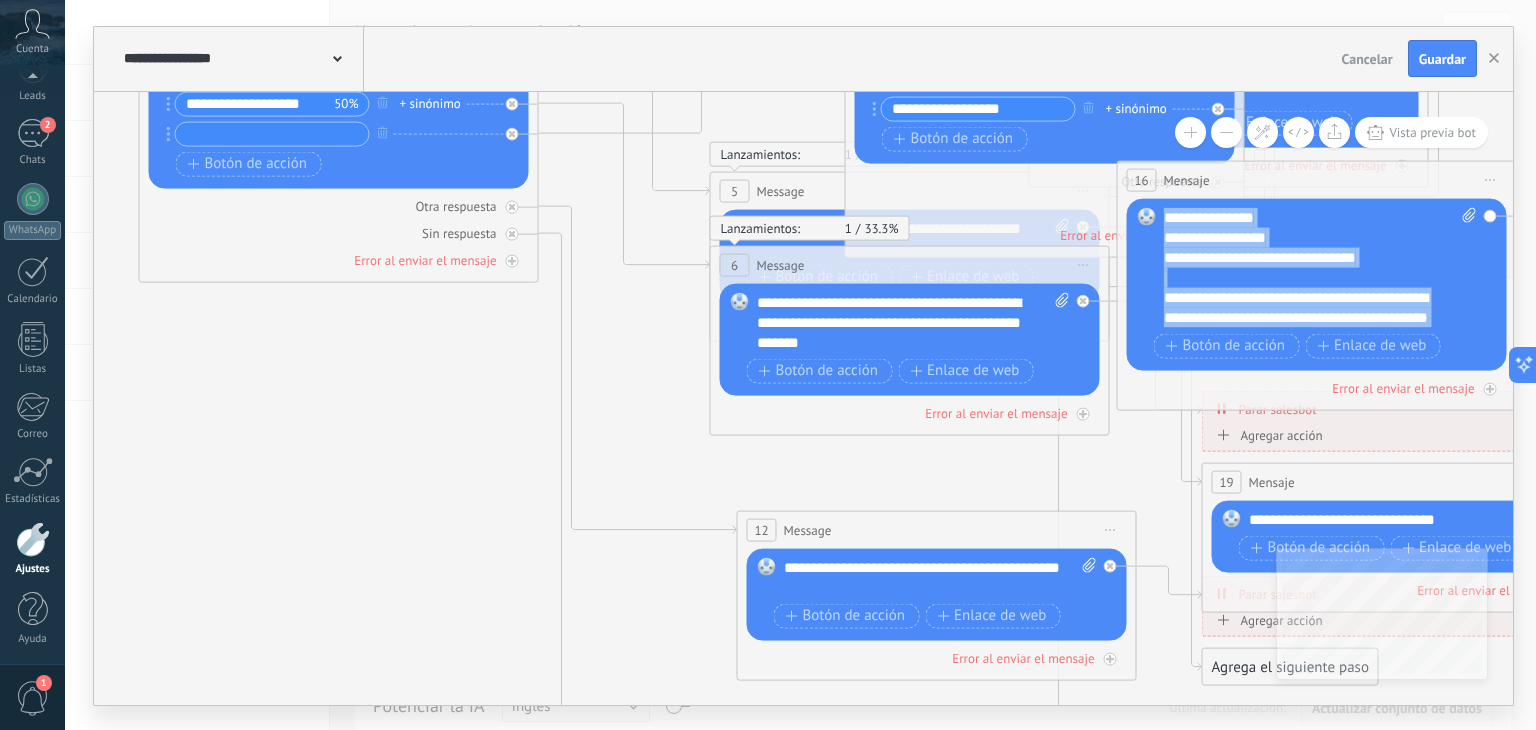 scroll, scrollTop: 20, scrollLeft: 0, axis: vertical 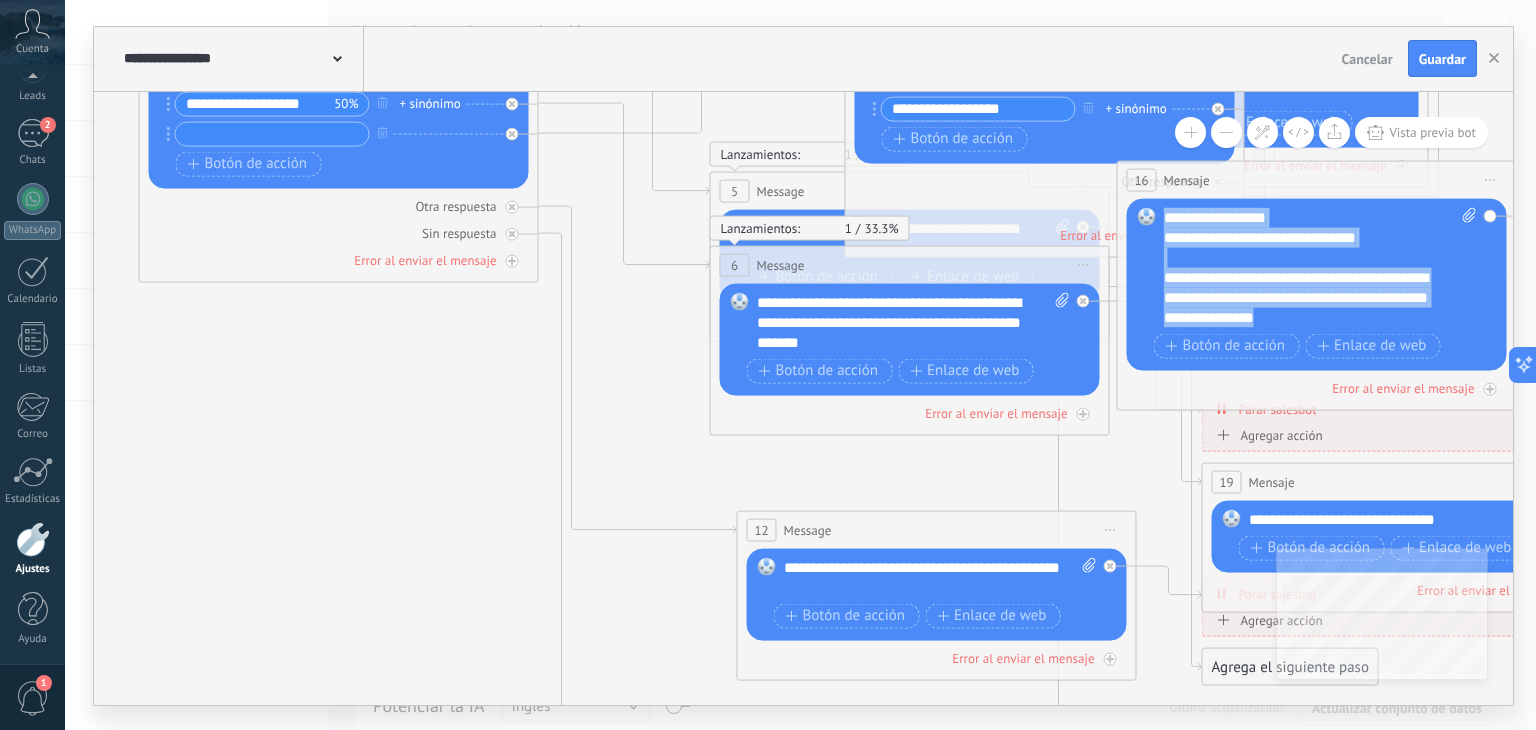 drag, startPoint x: 1163, startPoint y: 214, endPoint x: 1372, endPoint y: 315, distance: 232.12497 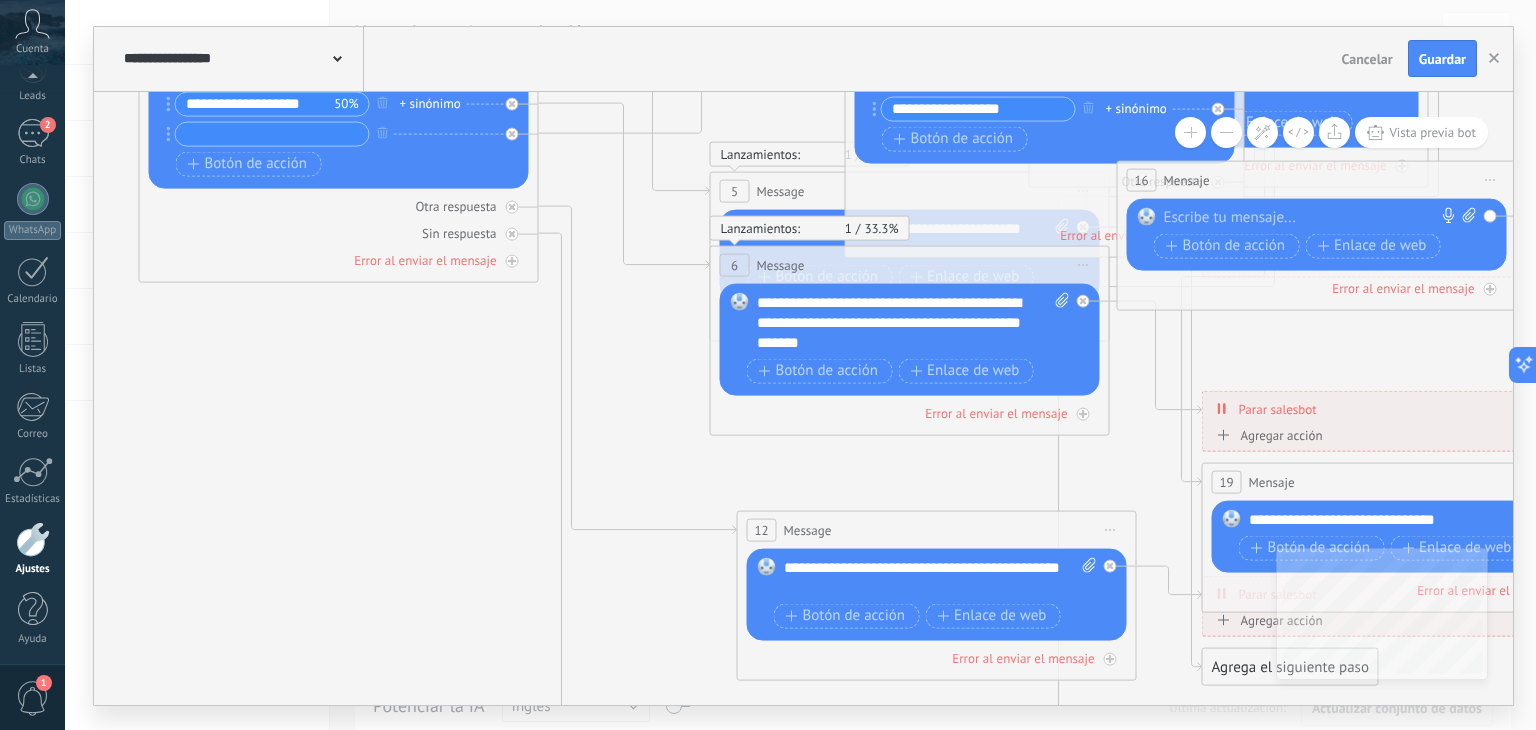 scroll, scrollTop: 0, scrollLeft: 0, axis: both 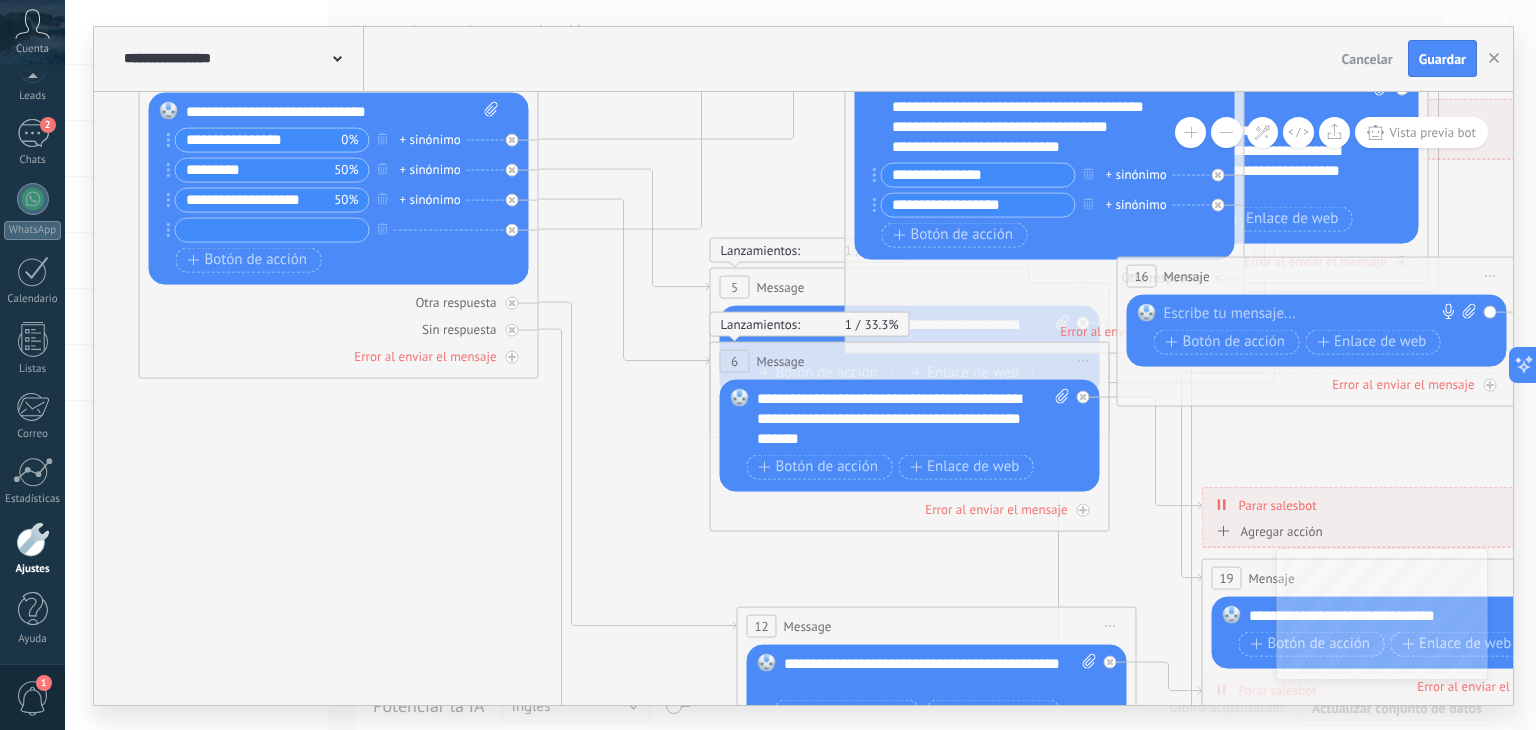 click on "**********" at bounding box center [914, 418] 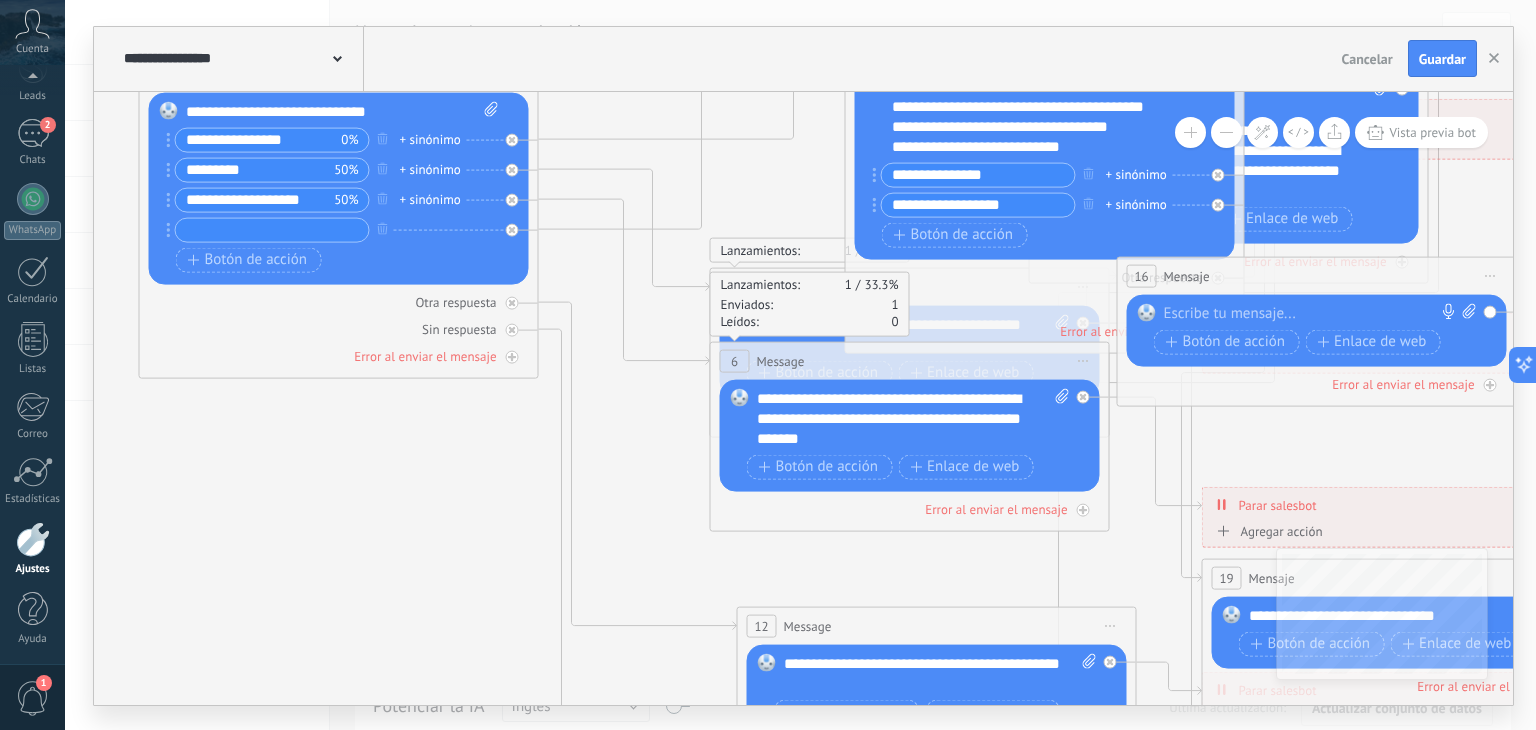 type 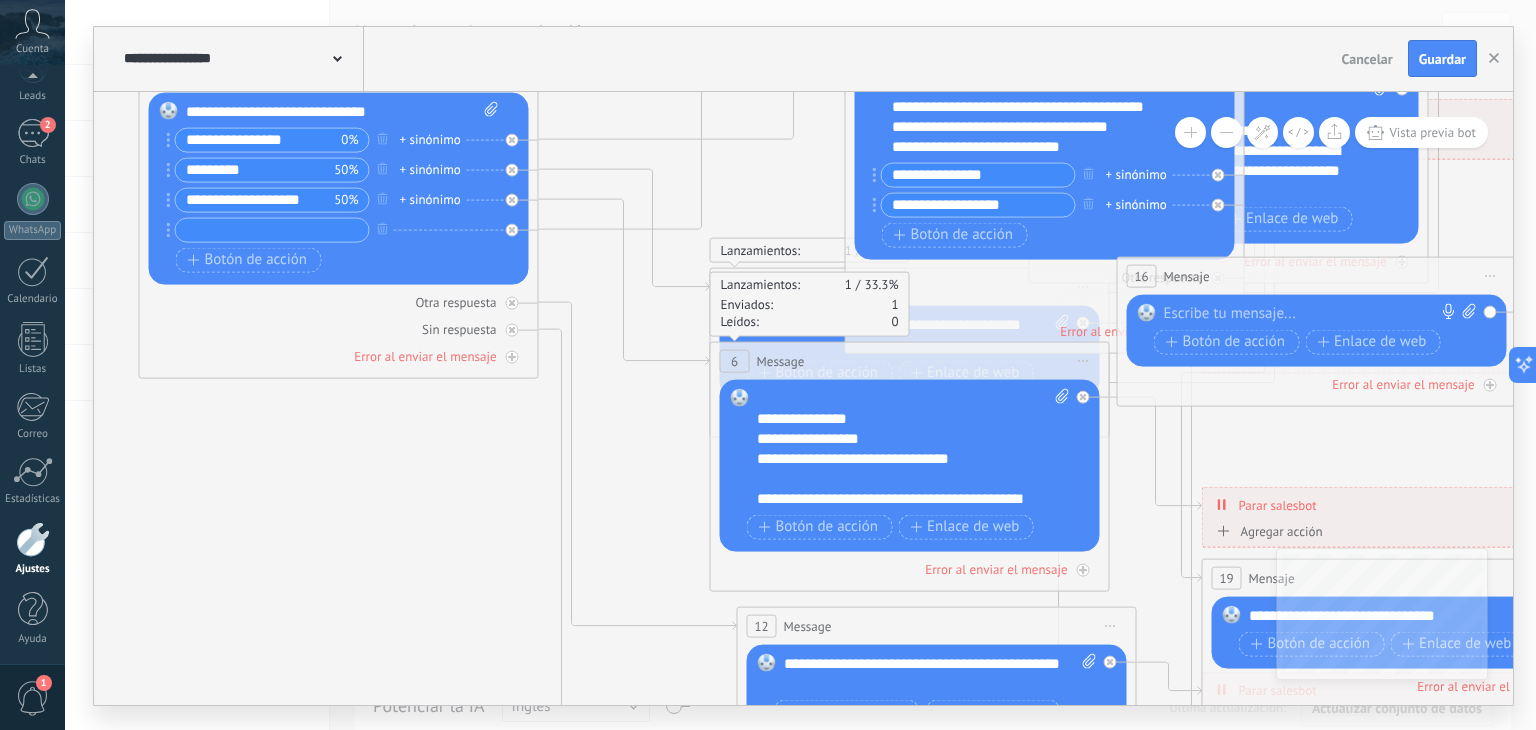 scroll, scrollTop: 100, scrollLeft: 0, axis: vertical 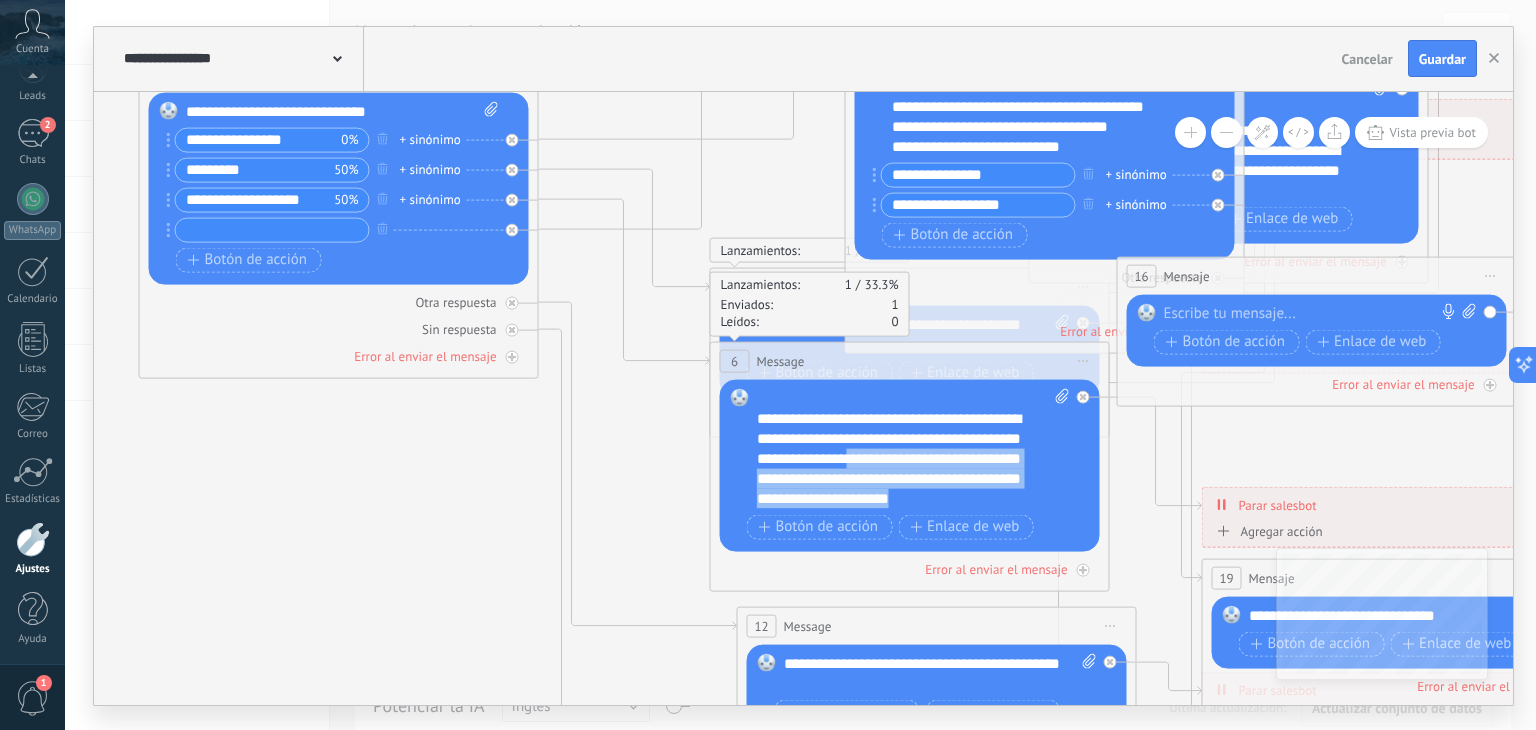 drag, startPoint x: 924, startPoint y: 437, endPoint x: 932, endPoint y: 494, distance: 57.558666 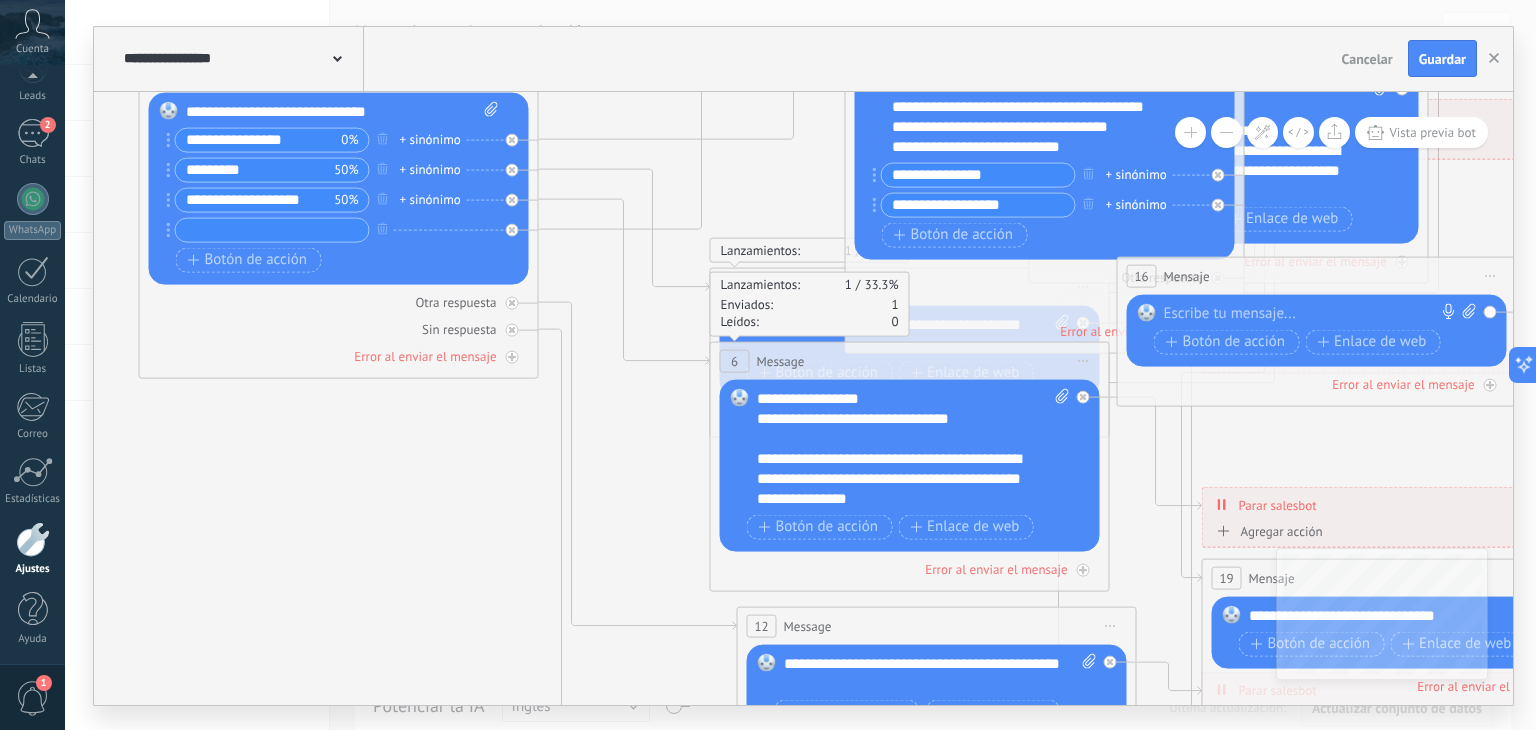 scroll, scrollTop: 40, scrollLeft: 0, axis: vertical 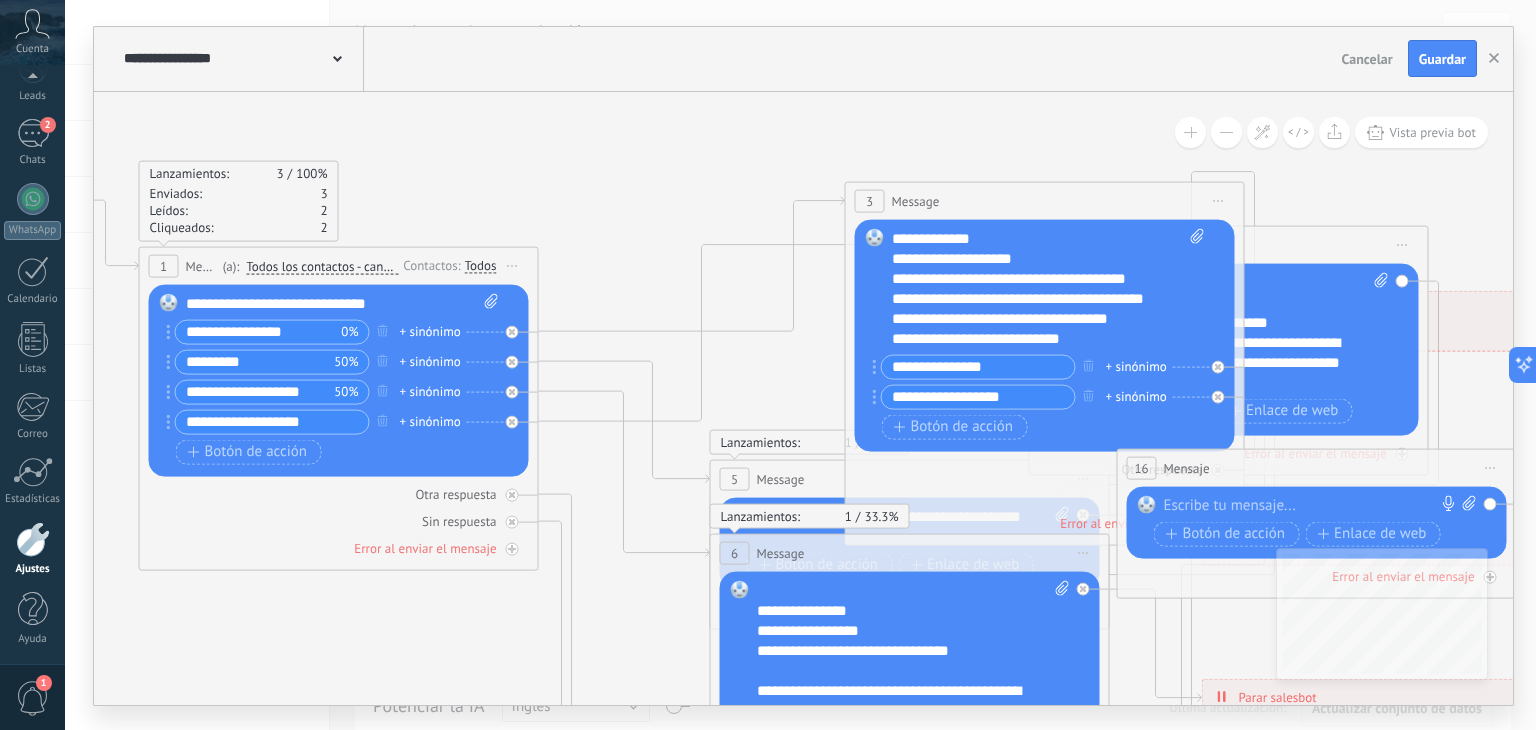 type on "**********" 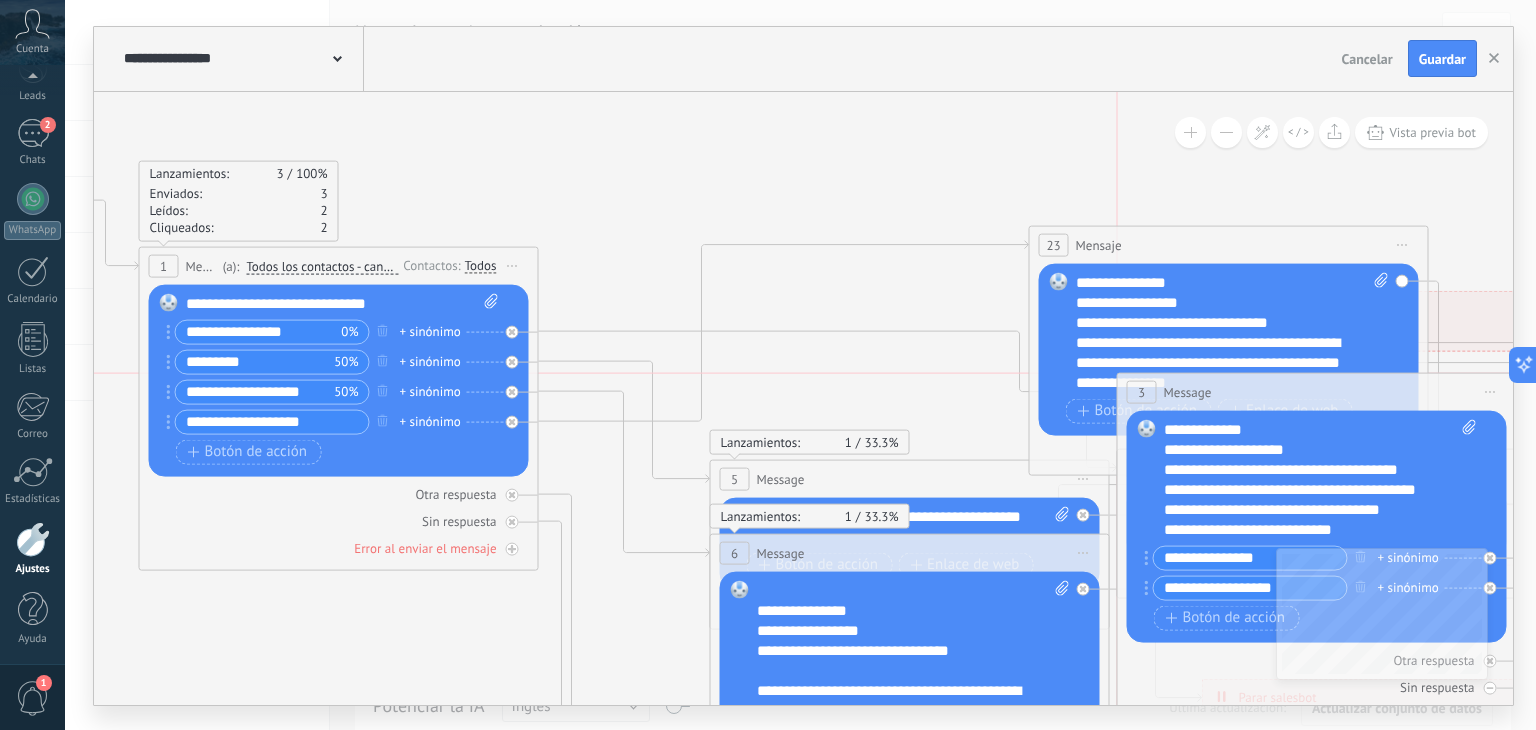 drag, startPoint x: 956, startPoint y: 198, endPoint x: 1232, endPoint y: 390, distance: 336.2142 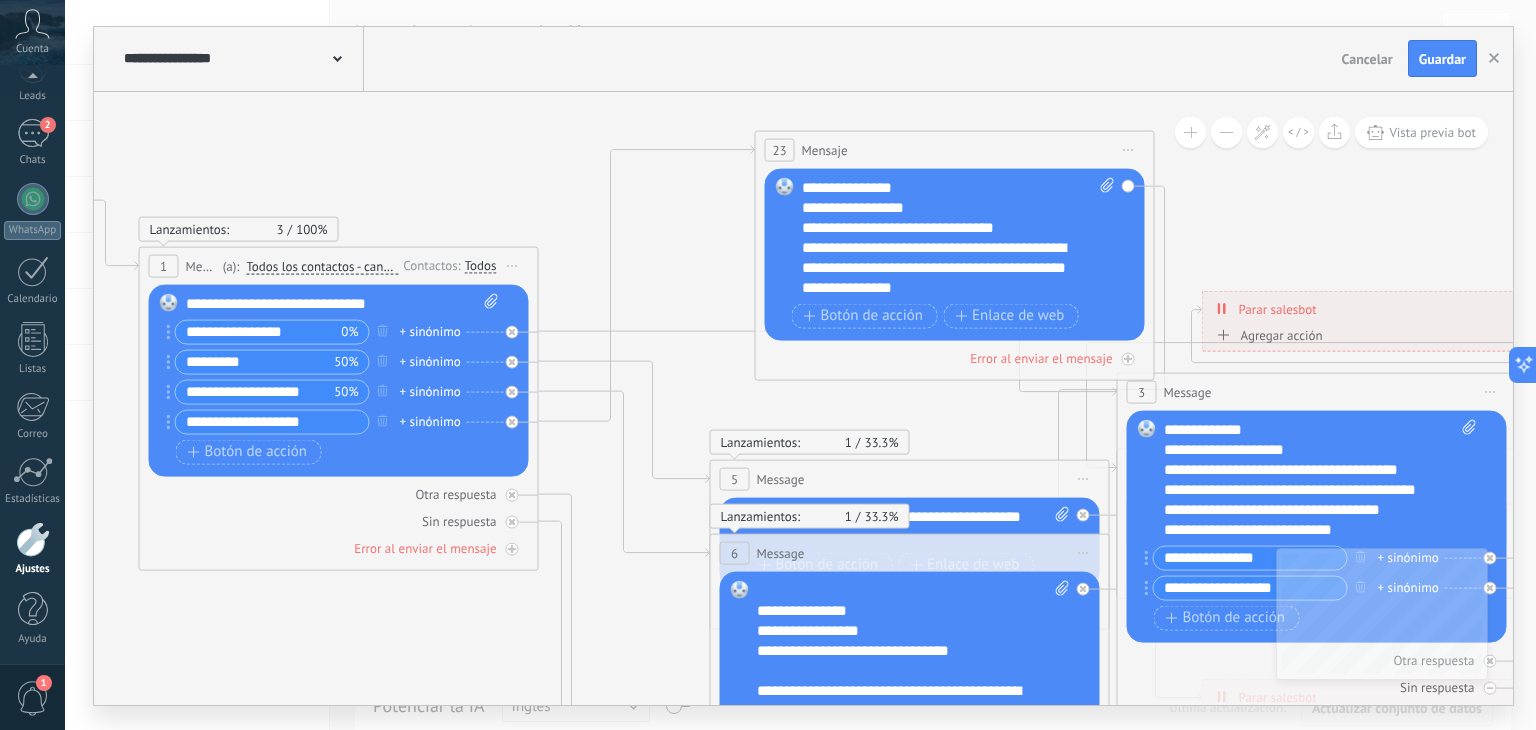 drag, startPoint x: 1160, startPoint y: 244, endPoint x: 874, endPoint y: 145, distance: 302.64996 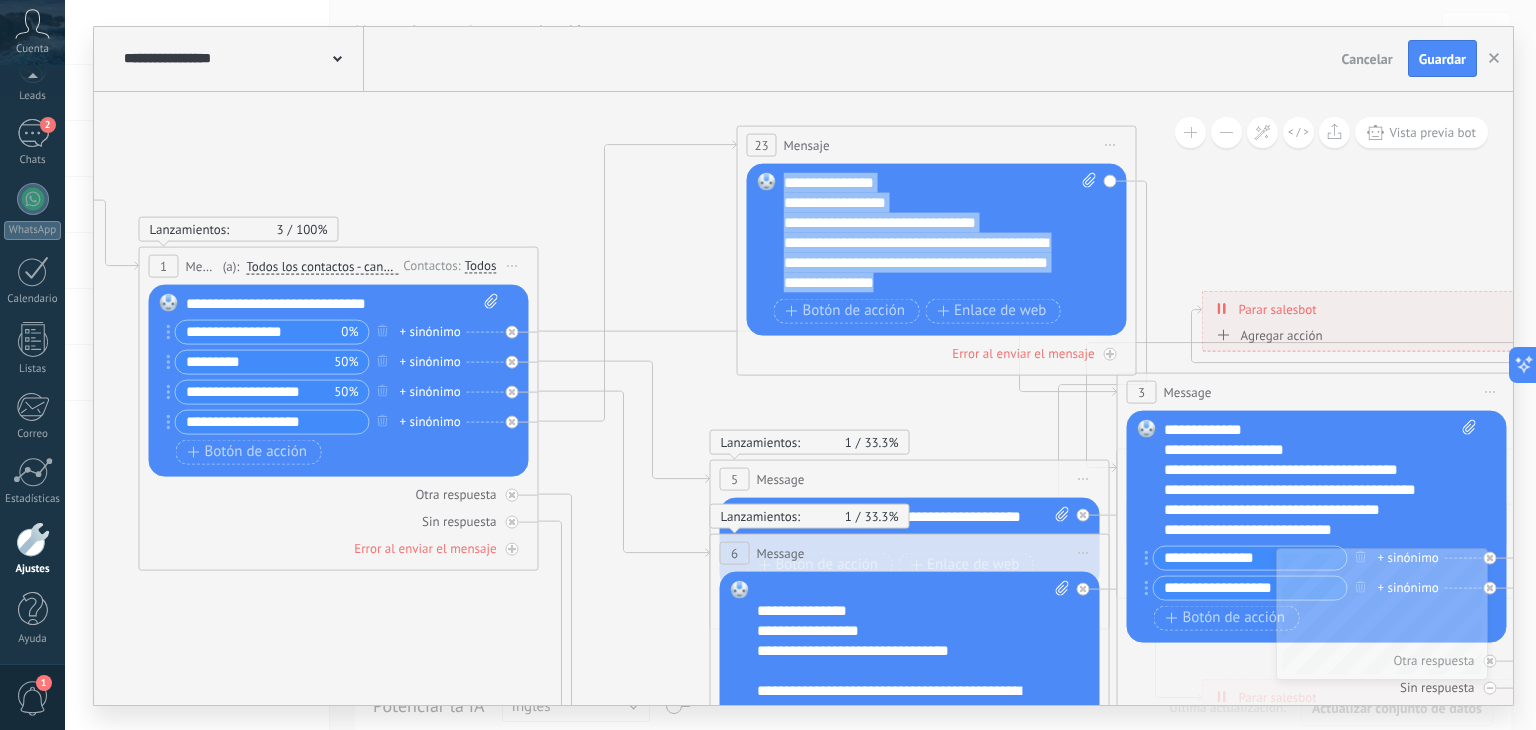 drag, startPoint x: 963, startPoint y: 286, endPoint x: 744, endPoint y: 187, distance: 240.33727 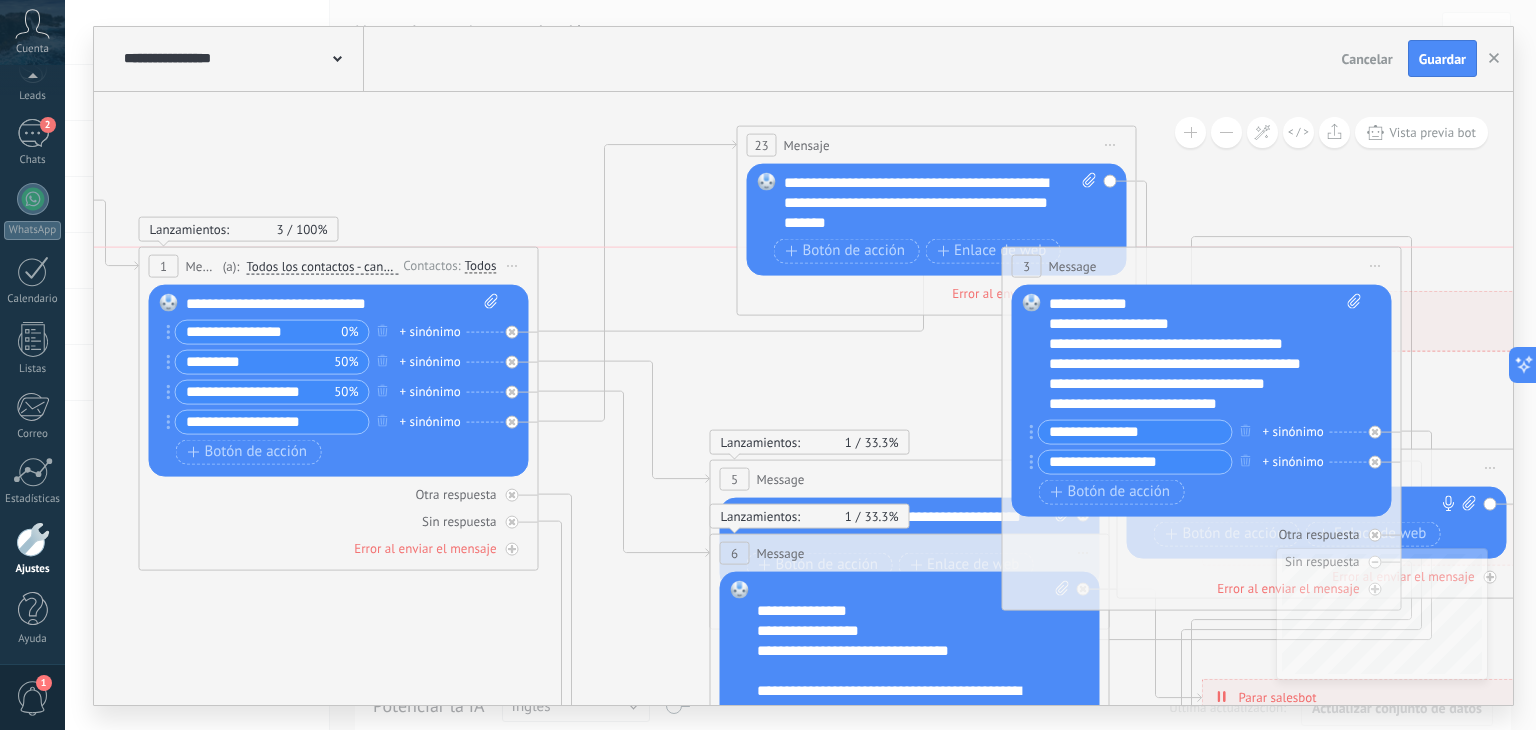 drag, startPoint x: 1282, startPoint y: 385, endPoint x: 1168, endPoint y: 257, distance: 171.40594 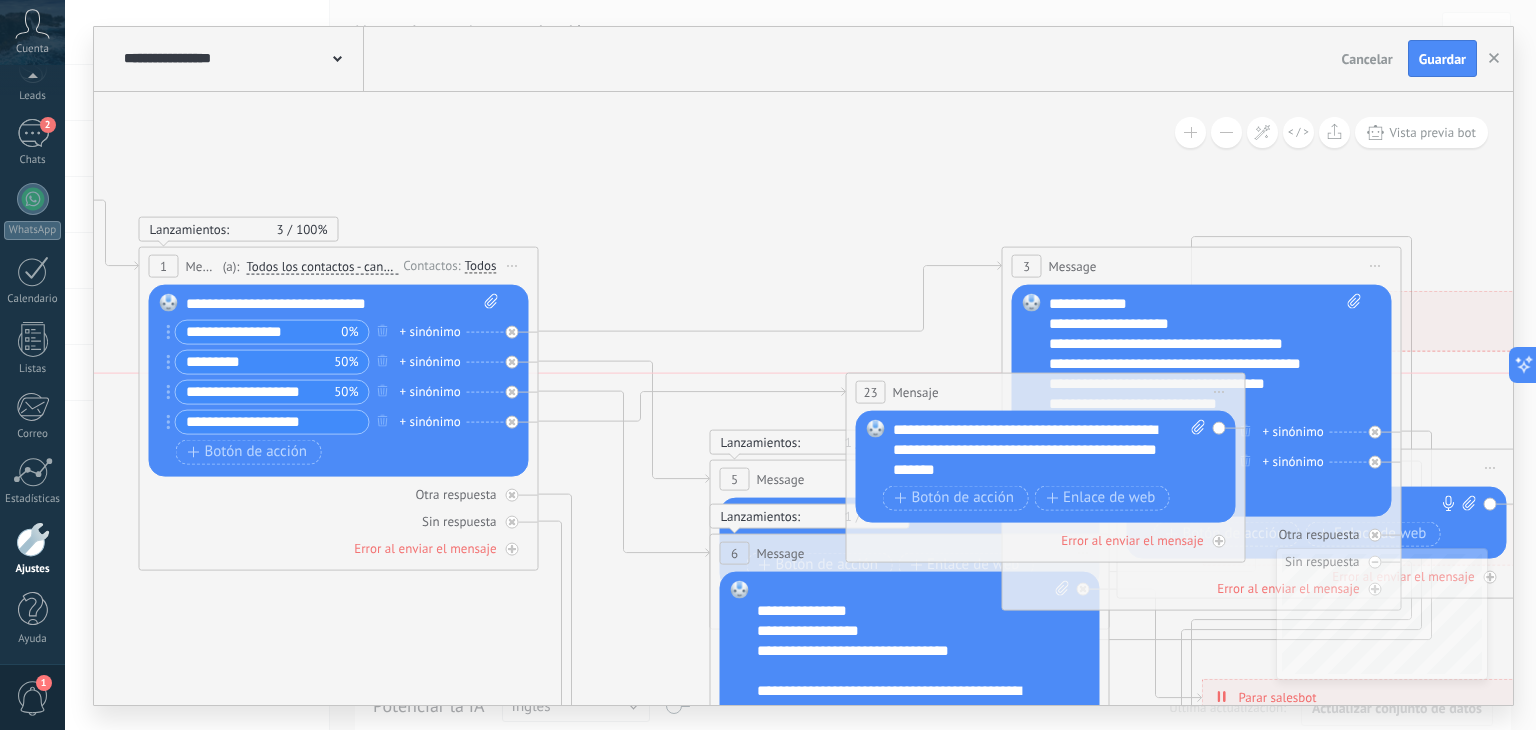 drag, startPoint x: 854, startPoint y: 145, endPoint x: 964, endPoint y: 391, distance: 269.47357 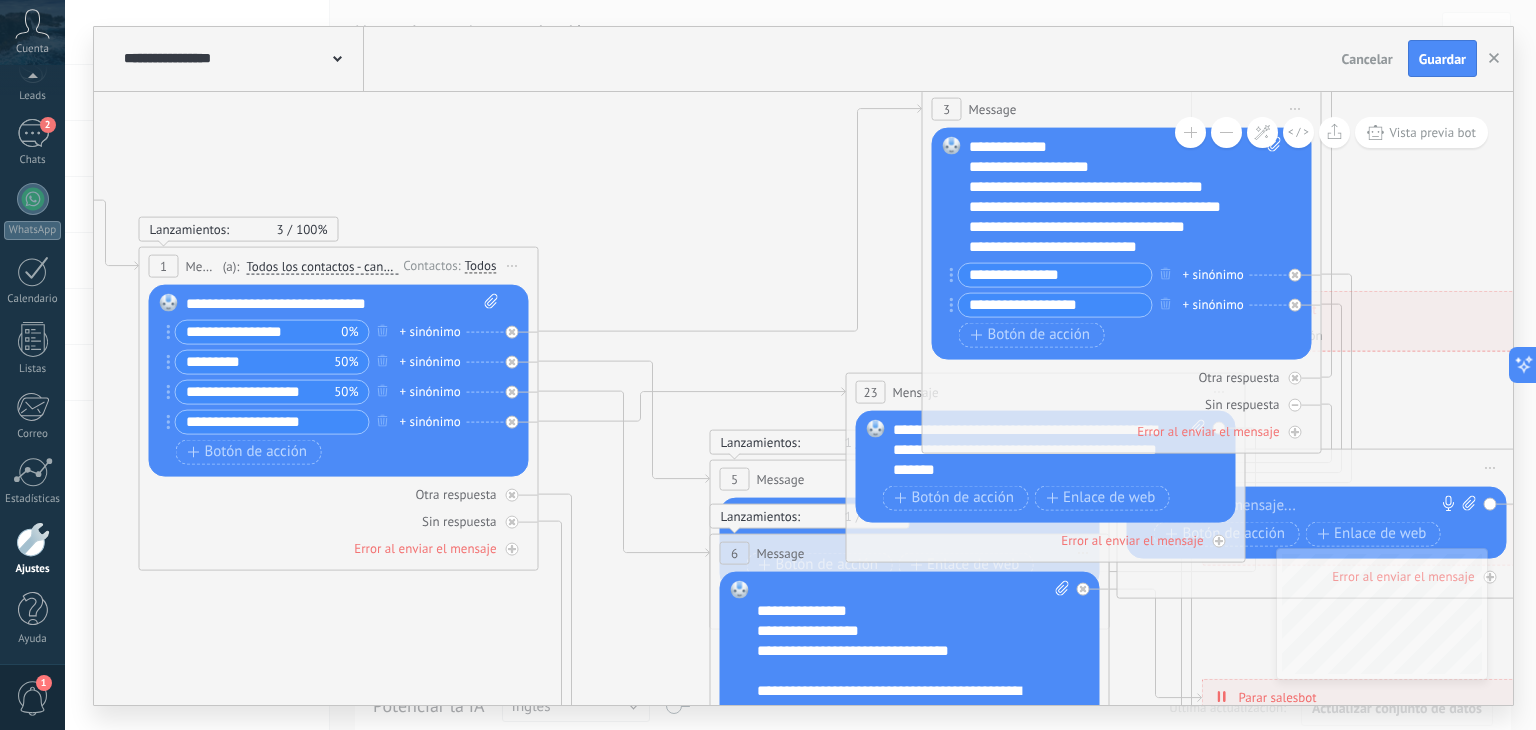drag, startPoint x: 1122, startPoint y: 257, endPoint x: 1042, endPoint y: 99, distance: 177.09885 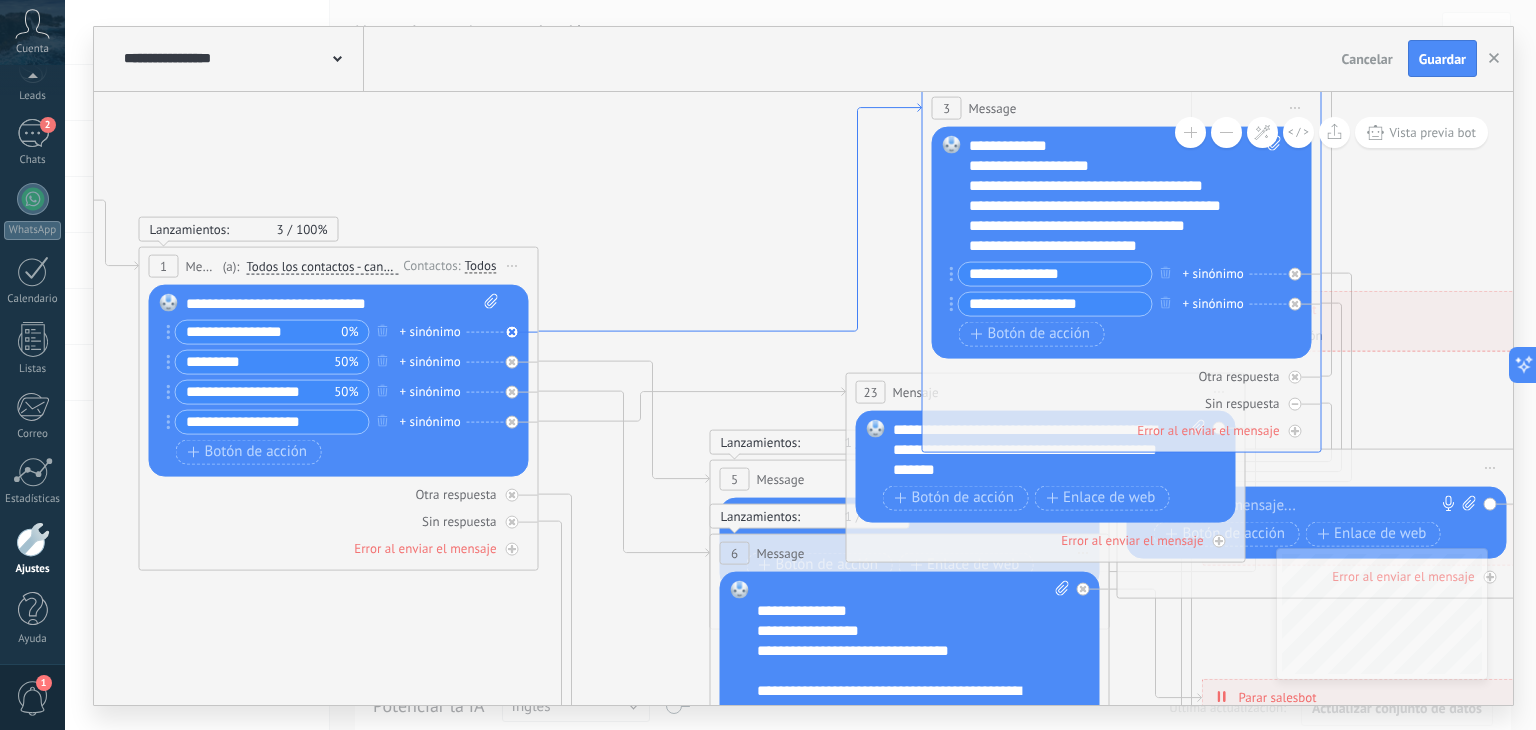click 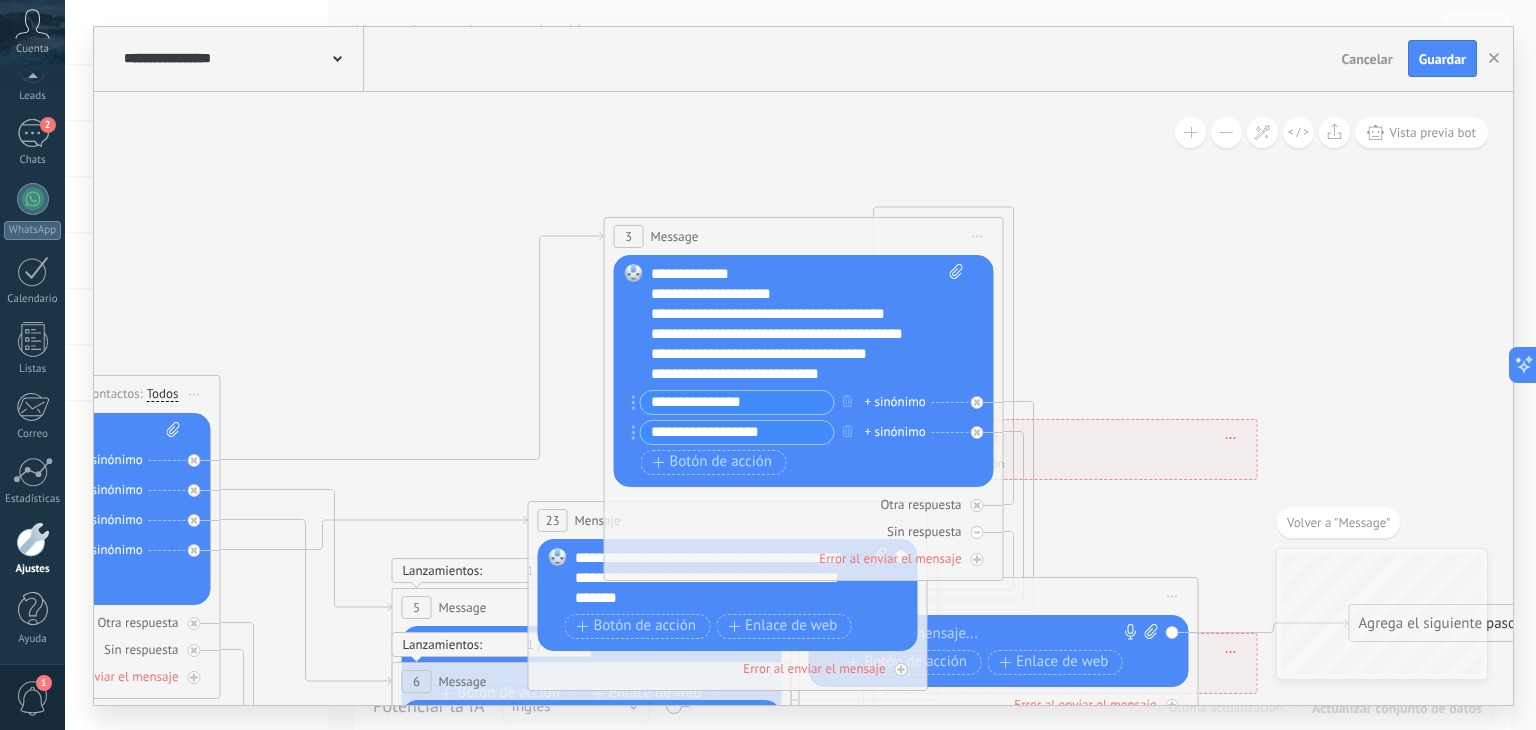 scroll, scrollTop: 0, scrollLeft: 0, axis: both 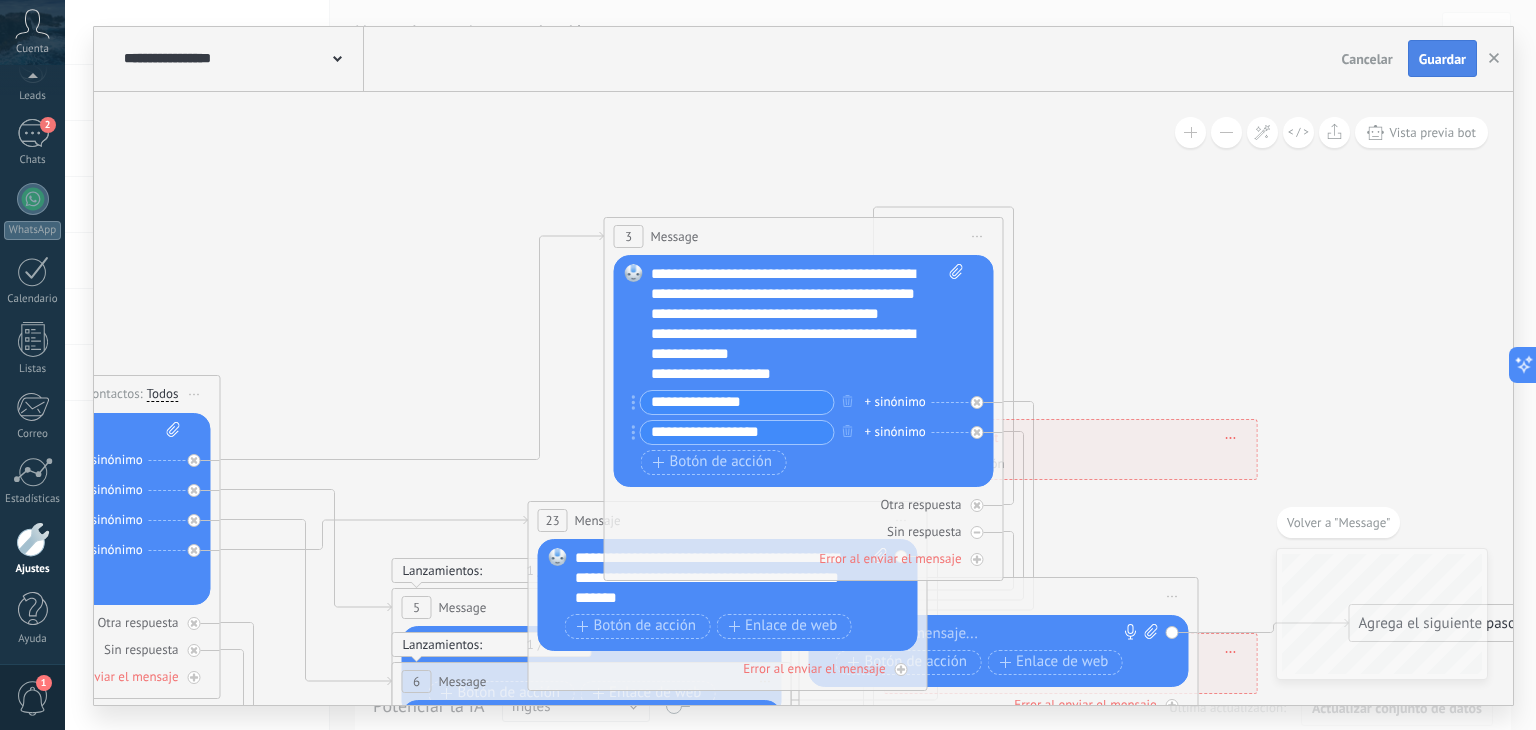 click on "Guardar" at bounding box center [1442, 59] 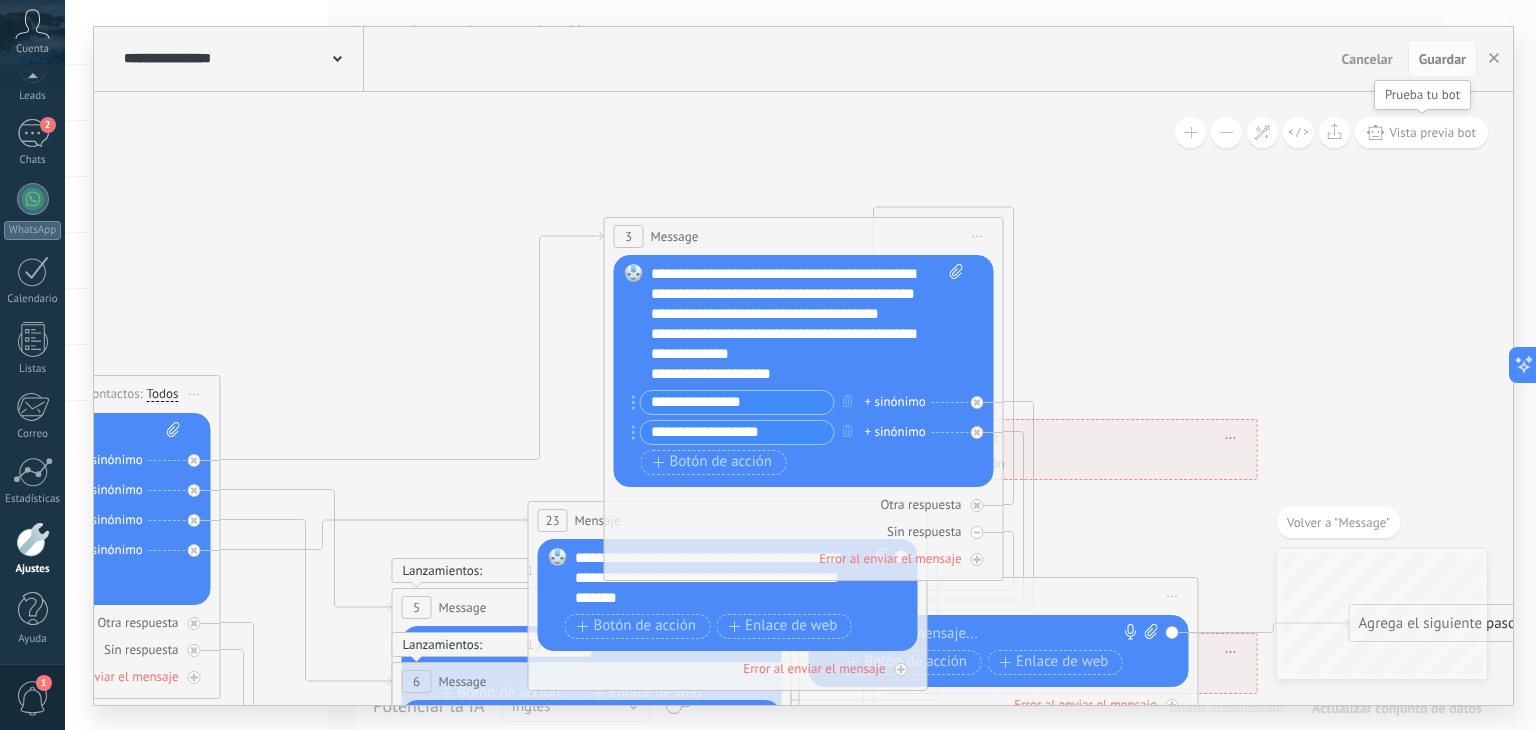 click on "Vista previa bot" at bounding box center [1421, 132] 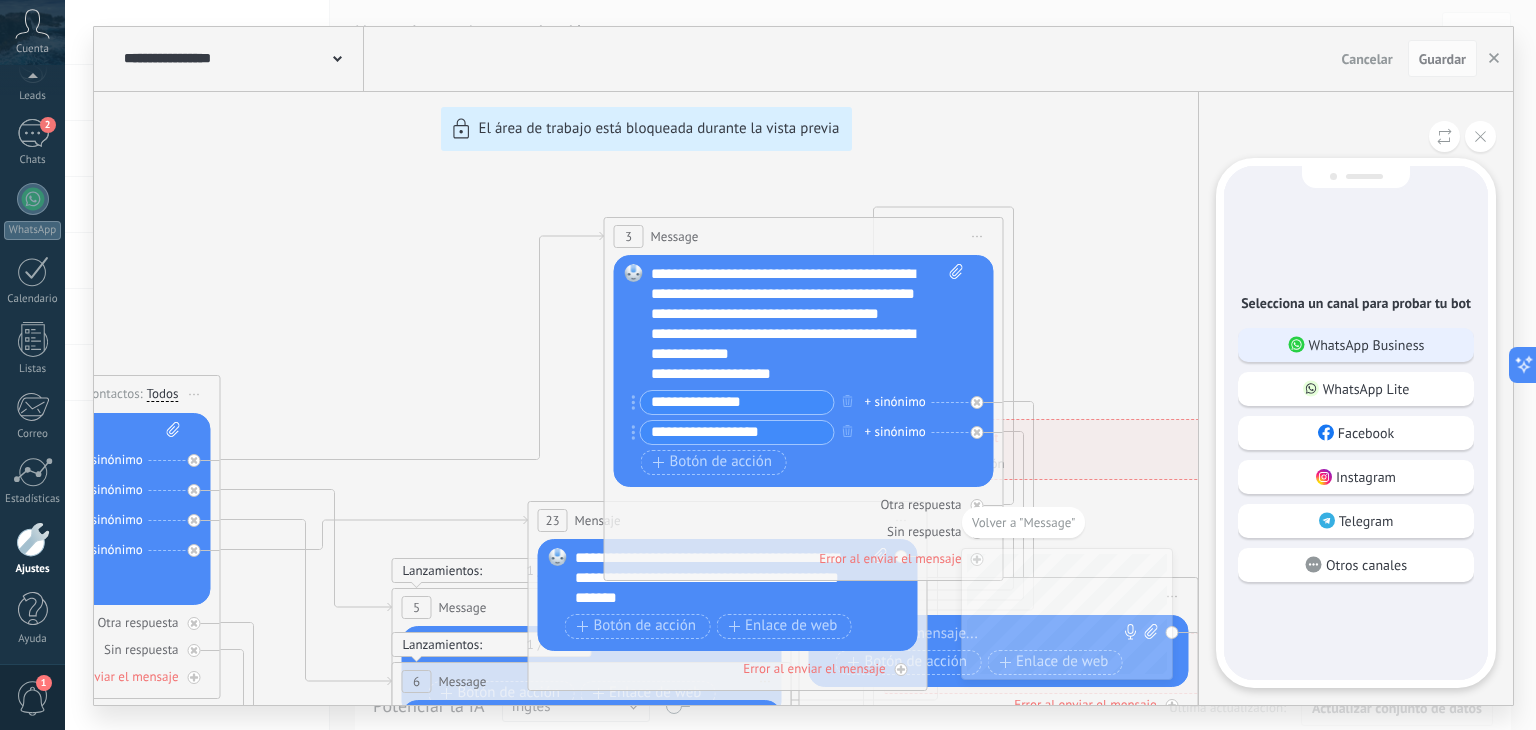 click on "WhatsApp Business" at bounding box center [1367, 345] 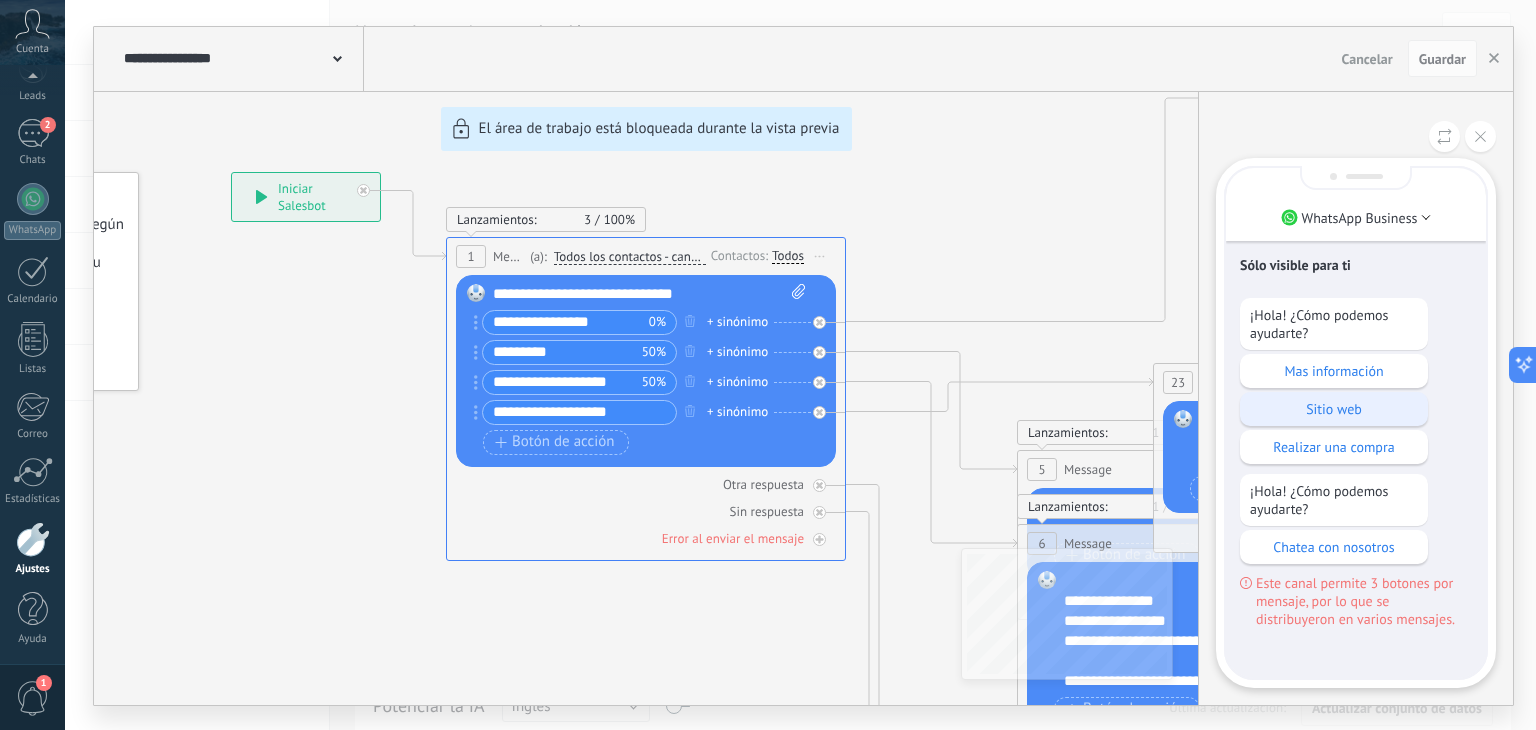 click on "Sitio web" at bounding box center [1334, 409] 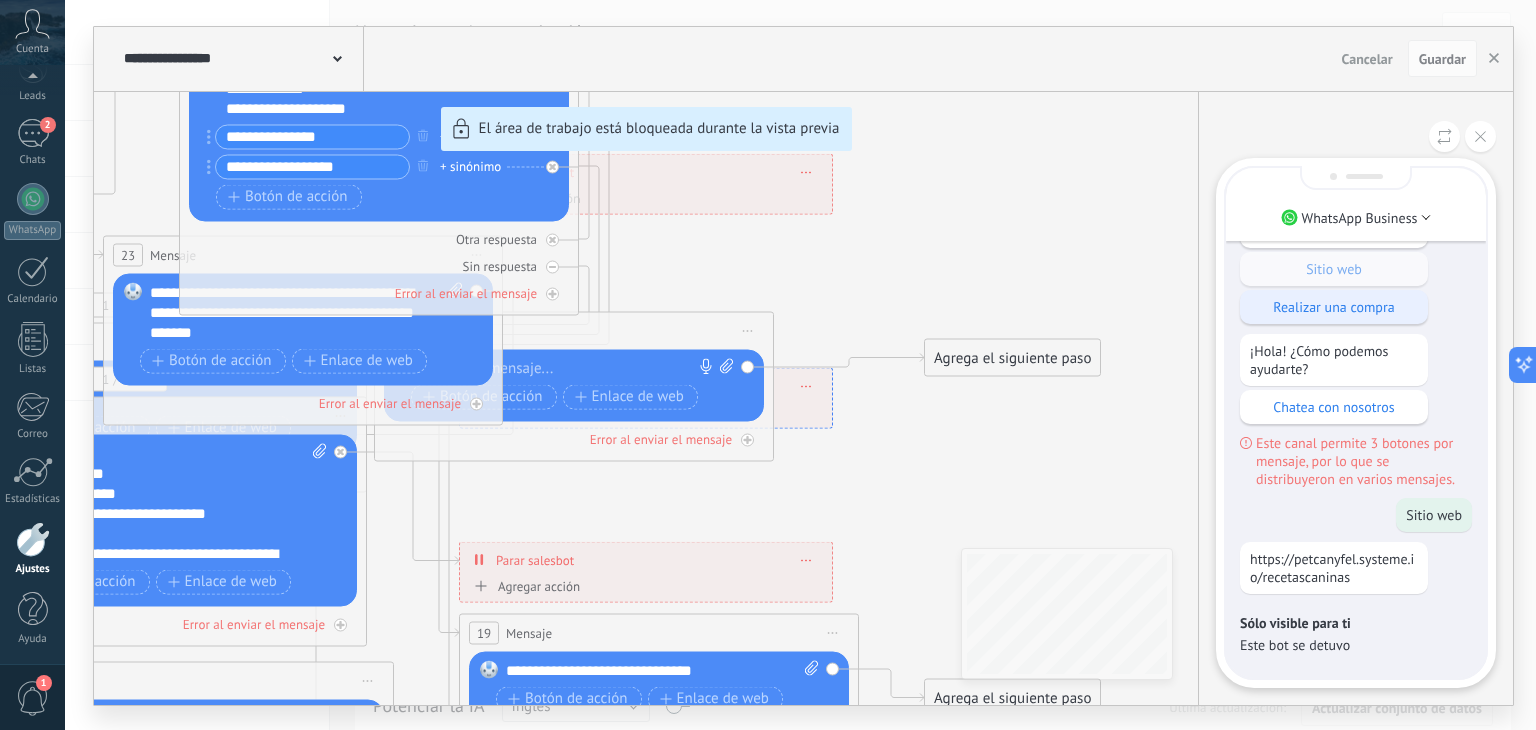 scroll, scrollTop: -100, scrollLeft: 0, axis: vertical 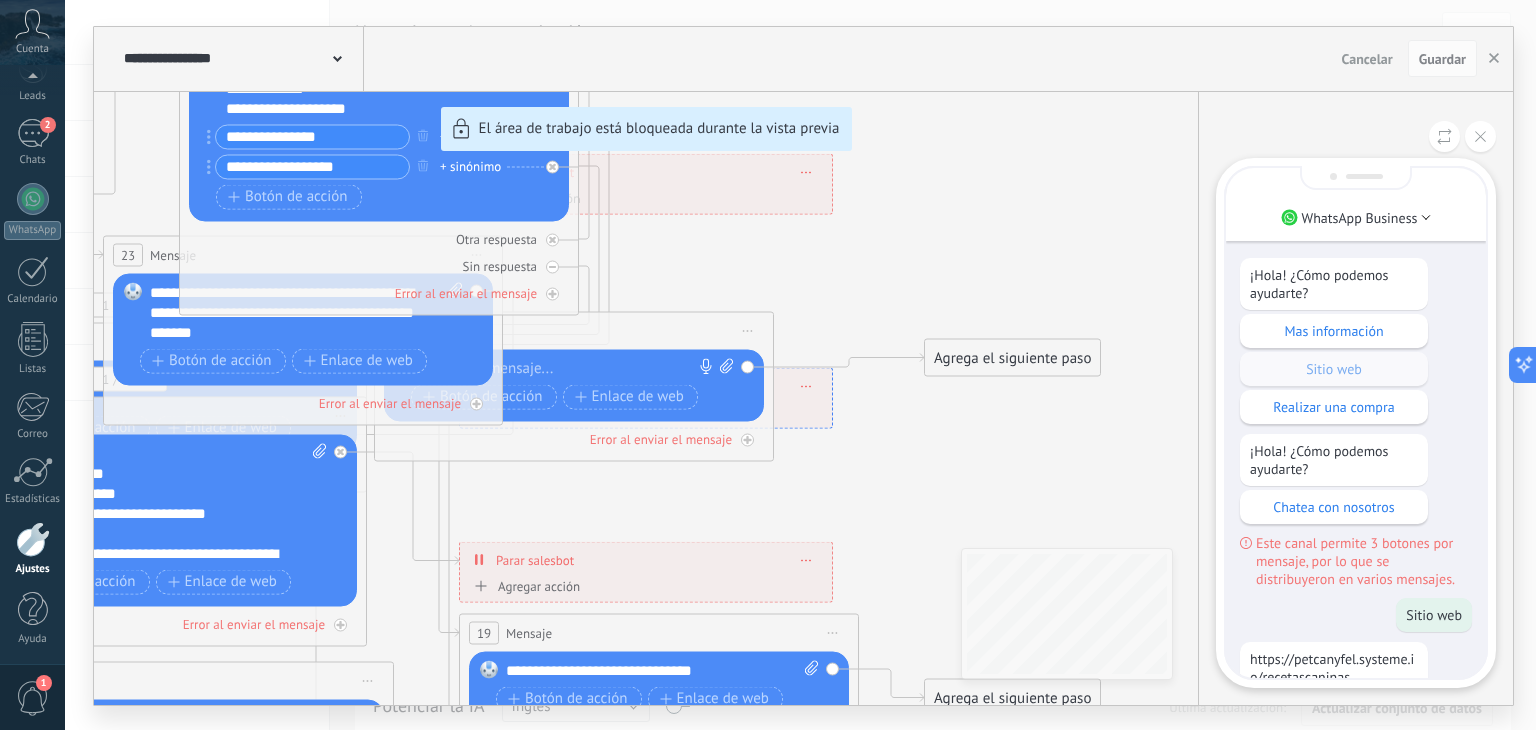 drag, startPoint x: 1038, startPoint y: 440, endPoint x: 1091, endPoint y: 426, distance: 54.81788 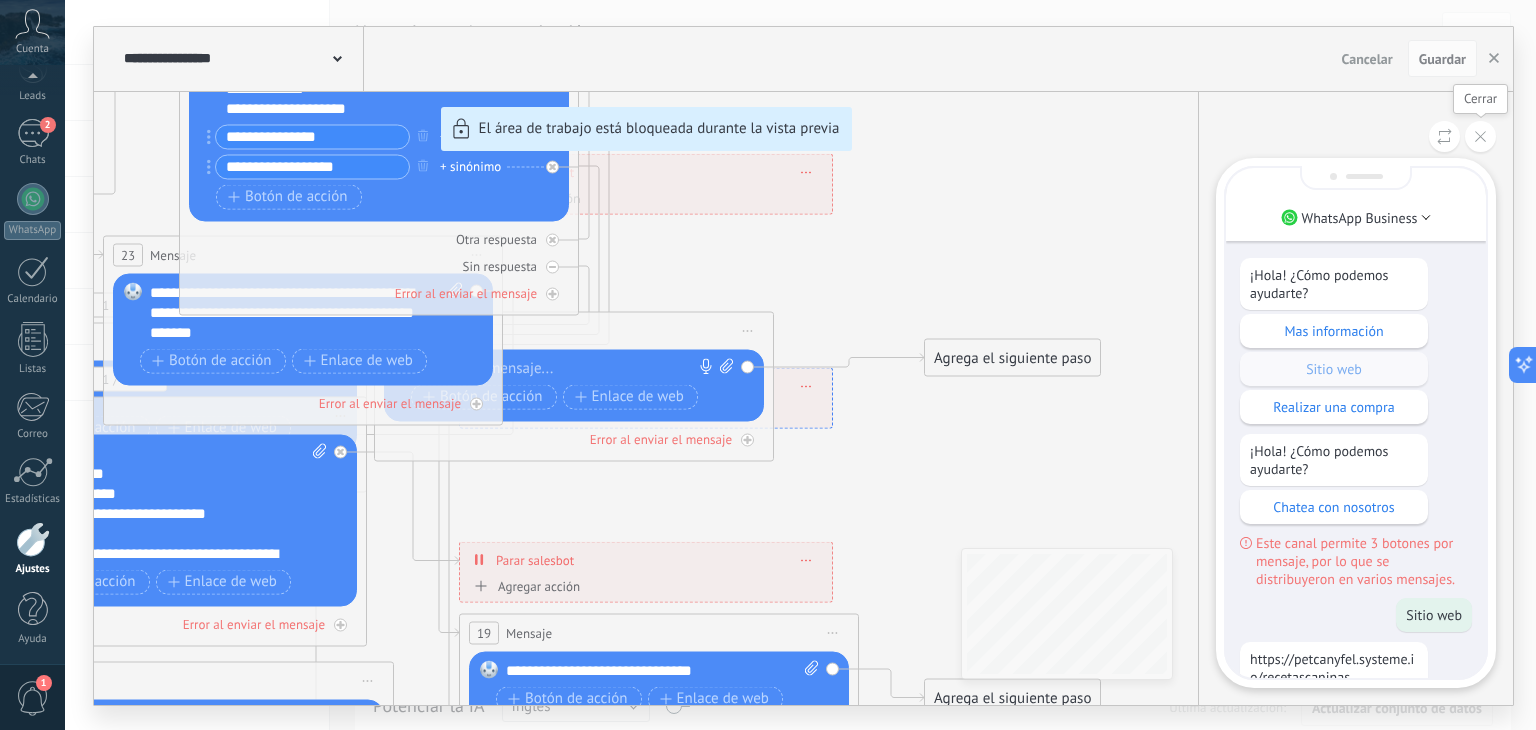 click 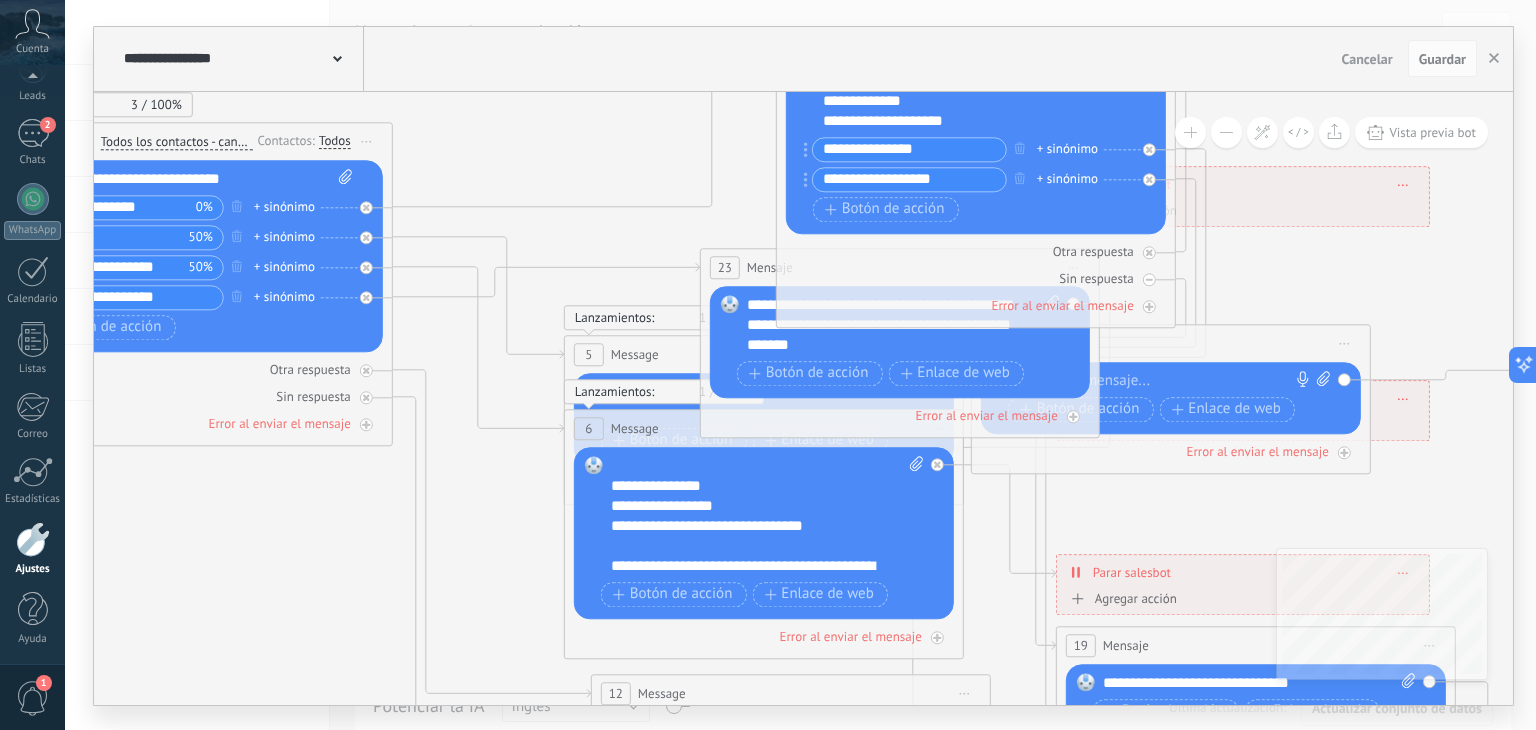 drag, startPoint x: 938, startPoint y: 253, endPoint x: 1535, endPoint y: 269, distance: 597.21436 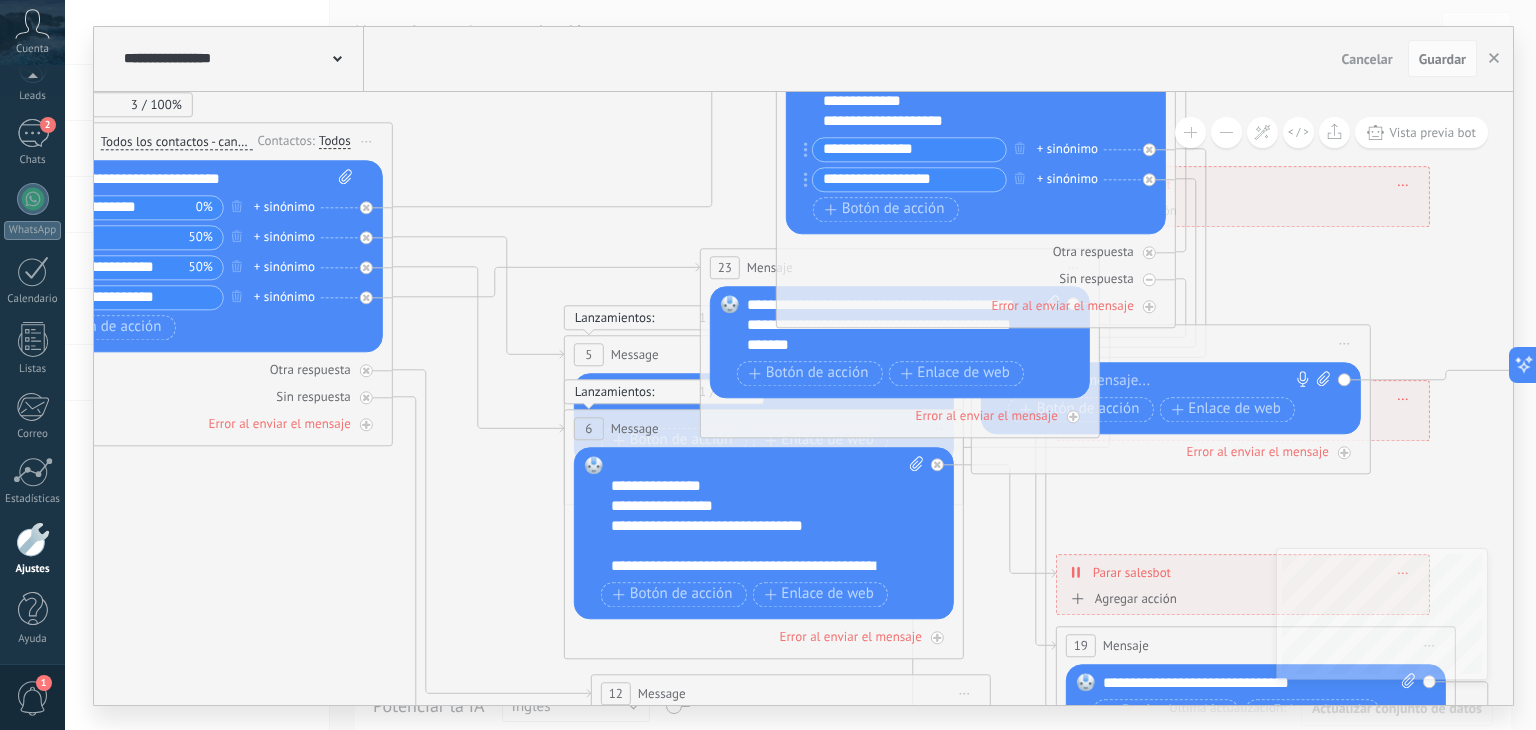 click on "**********" at bounding box center (800, 365) 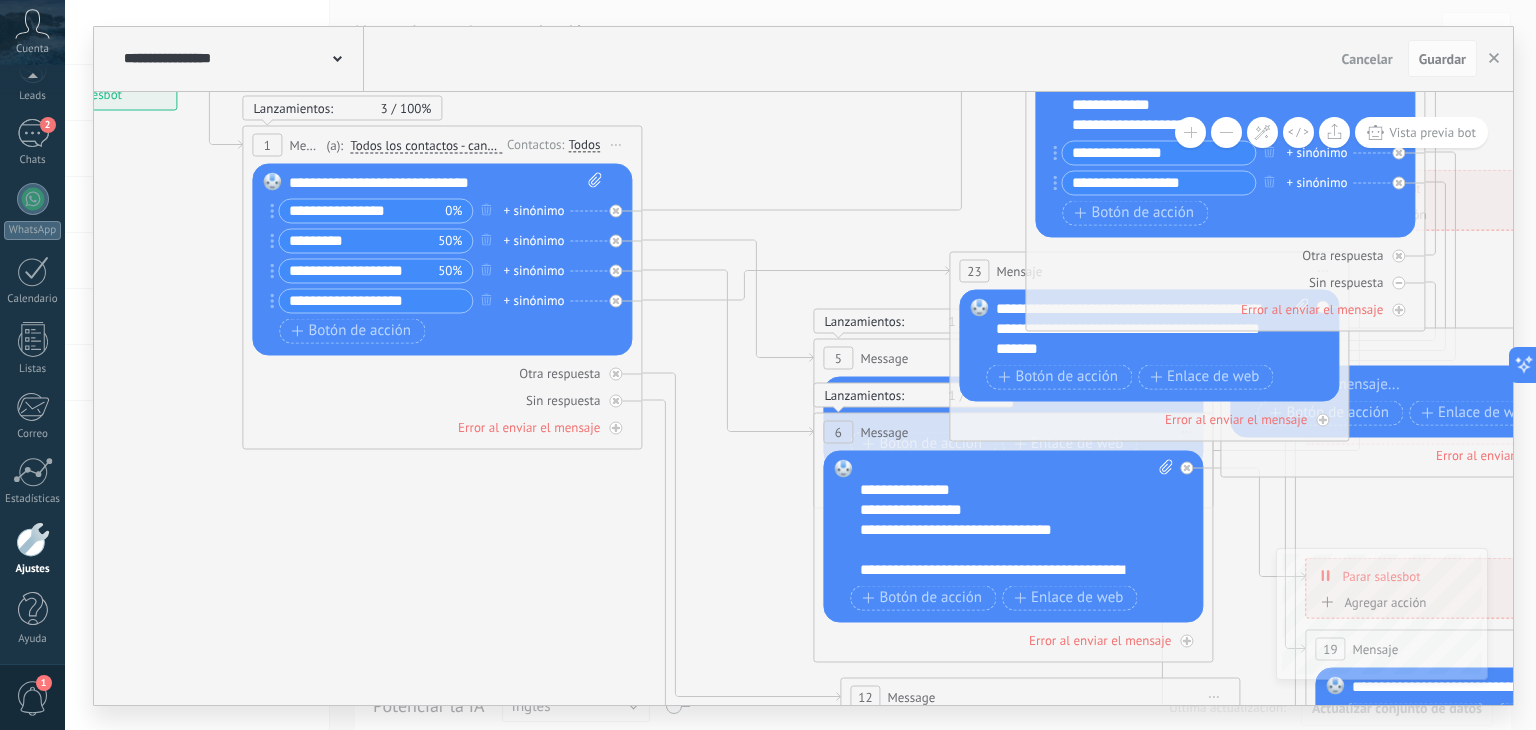 drag, startPoint x: 312, startPoint y: 505, endPoint x: 644, endPoint y: 505, distance: 332 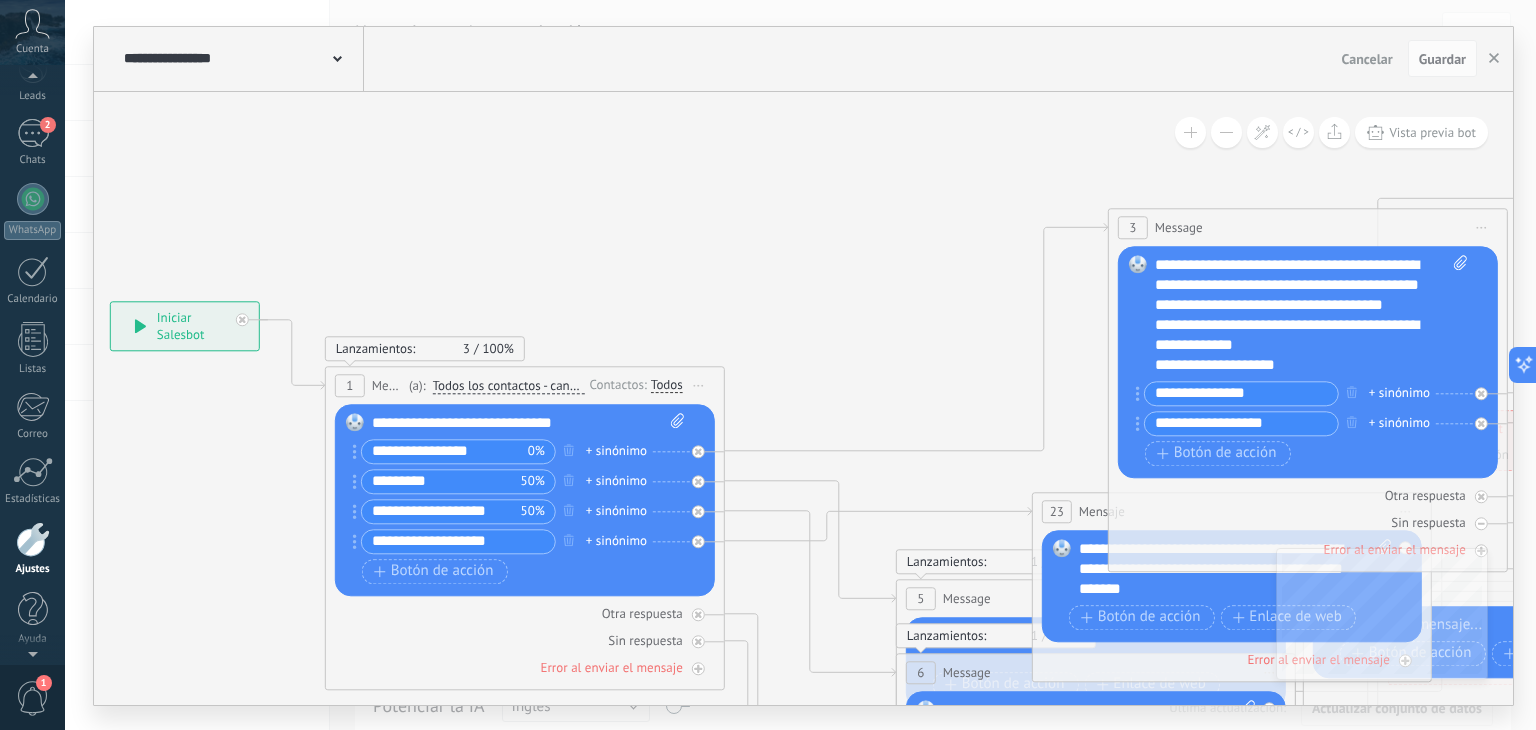 scroll, scrollTop: 101, scrollLeft: 0, axis: vertical 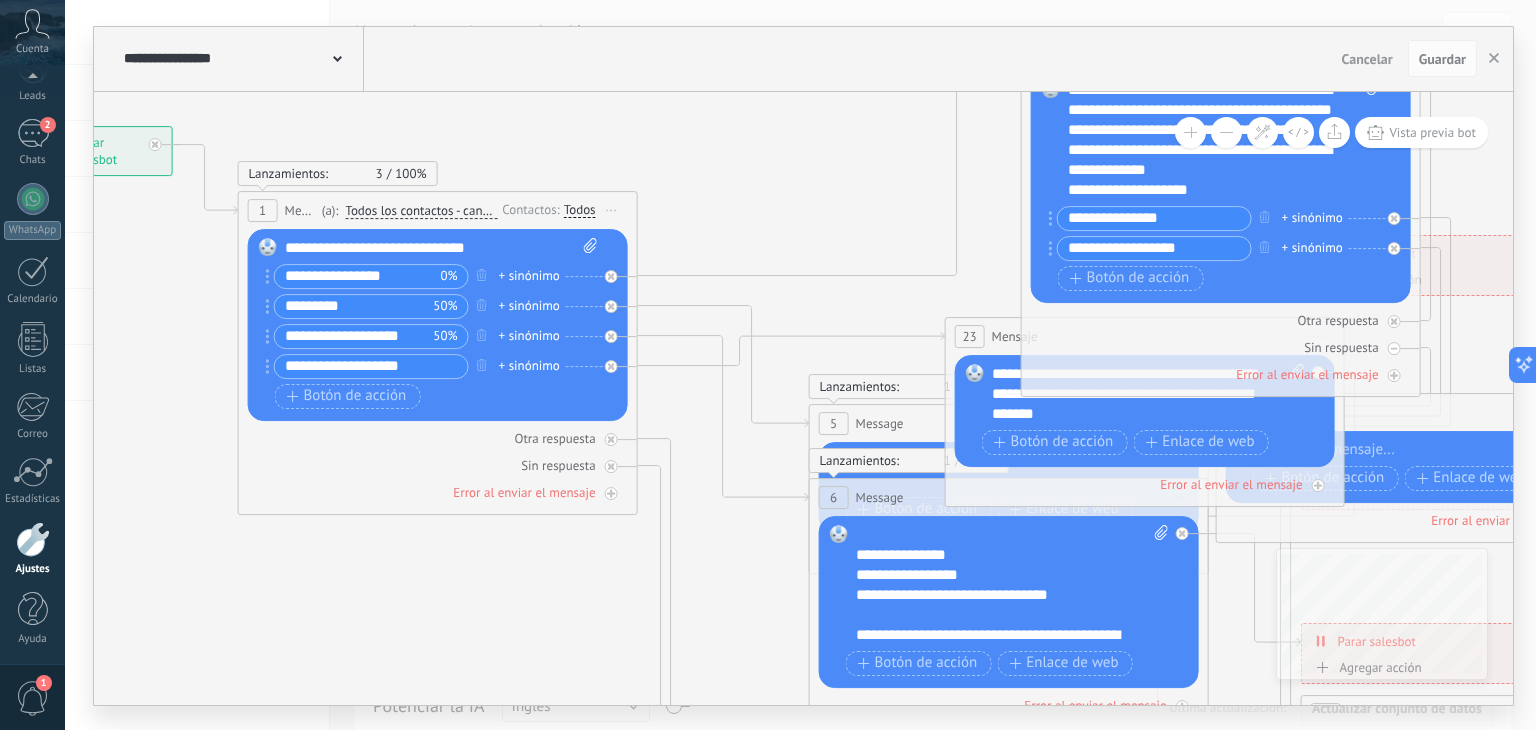 drag, startPoint x: 840, startPoint y: 309, endPoint x: 752, endPoint y: 133, distance: 196.77399 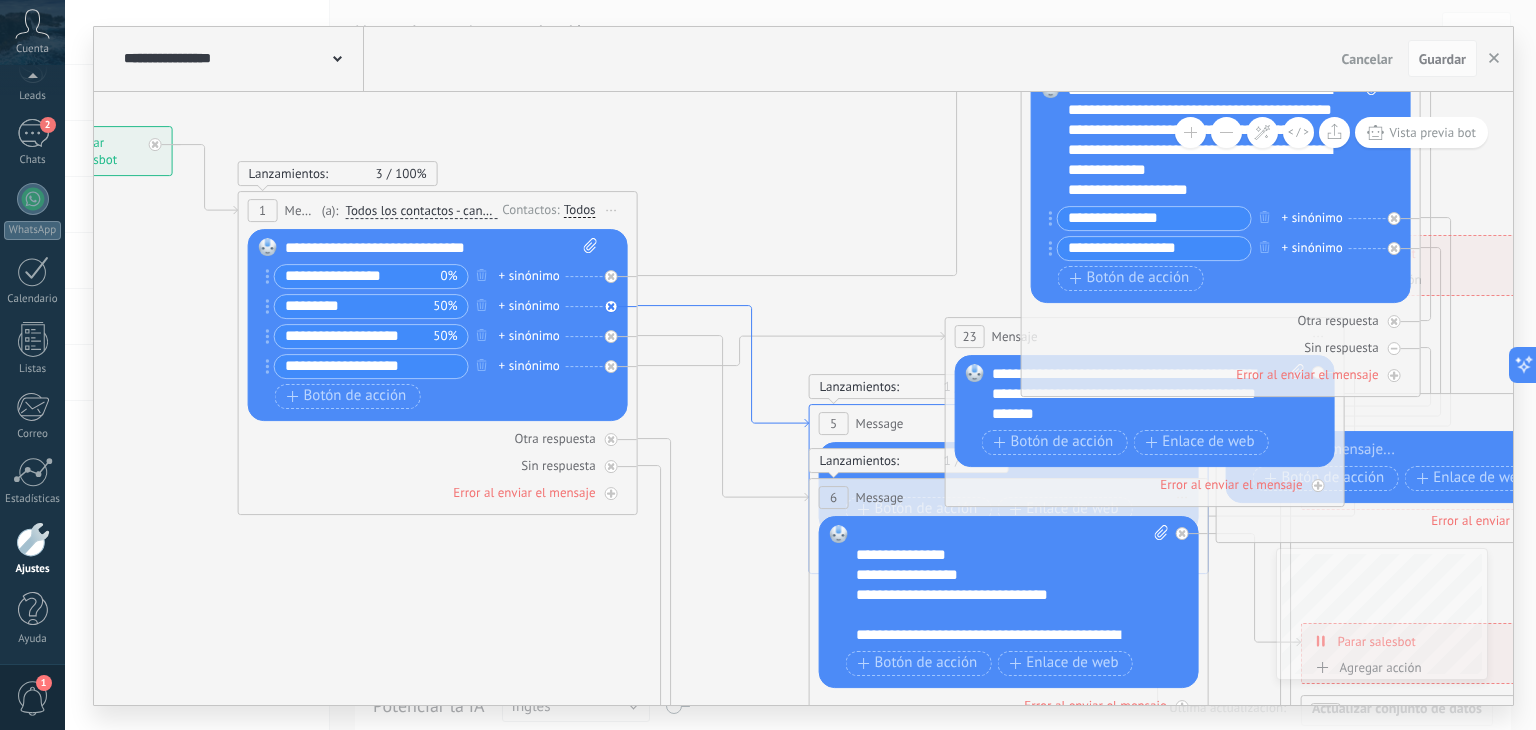 click 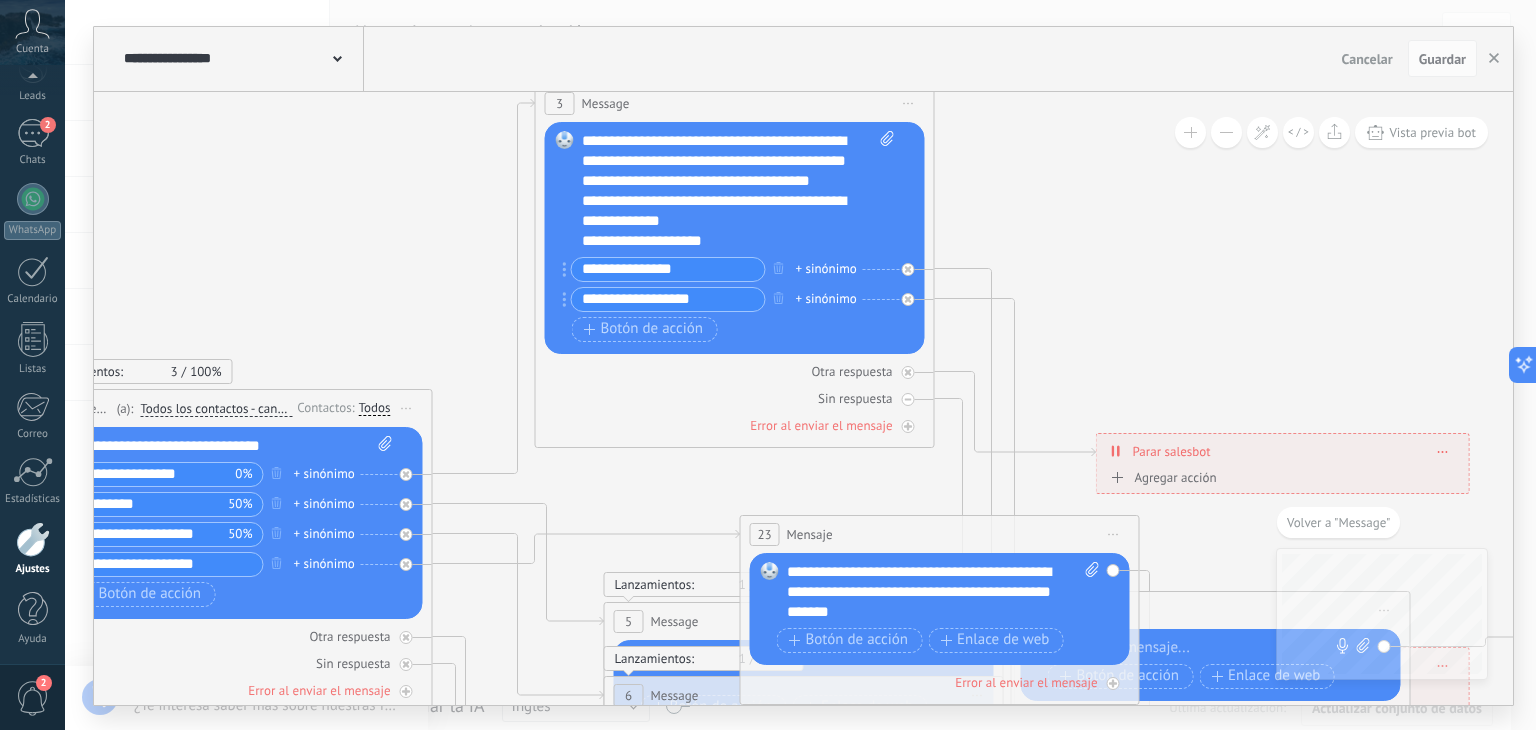 drag, startPoint x: 929, startPoint y: 240, endPoint x: 648, endPoint y: 93, distance: 317.12775 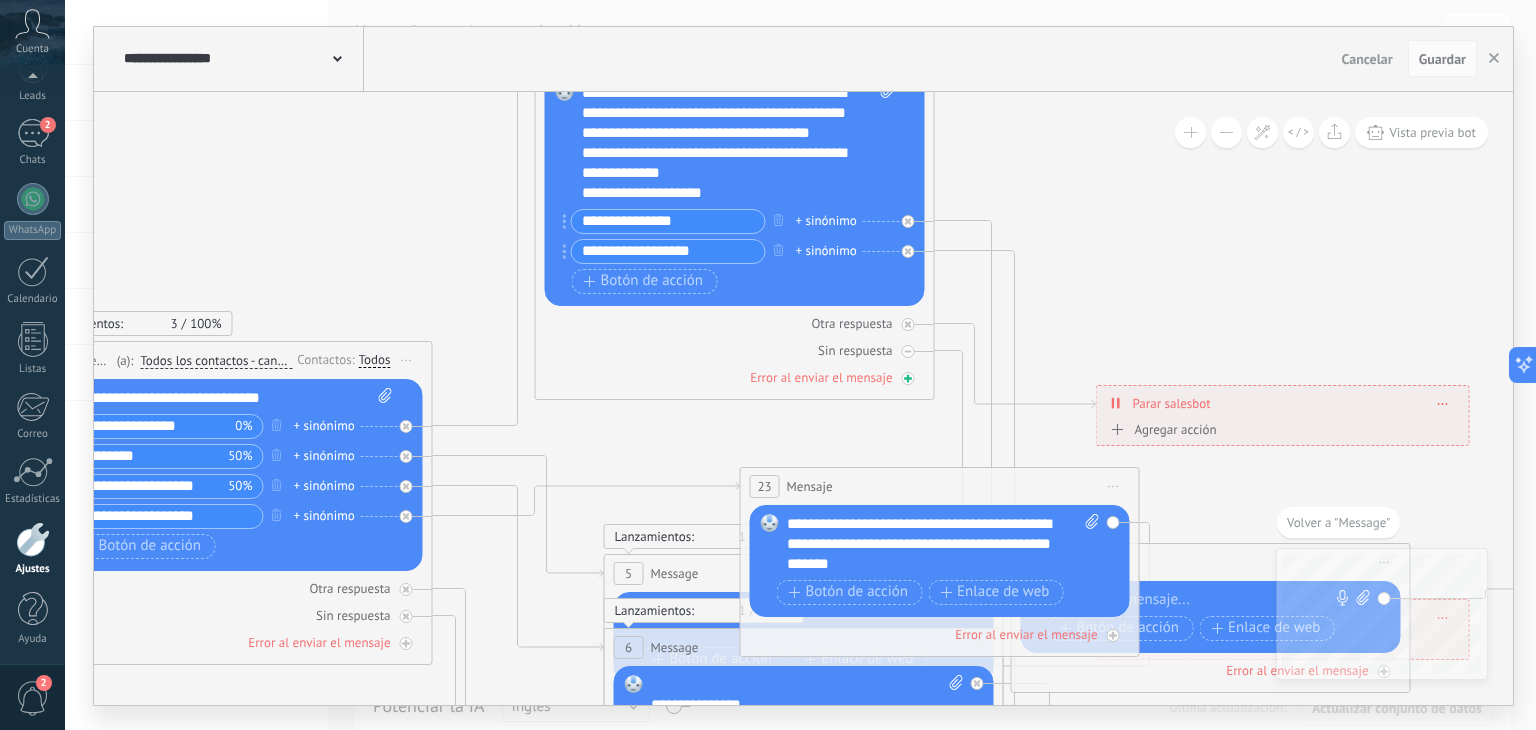 click on "Error al enviar el mensaje" at bounding box center (821, 377) 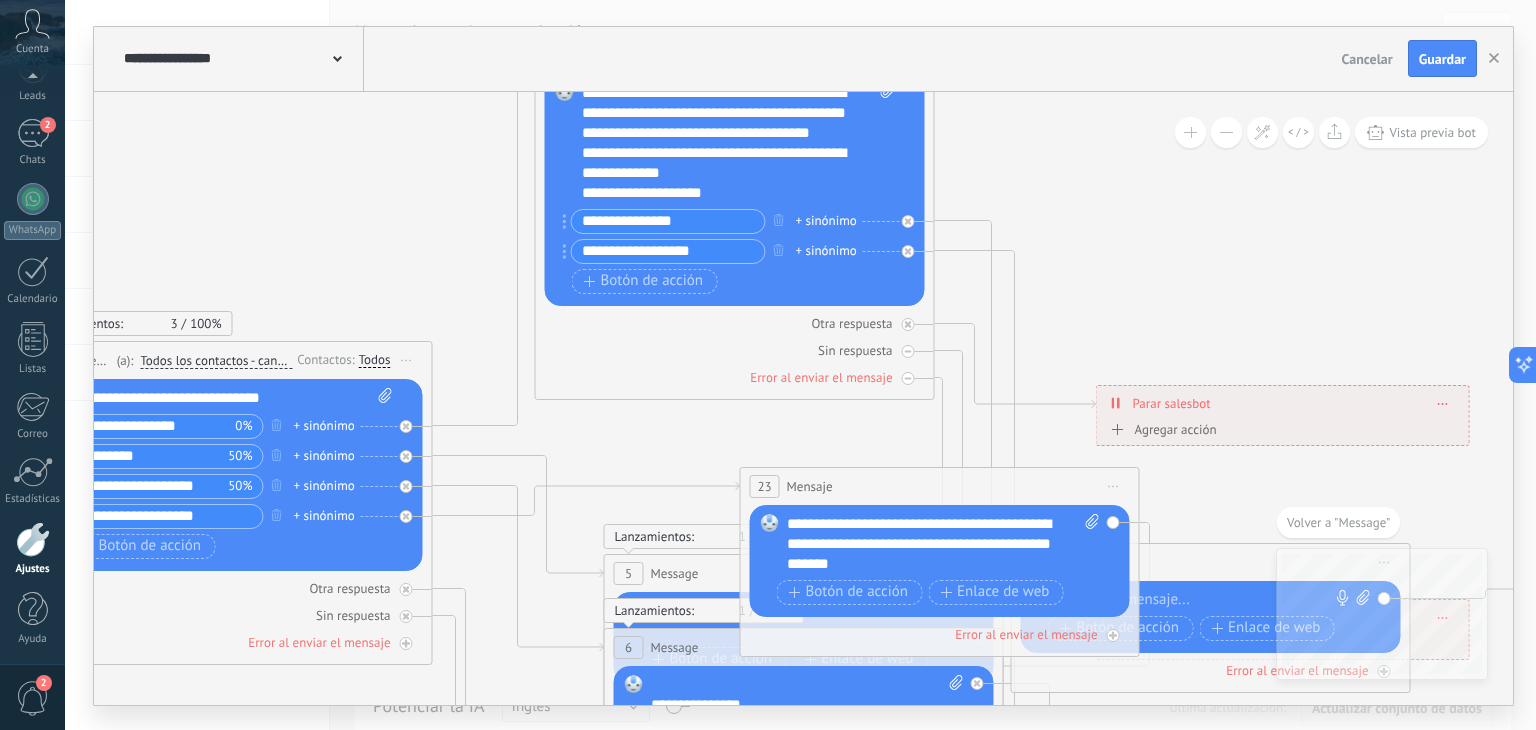 click on "Error al enviar el mensaje" at bounding box center (821, 377) 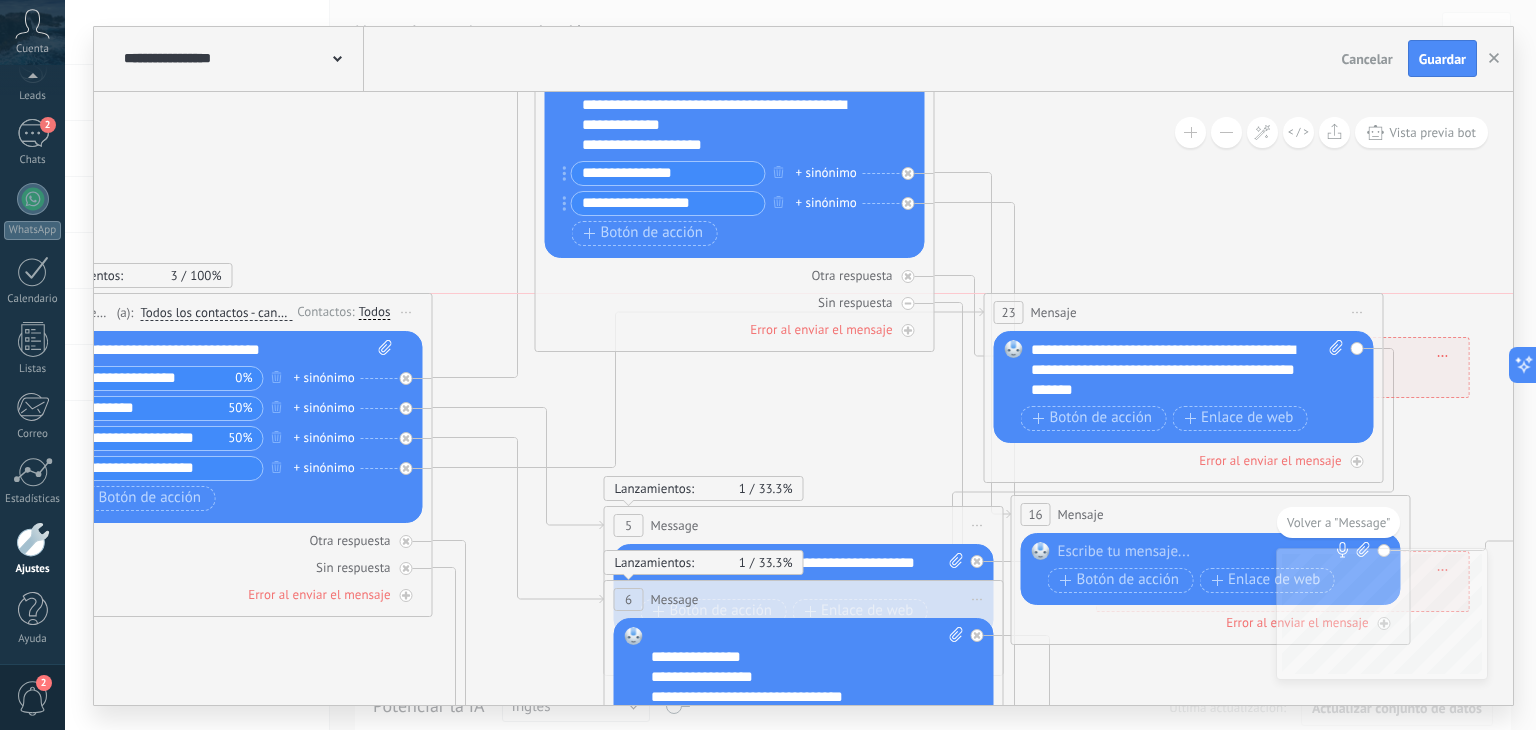 drag, startPoint x: 868, startPoint y: 433, endPoint x: 1112, endPoint y: 307, distance: 274.61246 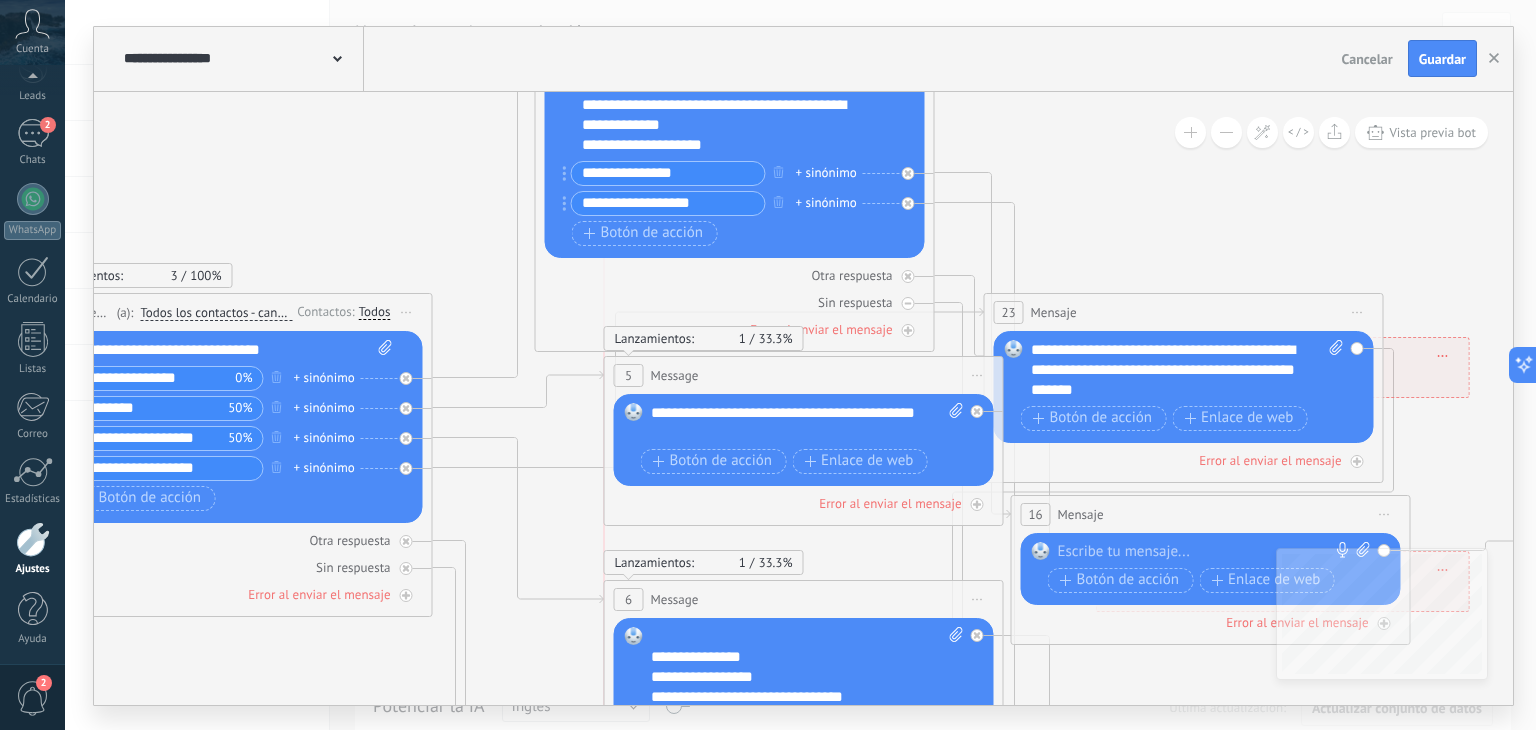 drag, startPoint x: 861, startPoint y: 524, endPoint x: 857, endPoint y: 380, distance: 144.05554 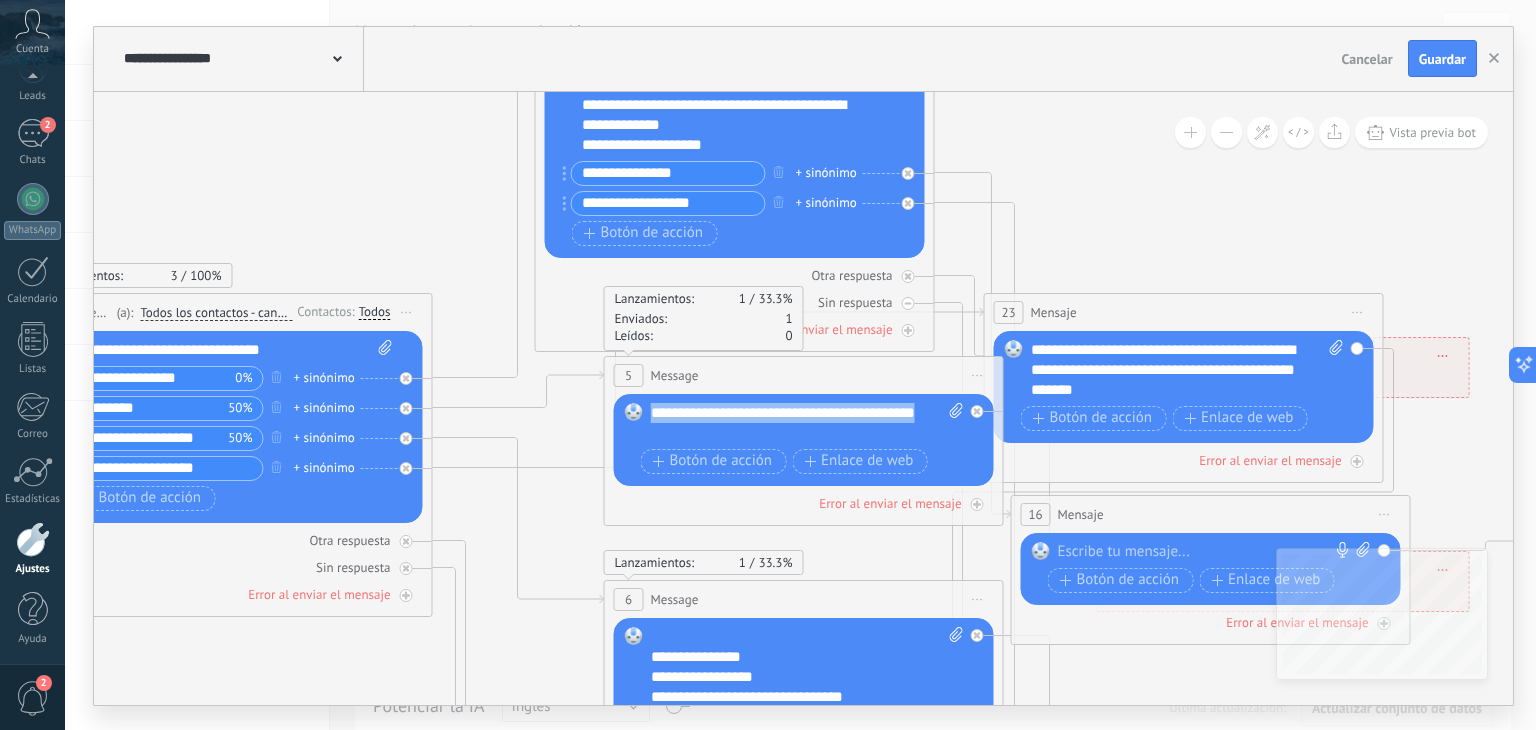drag, startPoint x: 668, startPoint y: 425, endPoint x: 645, endPoint y: 411, distance: 26.925823 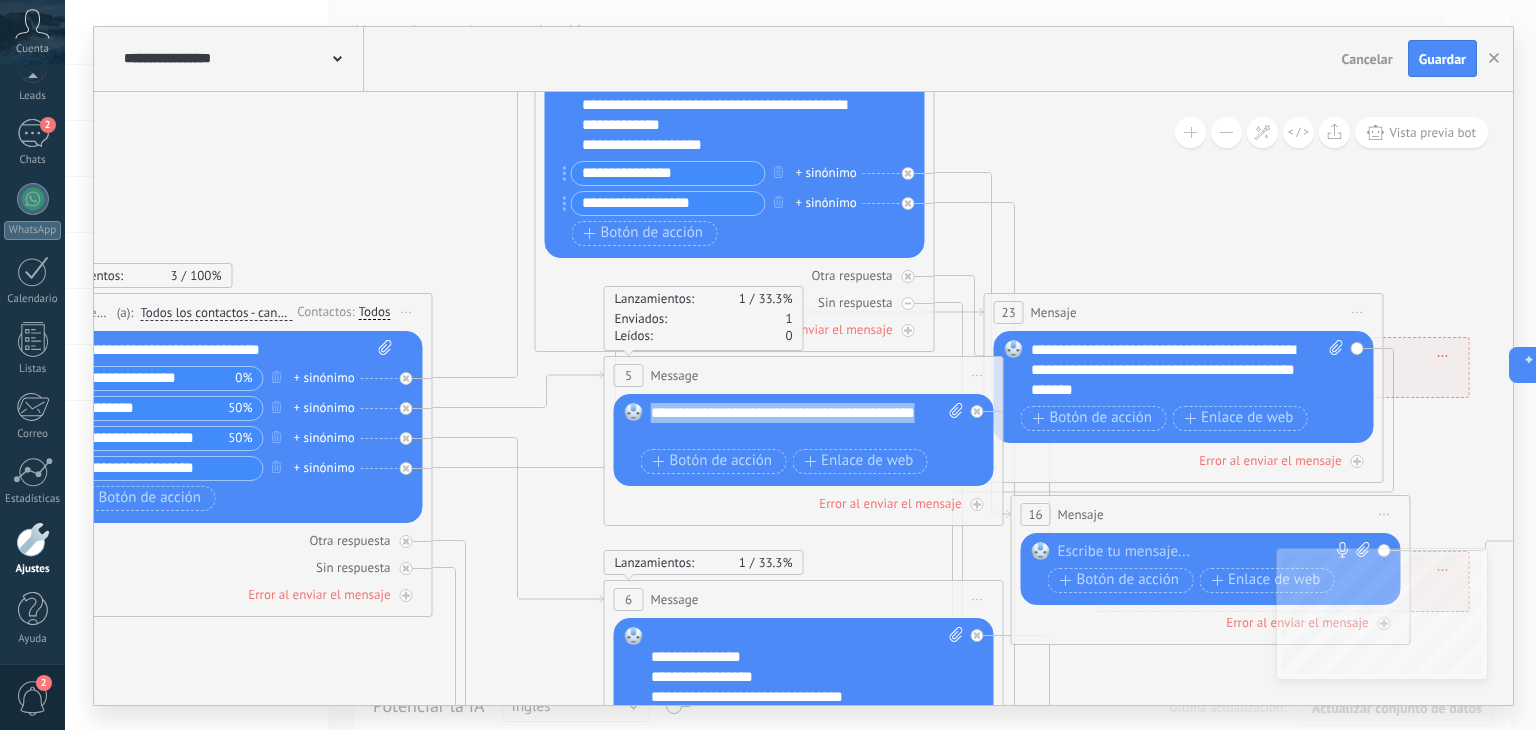copy on "**********" 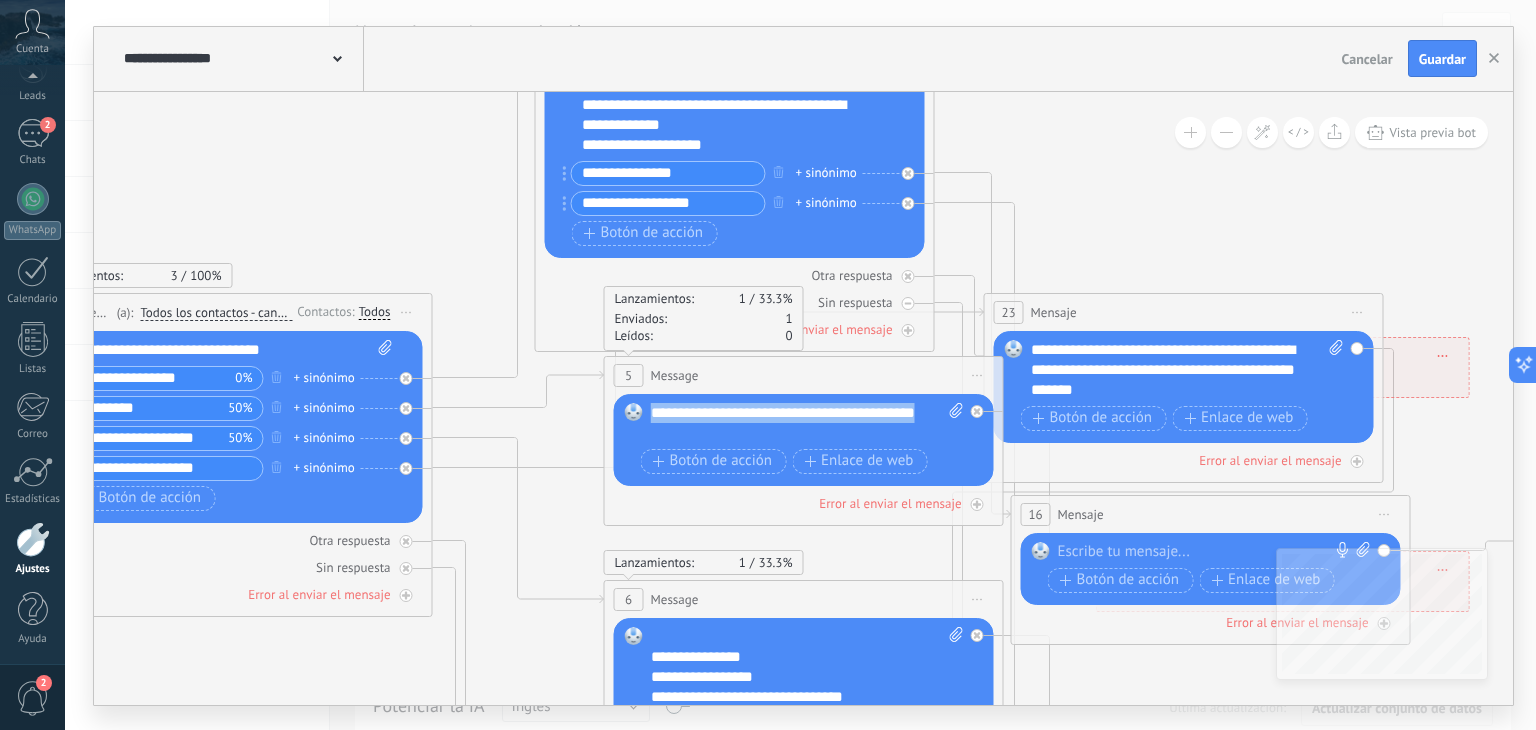 type 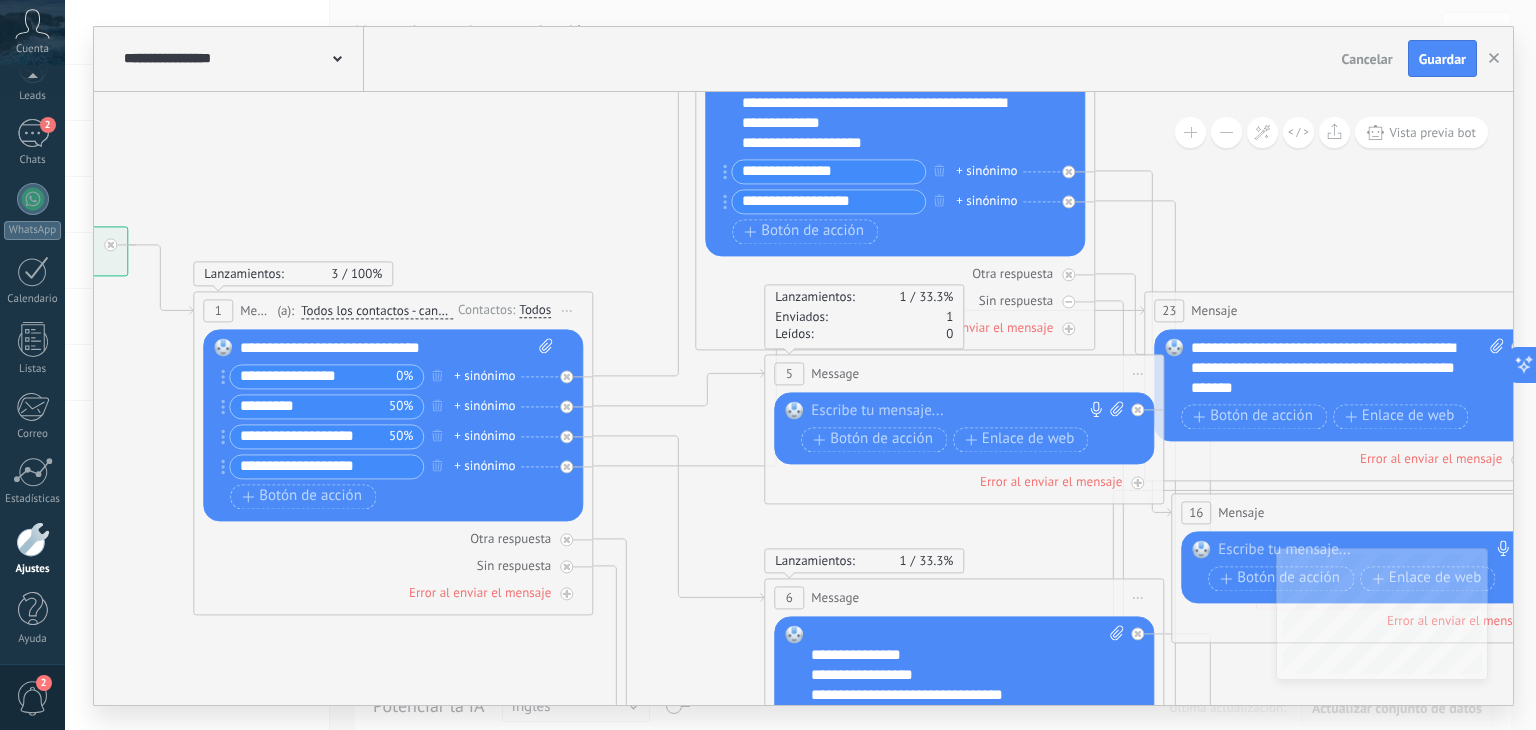 drag, startPoint x: 448, startPoint y: 276, endPoint x: 619, endPoint y: 274, distance: 171.01169 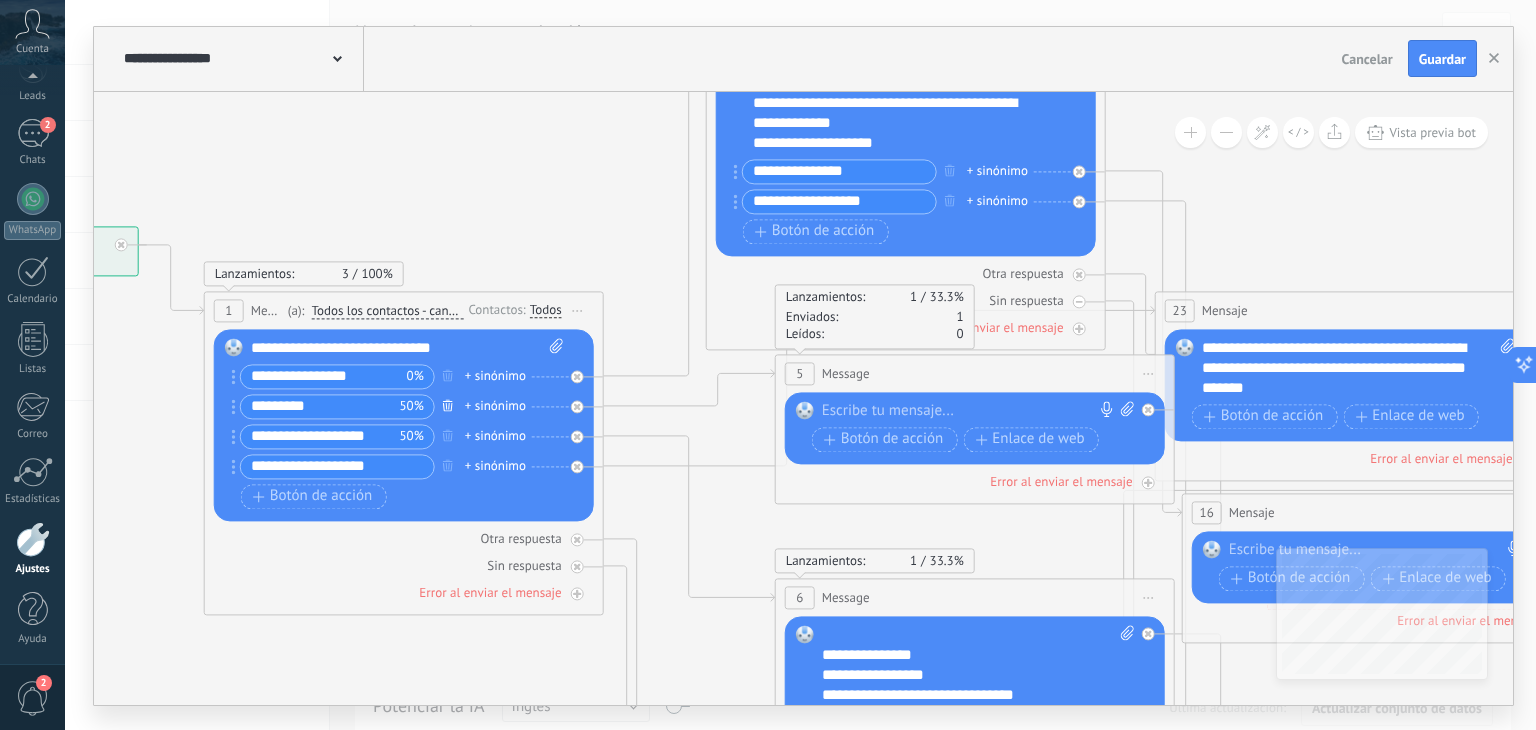 click 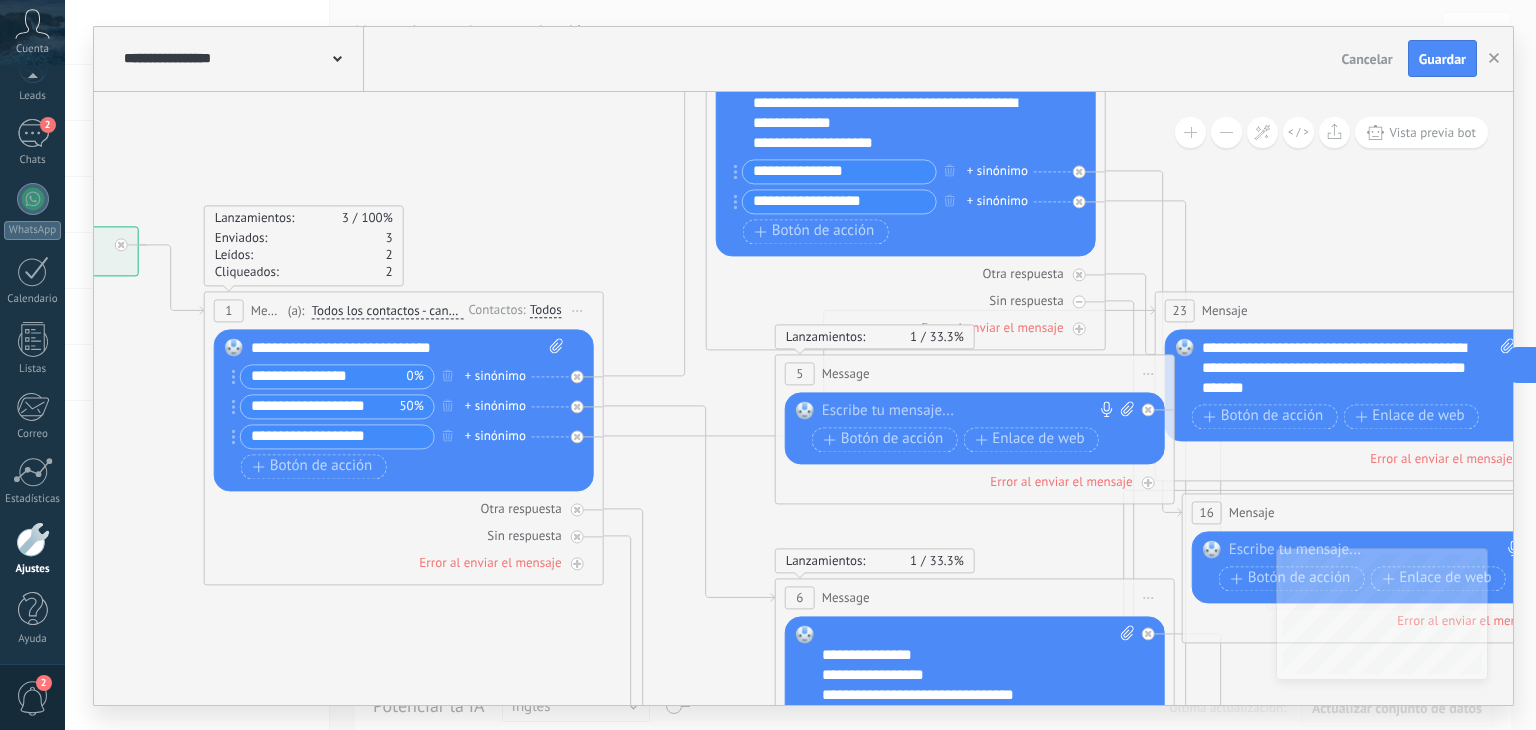click on "**********" at bounding box center [324, 376] 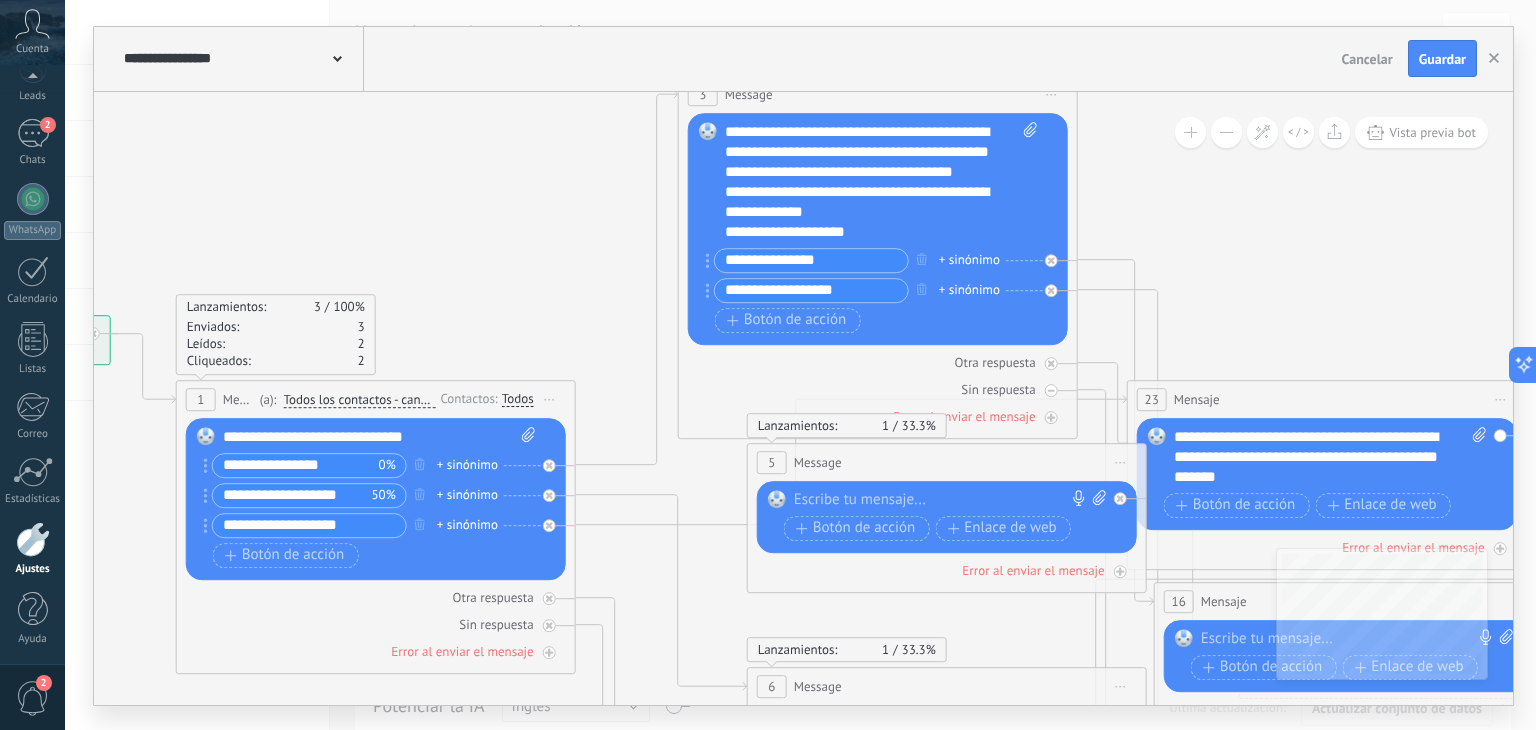 drag, startPoint x: 1321, startPoint y: 233, endPoint x: 1293, endPoint y: 273, distance: 48.82622 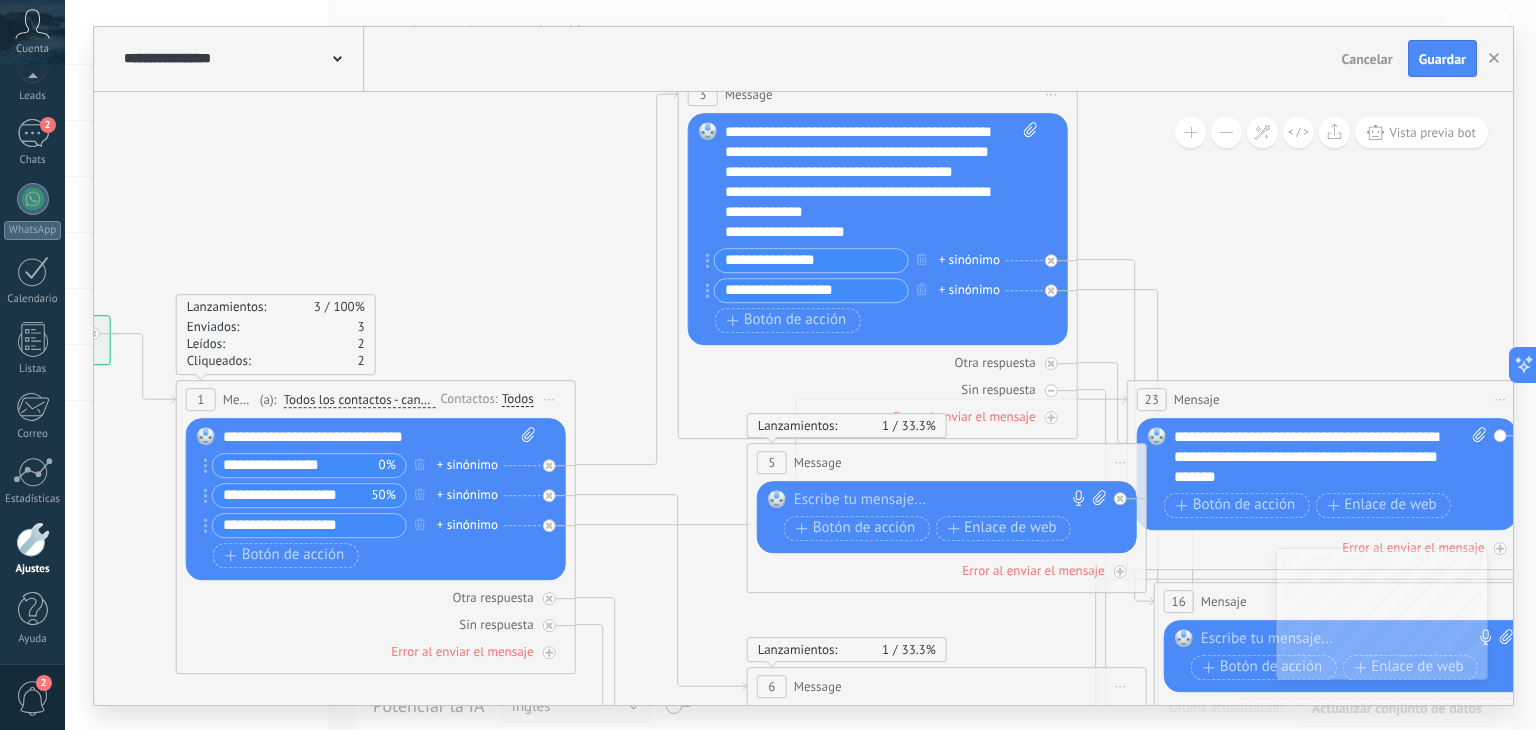 click 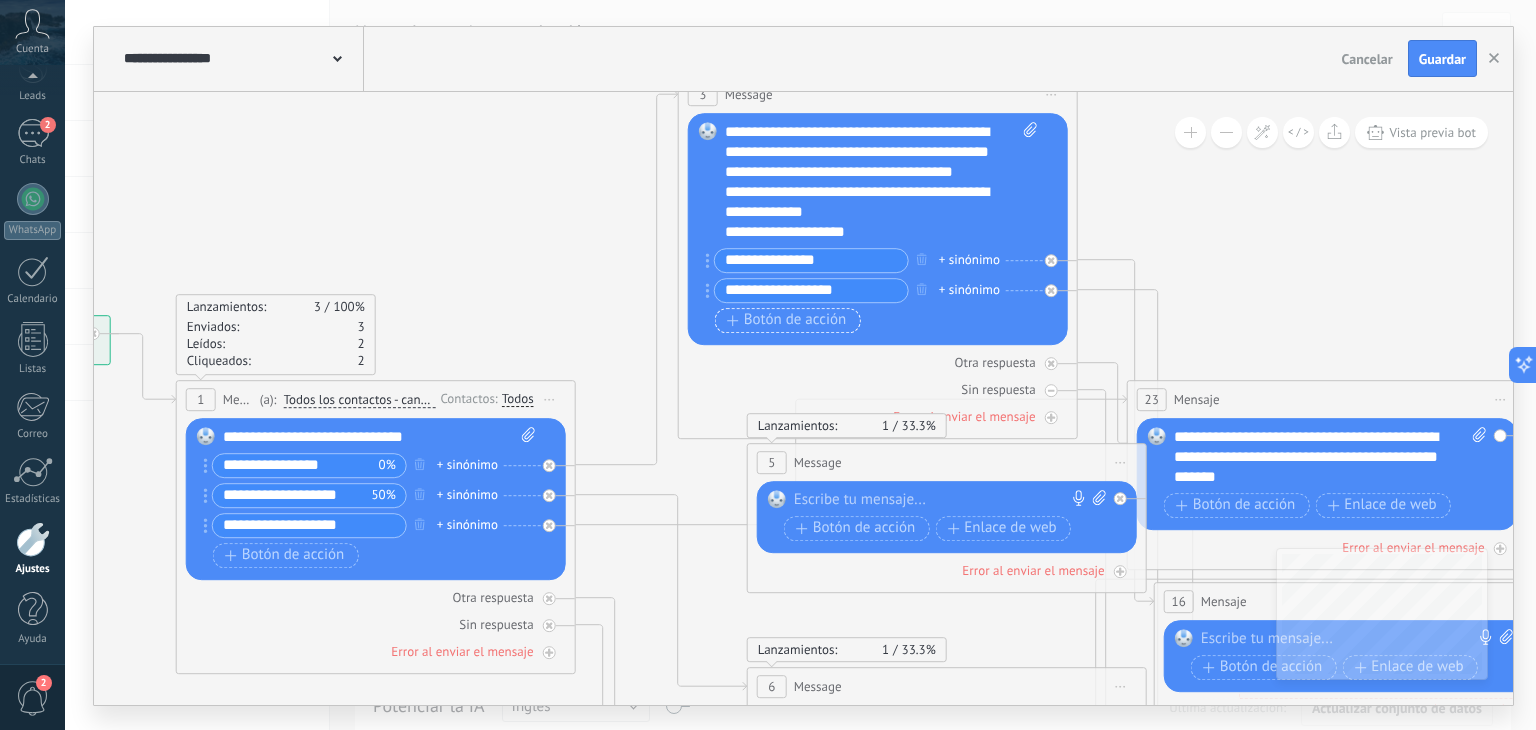 click on "Botón de acción" at bounding box center [787, 320] 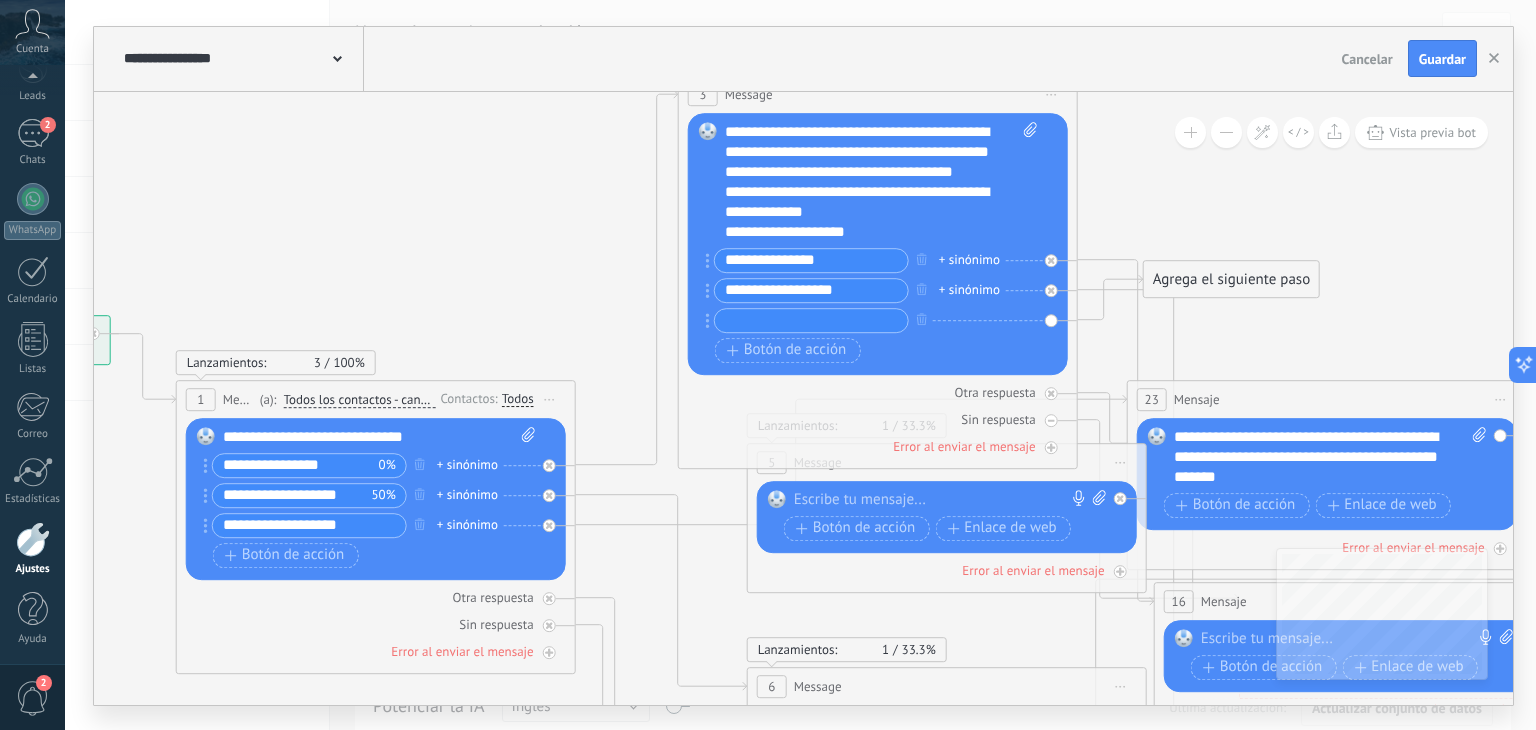 click at bounding box center [811, 320] 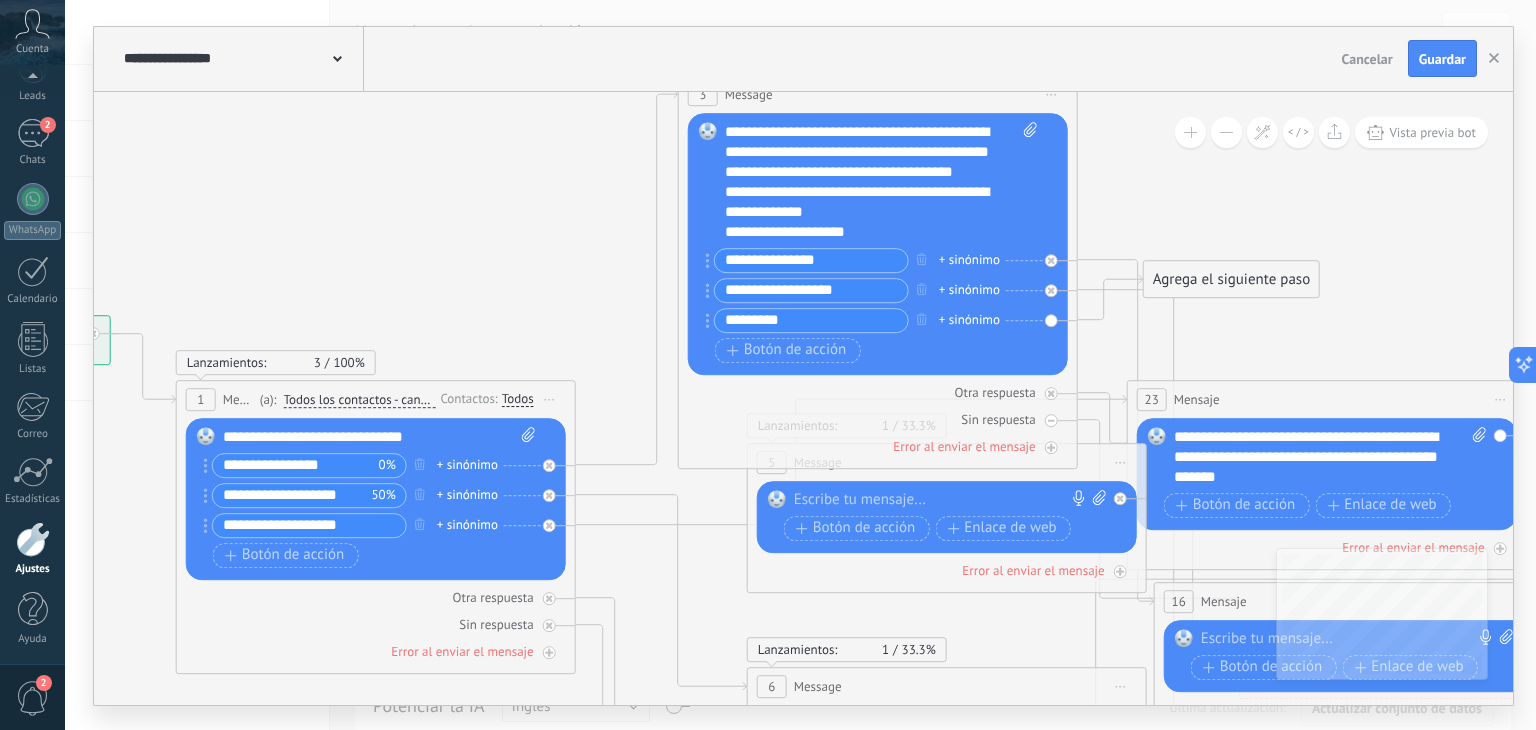 type on "*********" 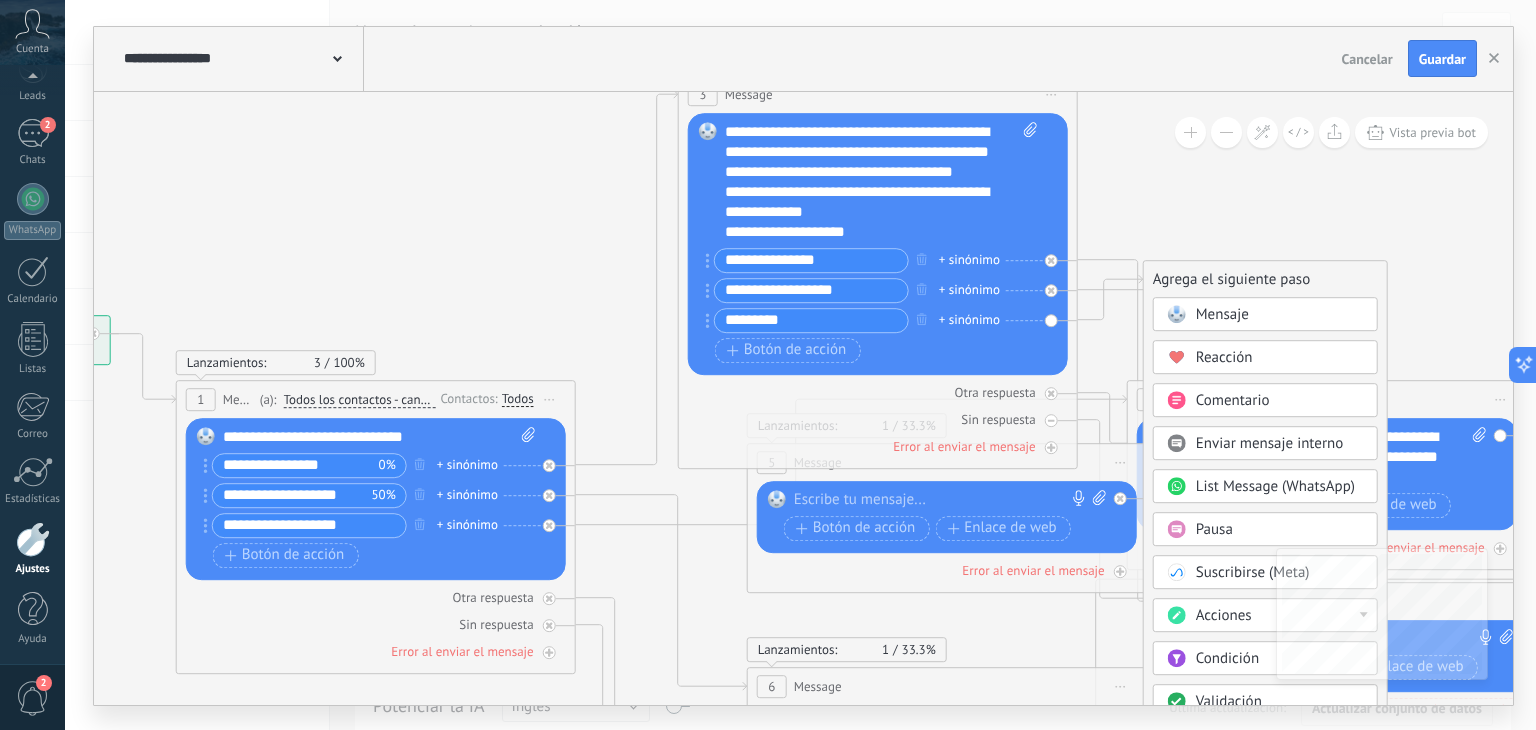click on "Mensaje" at bounding box center (1222, 314) 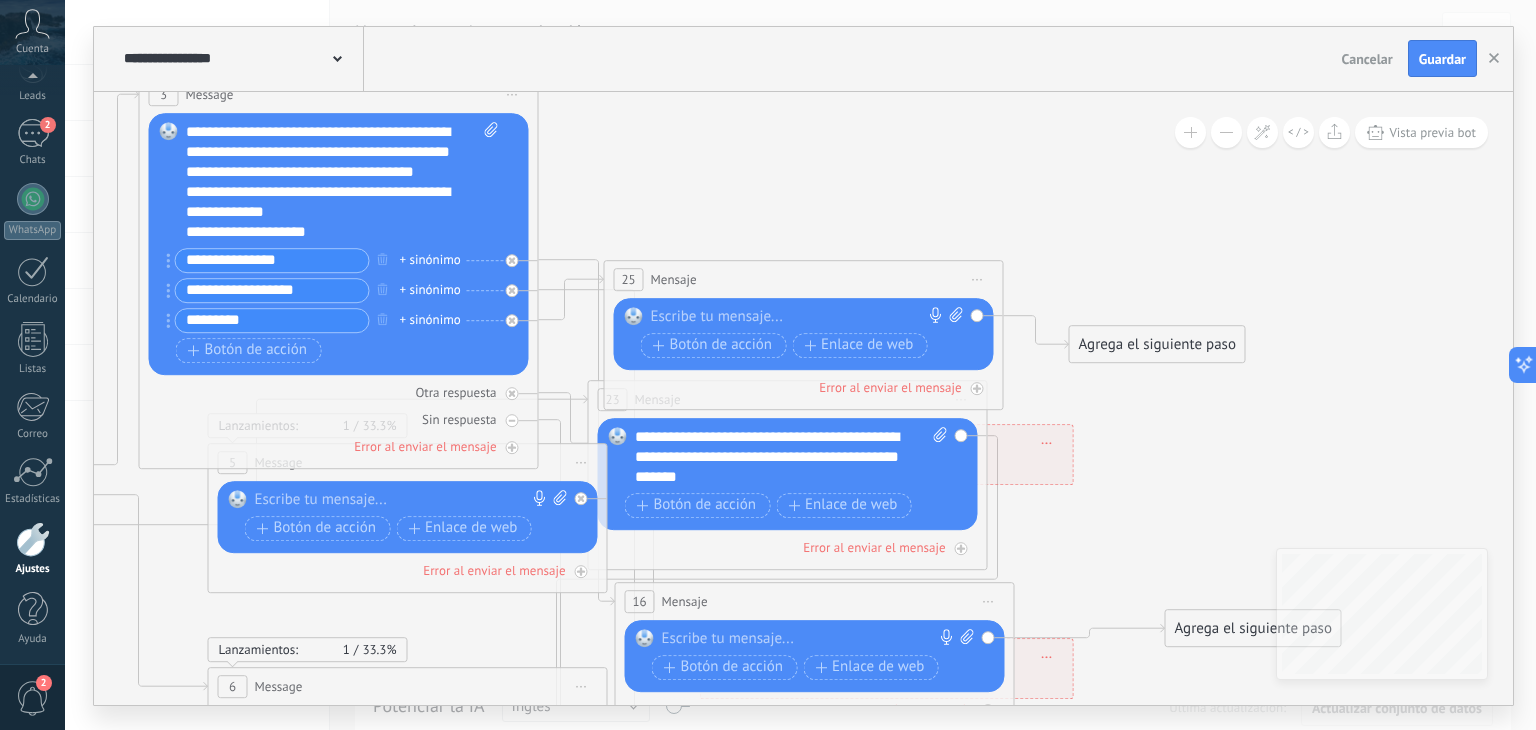 click at bounding box center [799, 317] 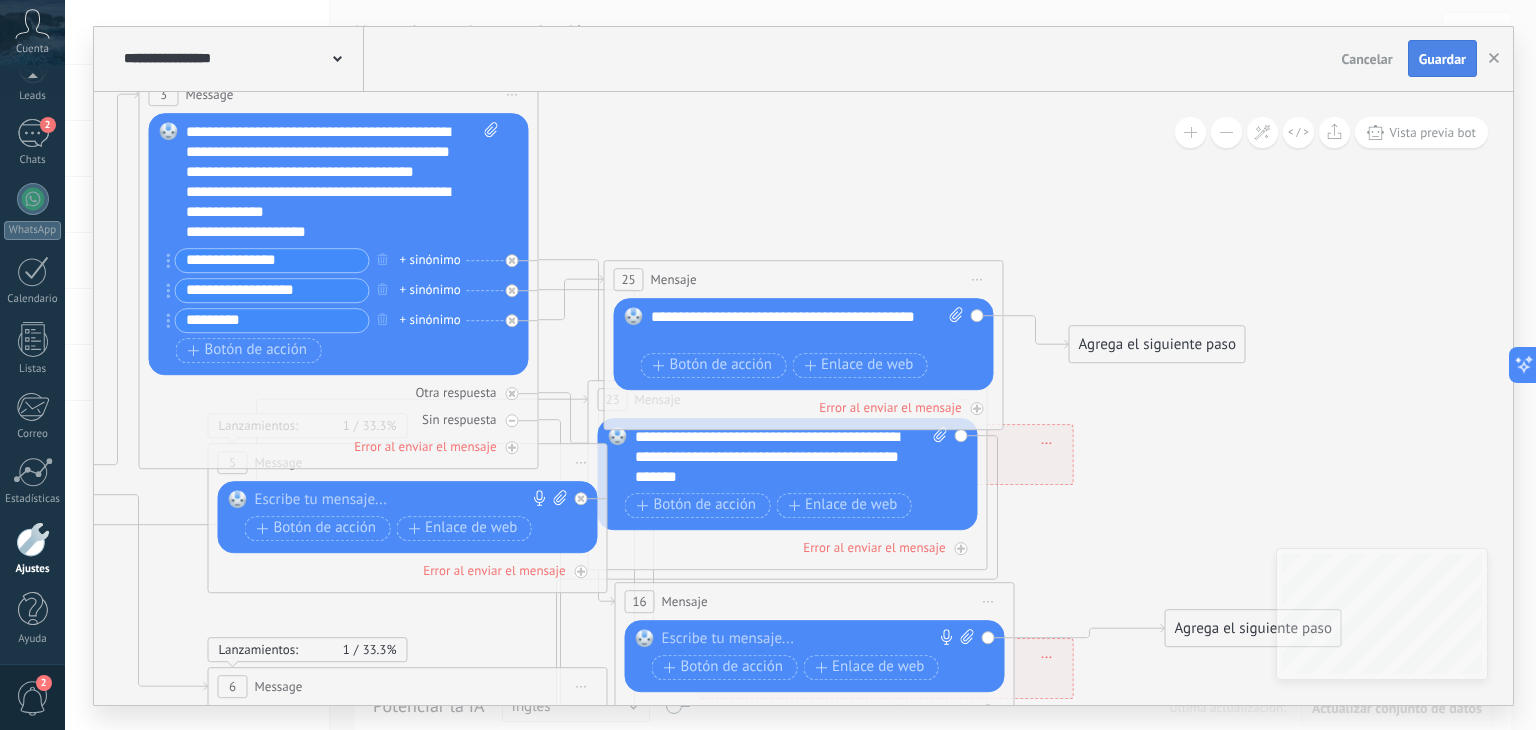 click on "Guardar" at bounding box center (1442, 59) 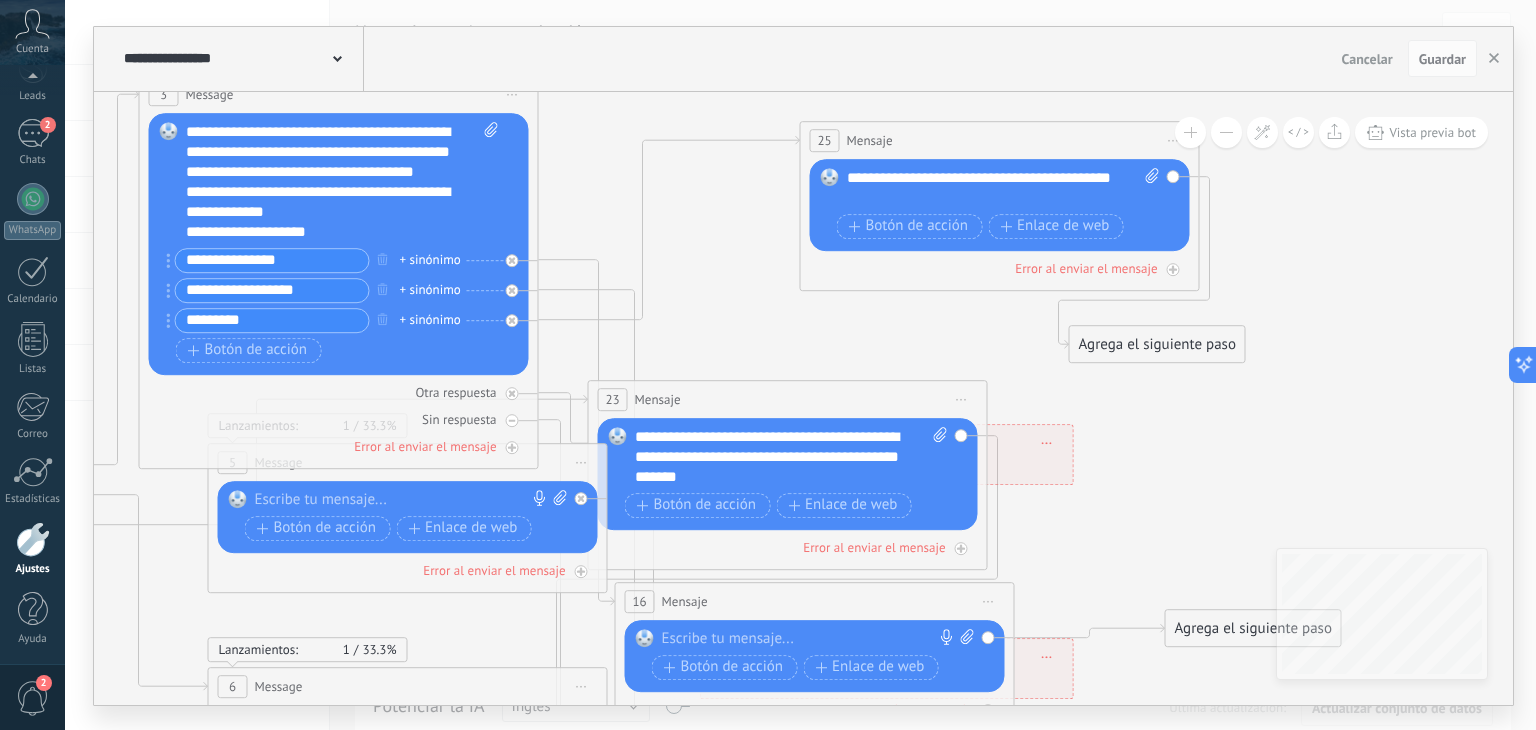 drag, startPoint x: 787, startPoint y: 281, endPoint x: 984, endPoint y: 142, distance: 241.10164 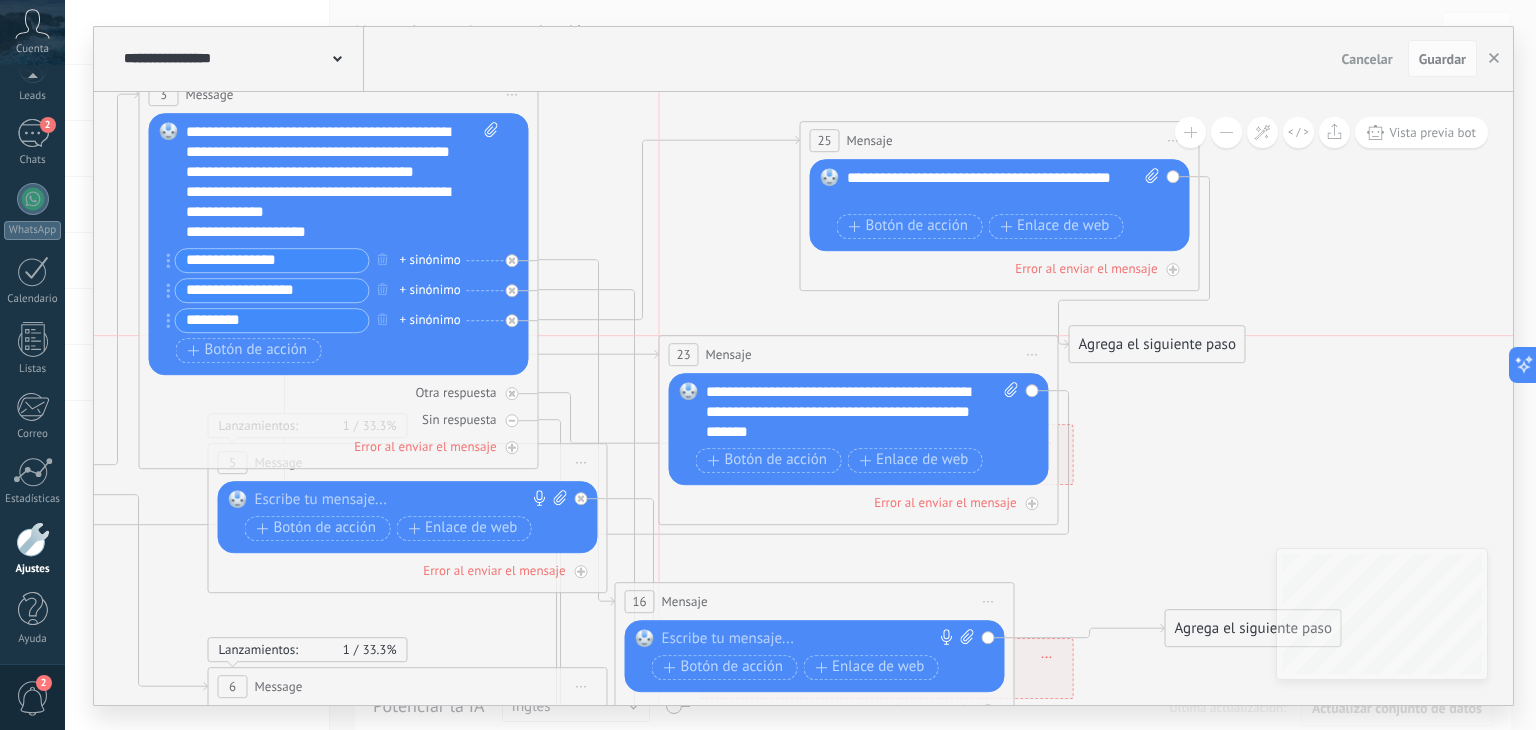 drag, startPoint x: 744, startPoint y: 402, endPoint x: 822, endPoint y: 358, distance: 89.55445 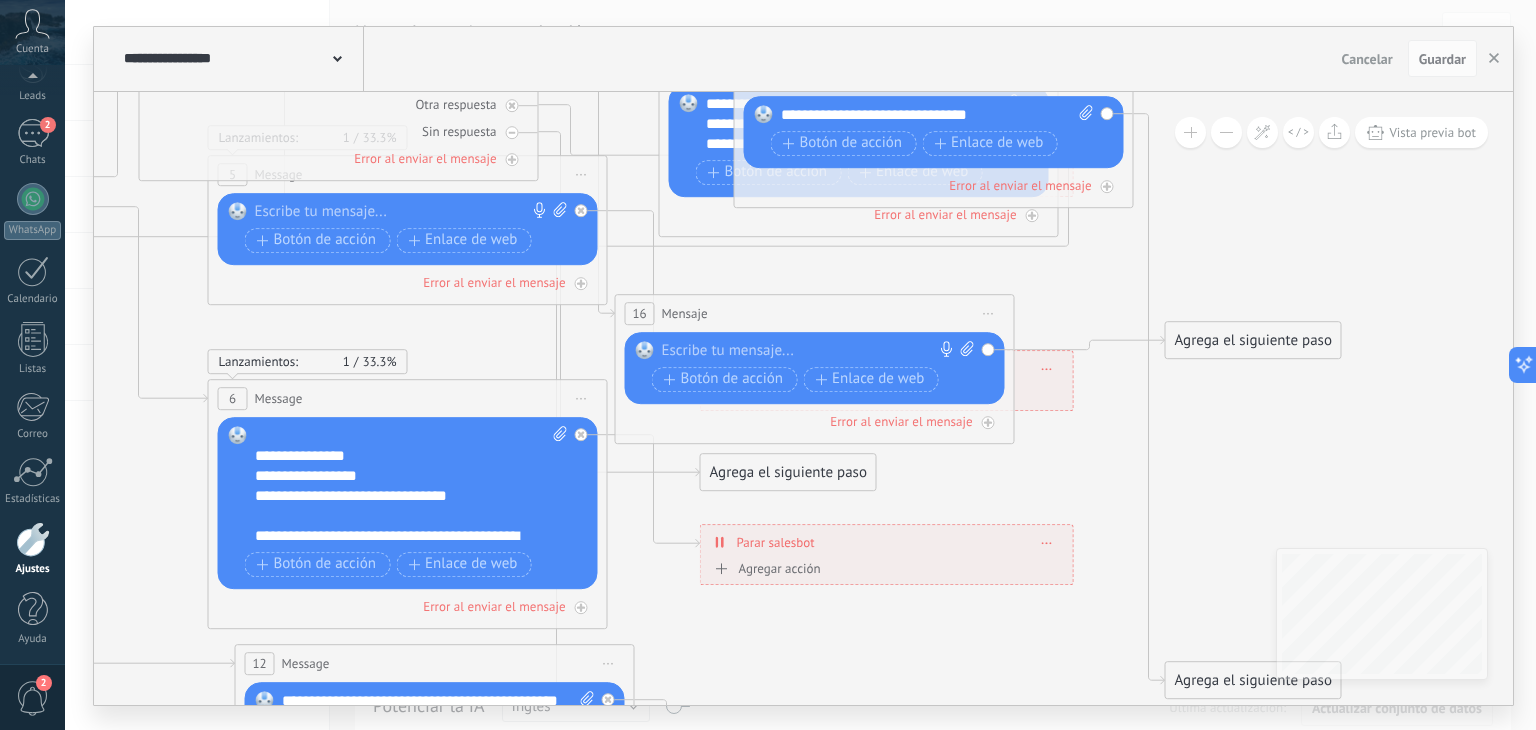 drag, startPoint x: 848, startPoint y: 624, endPoint x: 884, endPoint y: 75, distance: 550.1791 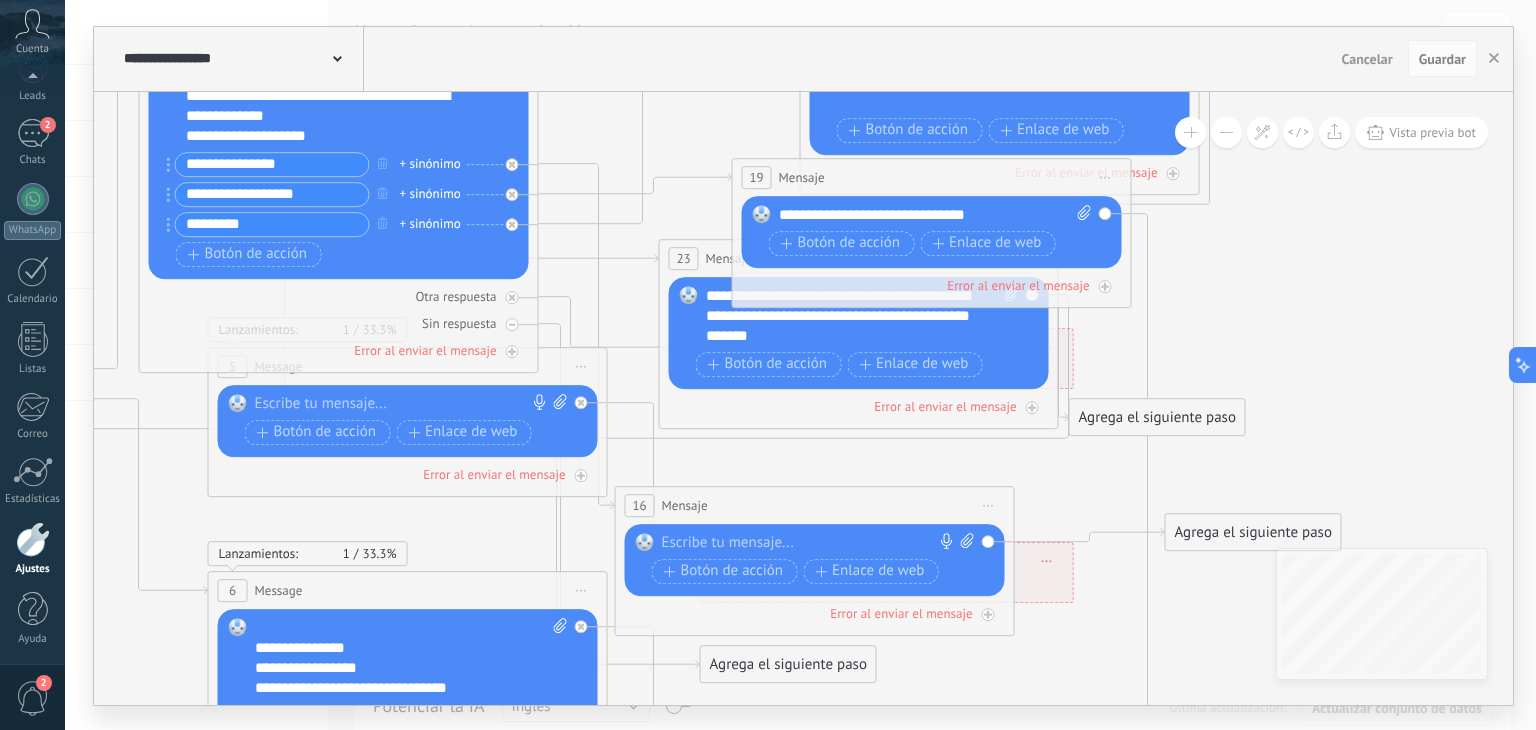 drag, startPoint x: 867, startPoint y: 238, endPoint x: 860, endPoint y: 164, distance: 74.330345 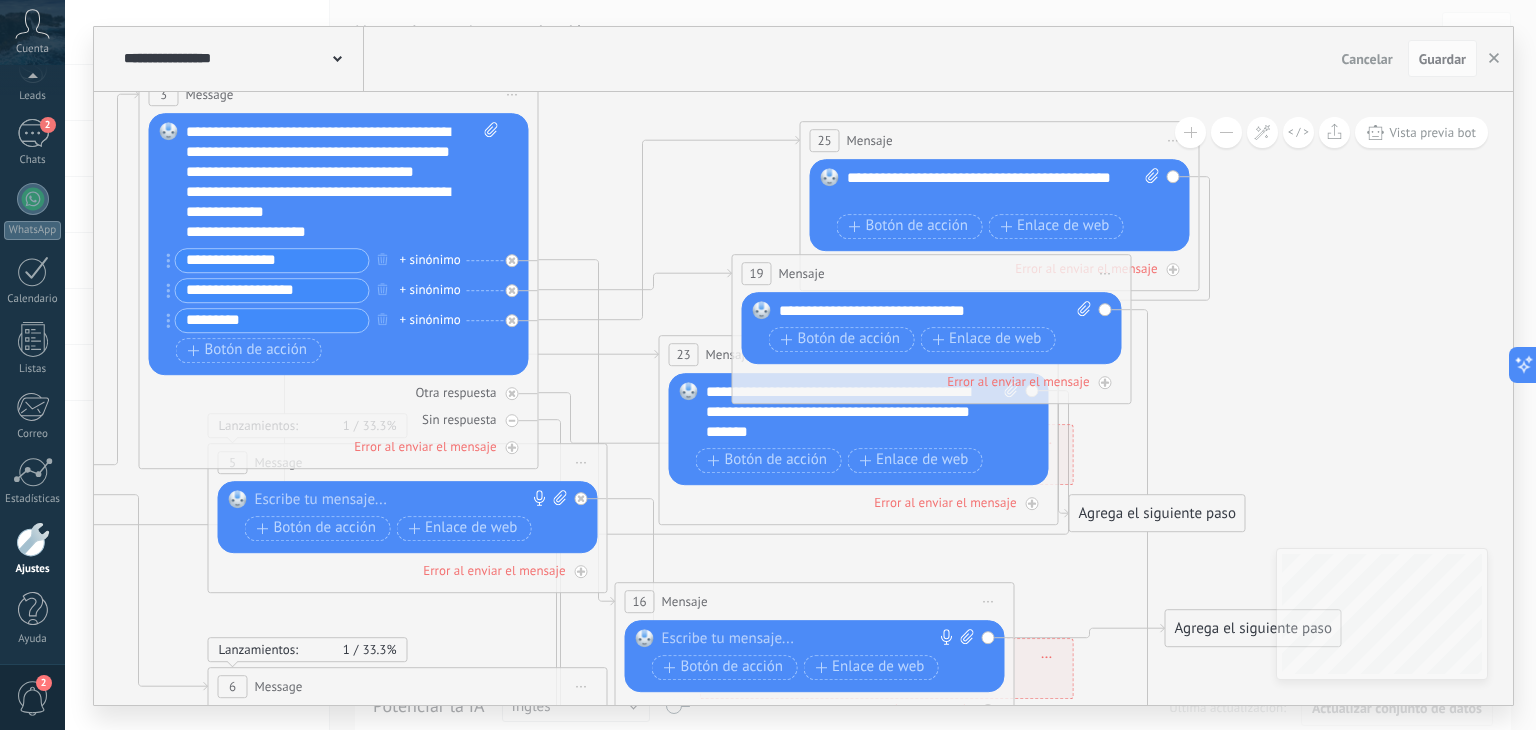 drag, startPoint x: 324, startPoint y: 292, endPoint x: 176, endPoint y: 292, distance: 148 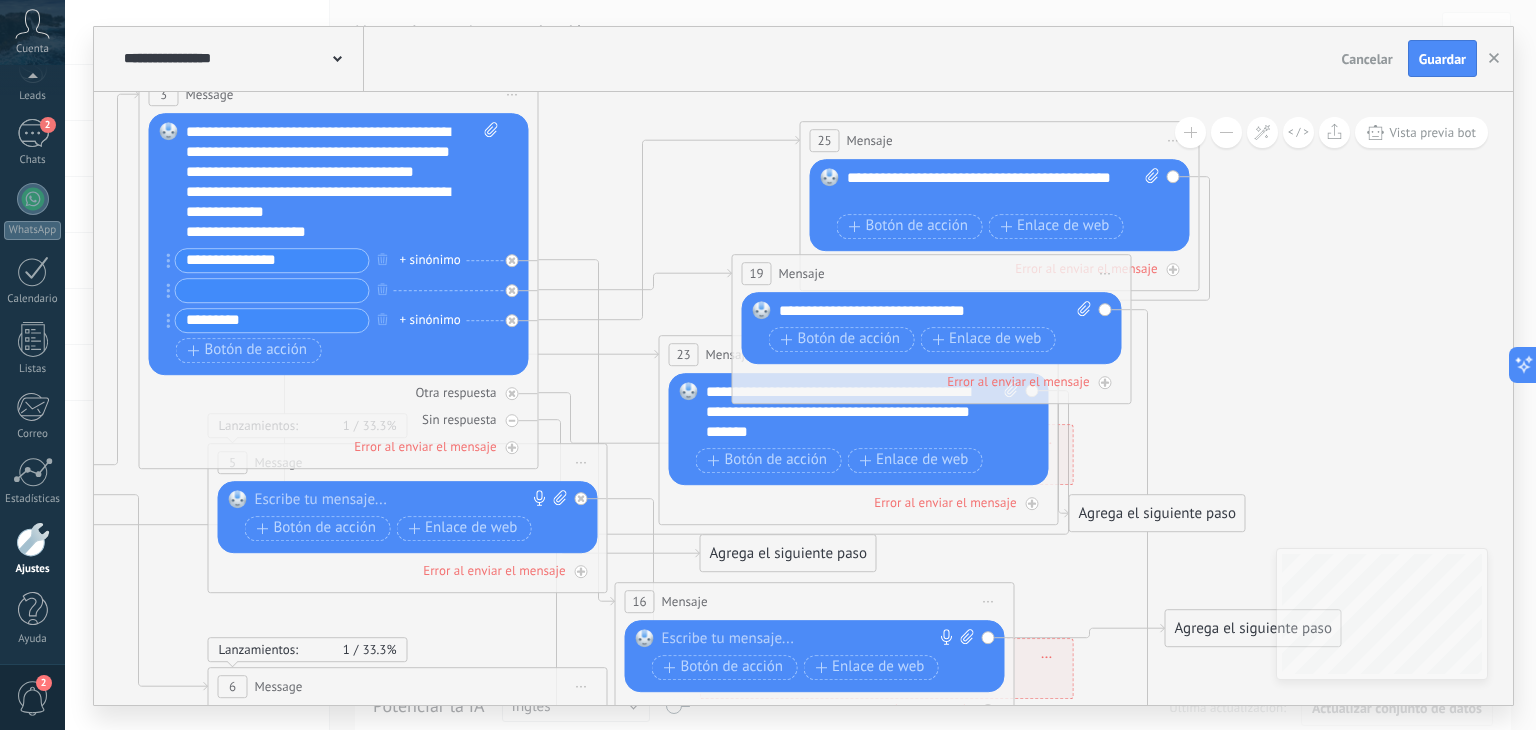 type 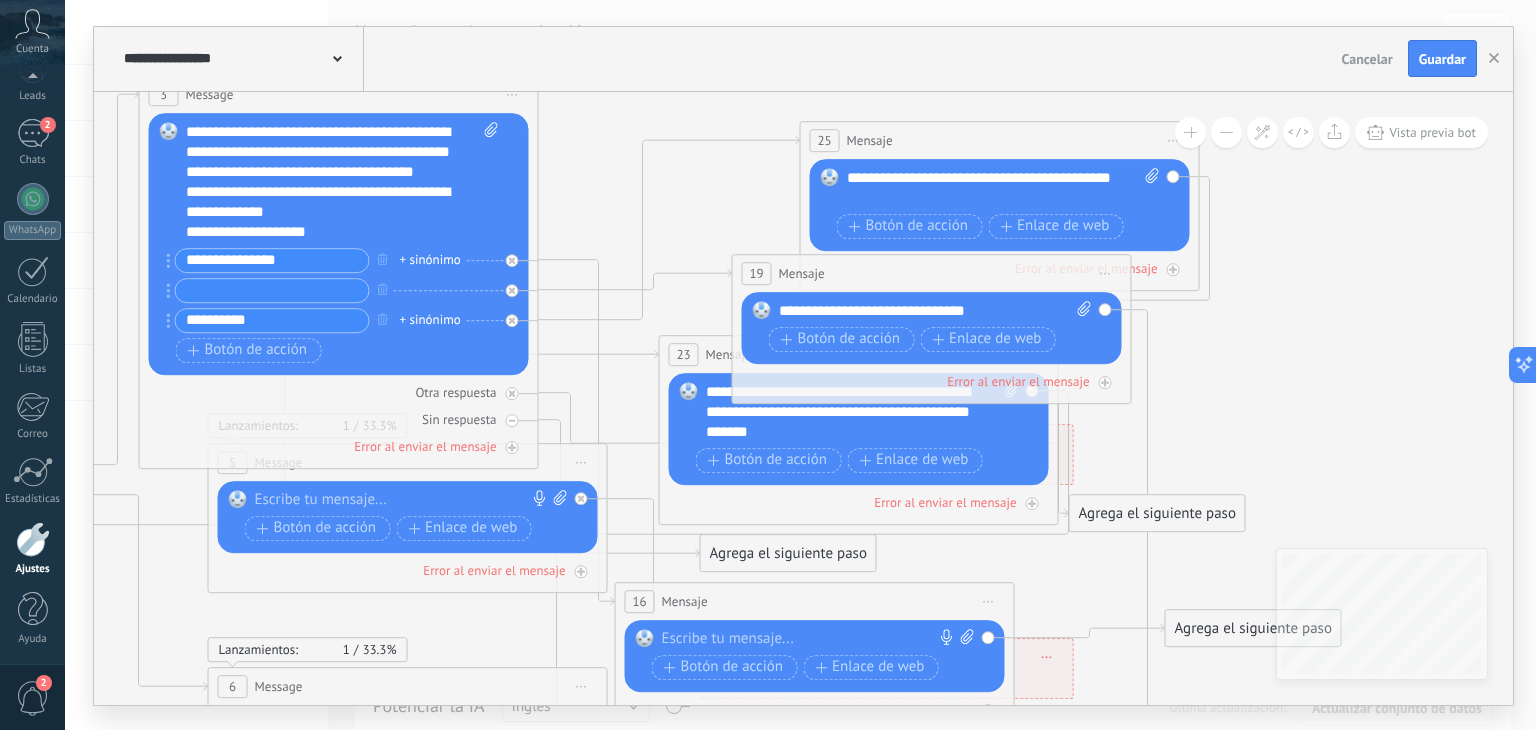 paste on "**********" 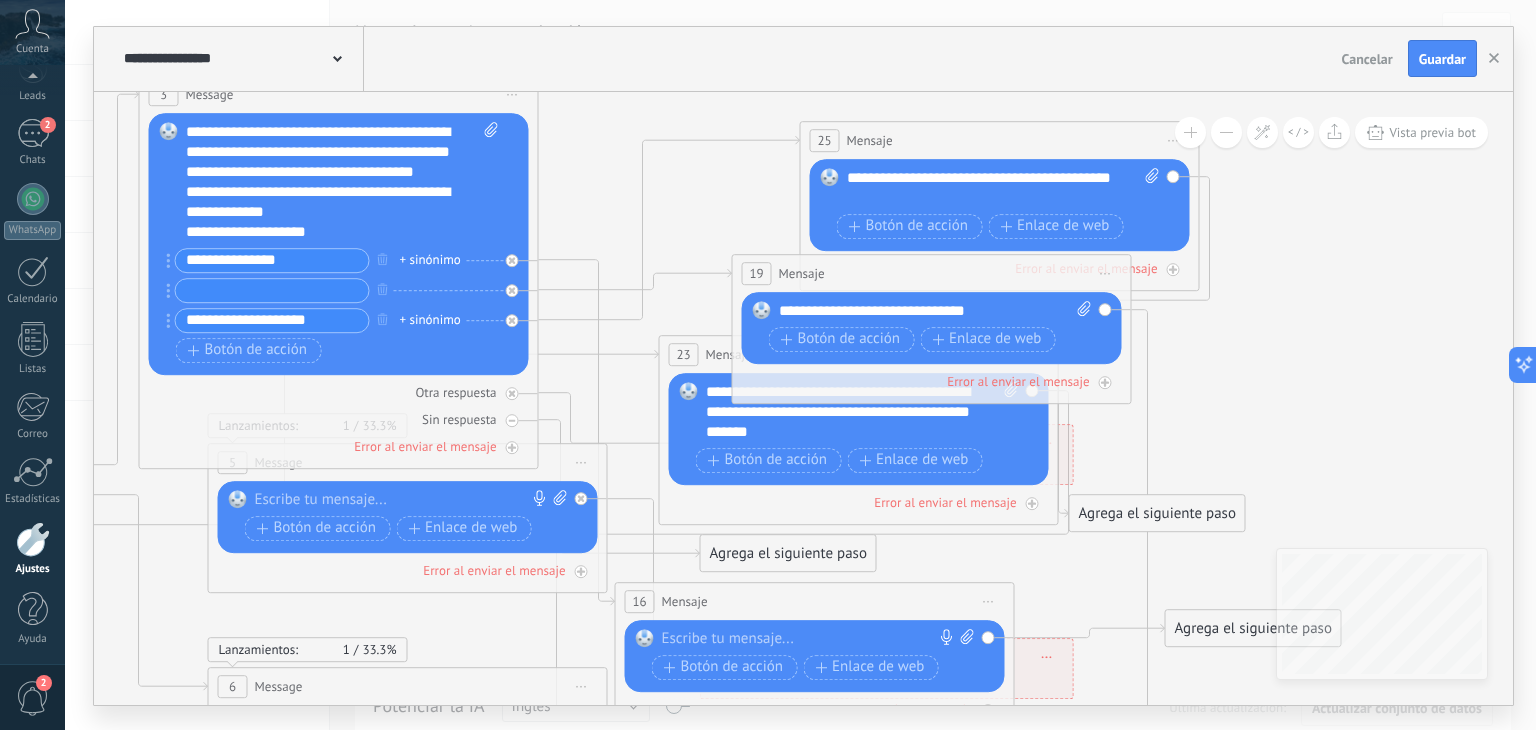 drag, startPoint x: 249, startPoint y: 319, endPoint x: 167, endPoint y: 320, distance: 82.006096 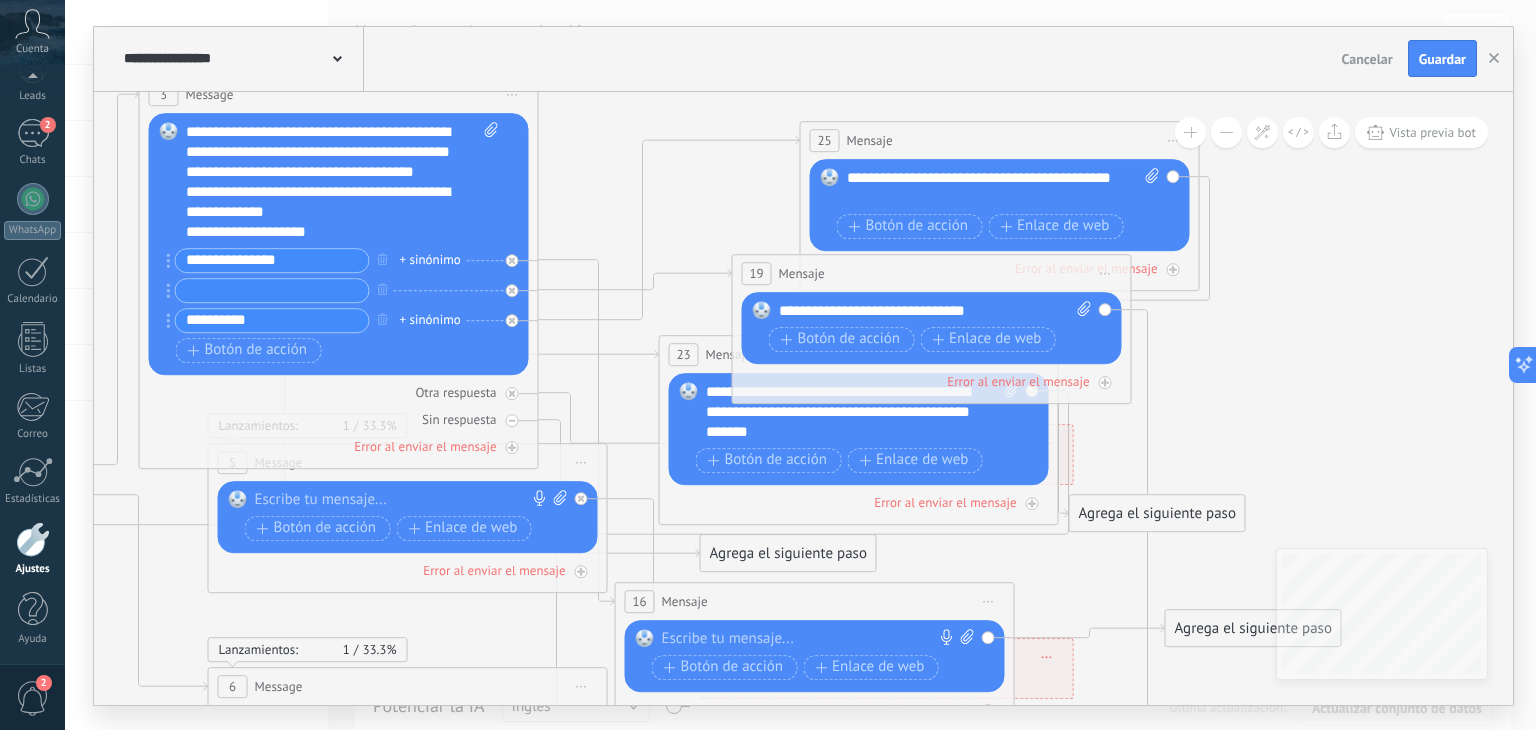 type on "**********" 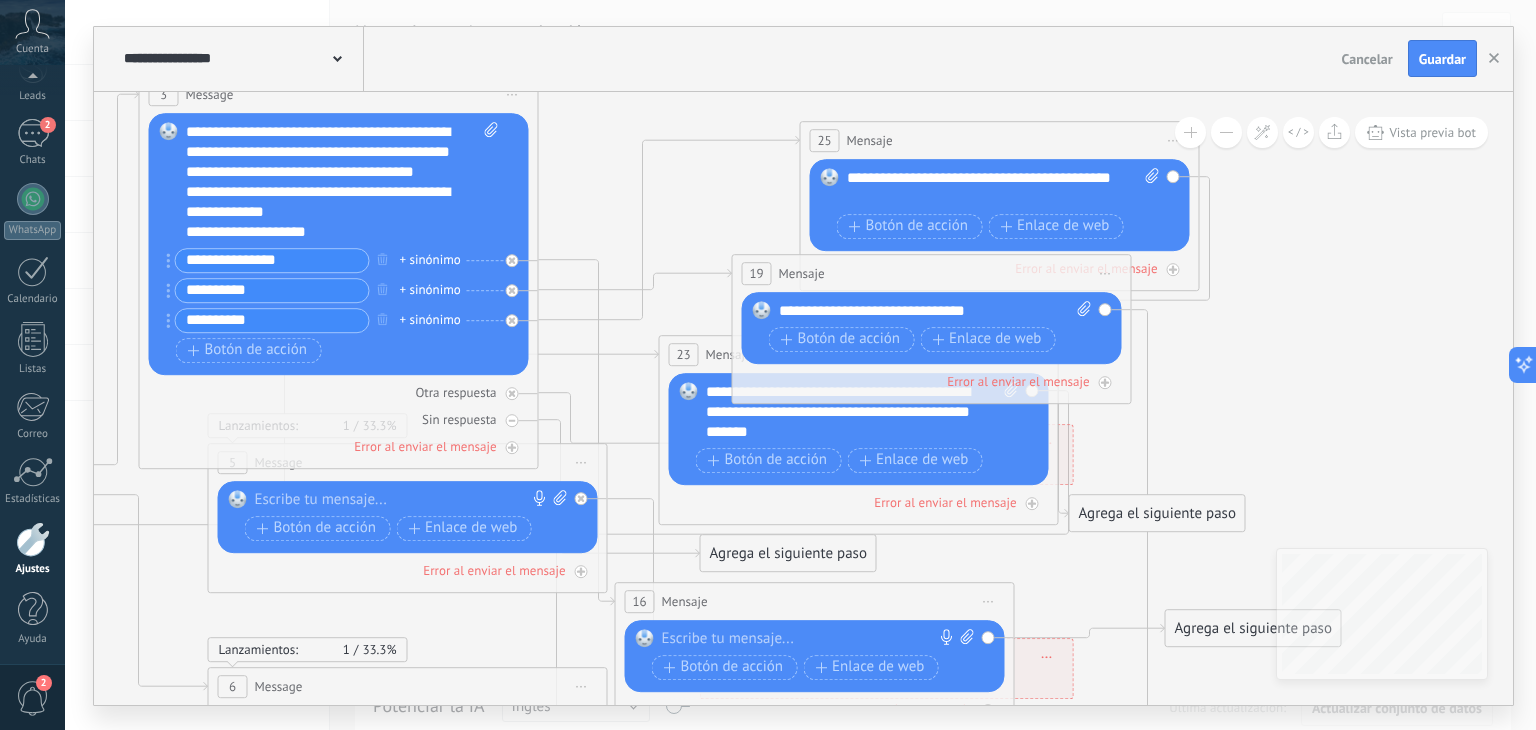 type on "*********" 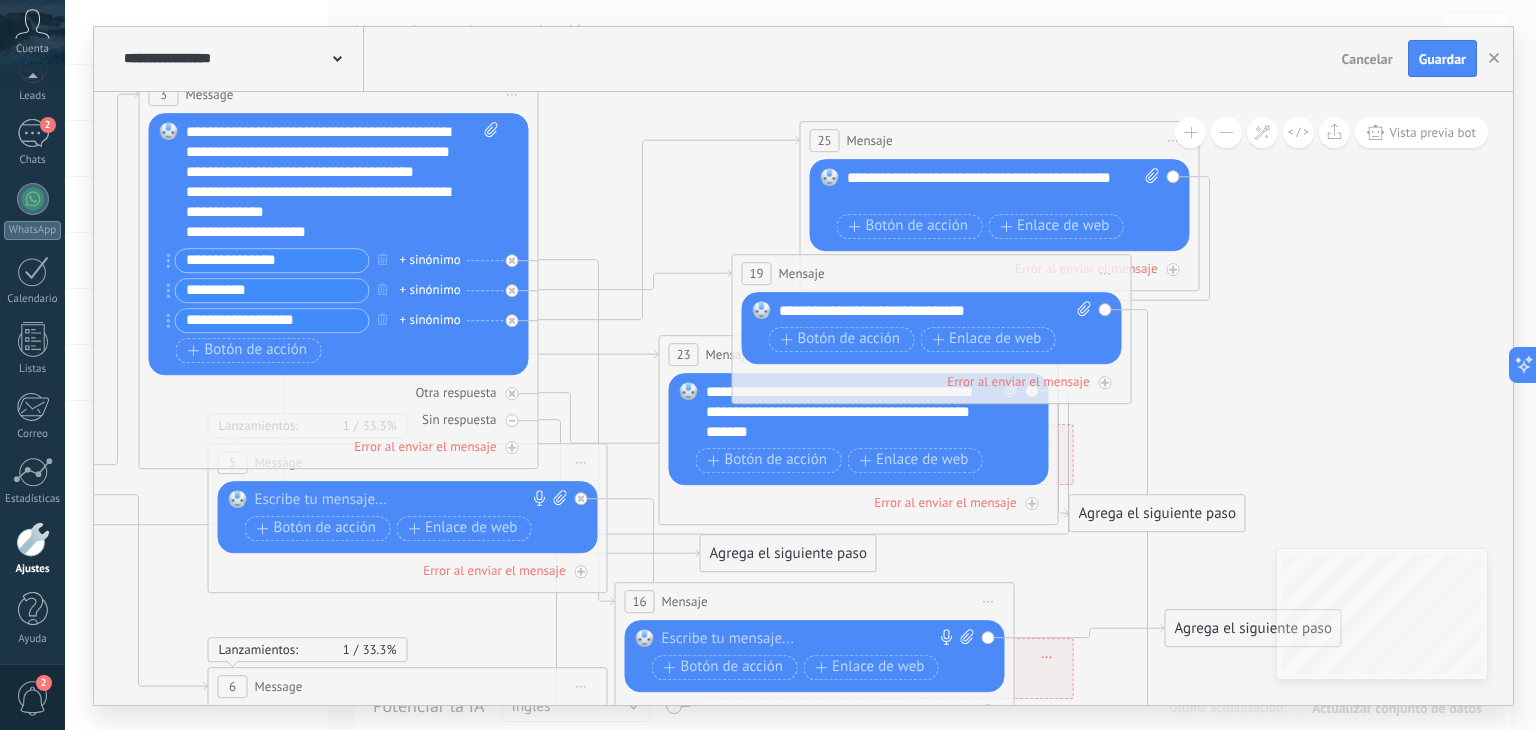 type on "**********" 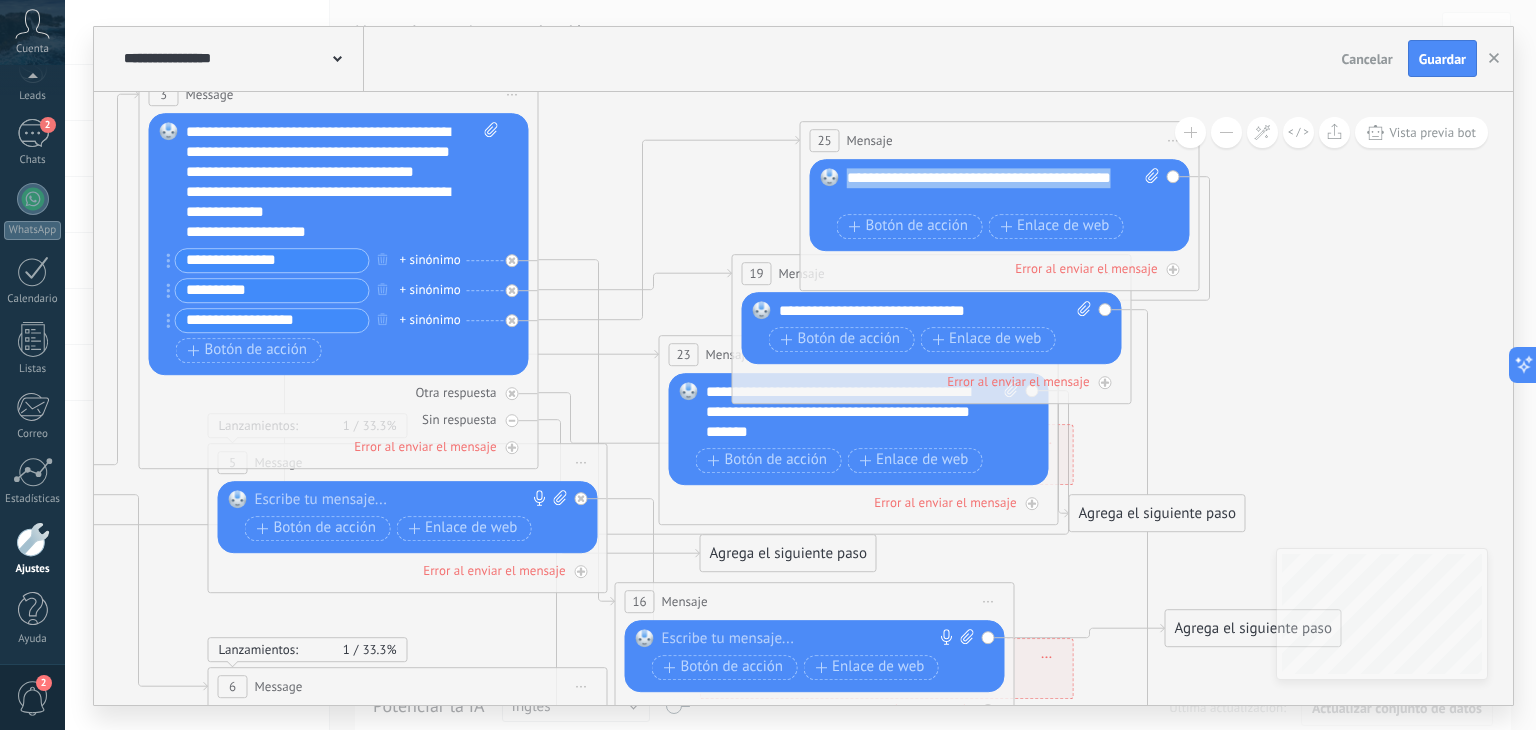 drag, startPoint x: 877, startPoint y: 201, endPoint x: 842, endPoint y: 177, distance: 42.43819 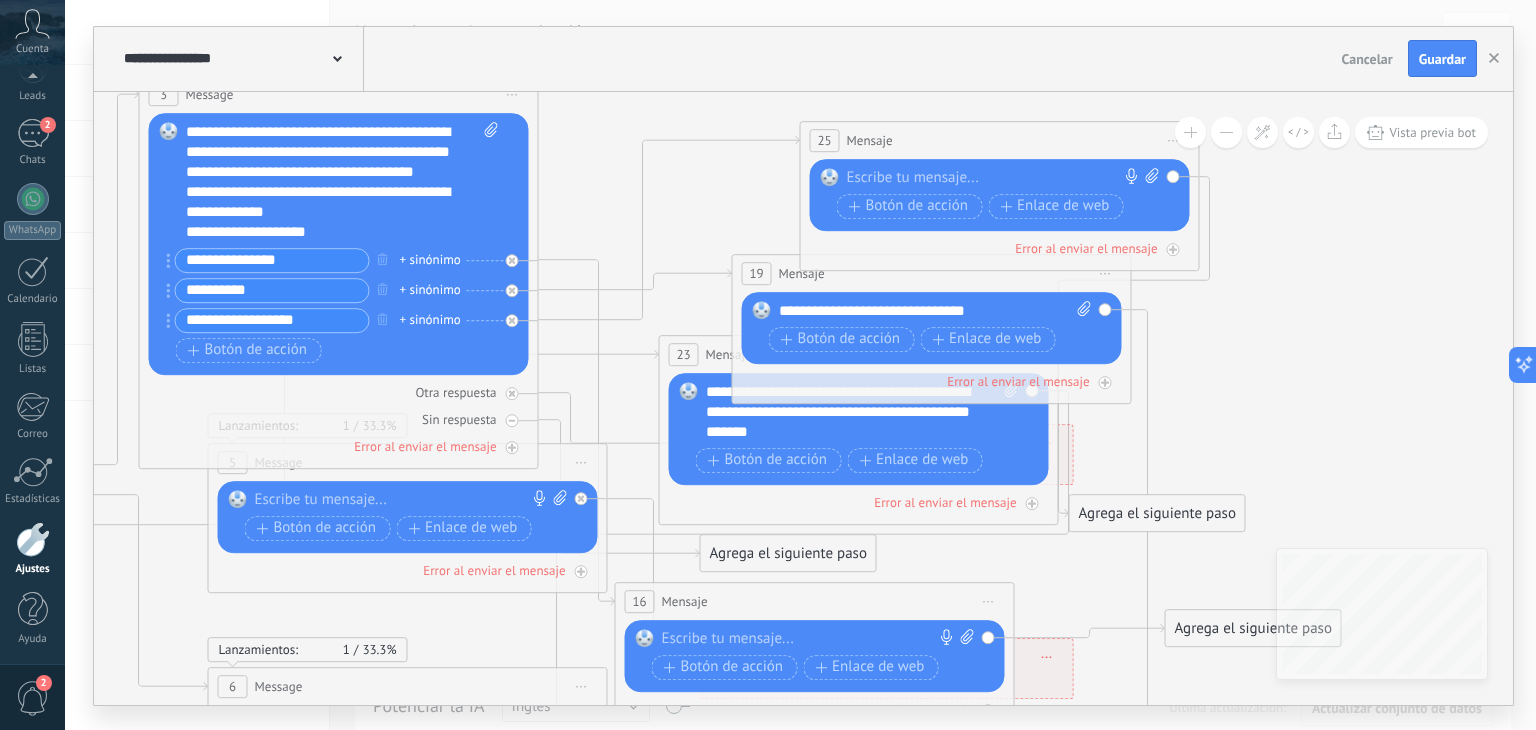 click on "**********" at bounding box center (936, 311) 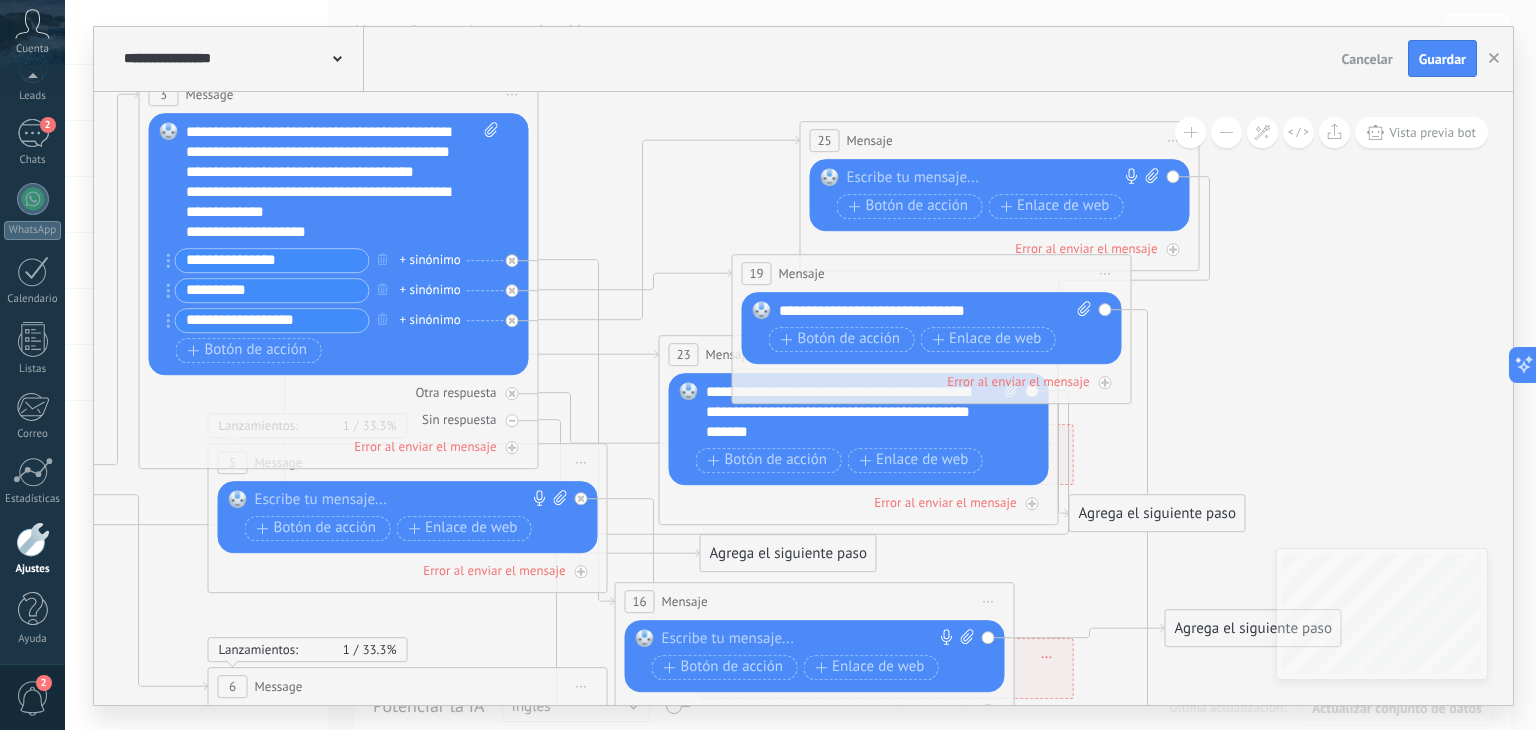 type 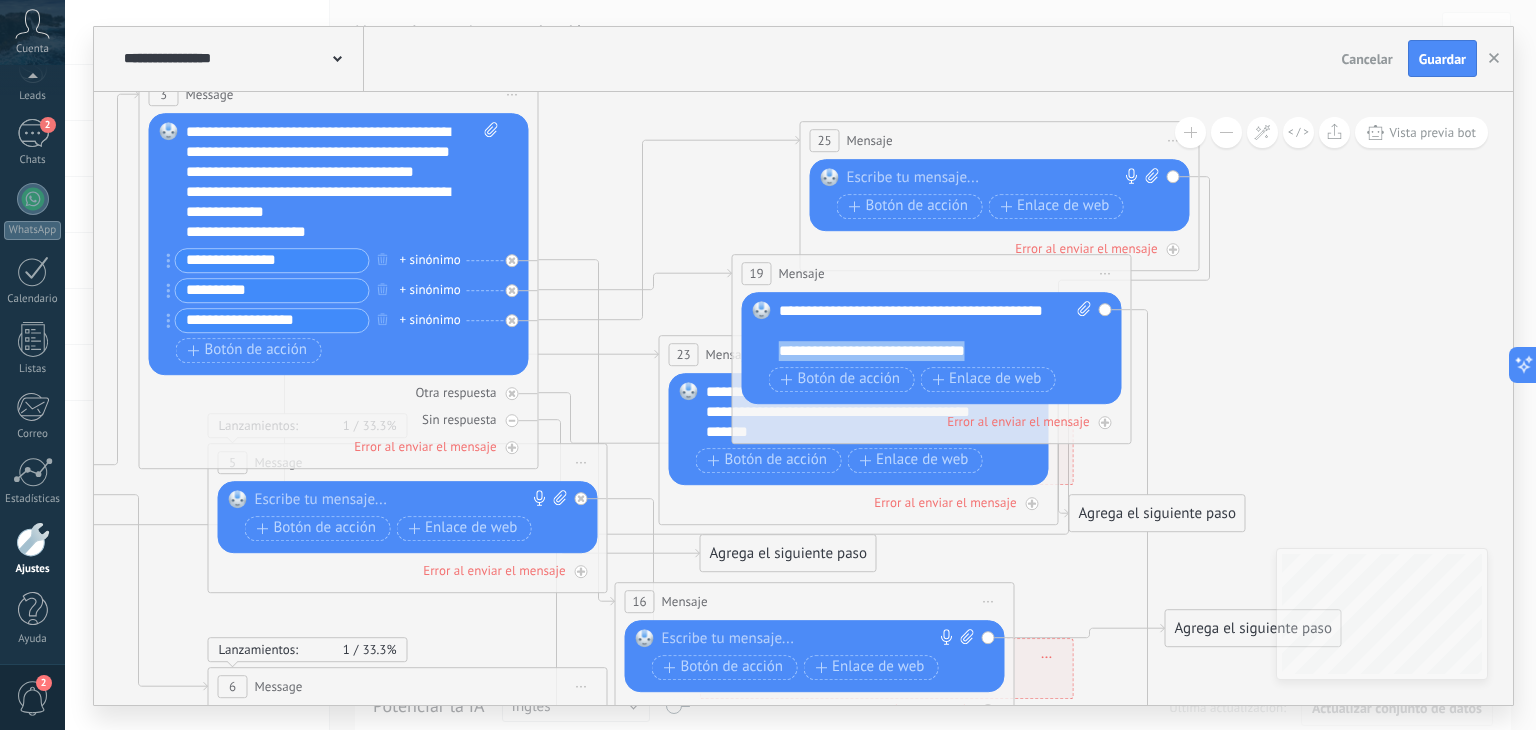 drag, startPoint x: 952, startPoint y: 357, endPoint x: 769, endPoint y: 357, distance: 183 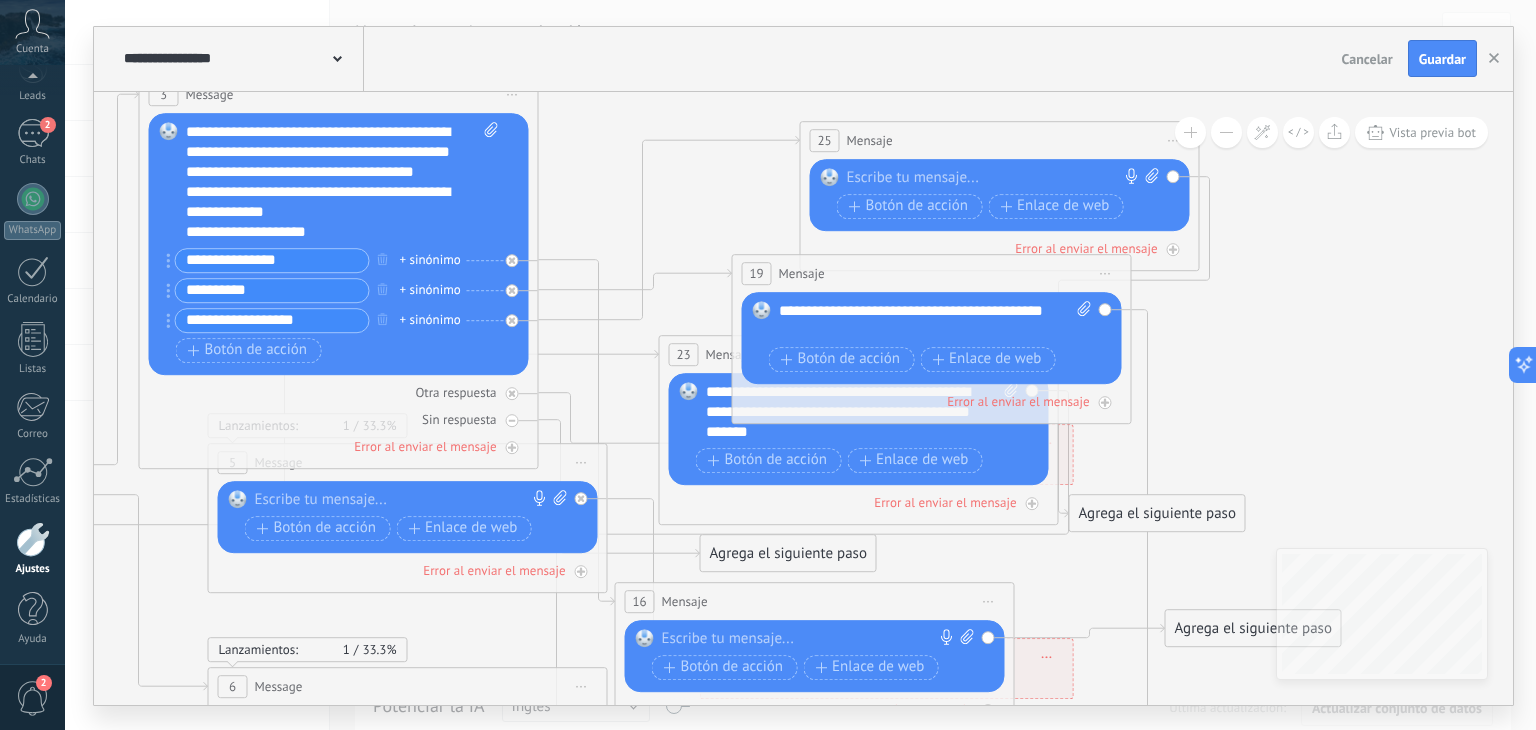 click at bounding box center [996, 178] 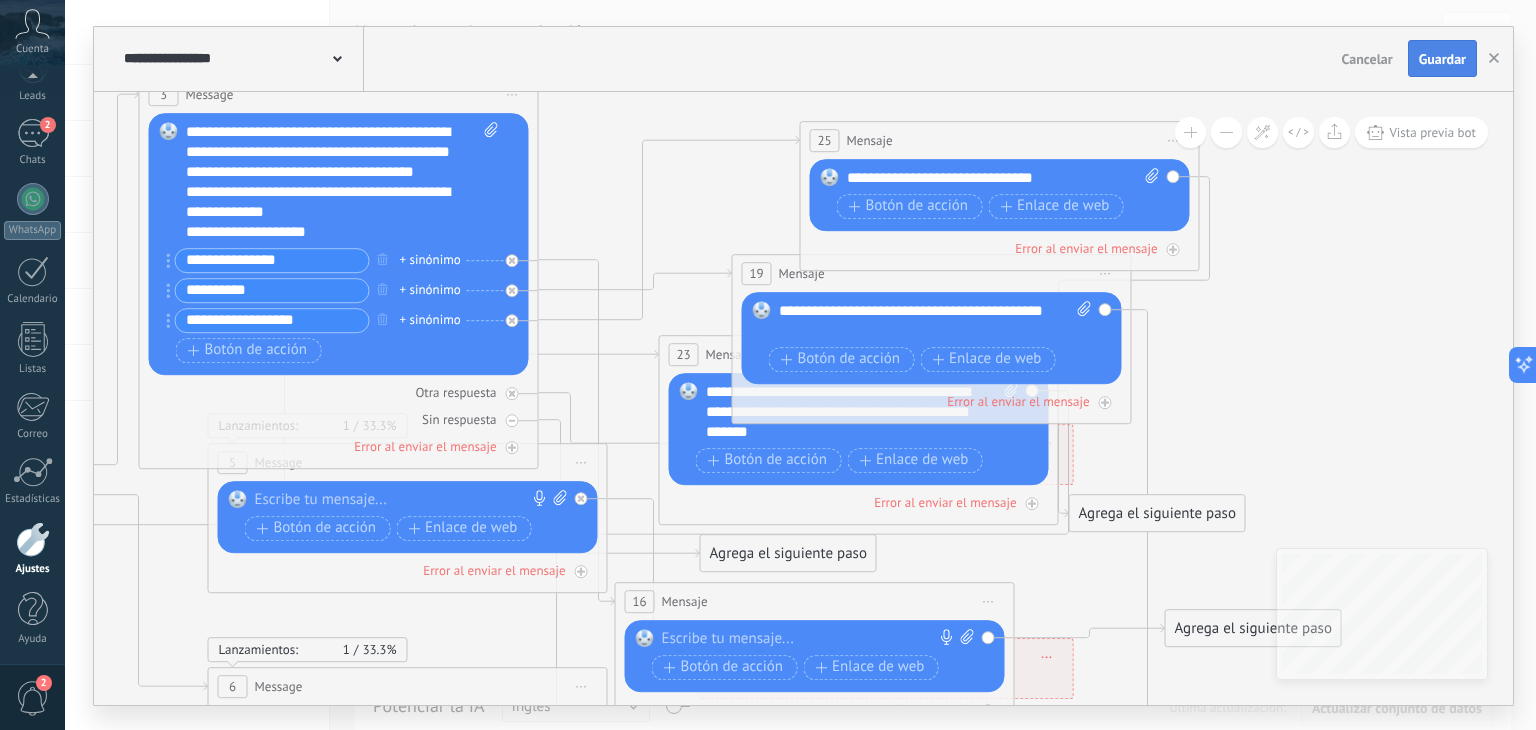 click on "Guardar" at bounding box center (1442, 59) 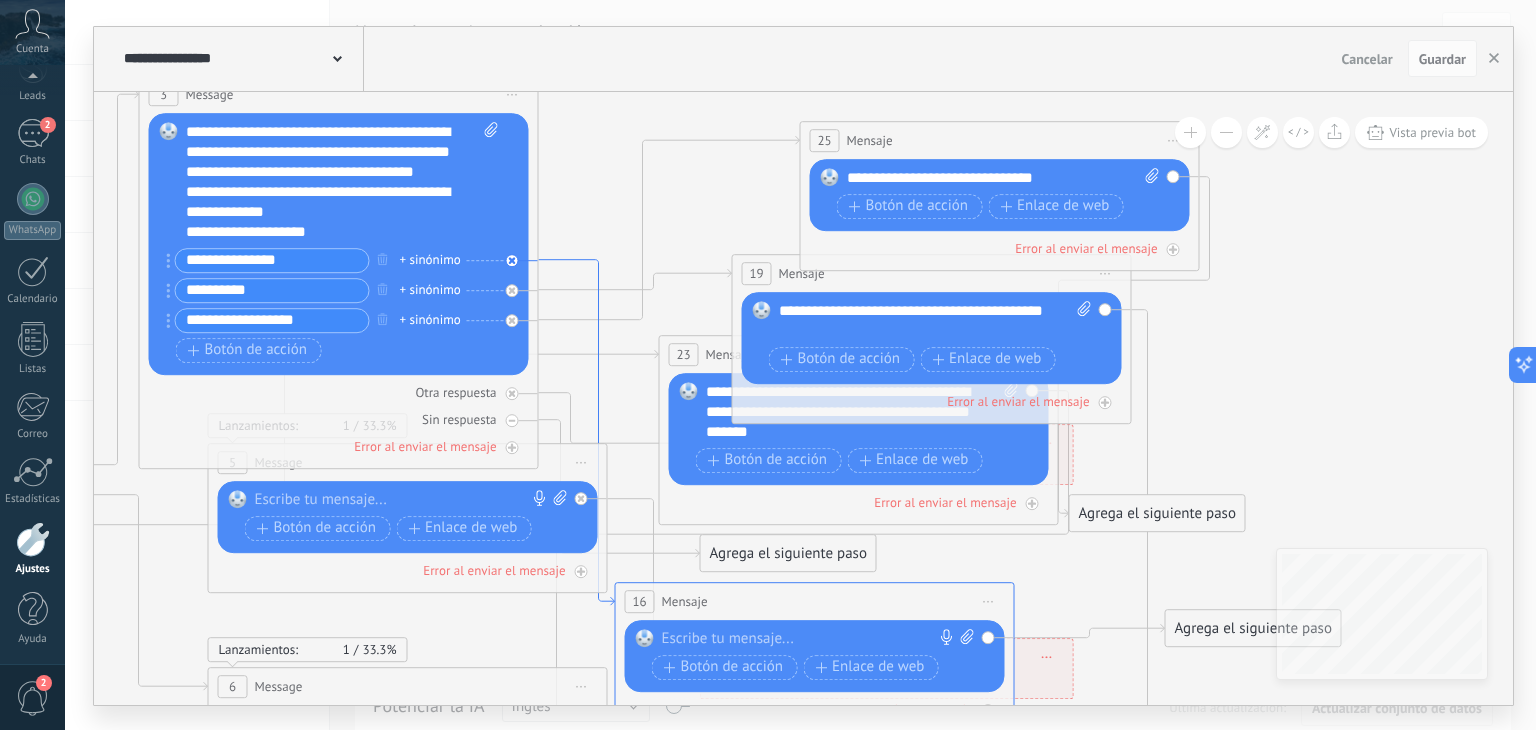 click 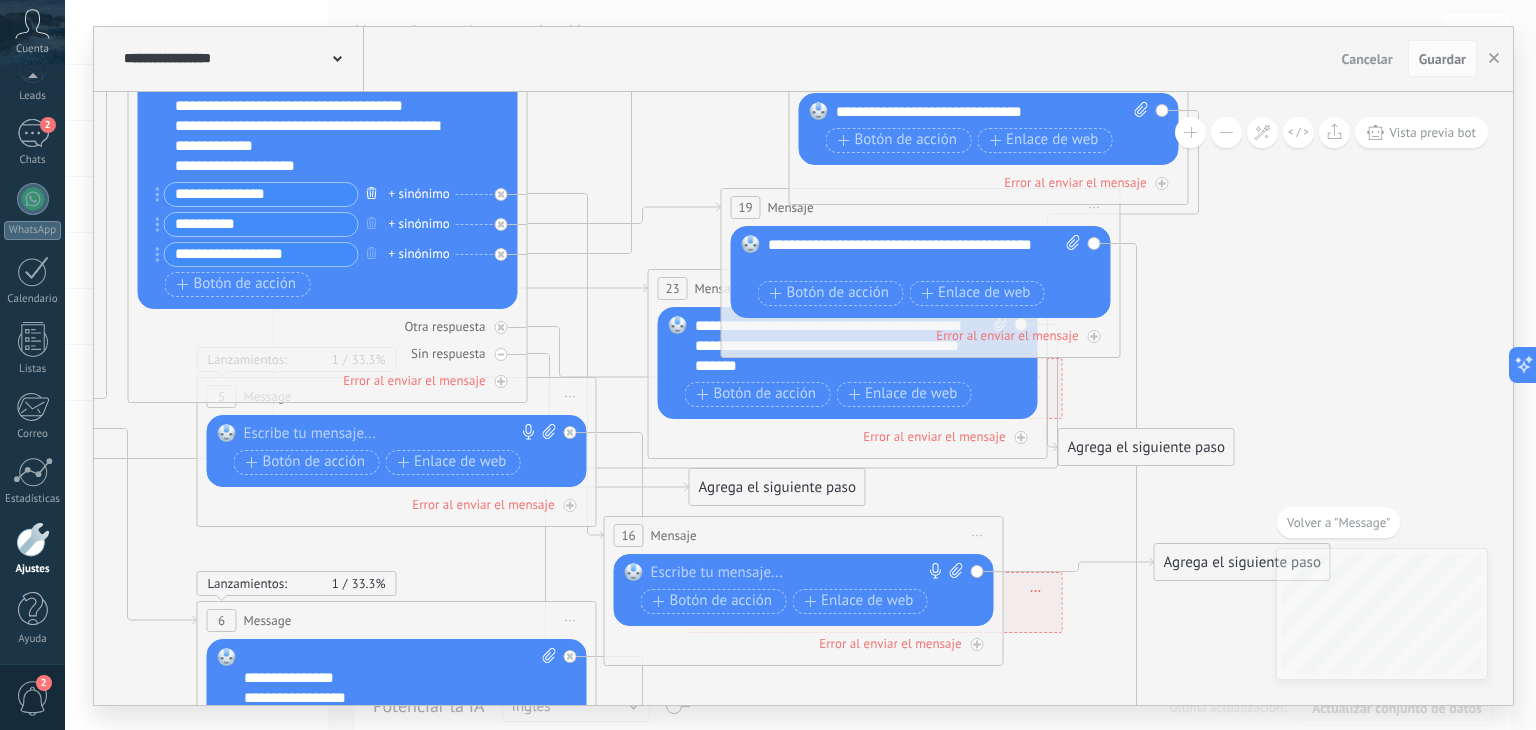 click 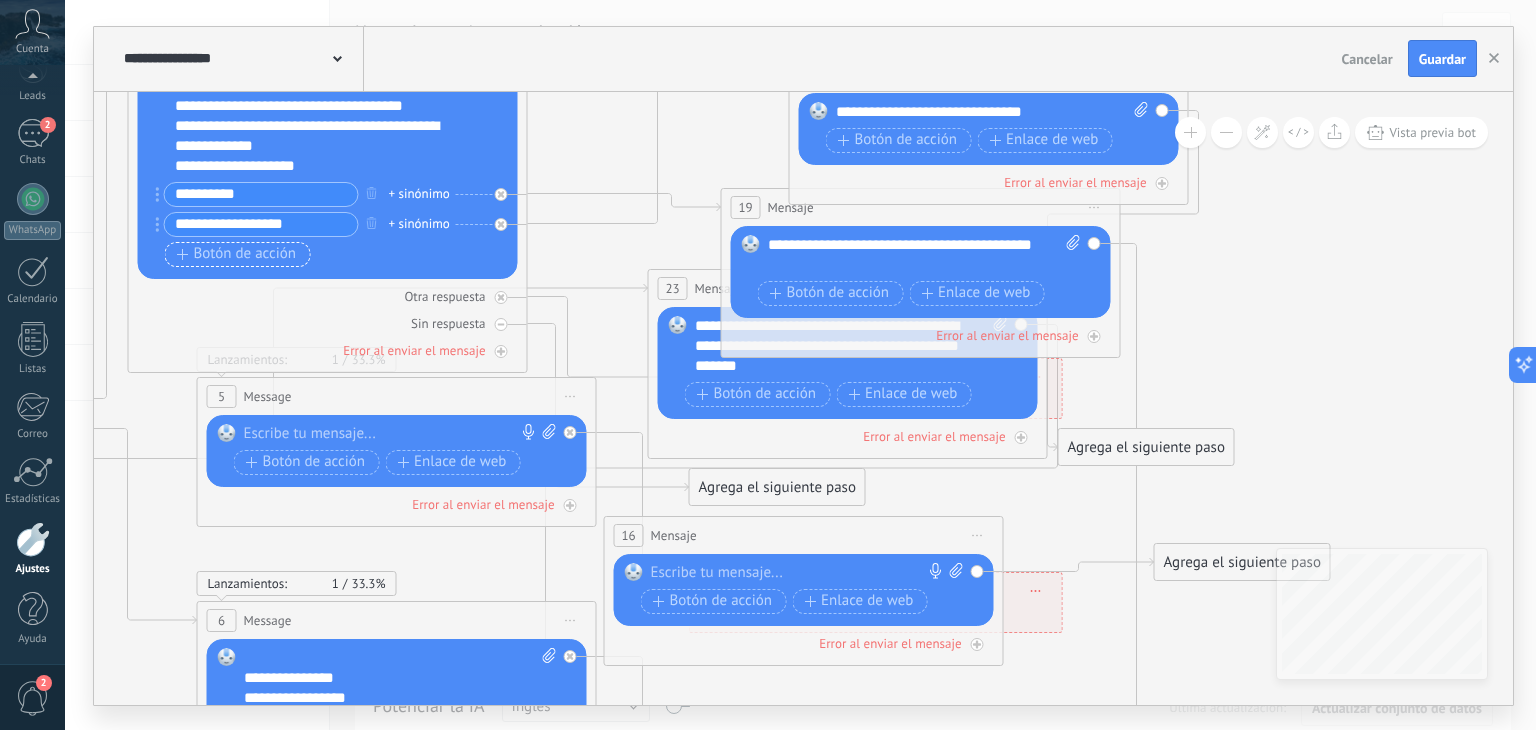 click on "Botón de acción" at bounding box center [237, 254] 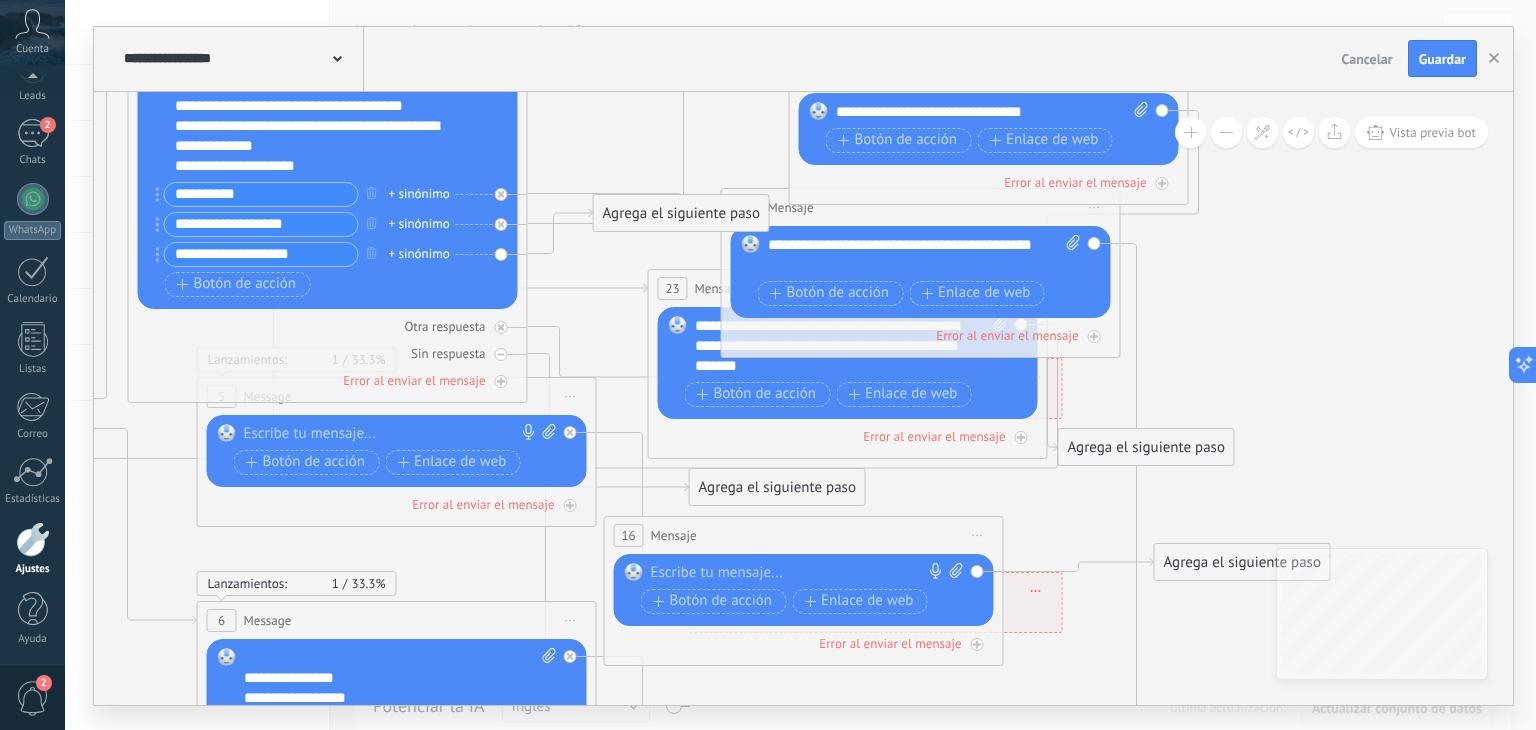 type on "**********" 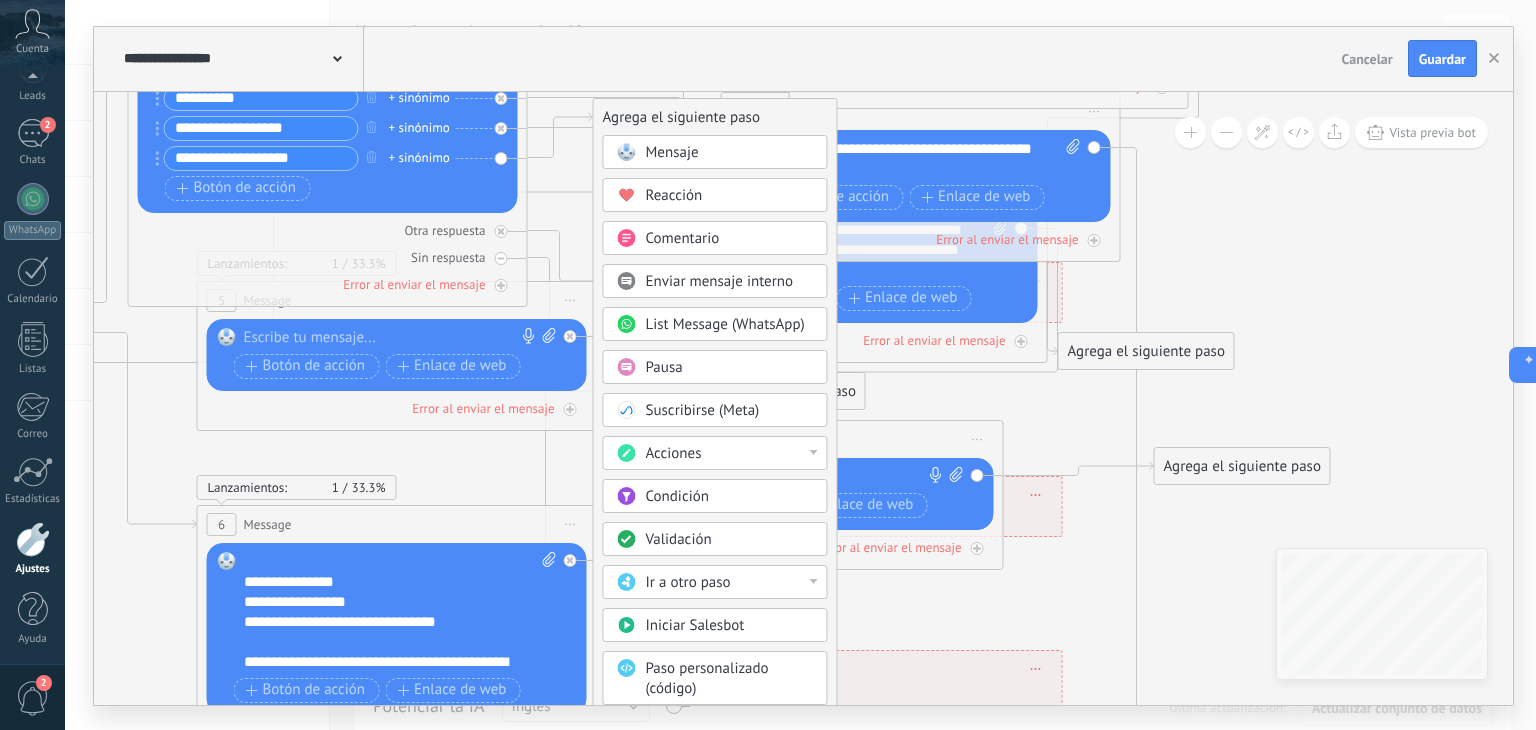 scroll, scrollTop: 40, scrollLeft: 0, axis: vertical 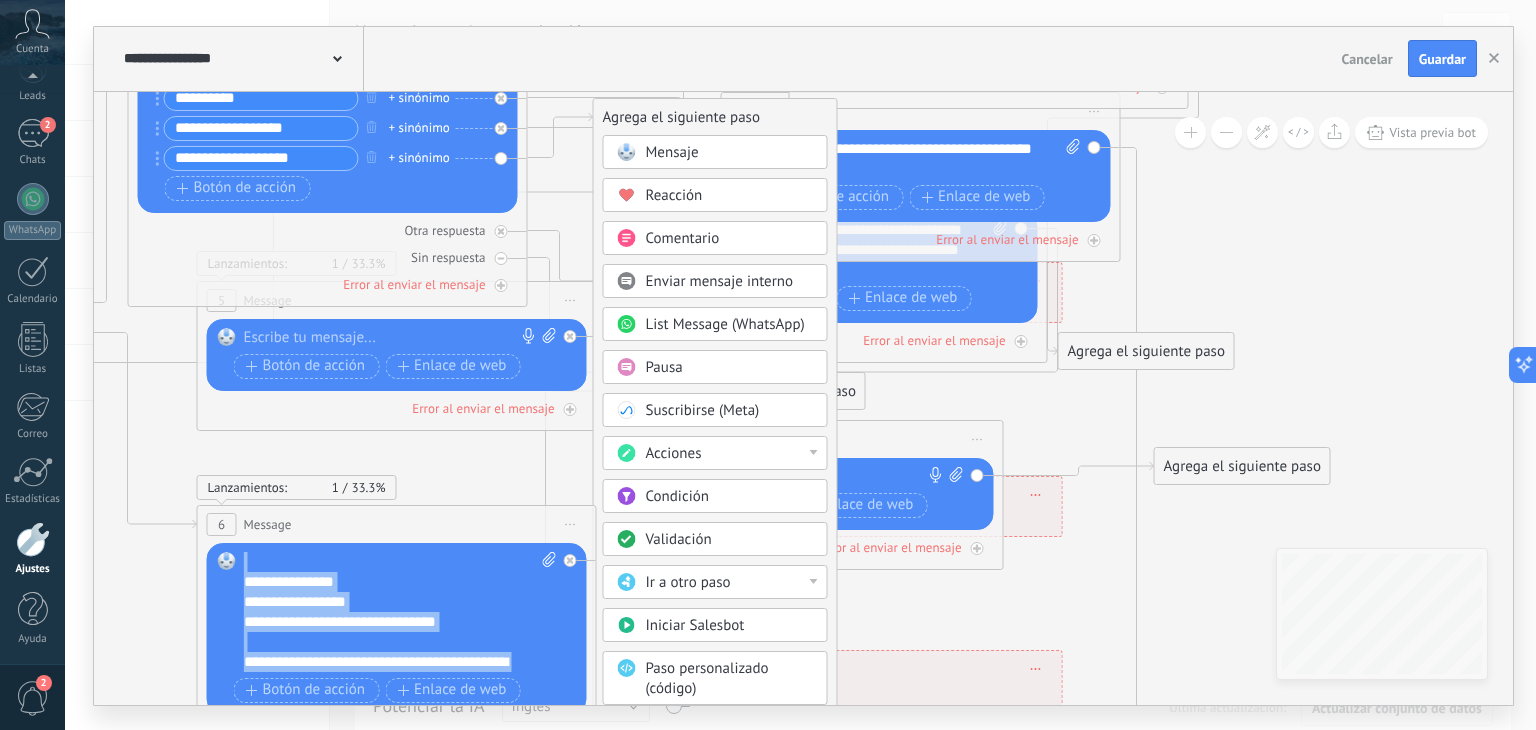drag, startPoint x: 430, startPoint y: 663, endPoint x: 229, endPoint y: 561, distance: 225.39964 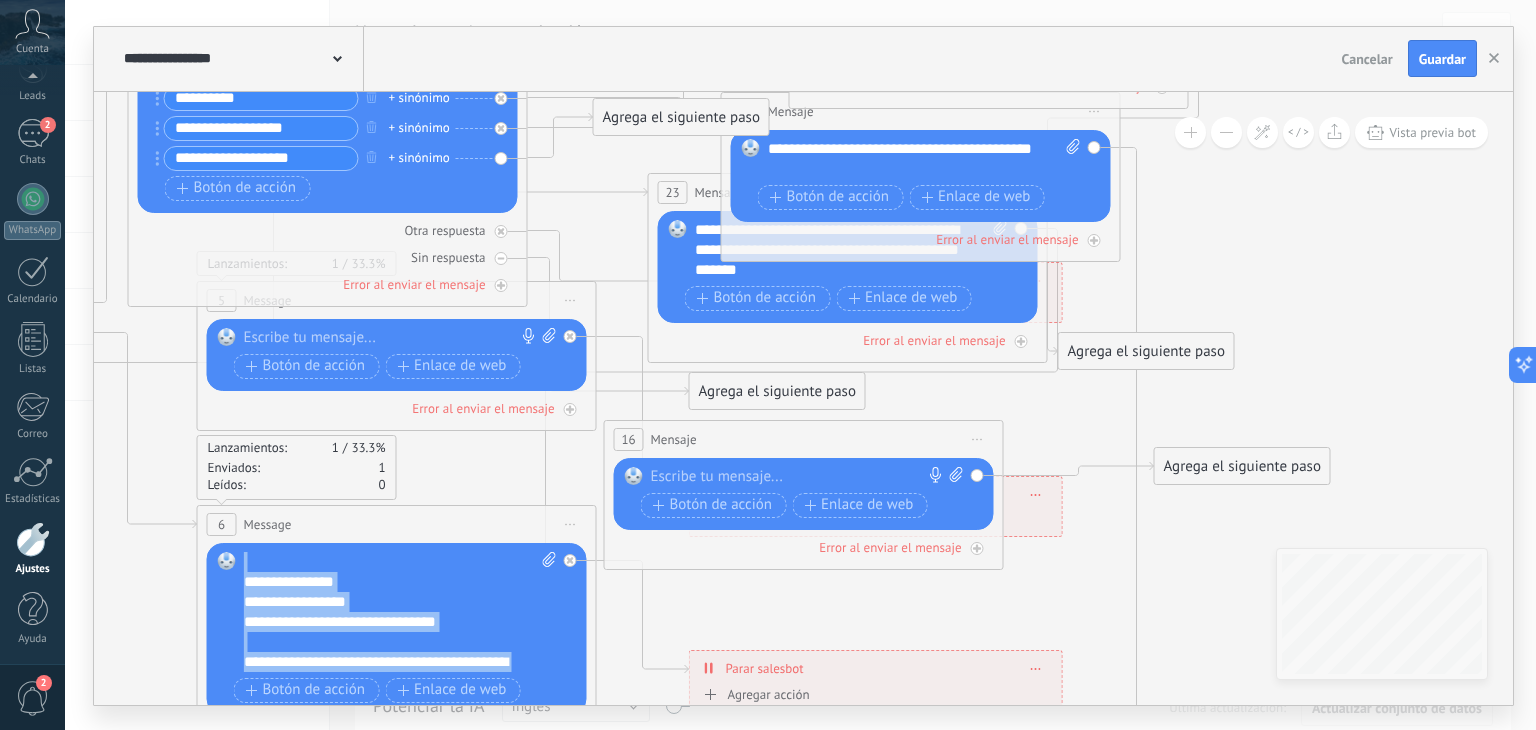 copy on "**********" 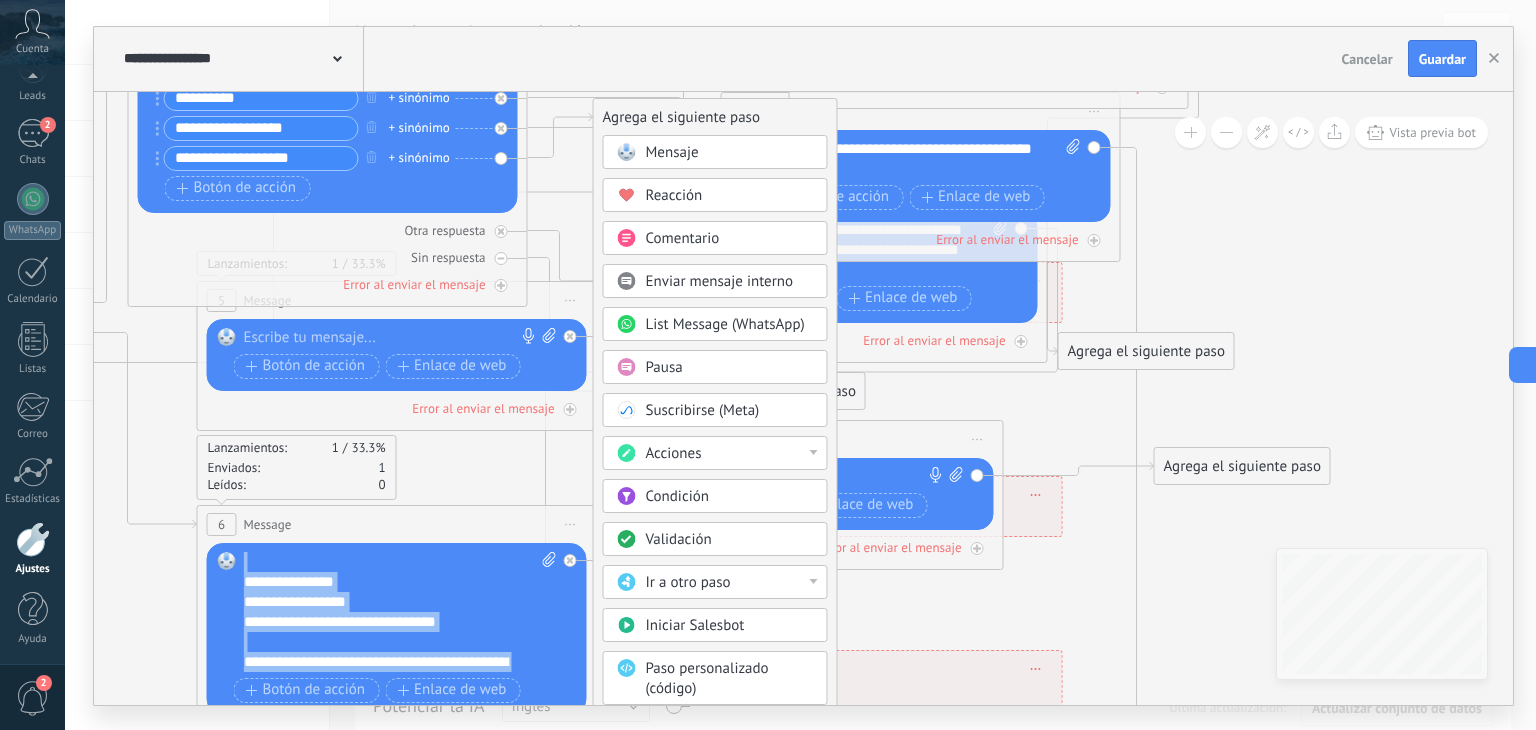 click on "Mensaje" at bounding box center [672, 152] 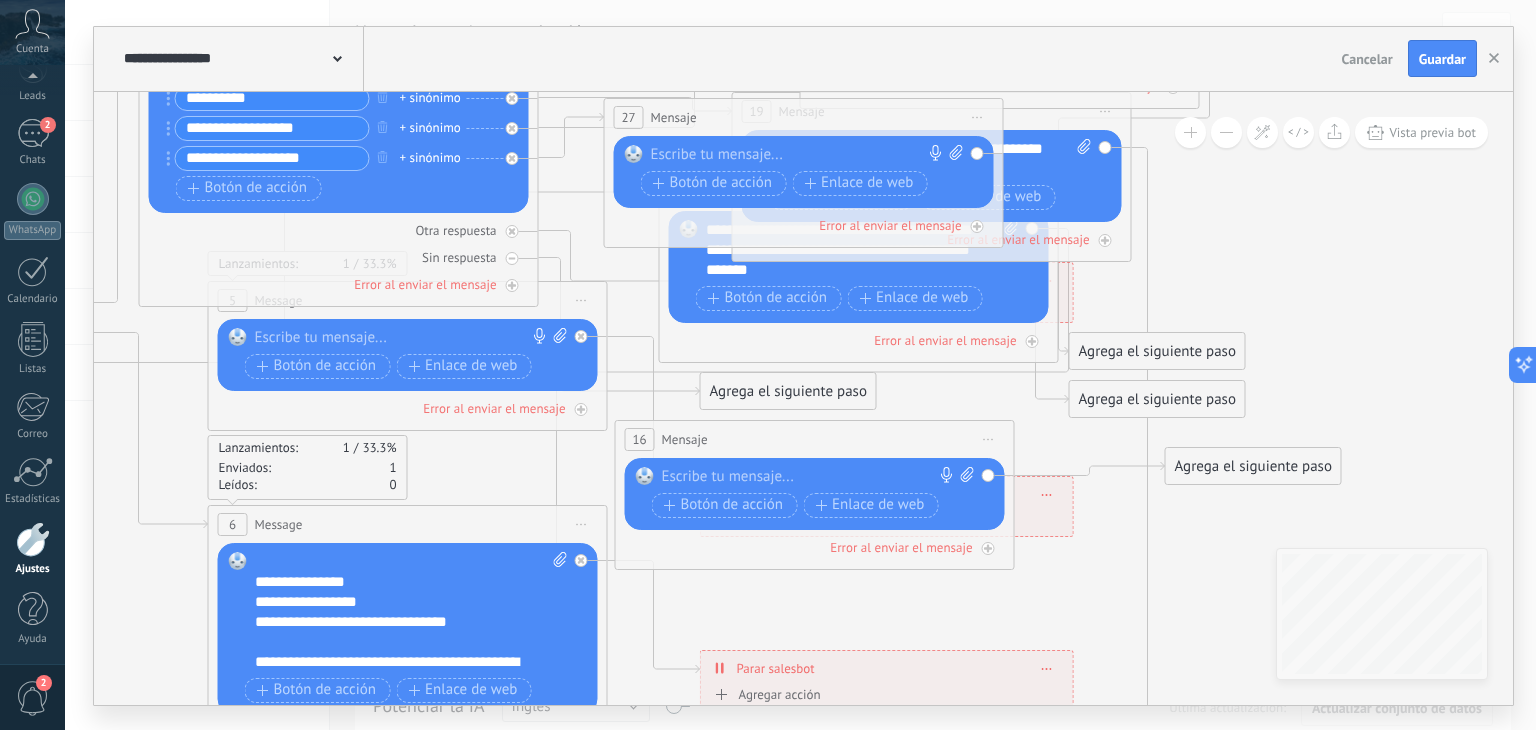 click at bounding box center (799, 155) 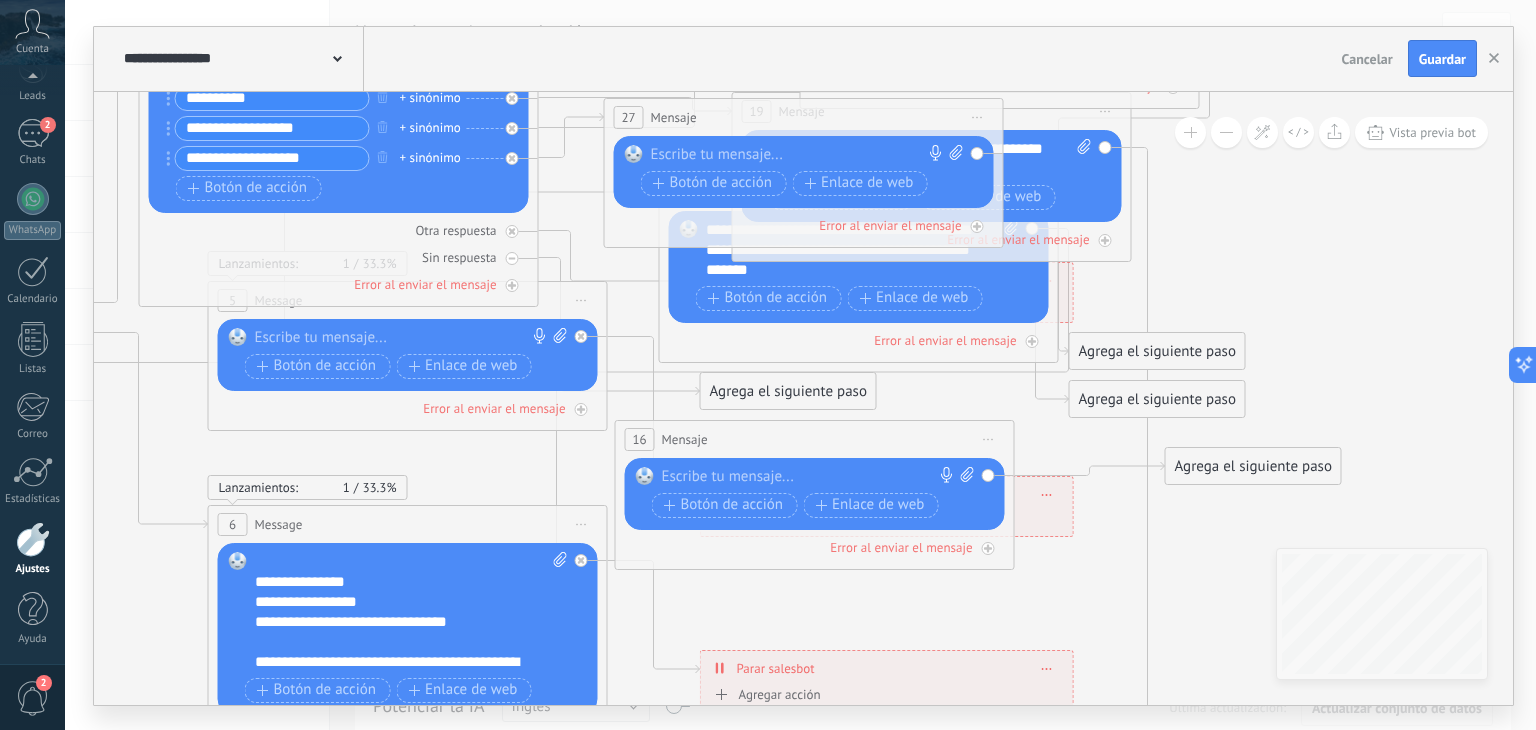 paste 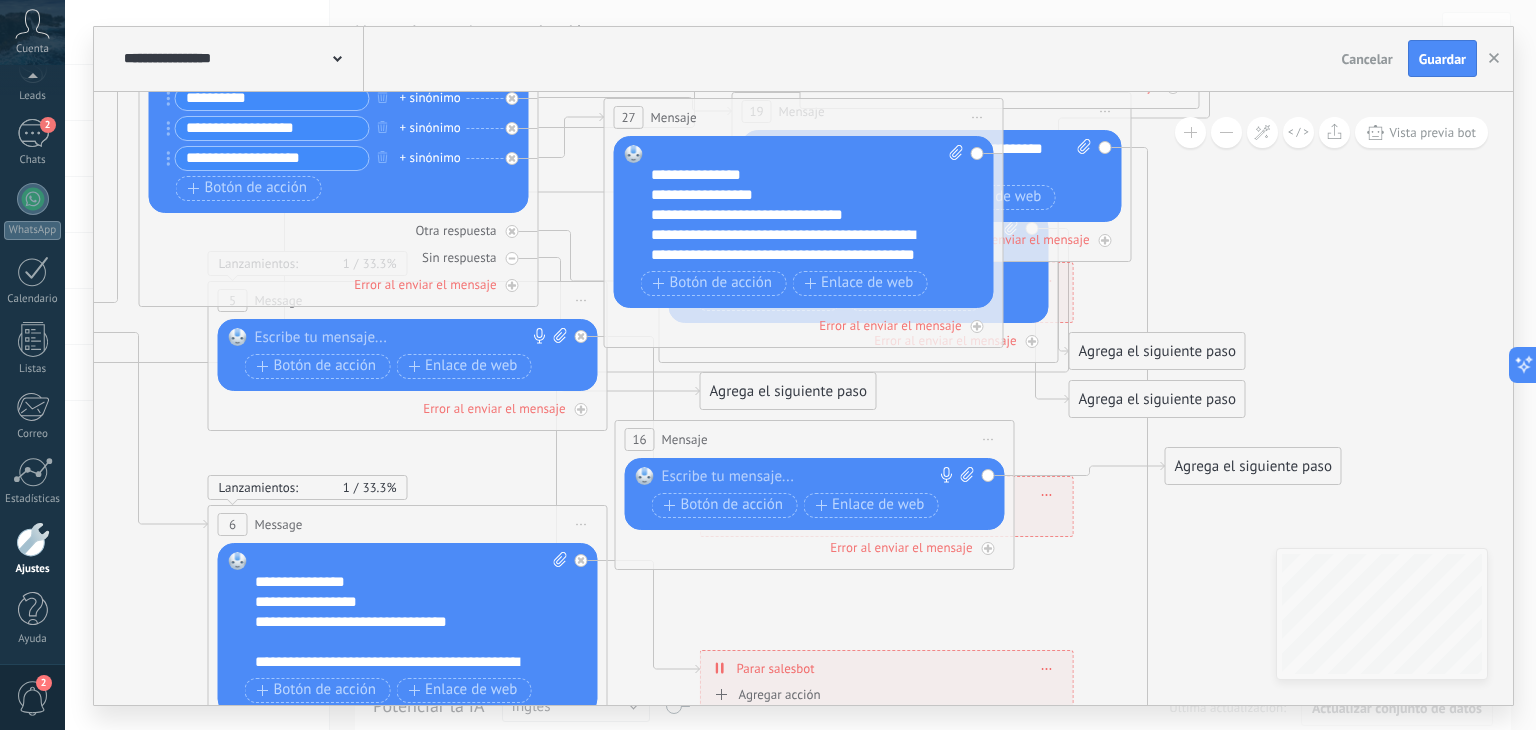 click on "**********" at bounding box center (790, 175) 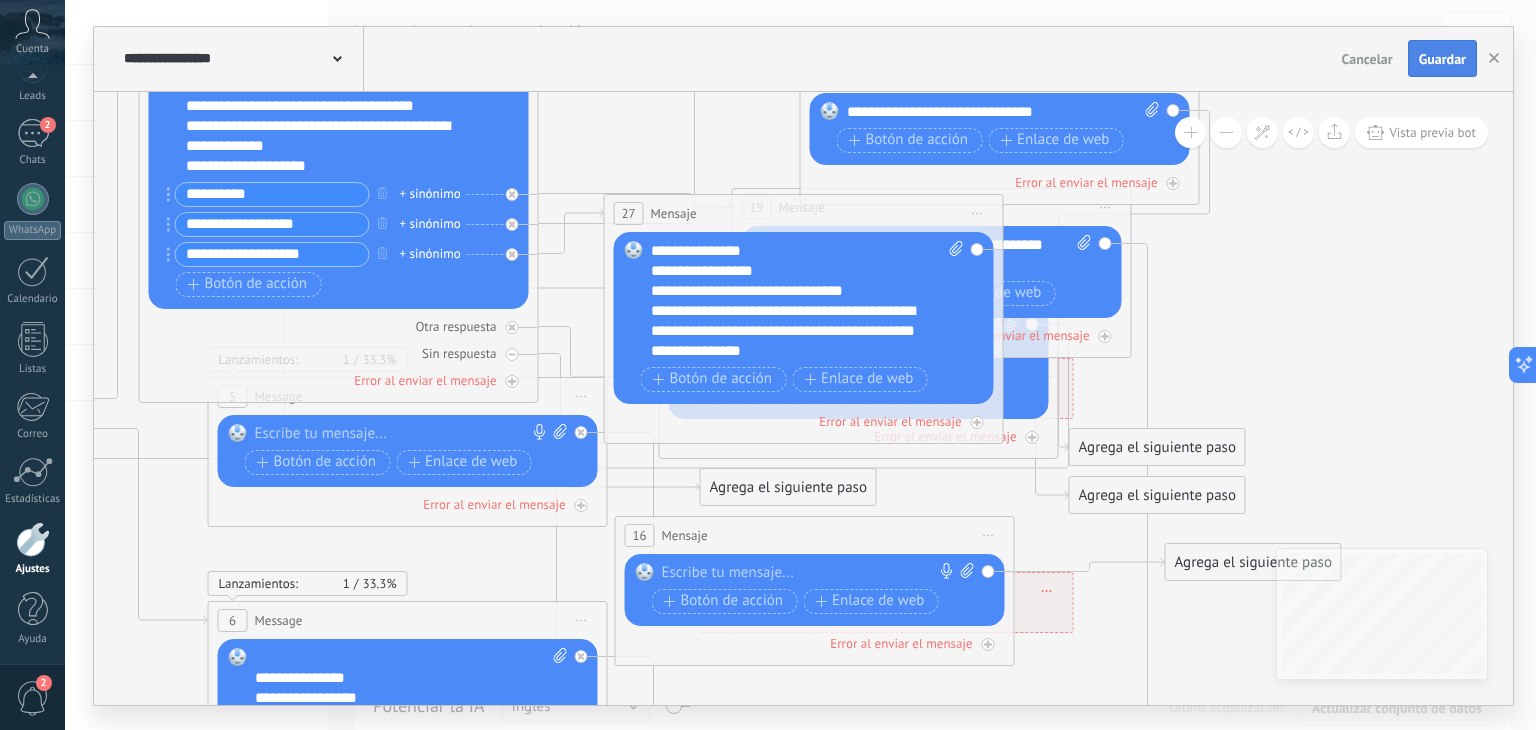 click on "Guardar" at bounding box center (1442, 59) 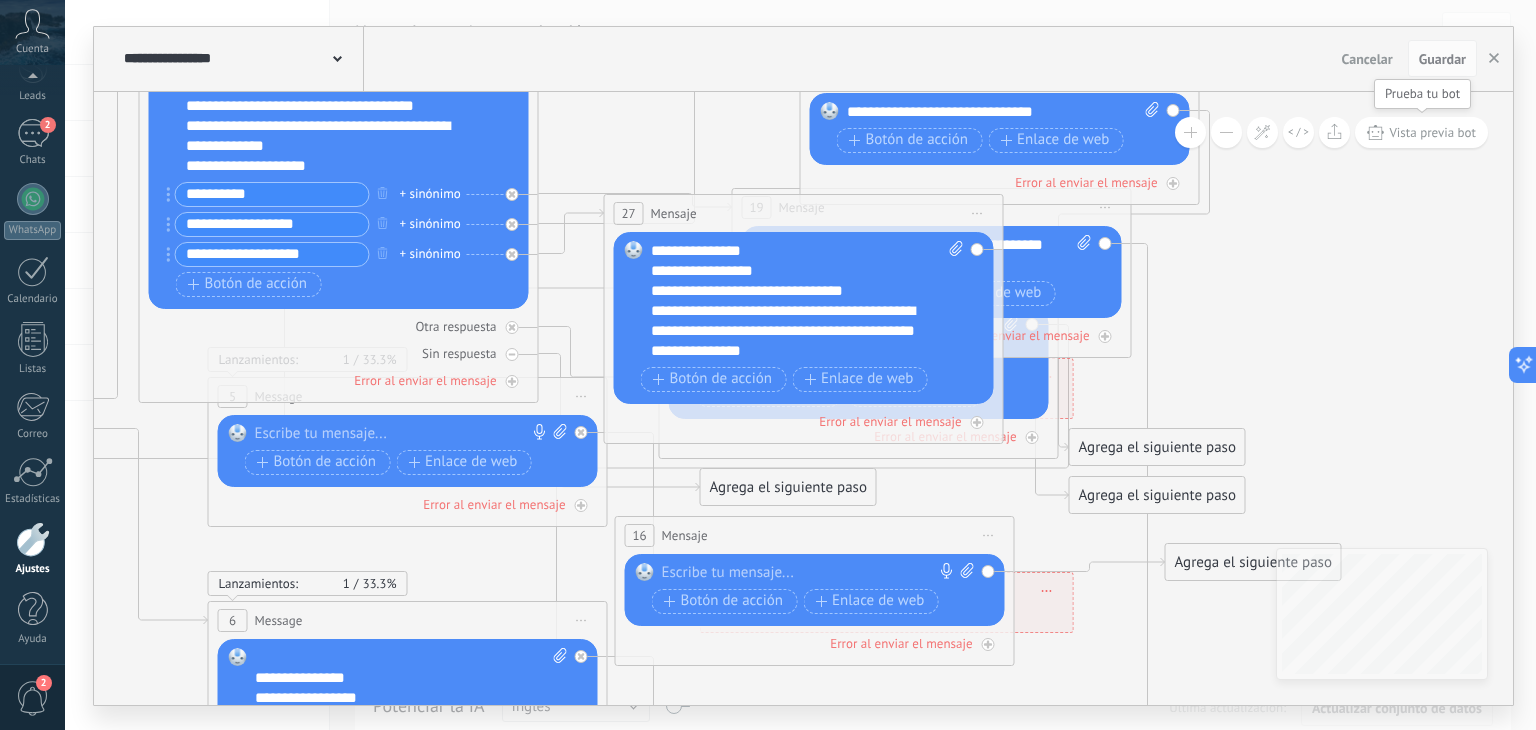click on "Vista previa bot" at bounding box center [1421, 132] 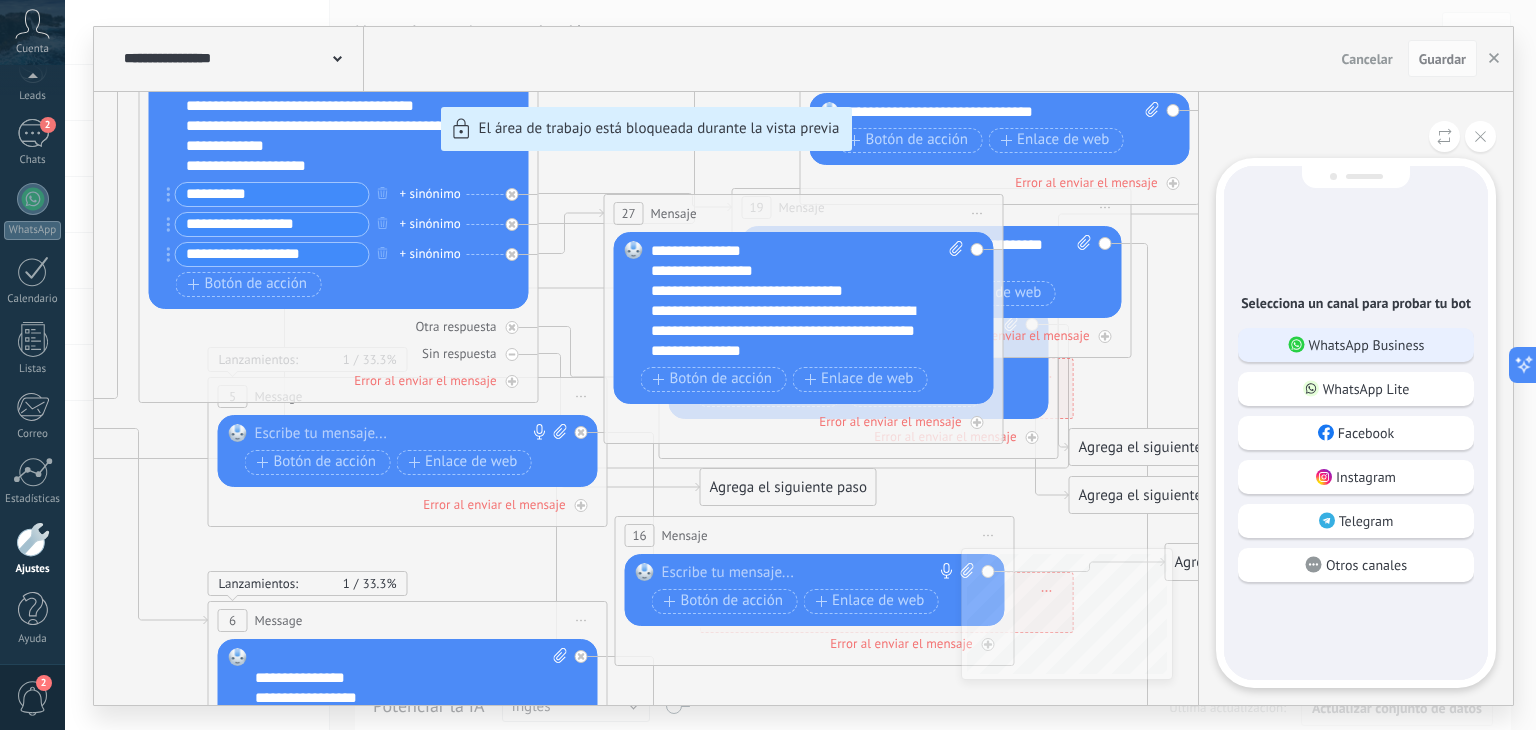 click on "WhatsApp Business" at bounding box center (1367, 345) 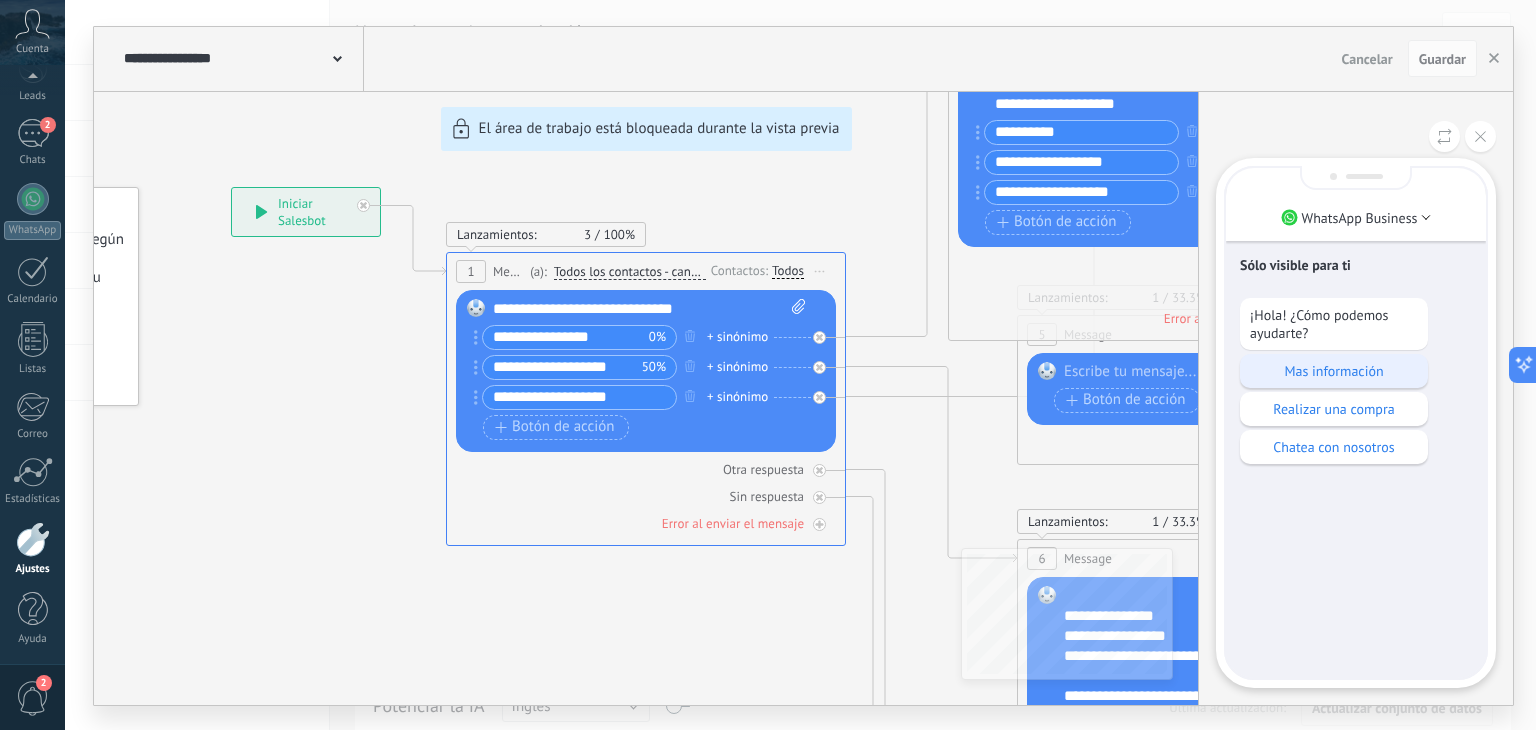 click on "Mas información" at bounding box center (1334, 371) 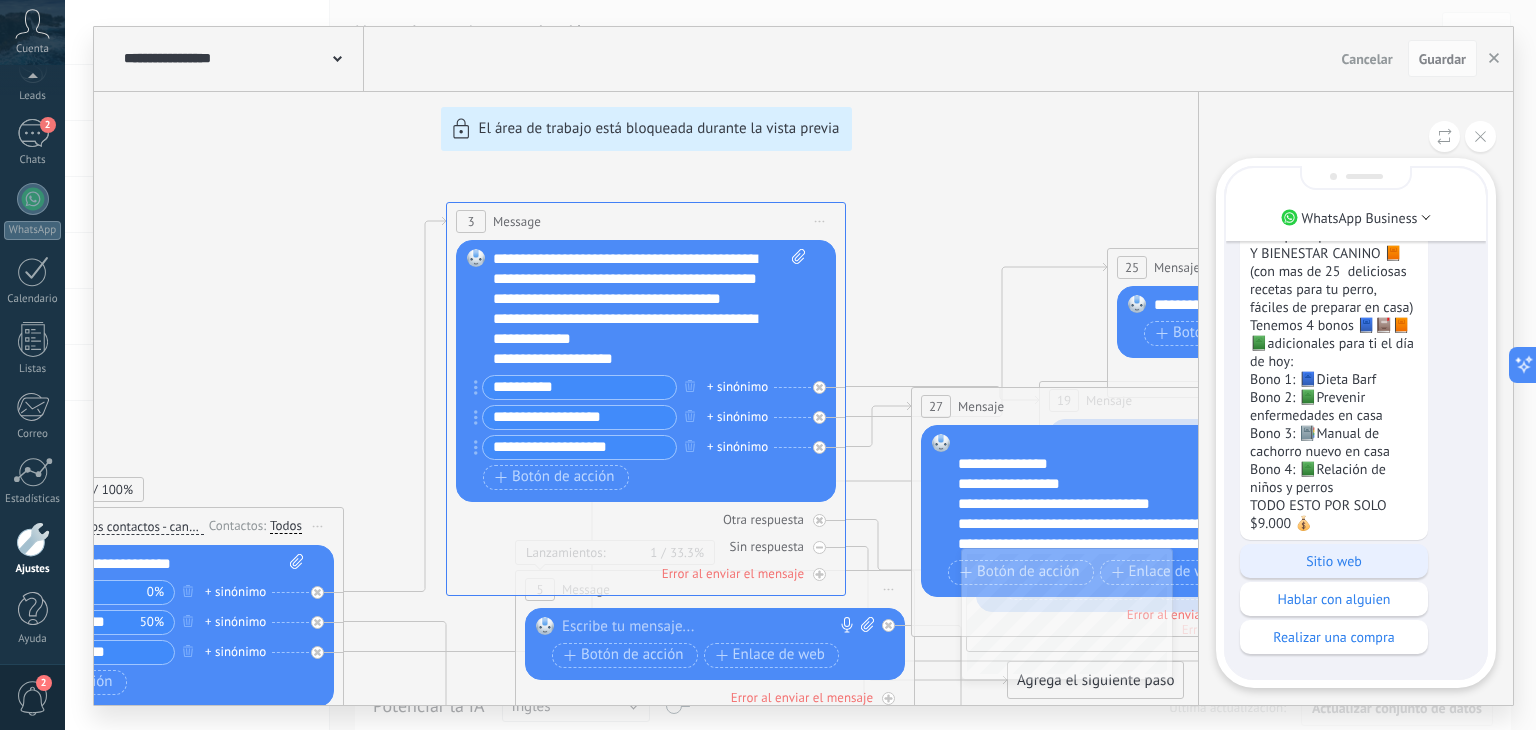 click on "Sitio web" at bounding box center (1334, 561) 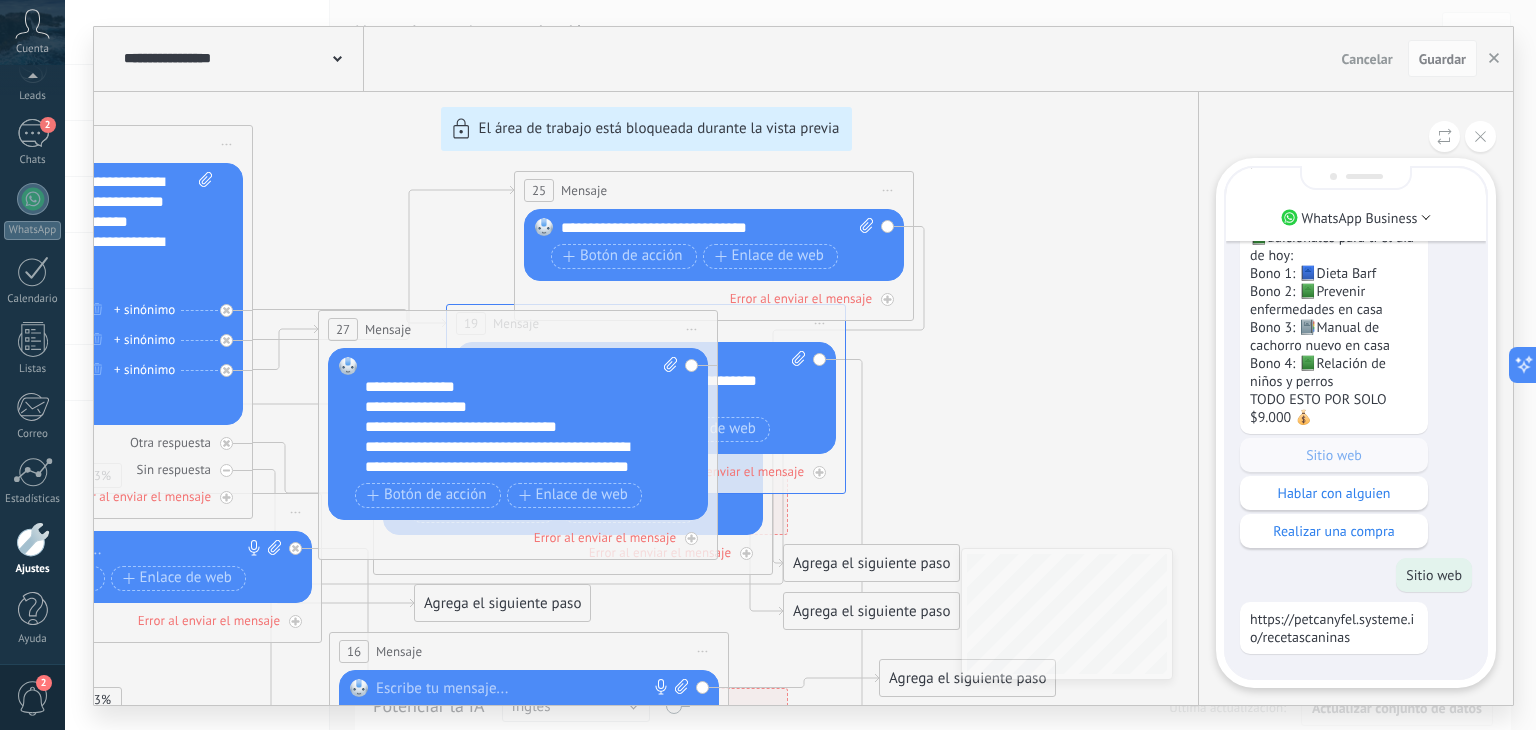 drag, startPoint x: 1050, startPoint y: 345, endPoint x: 1112, endPoint y: 351, distance: 62.289646 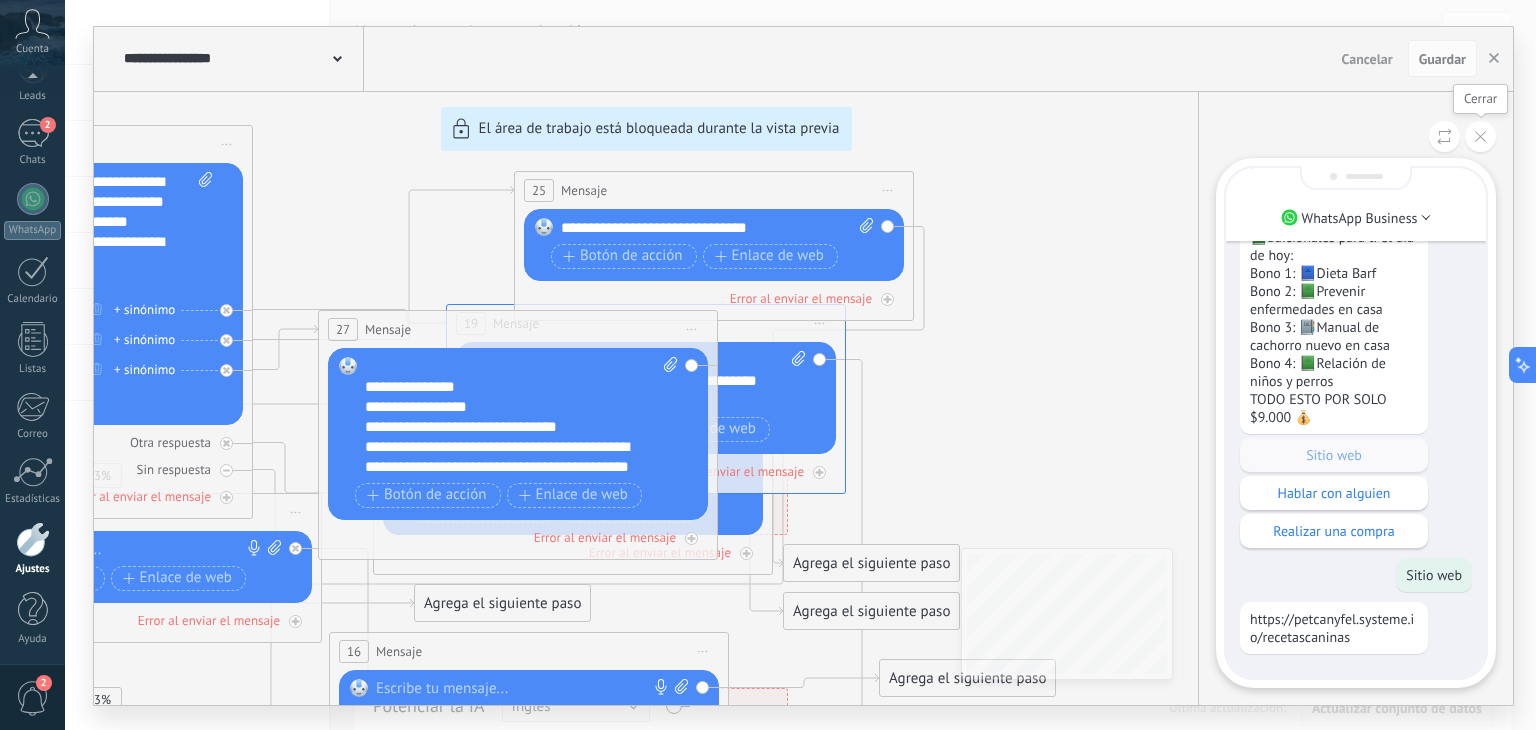 click at bounding box center (1480, 136) 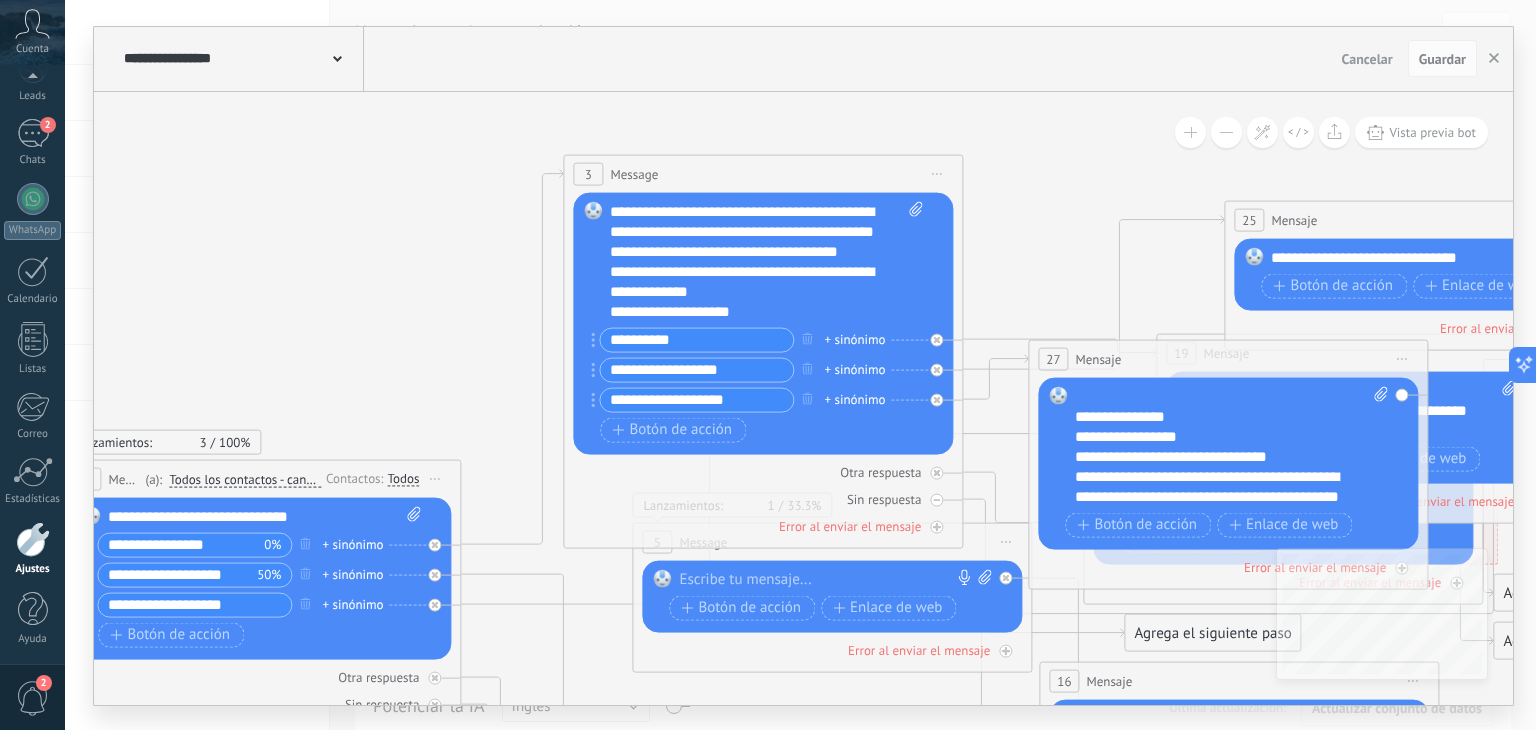 drag, startPoint x: 611, startPoint y: 141, endPoint x: 1321, endPoint y: 170, distance: 710.592 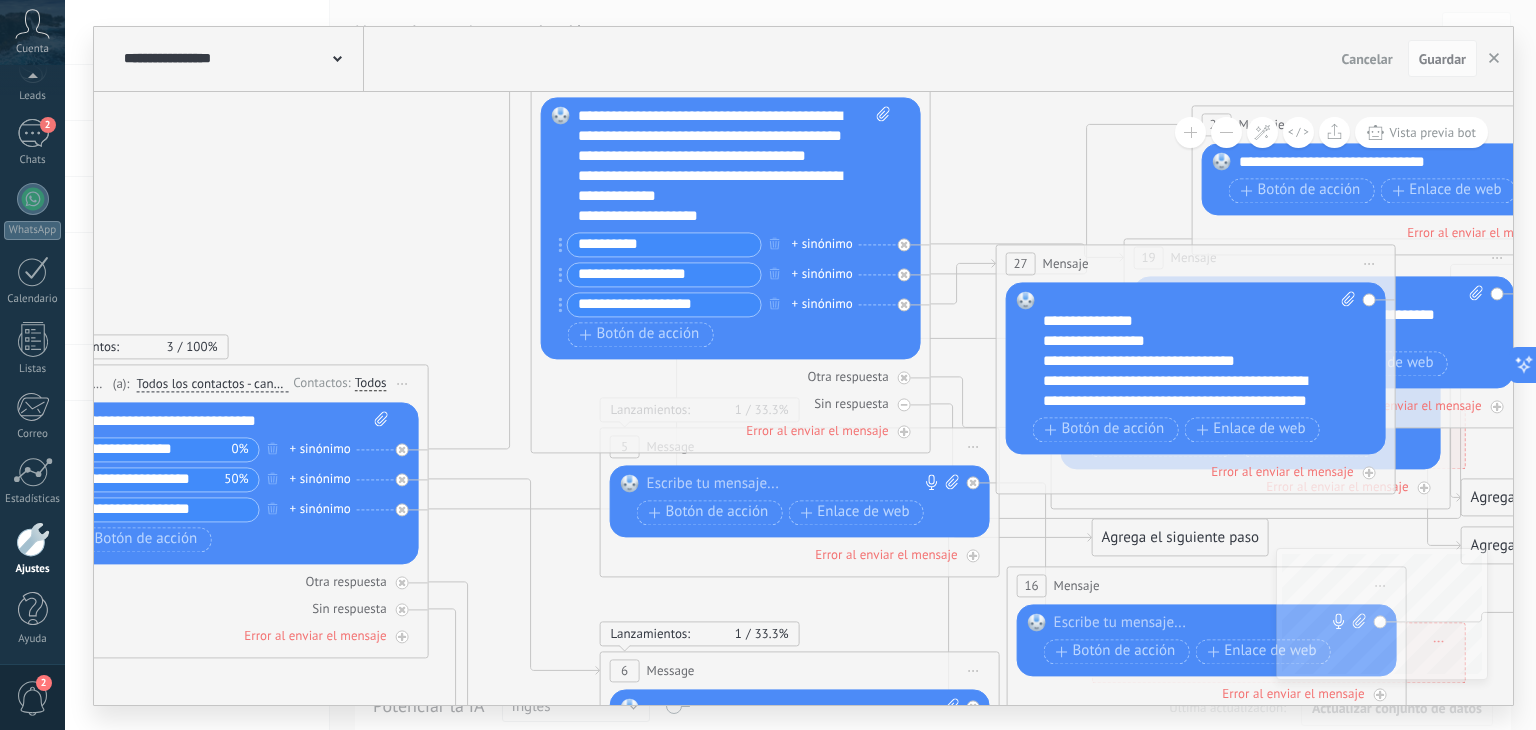 drag, startPoint x: 304, startPoint y: 254, endPoint x: 272, endPoint y: 159, distance: 100.2447 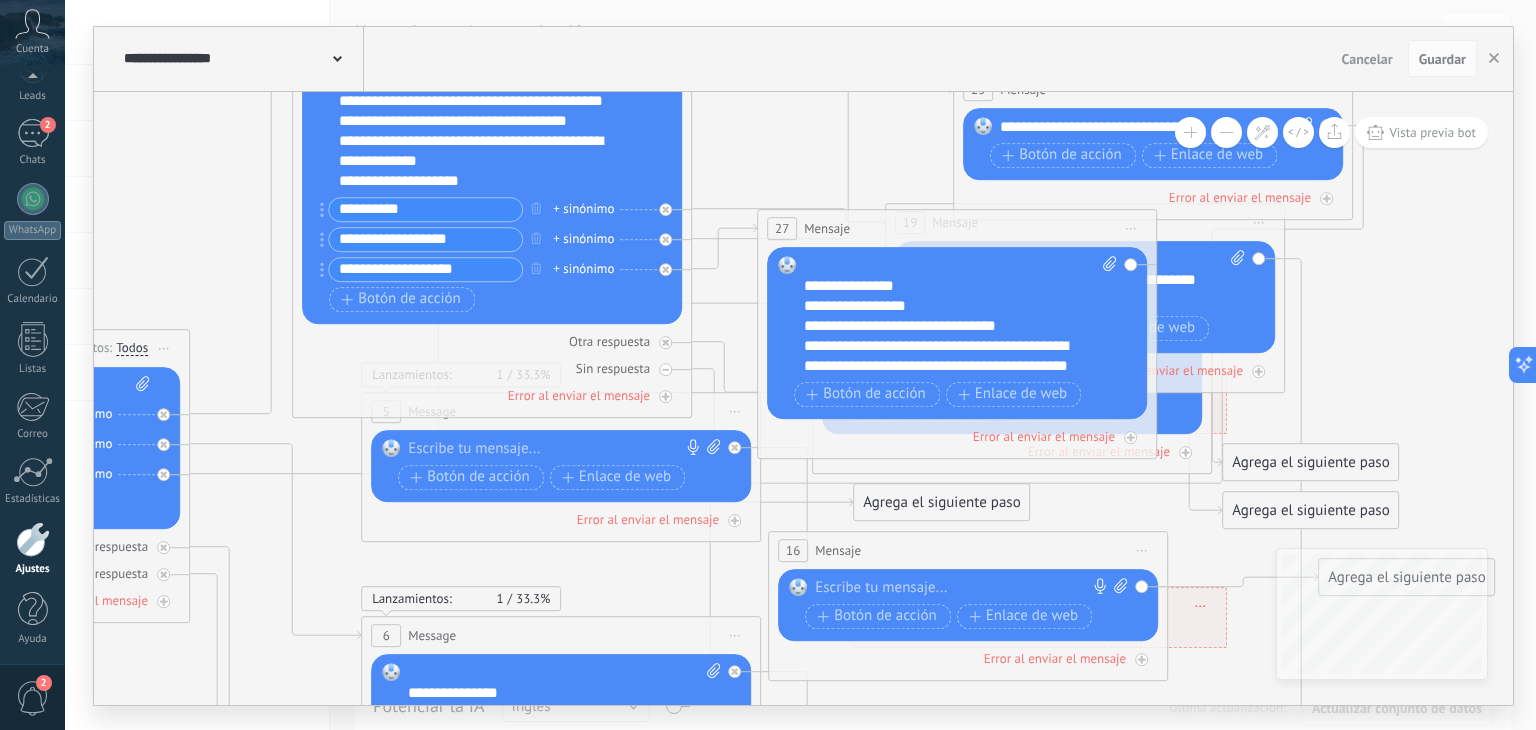 drag, startPoint x: 972, startPoint y: 172, endPoint x: 733, endPoint y: 137, distance: 241.54916 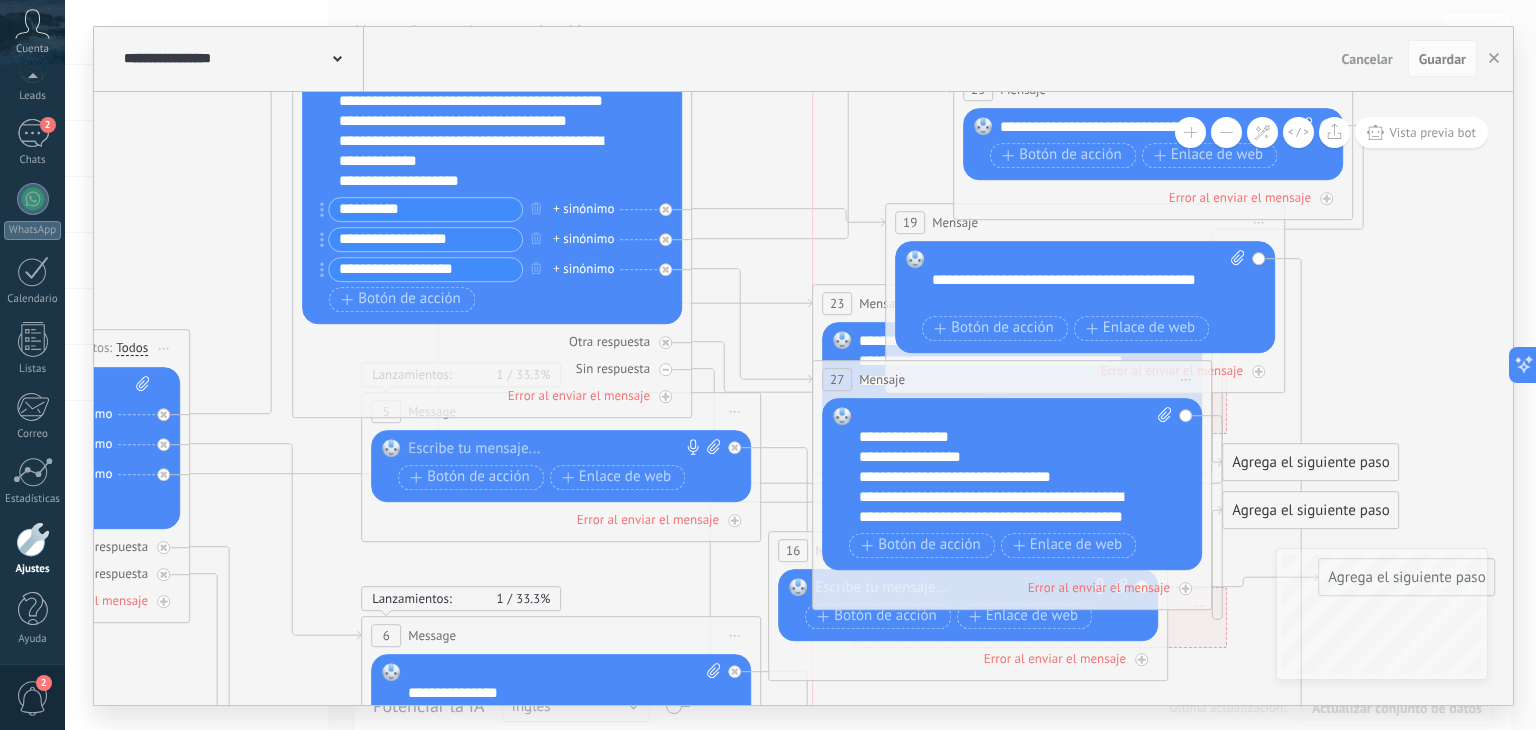 drag, startPoint x: 894, startPoint y: 229, endPoint x: 948, endPoint y: 380, distance: 160.3652 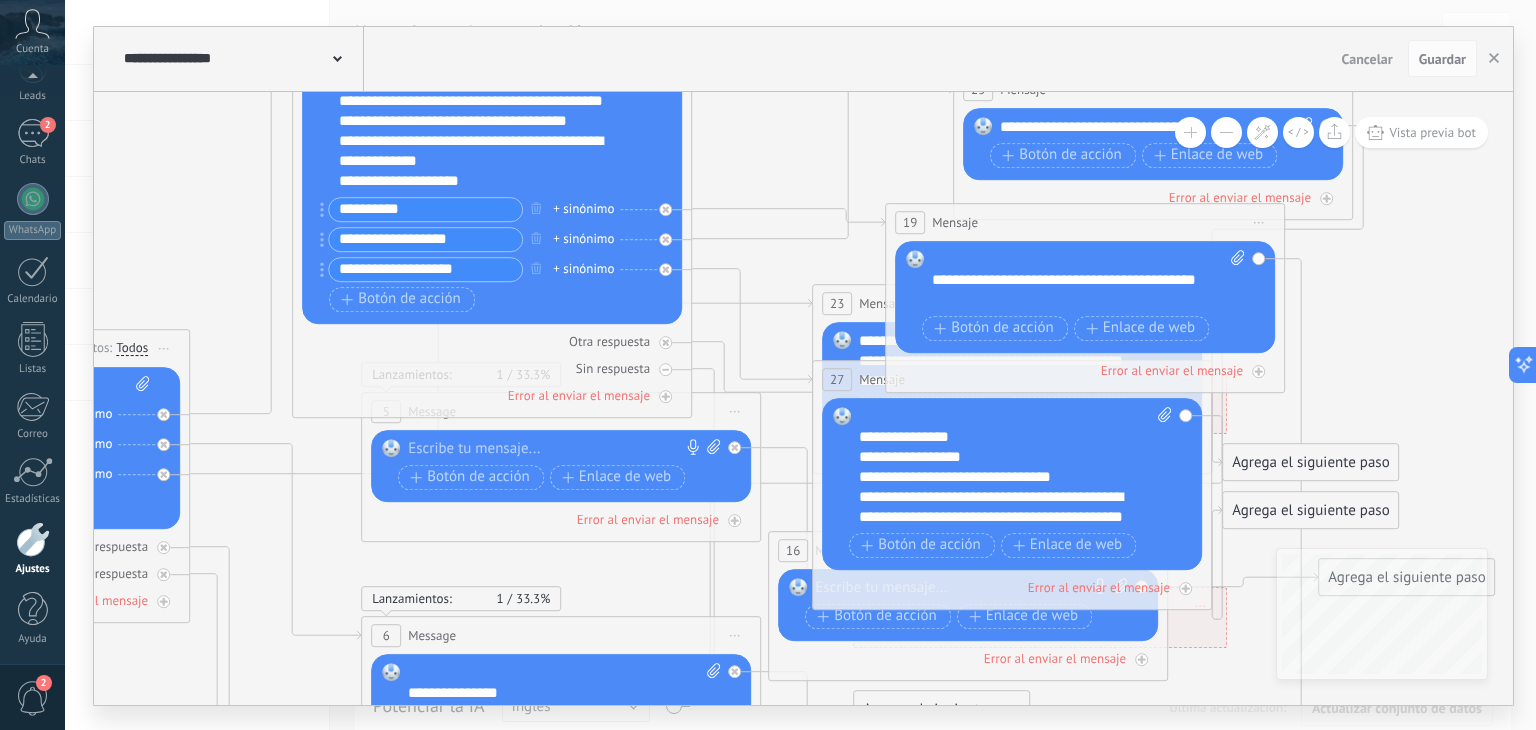 click on "**********" at bounding box center [1089, 280] 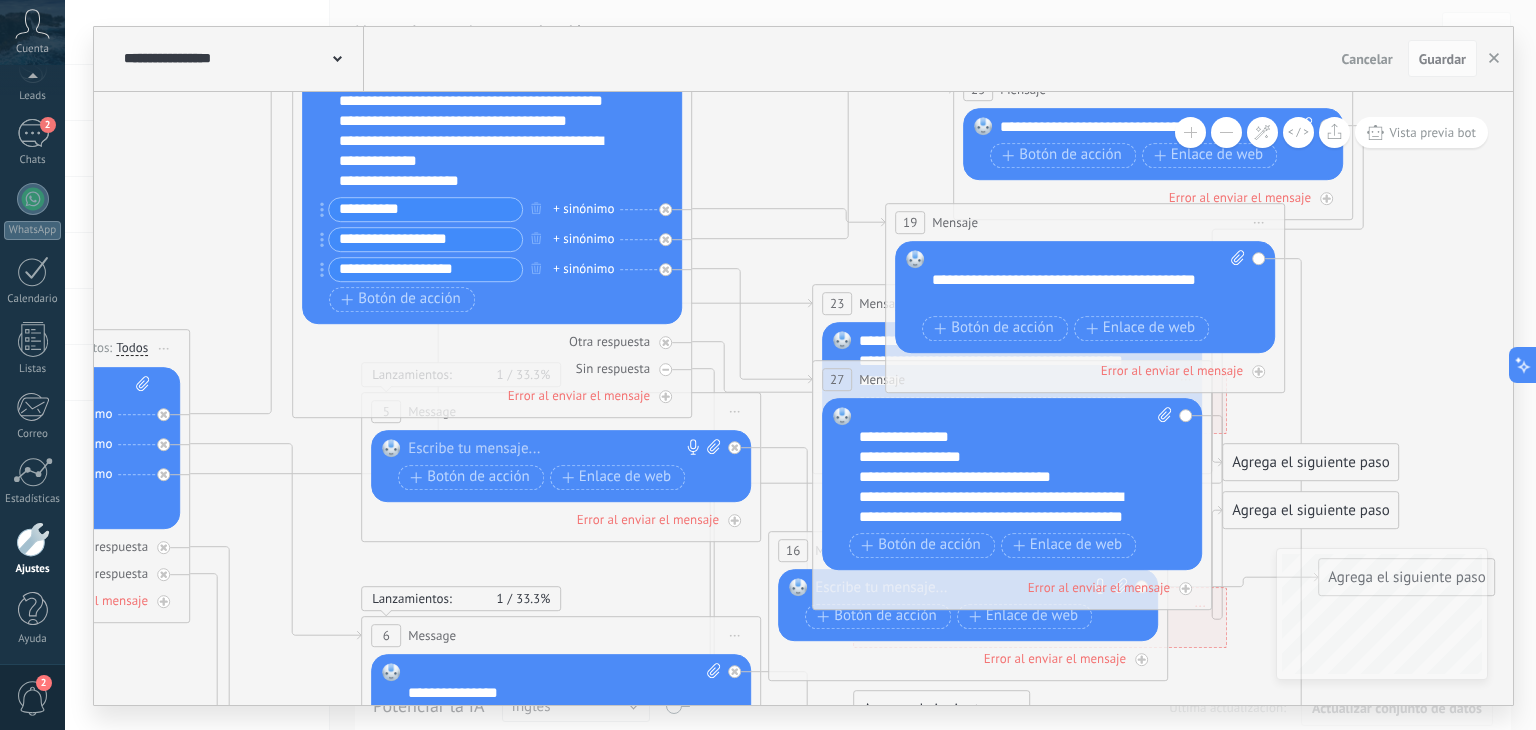 type 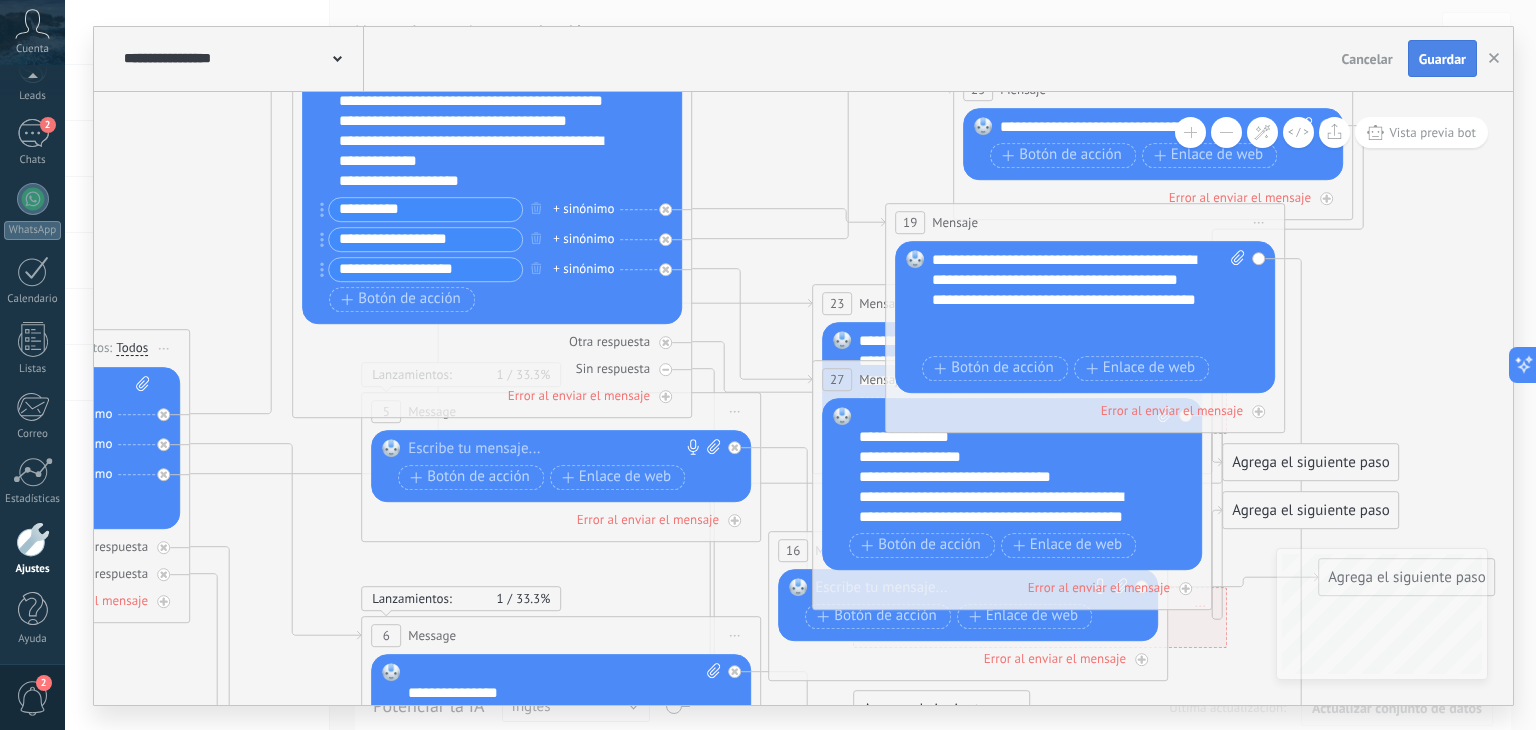 click on "Guardar" at bounding box center (1442, 59) 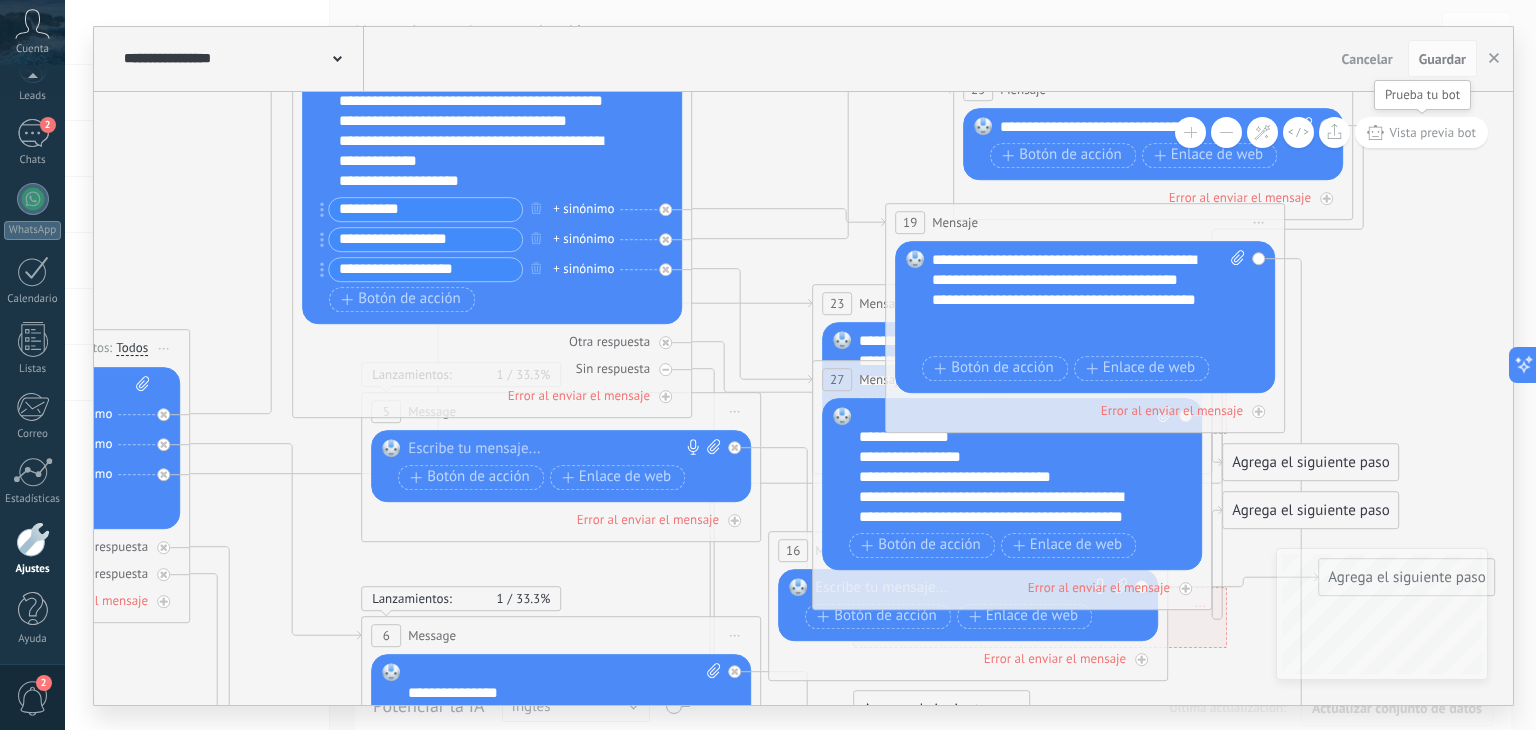 click on "Vista previa bot" at bounding box center [1432, 132] 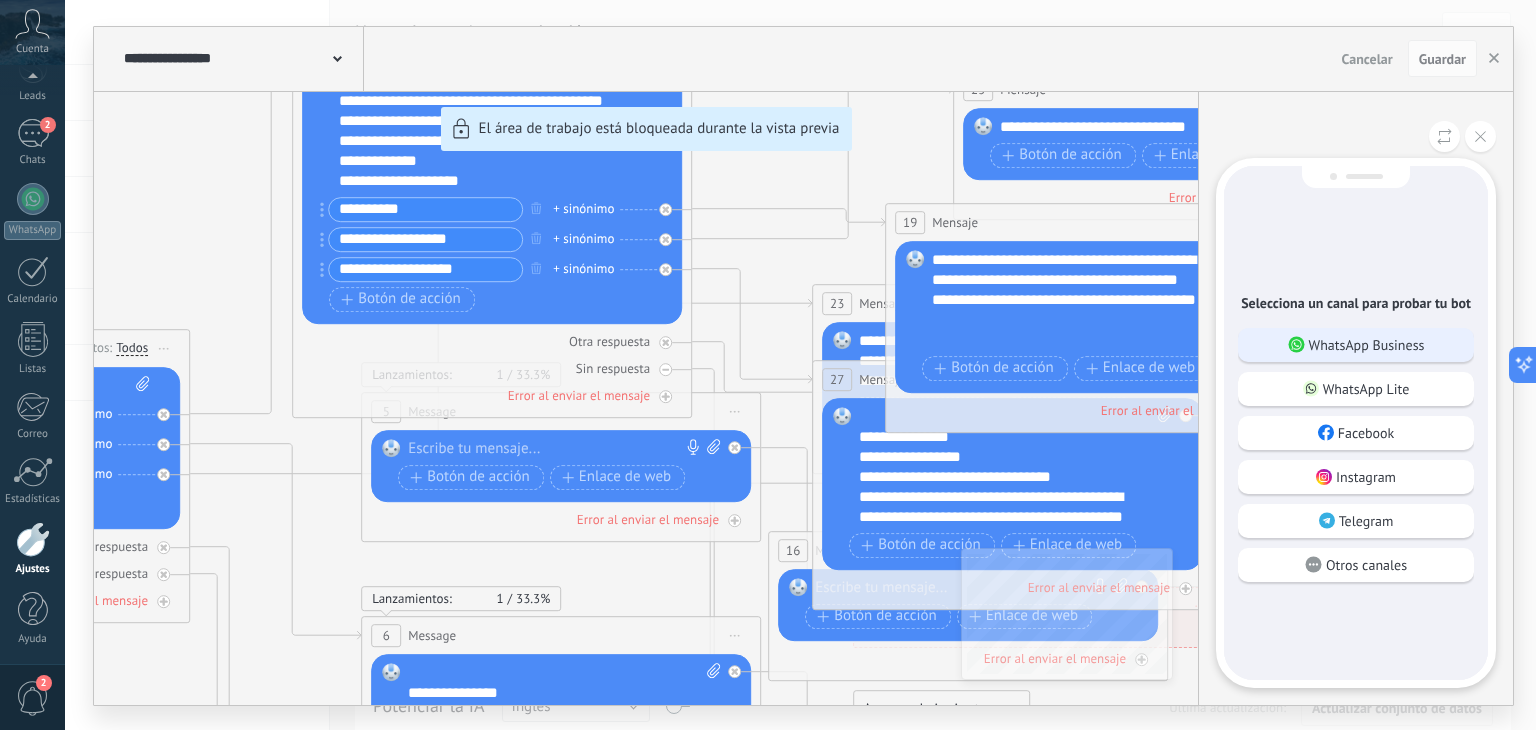click on "WhatsApp Business" at bounding box center (1367, 345) 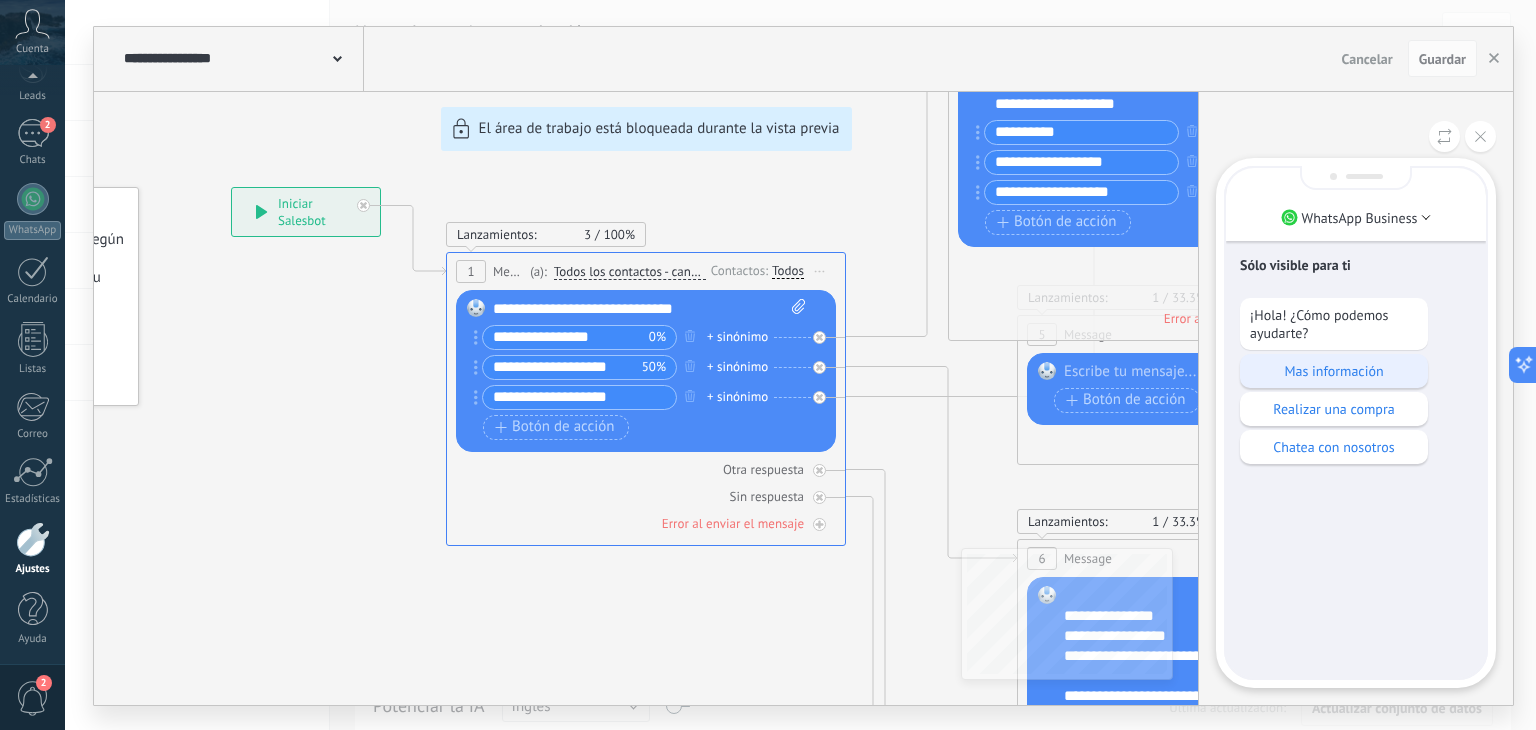 click on "Mas información" at bounding box center (1334, 371) 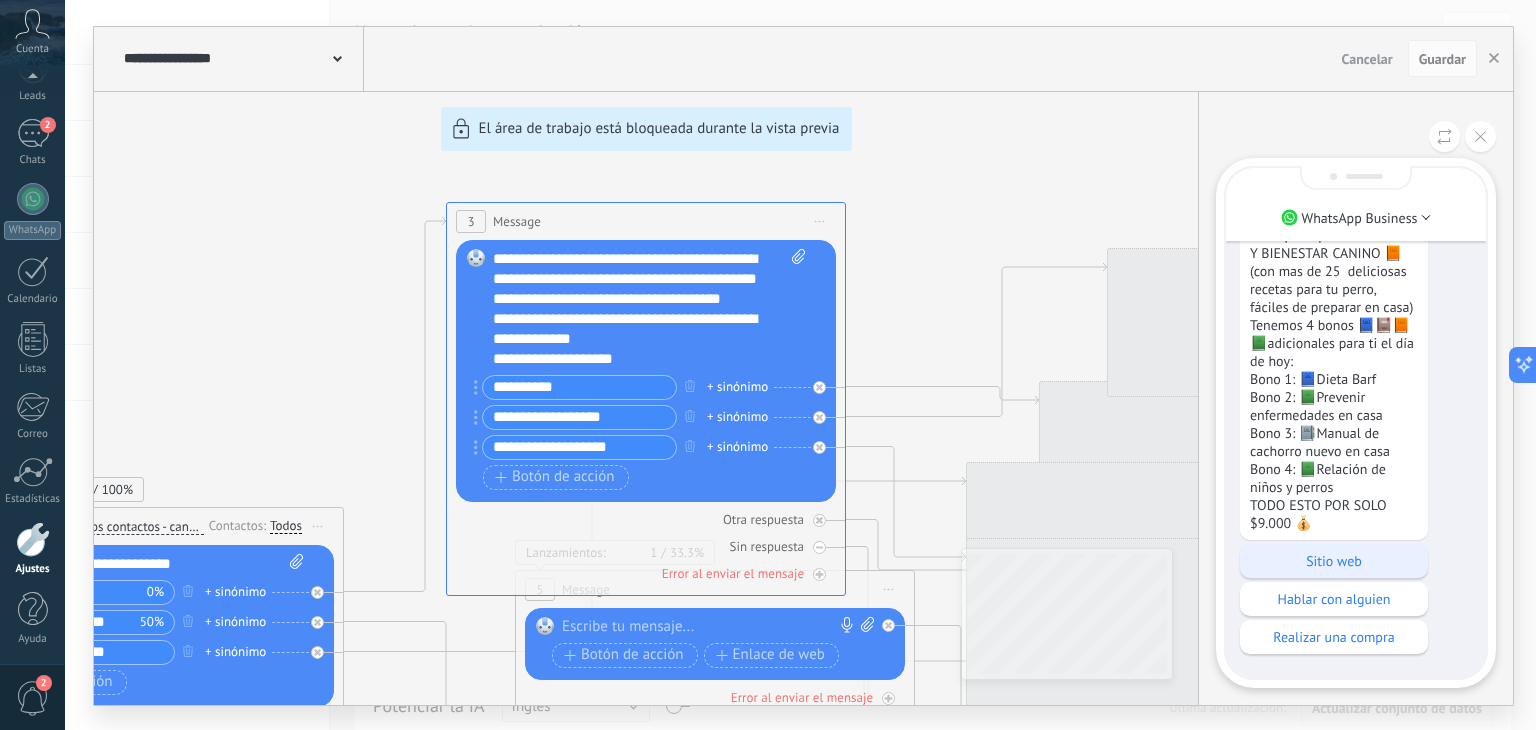 click on "Sitio web" at bounding box center [1334, 561] 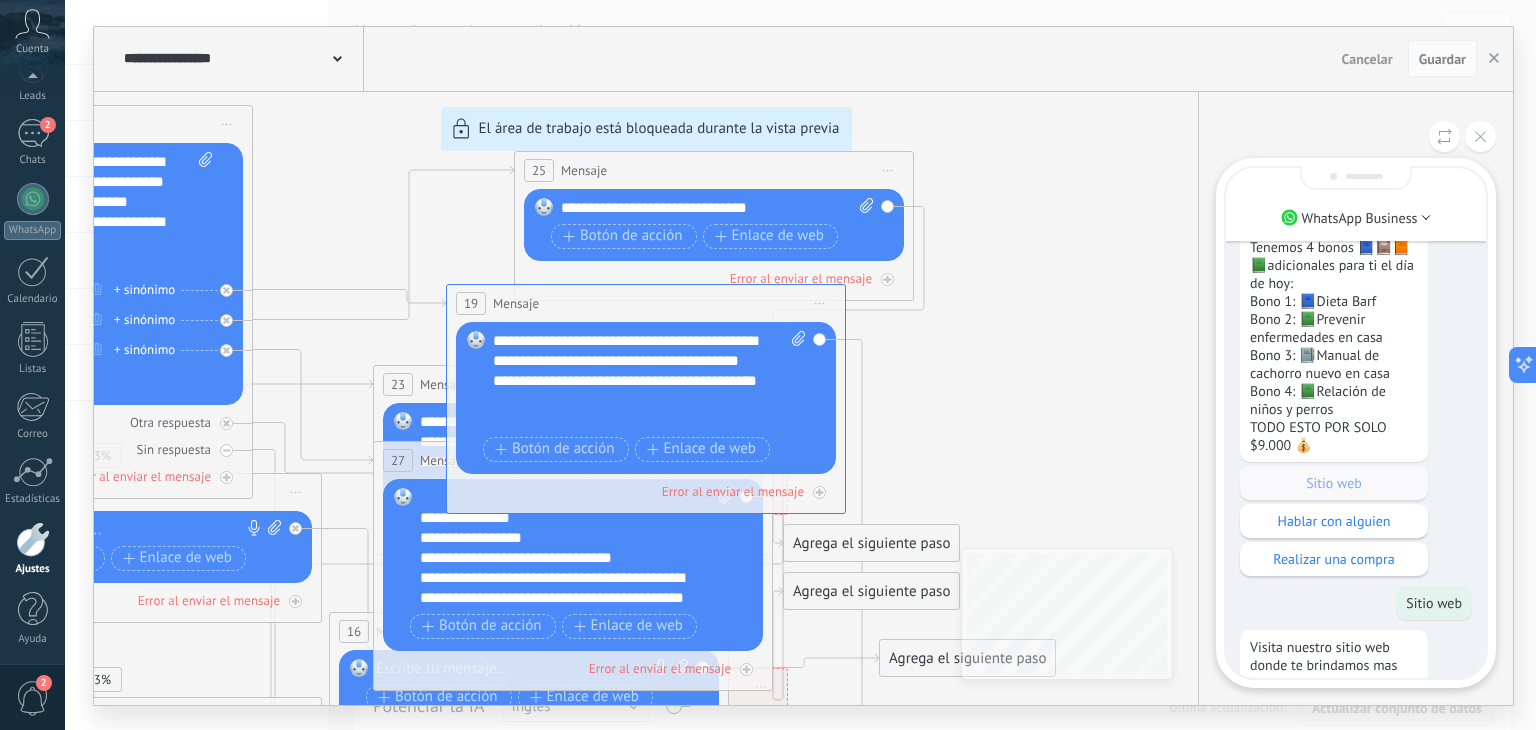 scroll, scrollTop: 0, scrollLeft: 0, axis: both 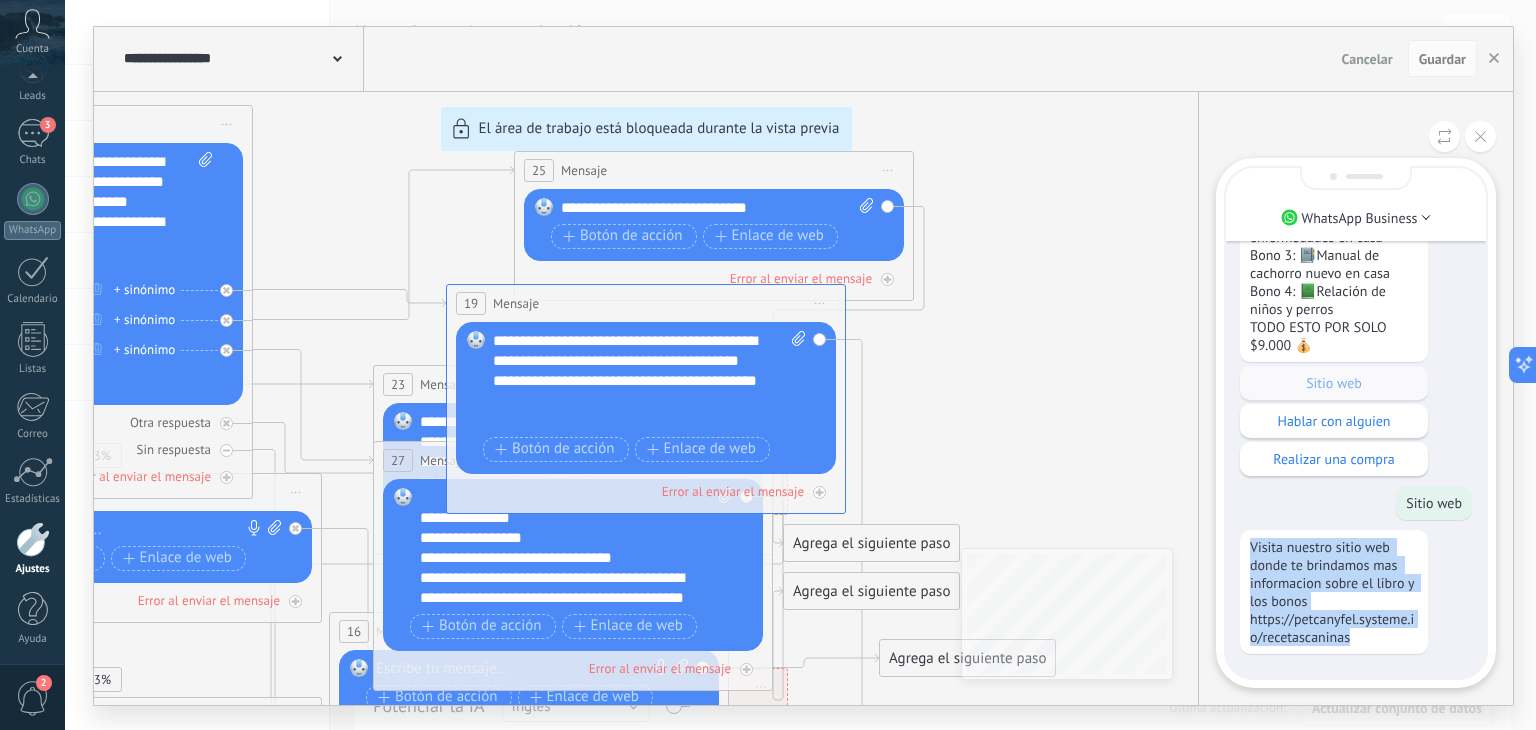 drag, startPoint x: 1359, startPoint y: 640, endPoint x: 1248, endPoint y: 540, distance: 149.40215 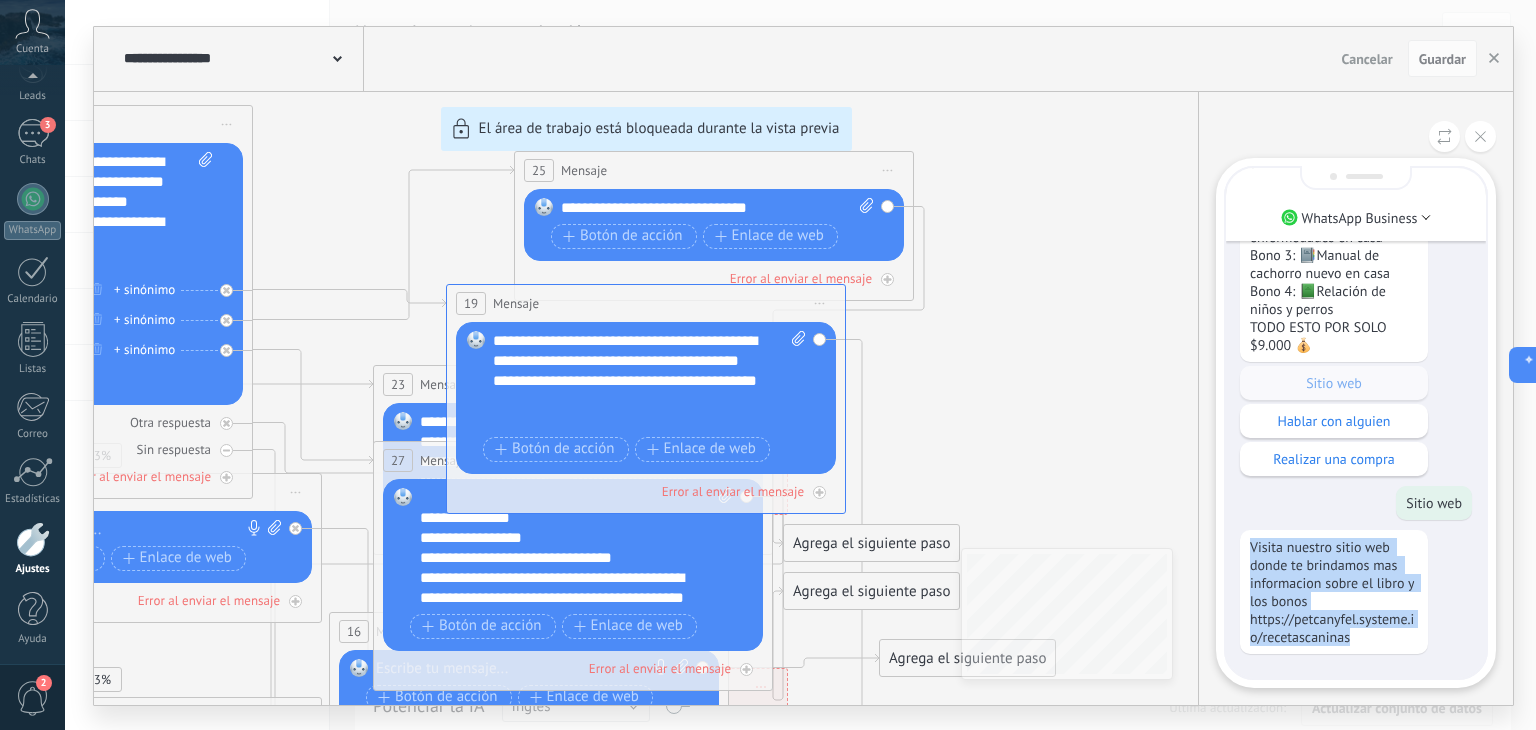 copy on "Visita nuestro sitio web donde te brindamos mas informacion sobre el libro y los bonos
https://petcanyfel.systeme.io/recetascaninas" 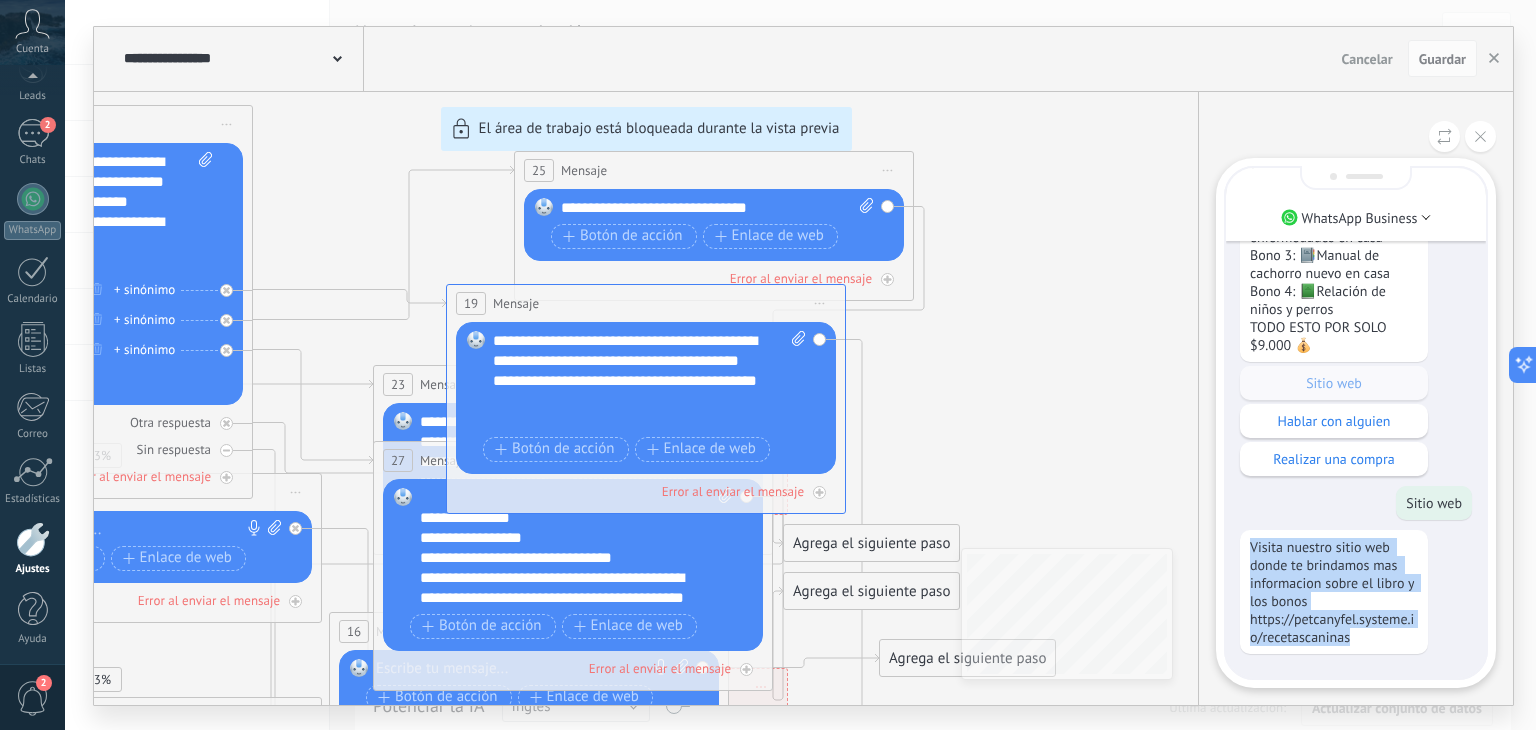 scroll, scrollTop: -300, scrollLeft: 0, axis: vertical 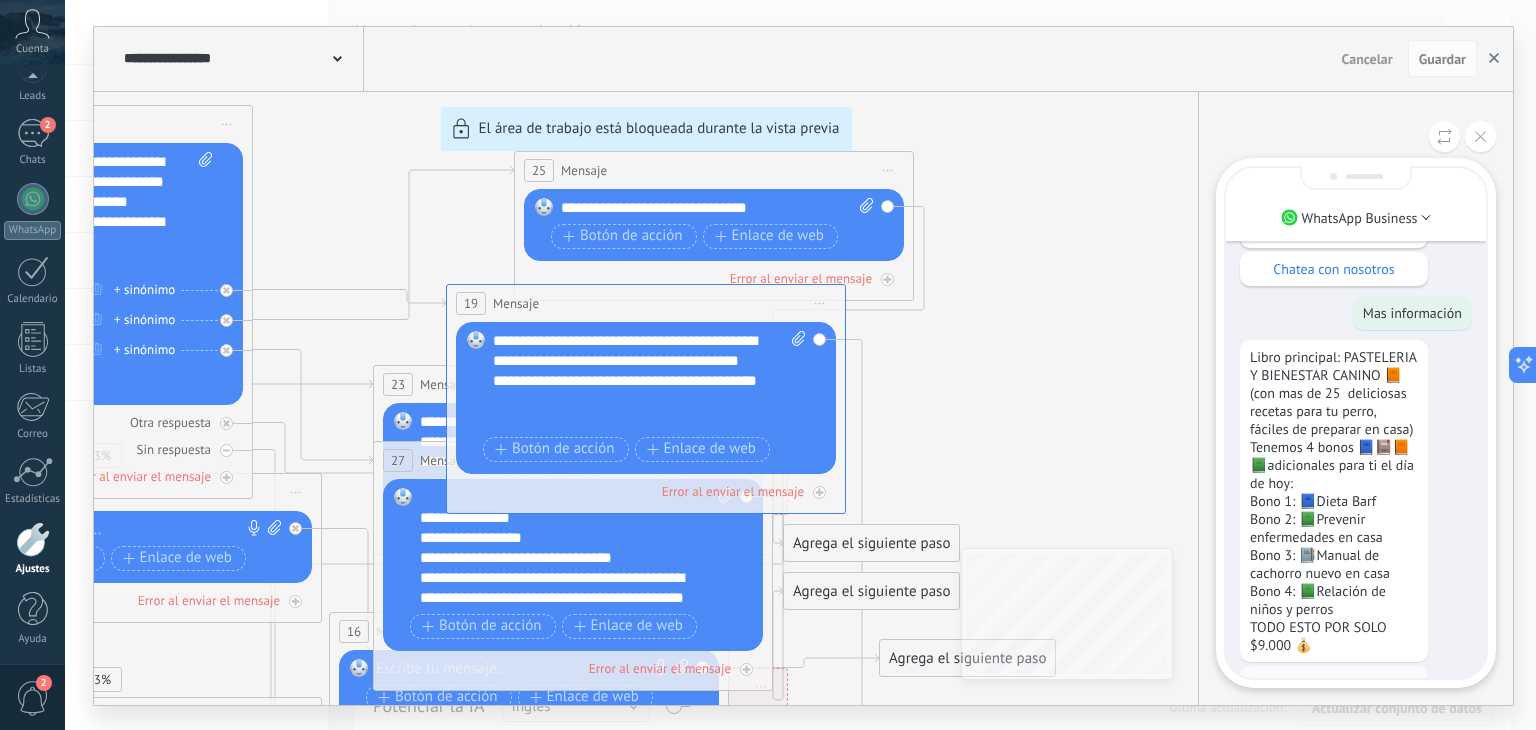 click at bounding box center [1494, 59] 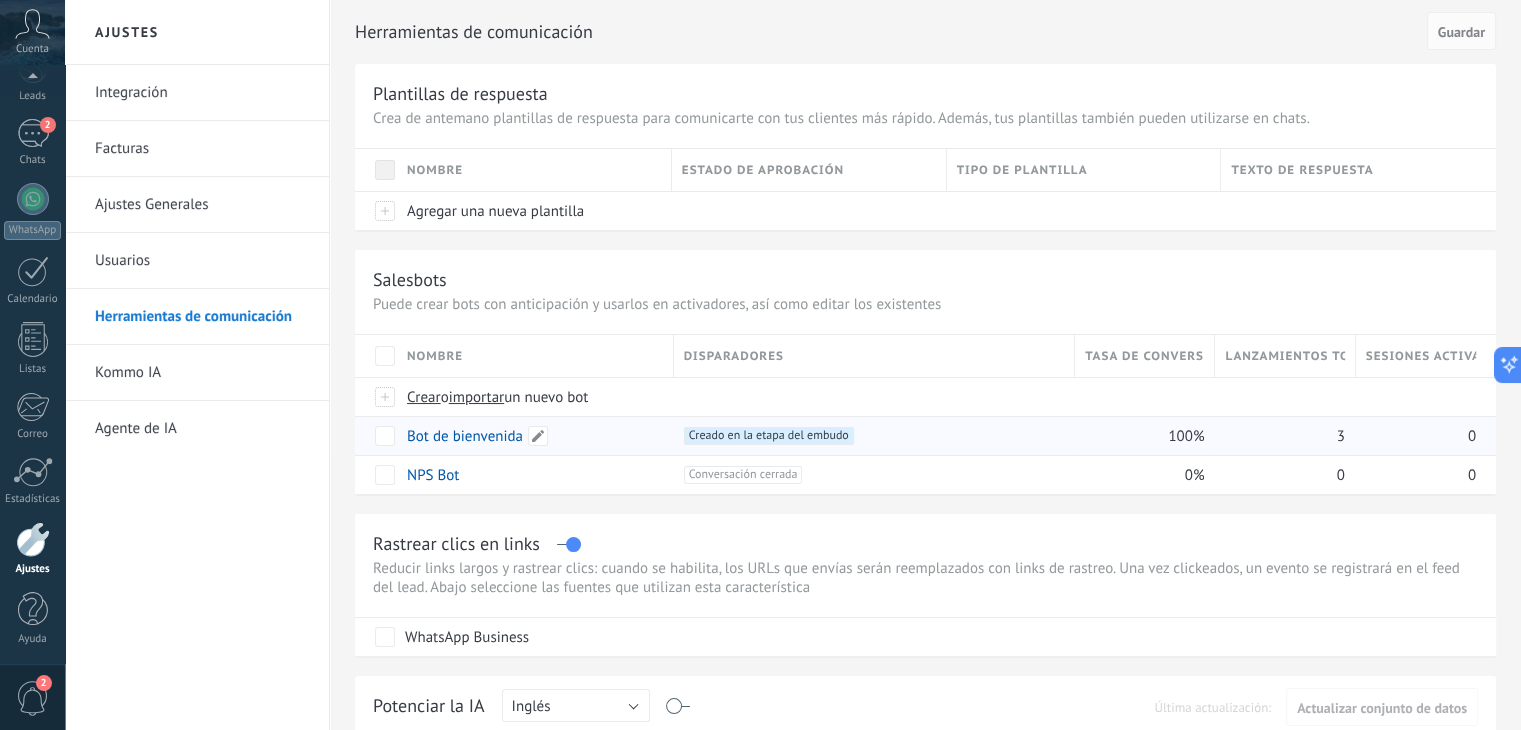 click on "Bot de bienvenida" at bounding box center [465, 436] 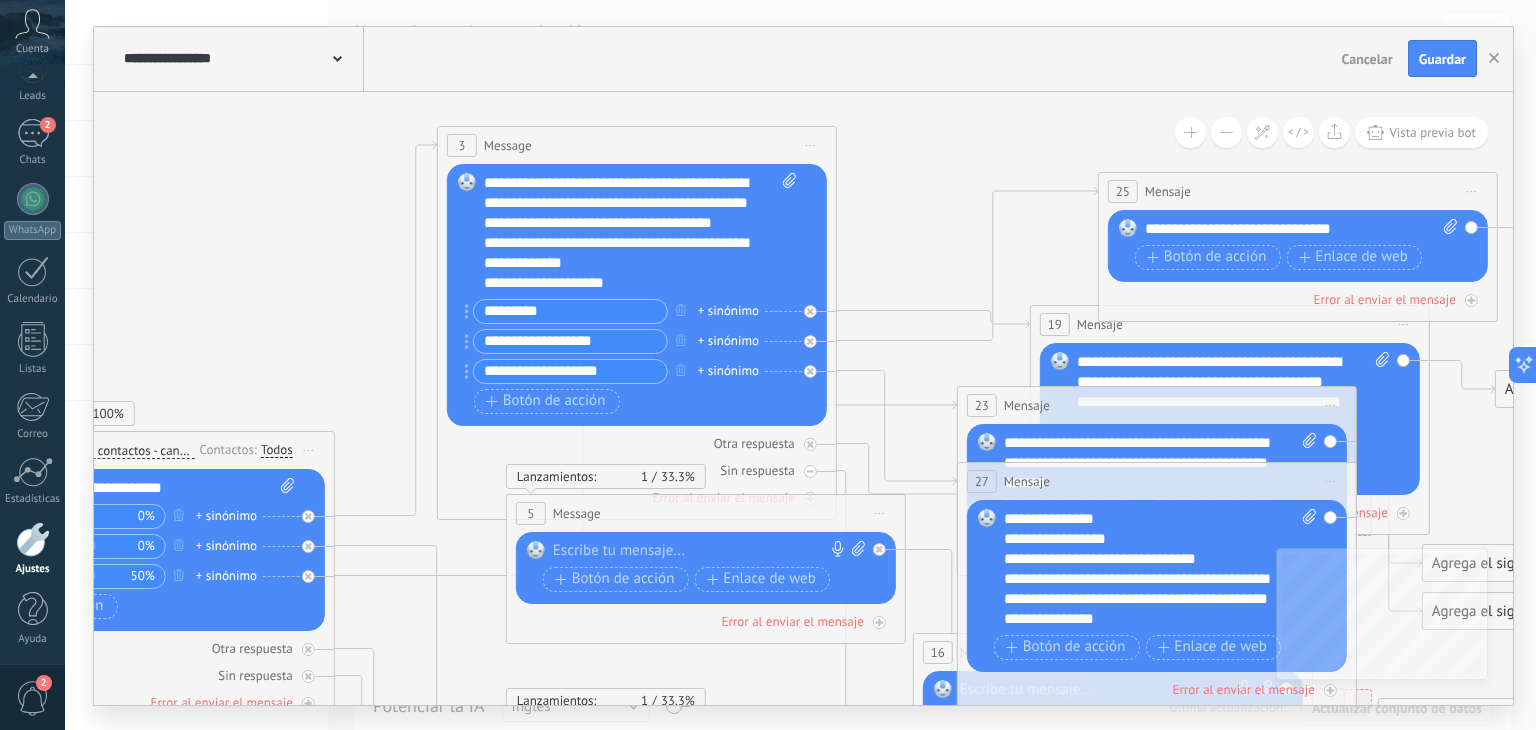 drag, startPoint x: 1100, startPoint y: 189, endPoint x: 301, endPoint y: 313, distance: 808.56476 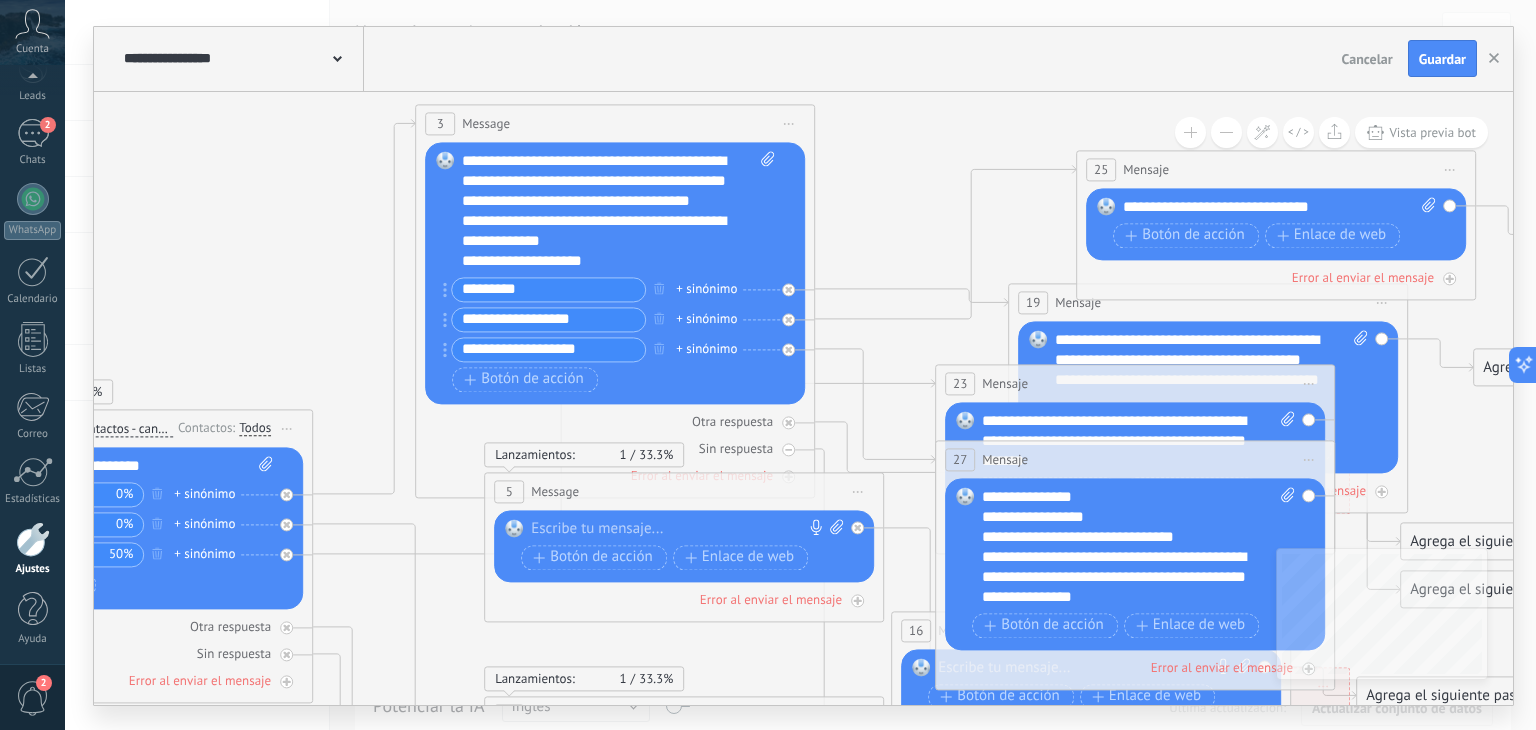 drag, startPoint x: 923, startPoint y: 141, endPoint x: 901, endPoint y: 119, distance: 31.112698 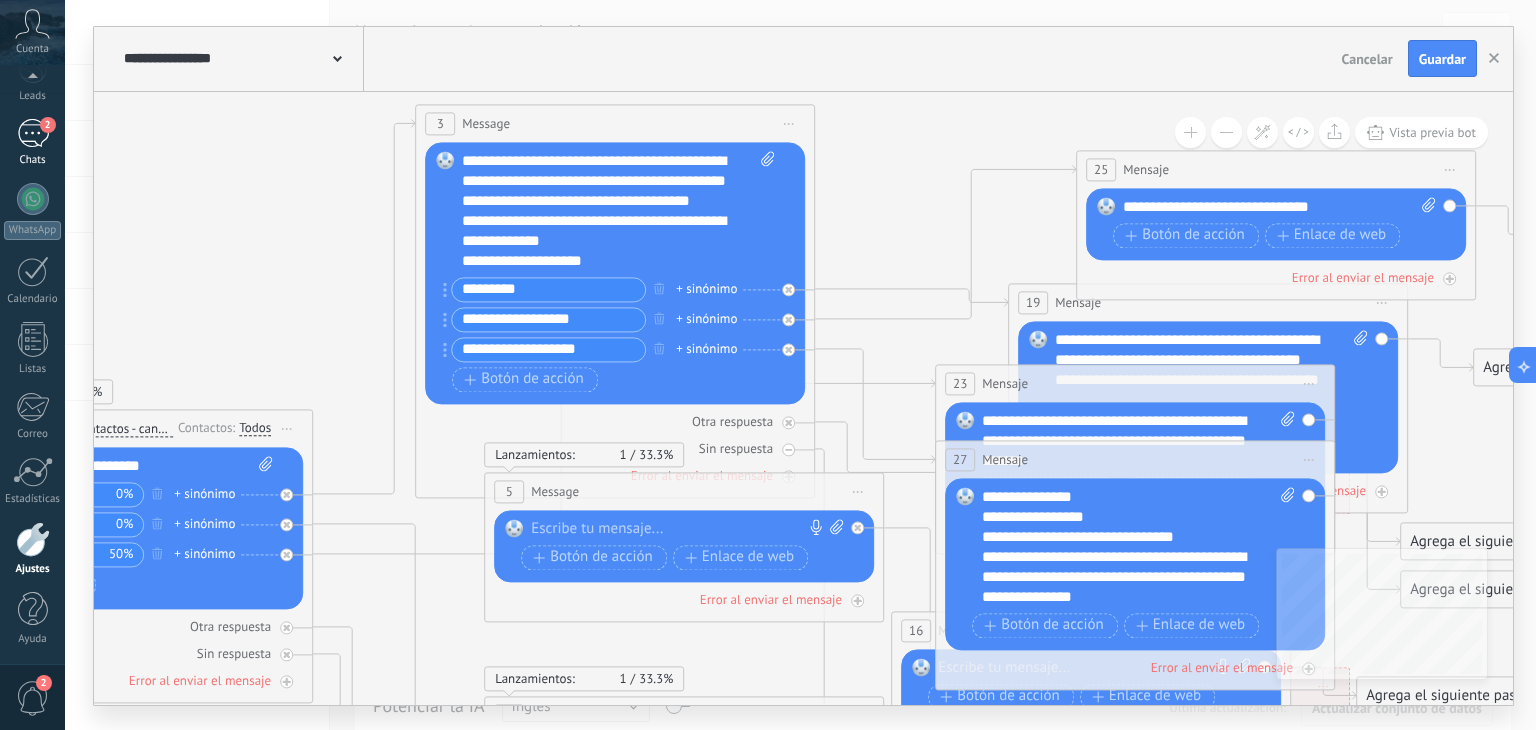 click on "2" at bounding box center [33, 133] 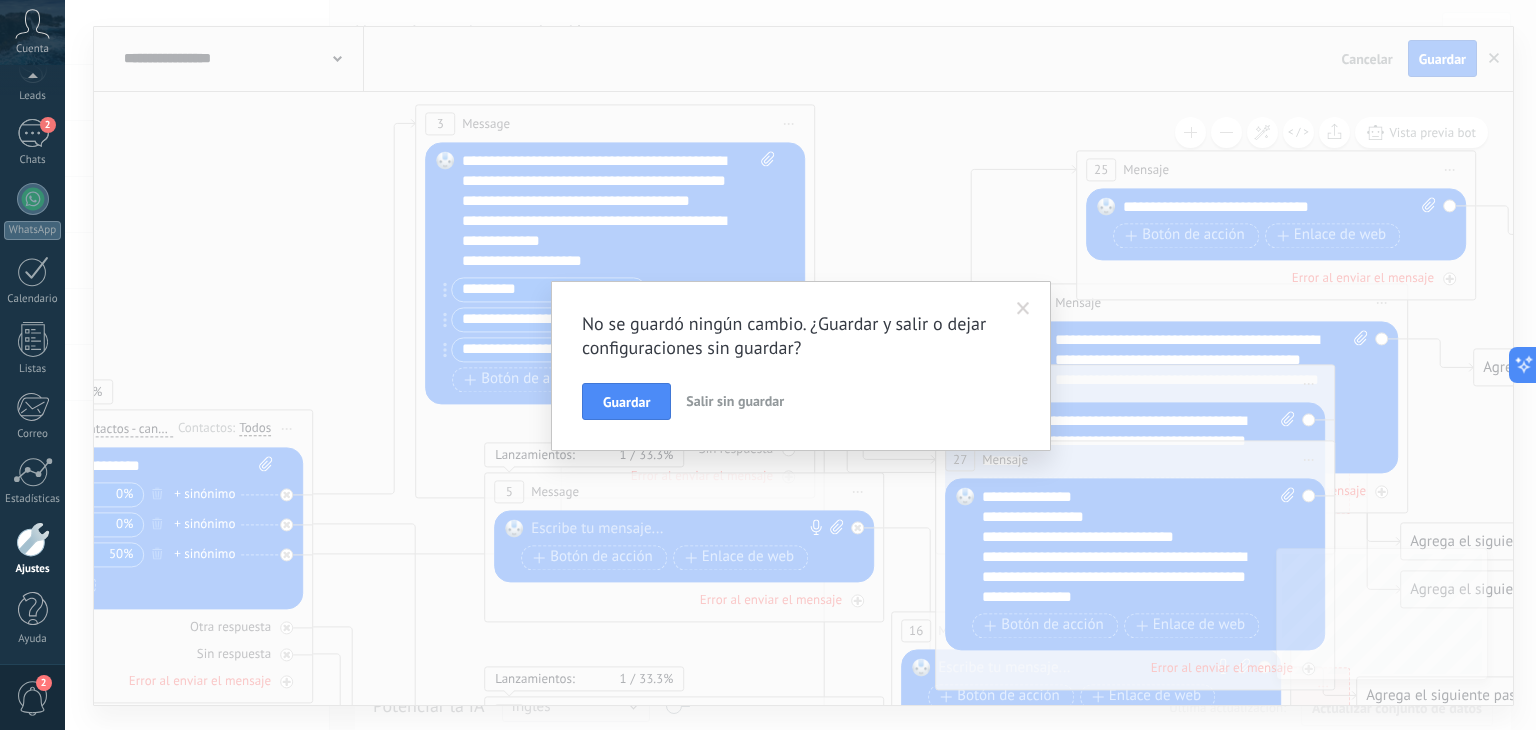 click at bounding box center [1023, 309] 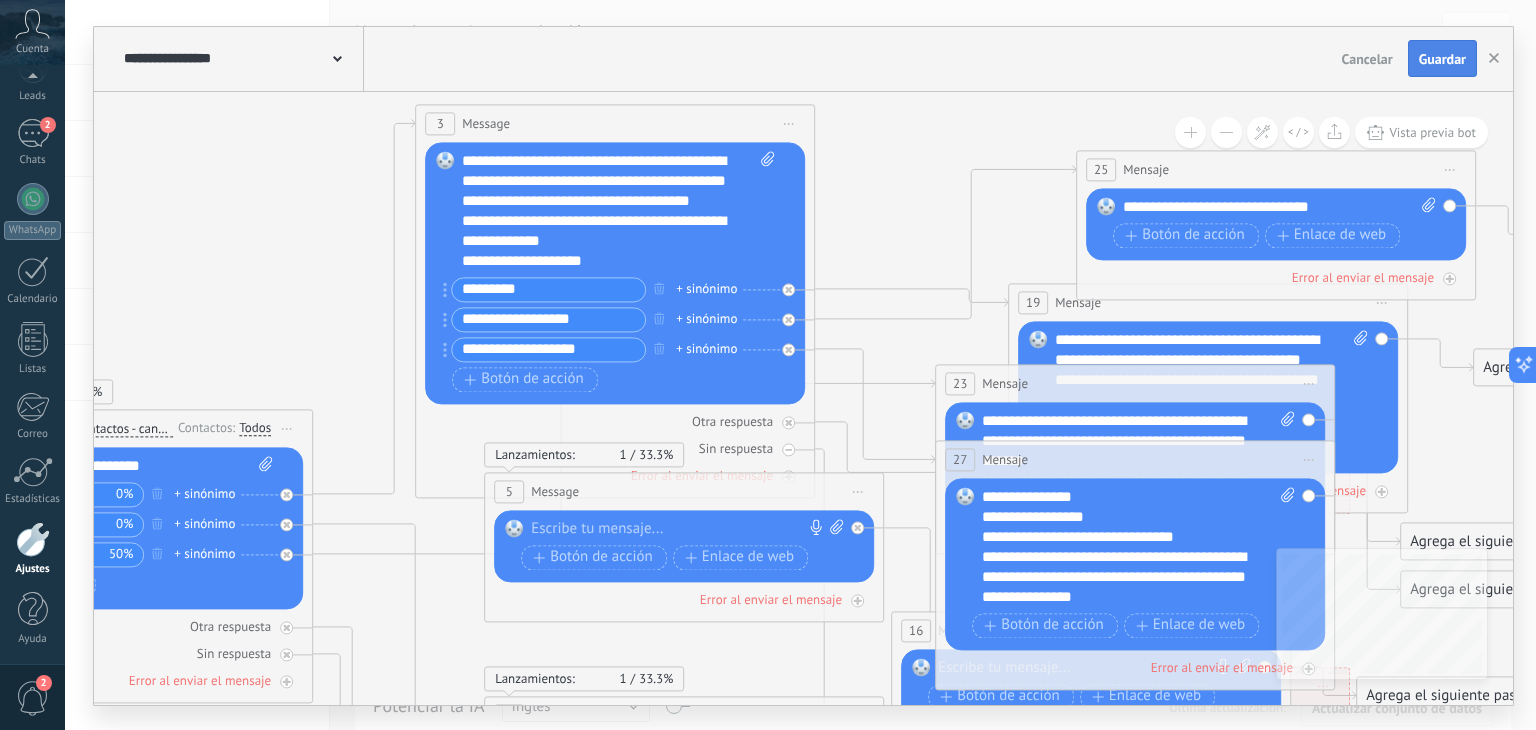 click on "Guardar" at bounding box center (1442, 59) 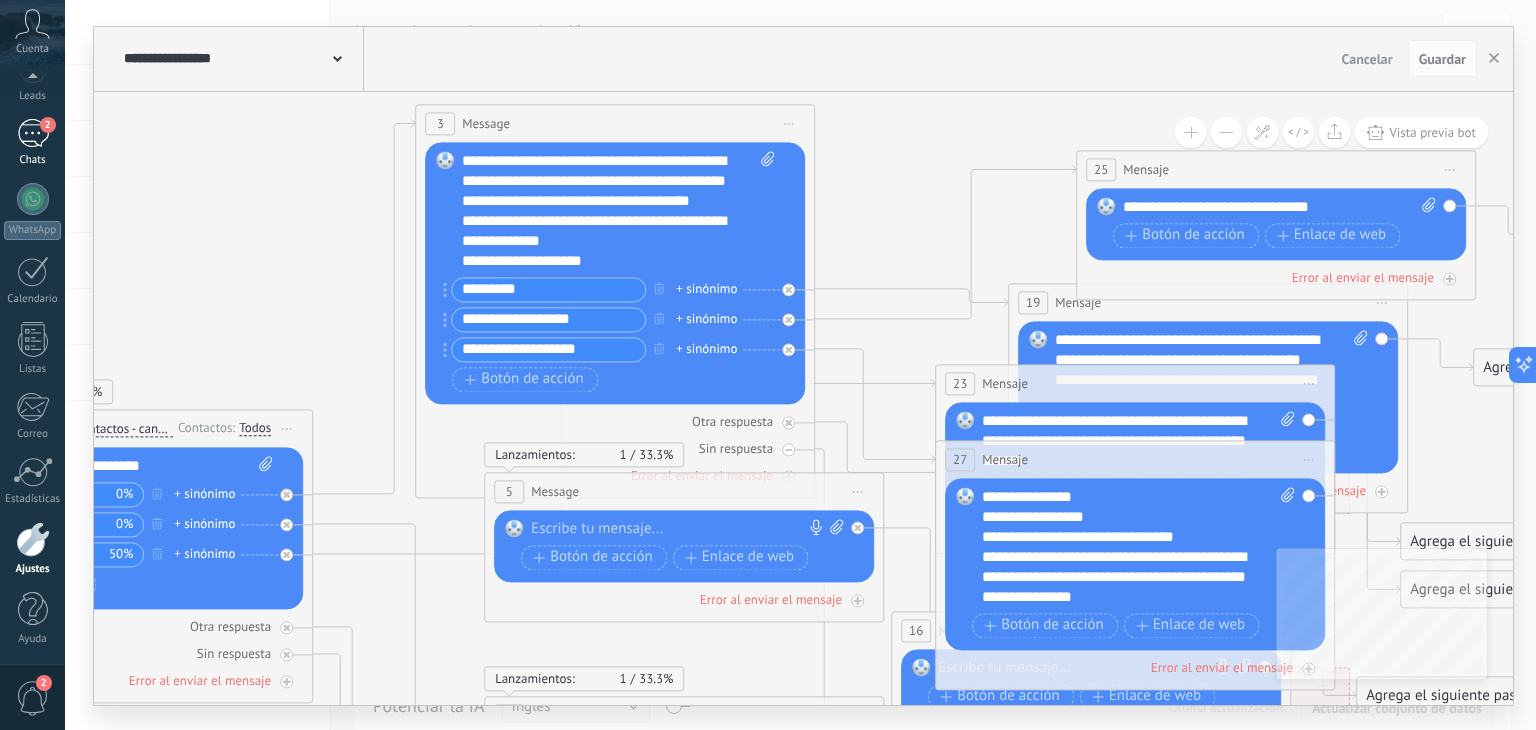 click on "2" at bounding box center [33, 133] 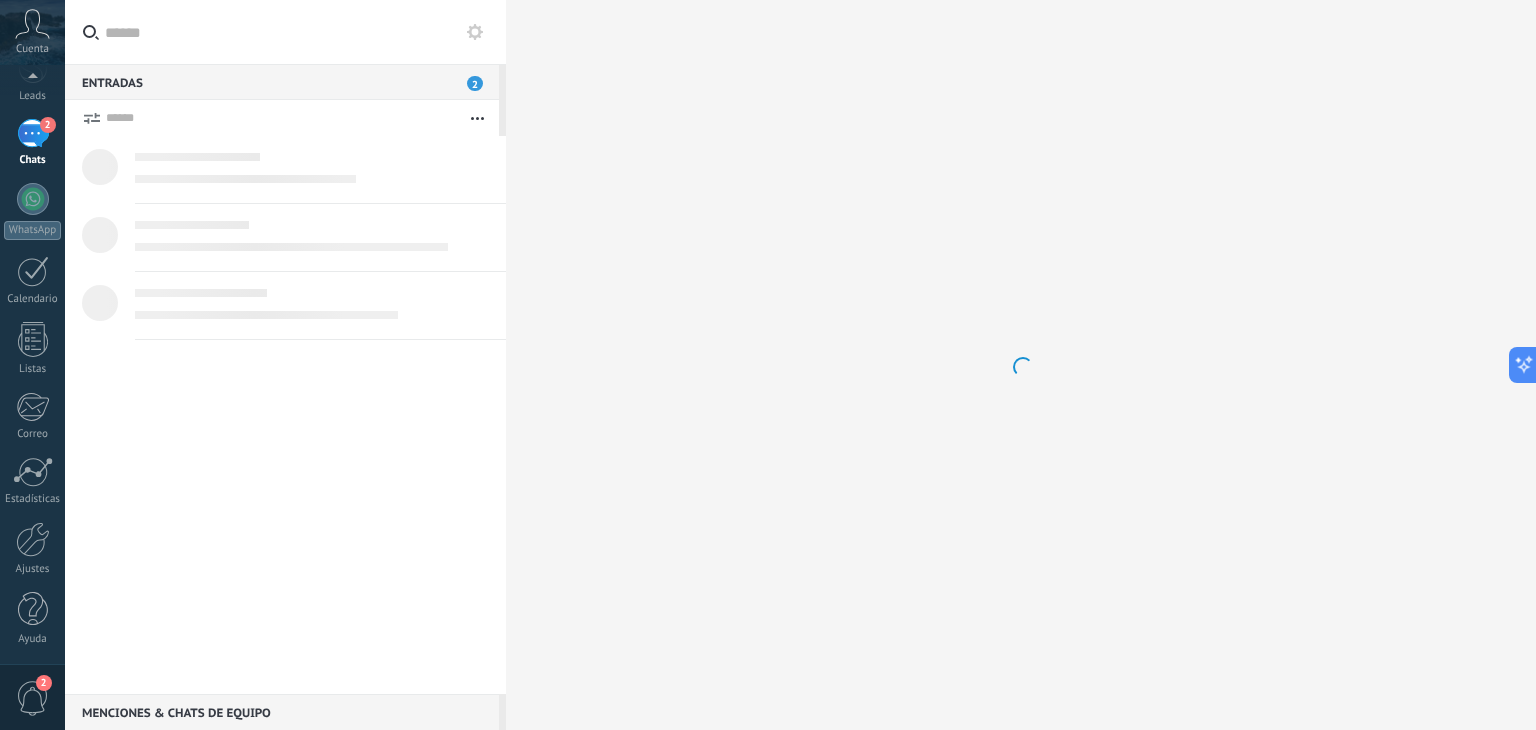 scroll, scrollTop: 0, scrollLeft: 0, axis: both 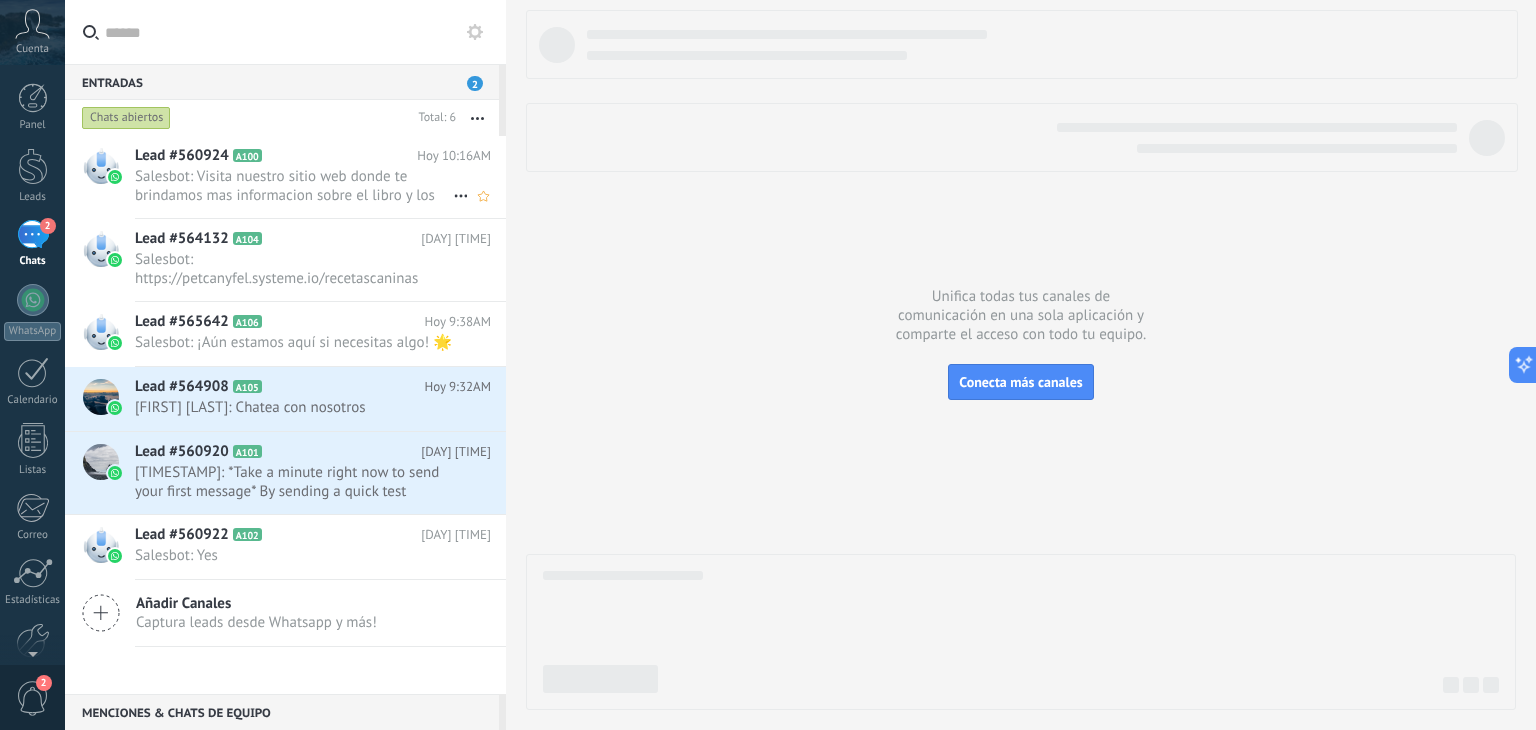 click on "Salesbot: Visita nuestro sitio web donde te brindamos mas informacion sobre el libro y los bonos
https://petcanyfel.syst..." at bounding box center [294, 186] 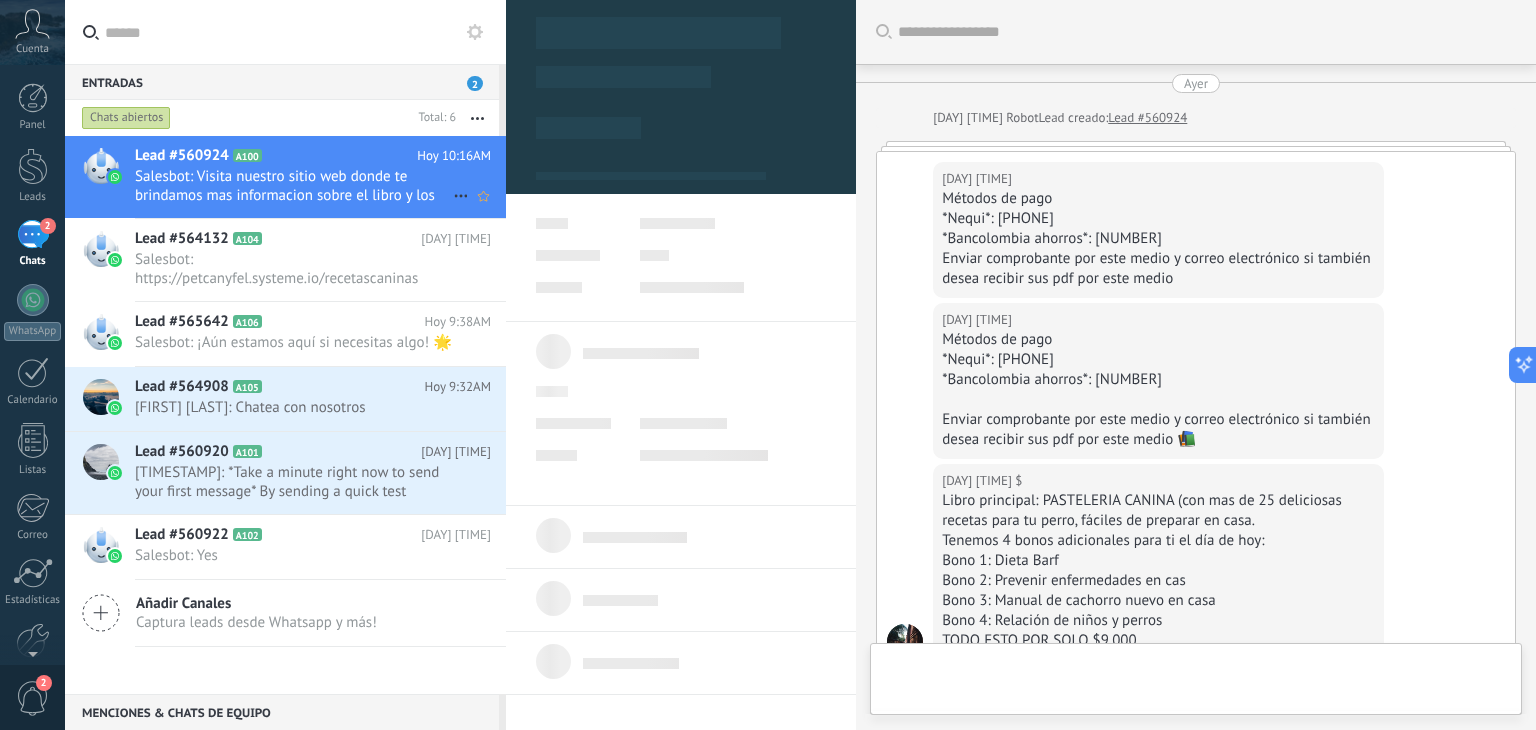 scroll, scrollTop: 1020, scrollLeft: 0, axis: vertical 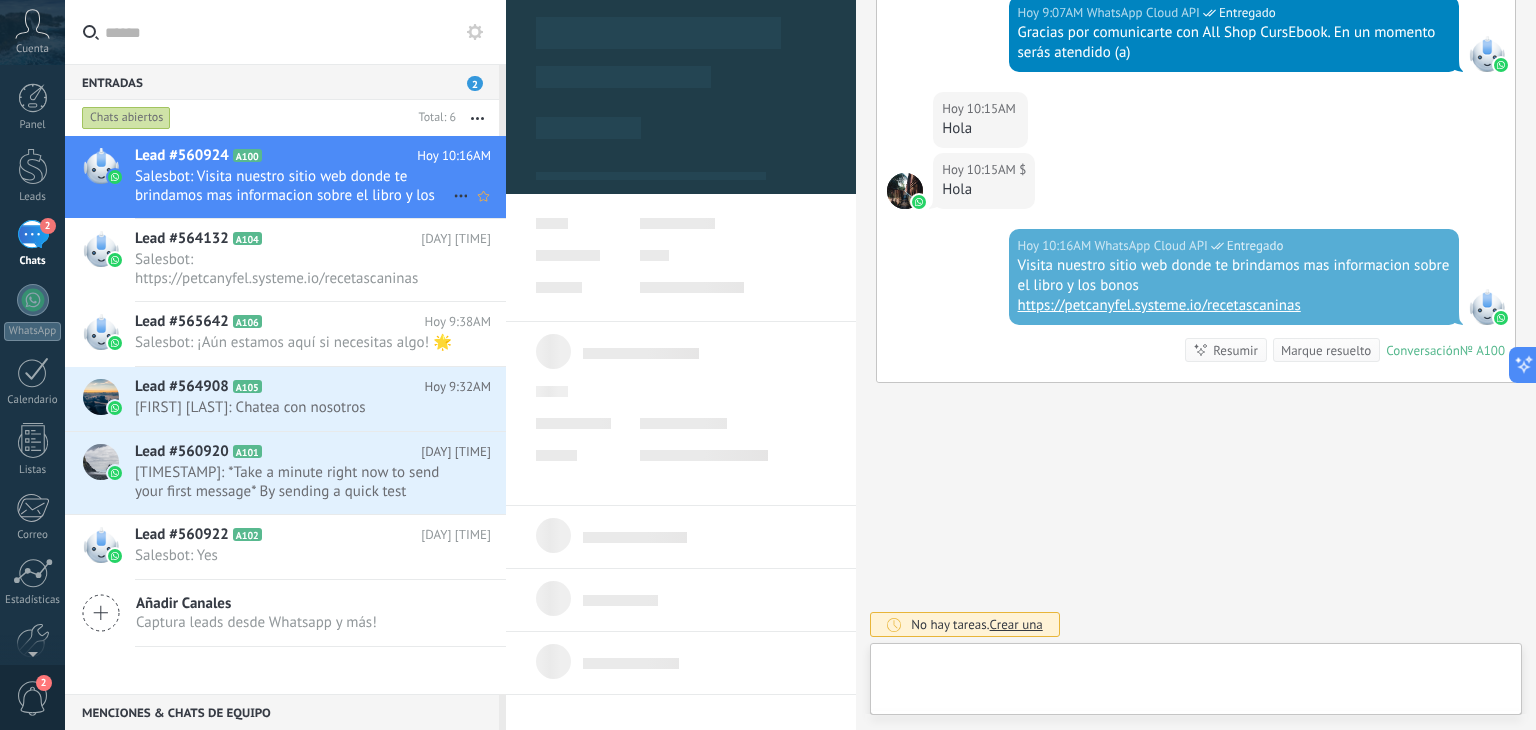 type on "**********" 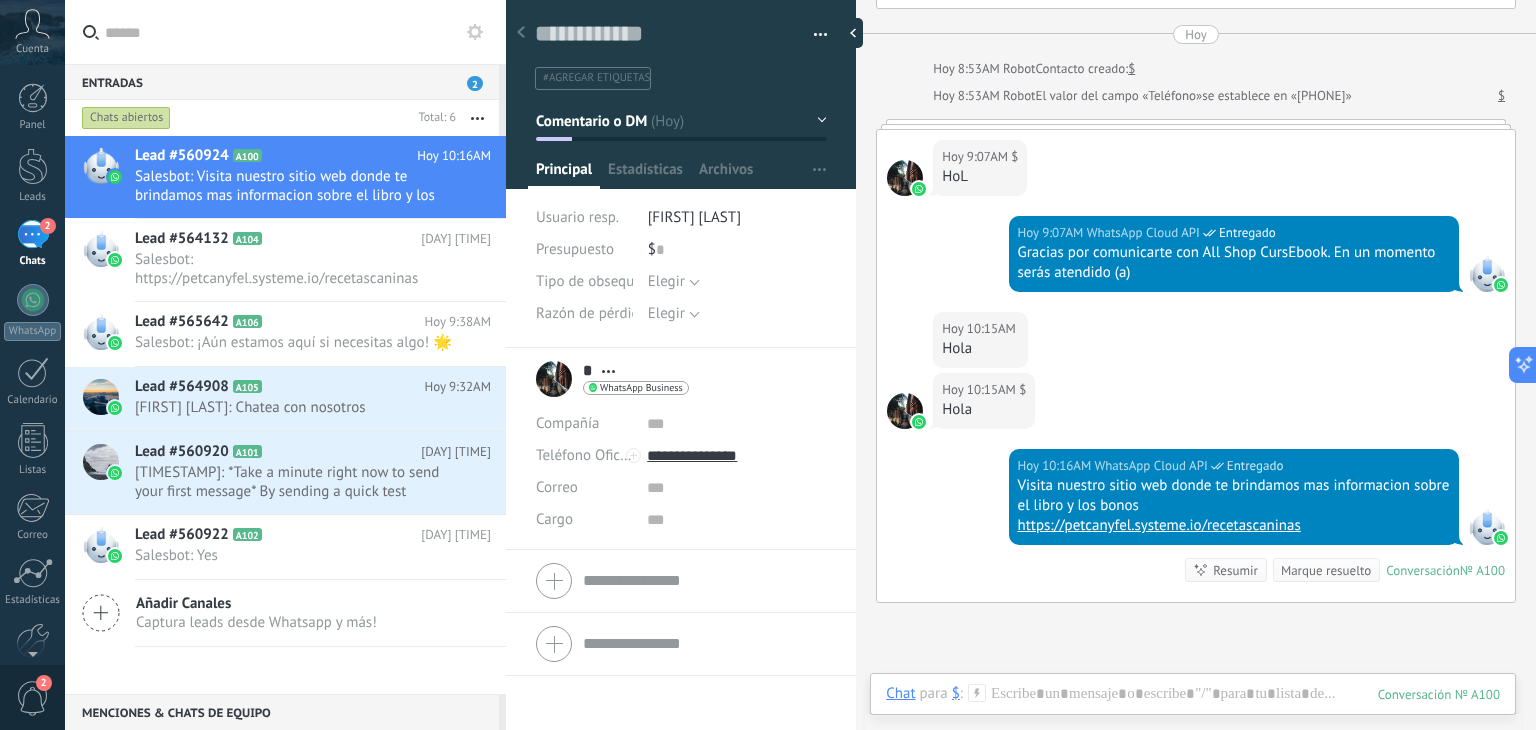 scroll, scrollTop: 1020, scrollLeft: 0, axis: vertical 